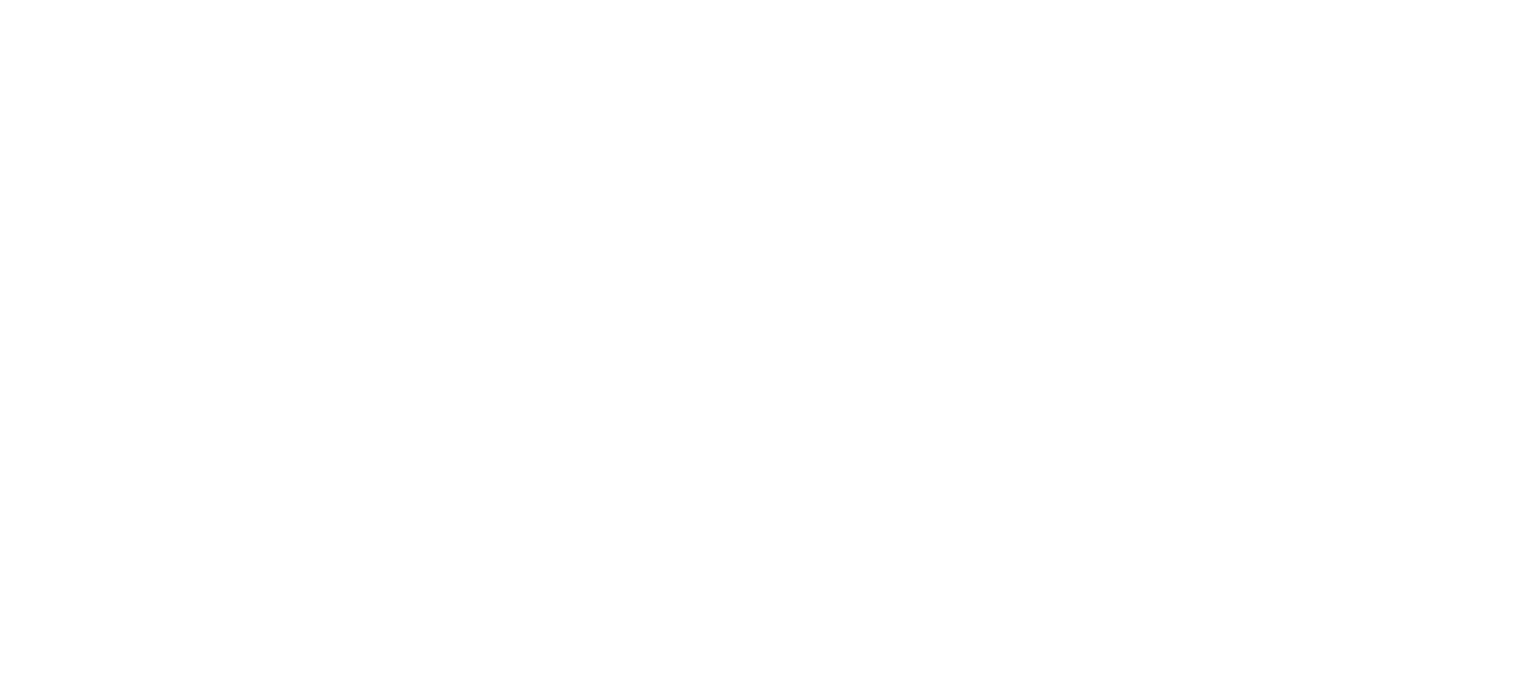 scroll, scrollTop: 0, scrollLeft: 0, axis: both 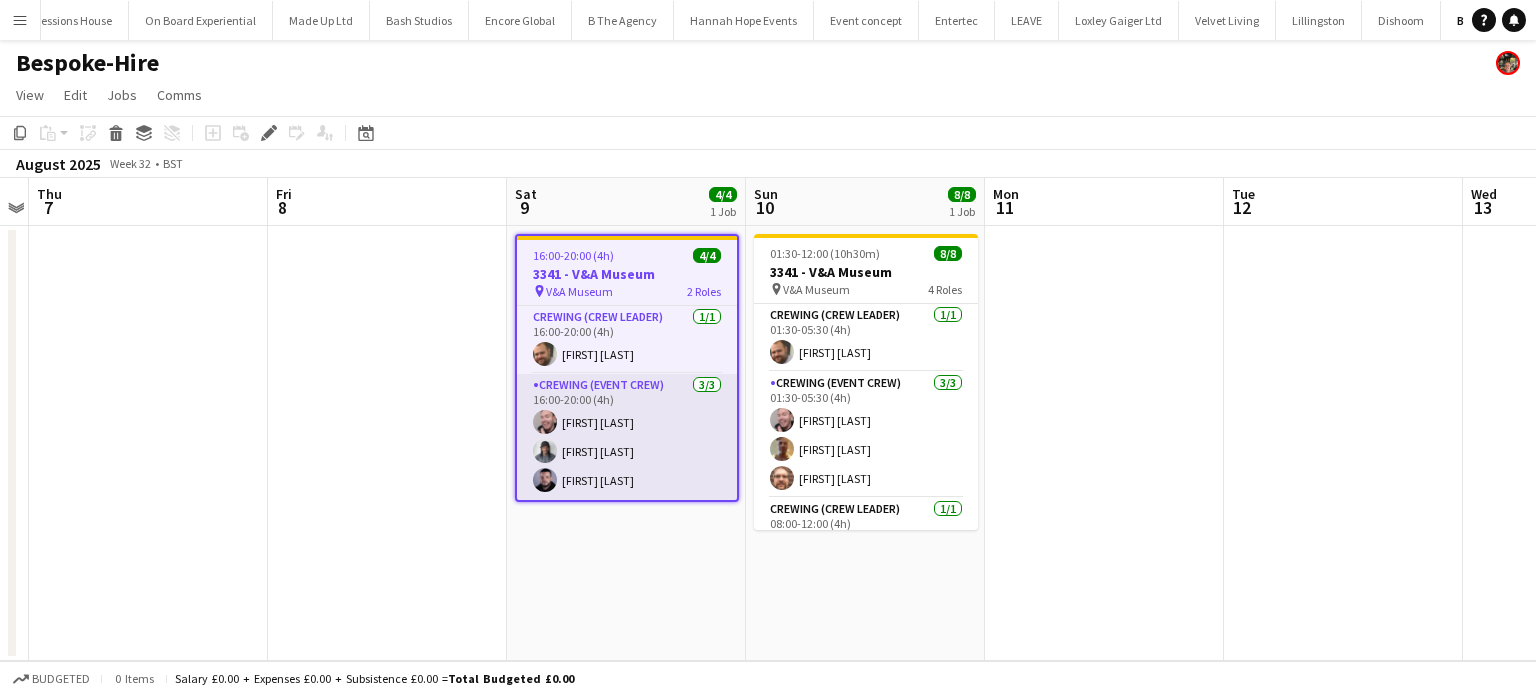 click on "Crewing (Event Crew)   3/3   16:00-20:00 (4h)
Eldon Taylor Kaine Caldeira Paul Fisk" at bounding box center (627, 437) 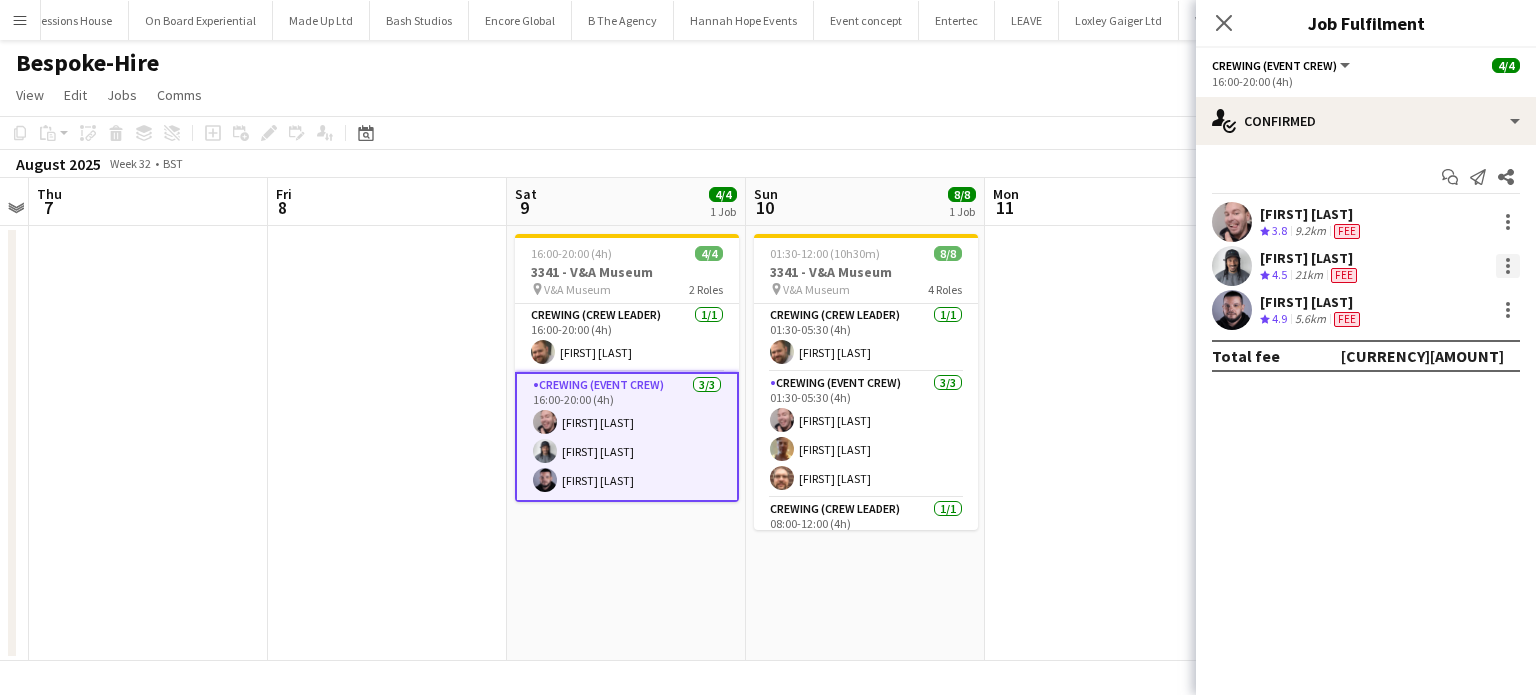 click at bounding box center (1508, 266) 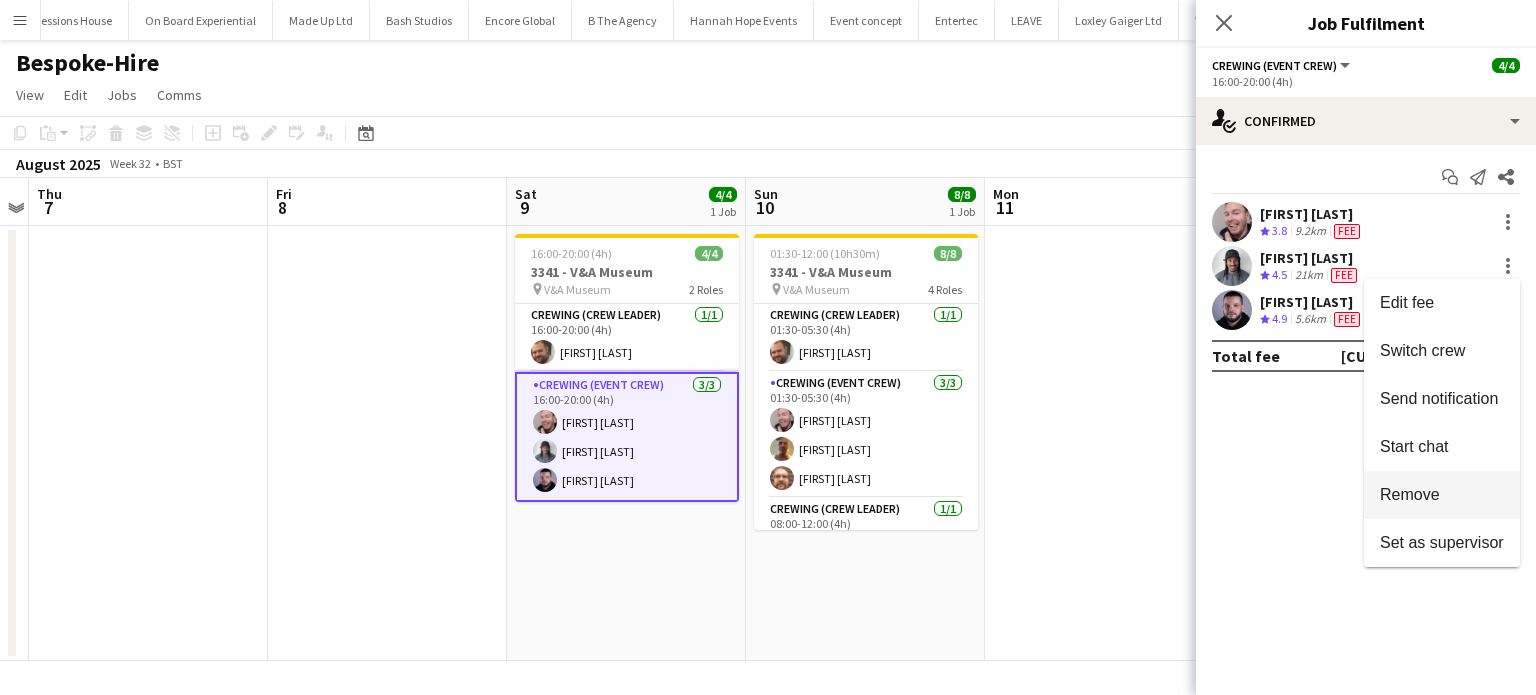 click on "Remove" at bounding box center (1410, 494) 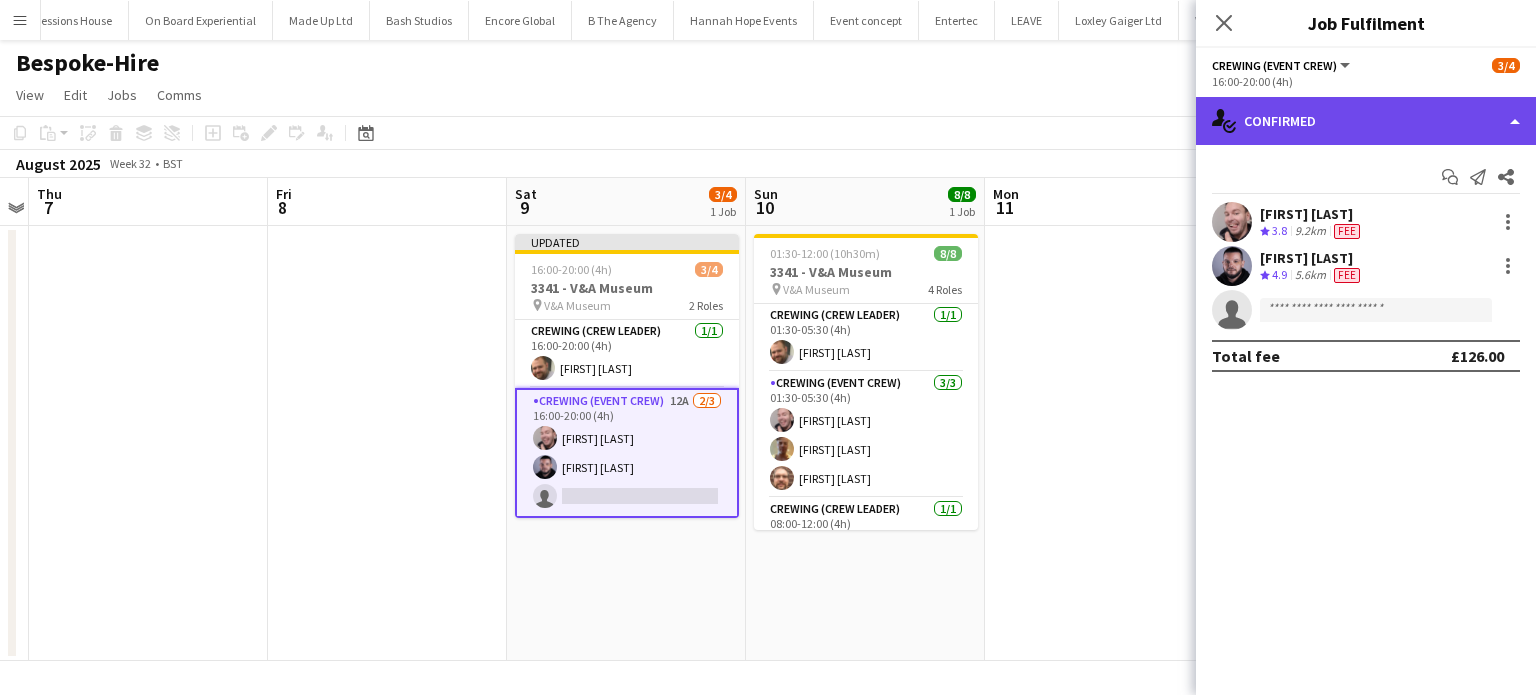 click on "single-neutral-actions-check-2
Confirmed" 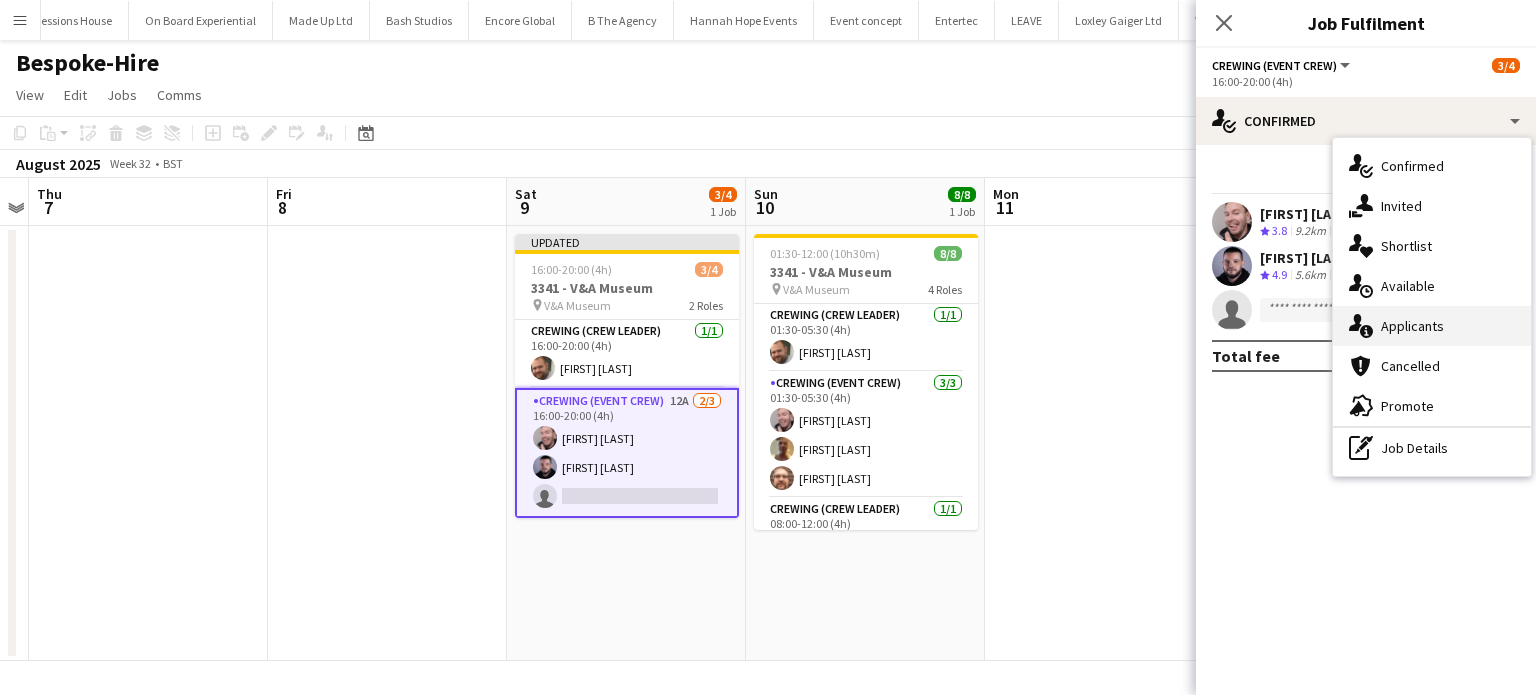 click on "single-neutral-actions-information
Applicants" at bounding box center [1432, 326] 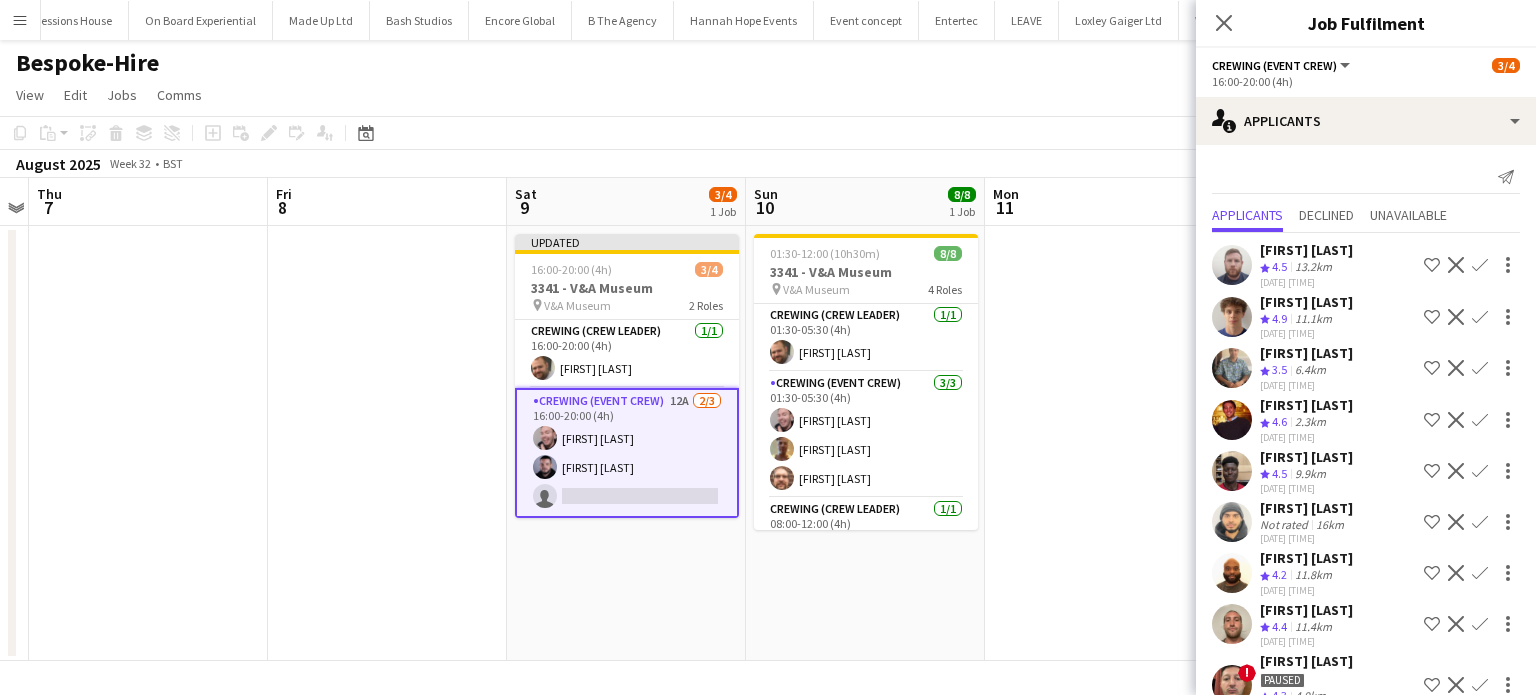 scroll, scrollTop: 187, scrollLeft: 0, axis: vertical 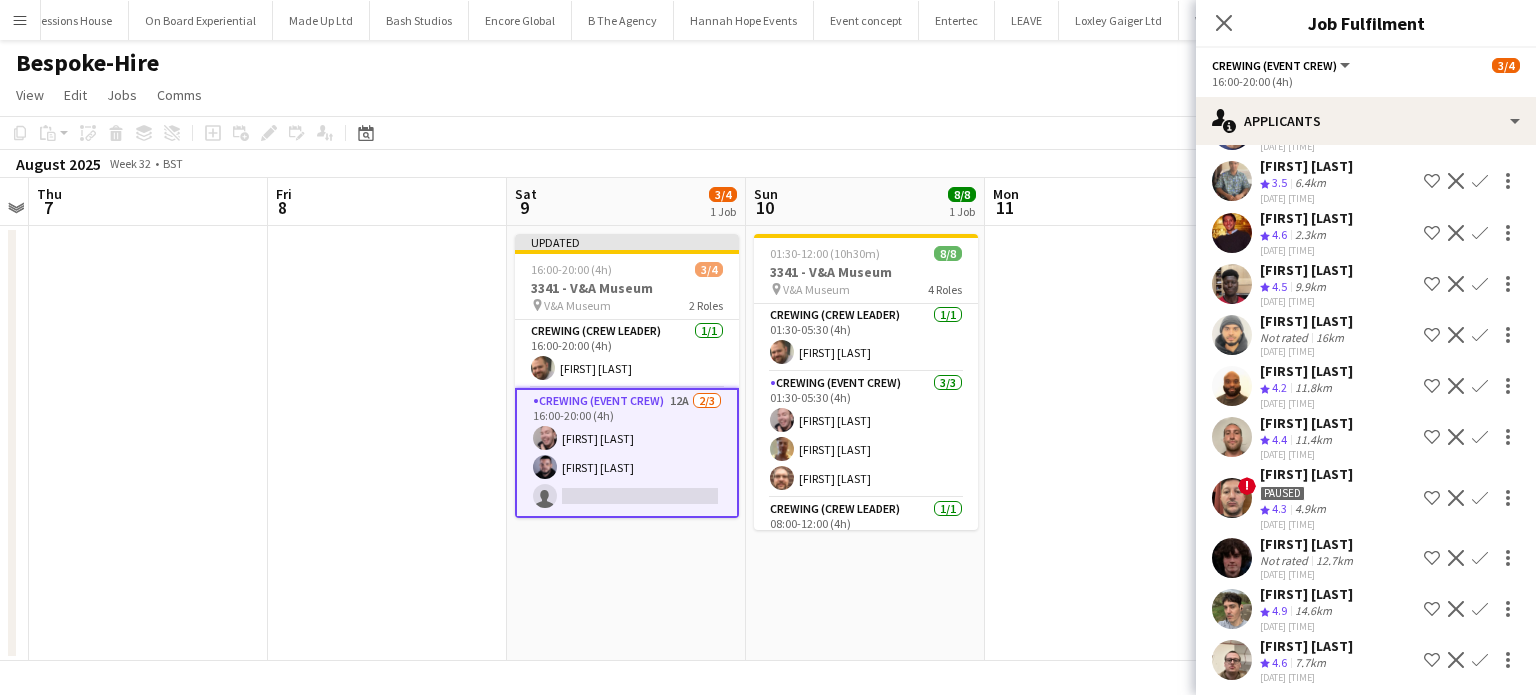click on "Confirm" at bounding box center (1480, 498) 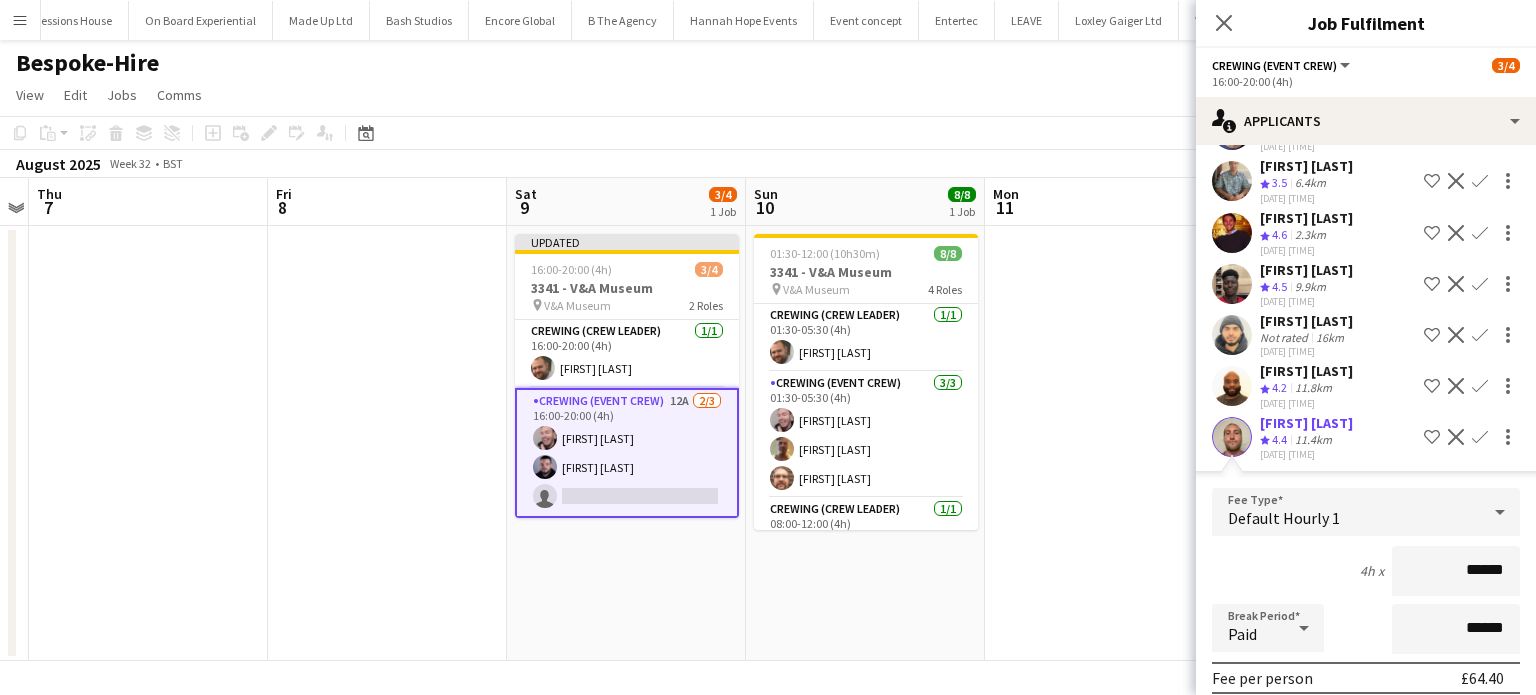 click on "Confirm" 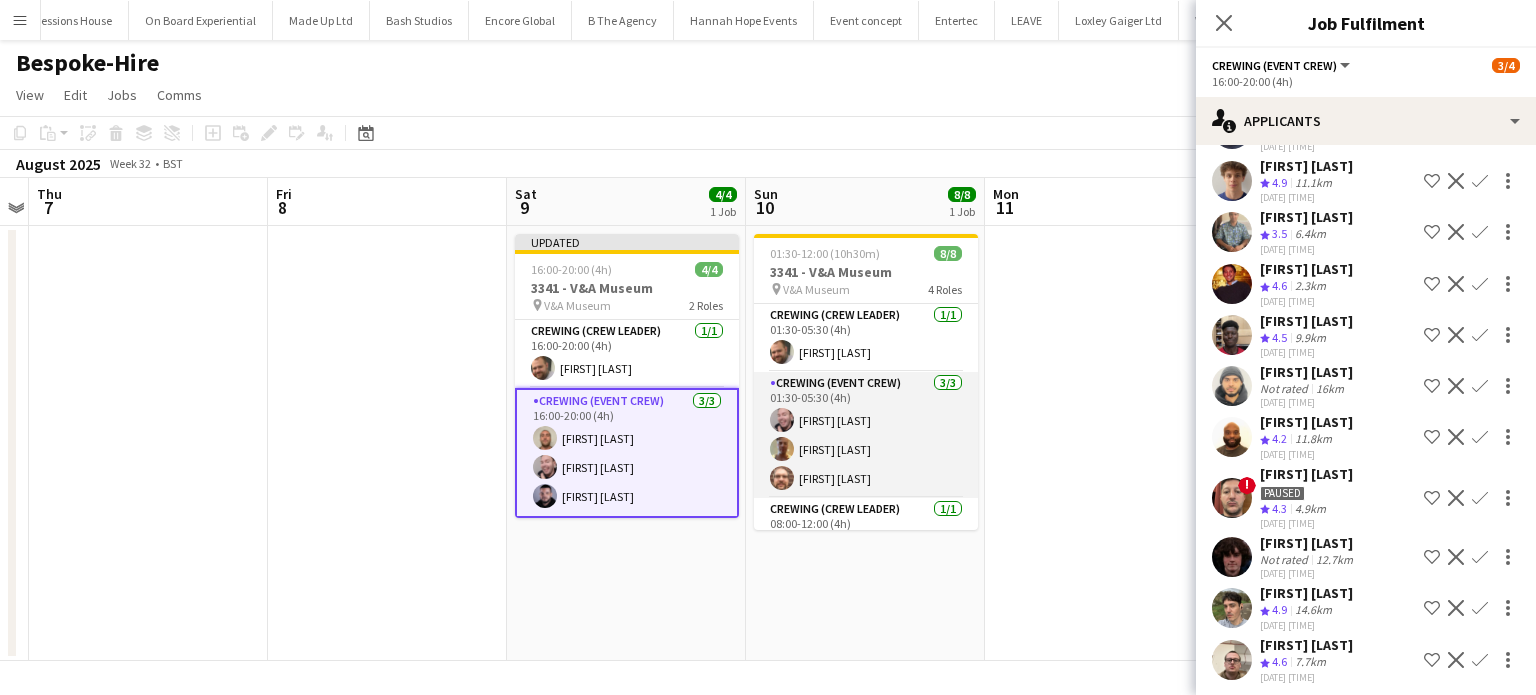 click on "Crewing (Event Crew)   3/3   01:30-05:30 (4h)
Eldon Taylor Jason John Aspinall Corey Arnold" at bounding box center (866, 435) 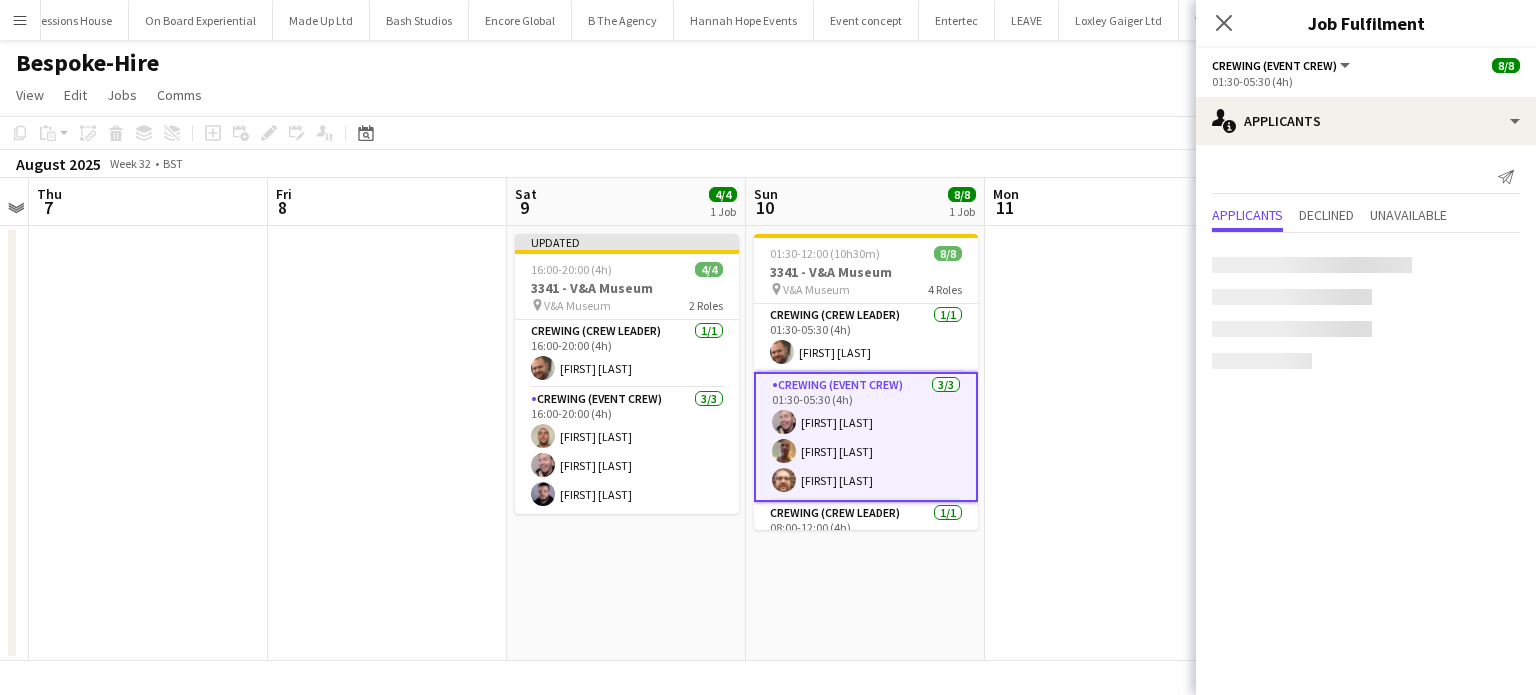 scroll, scrollTop: 0, scrollLeft: 0, axis: both 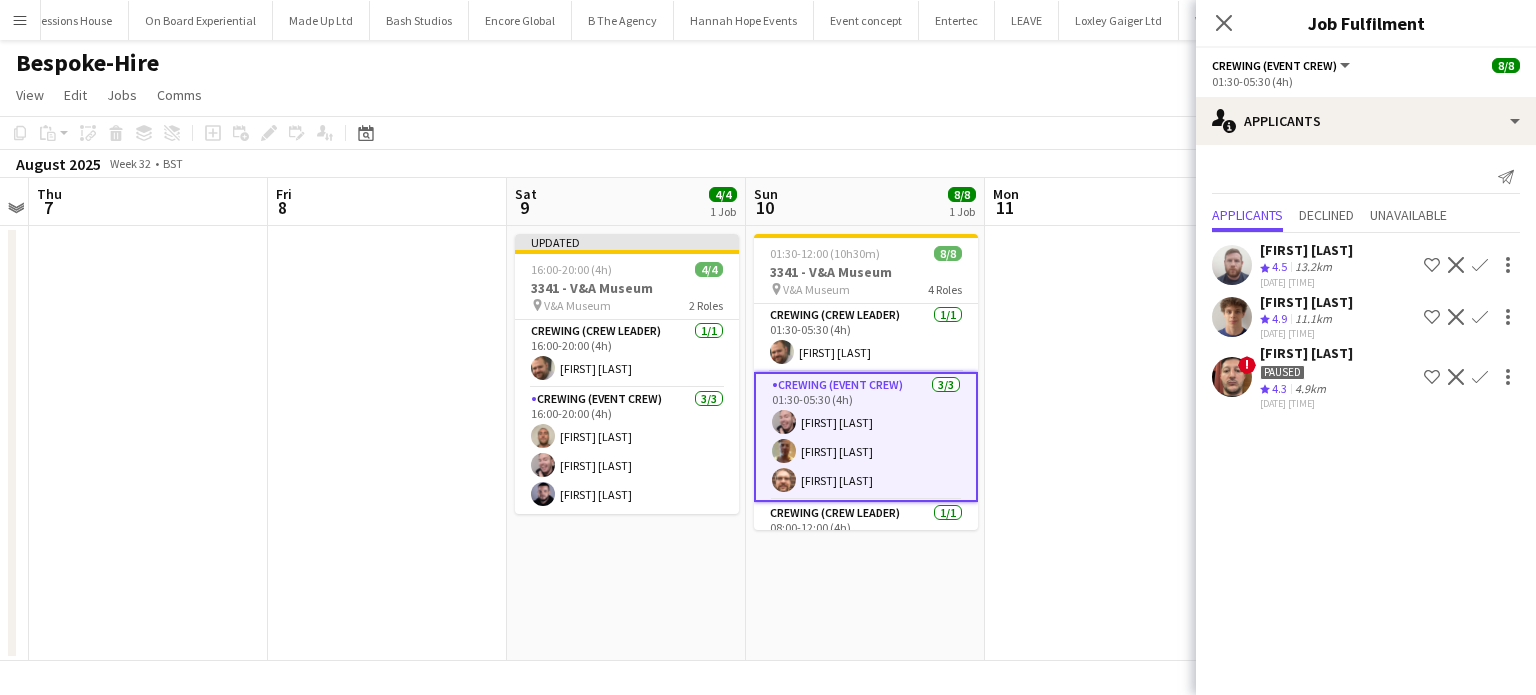click at bounding box center (1104, 443) 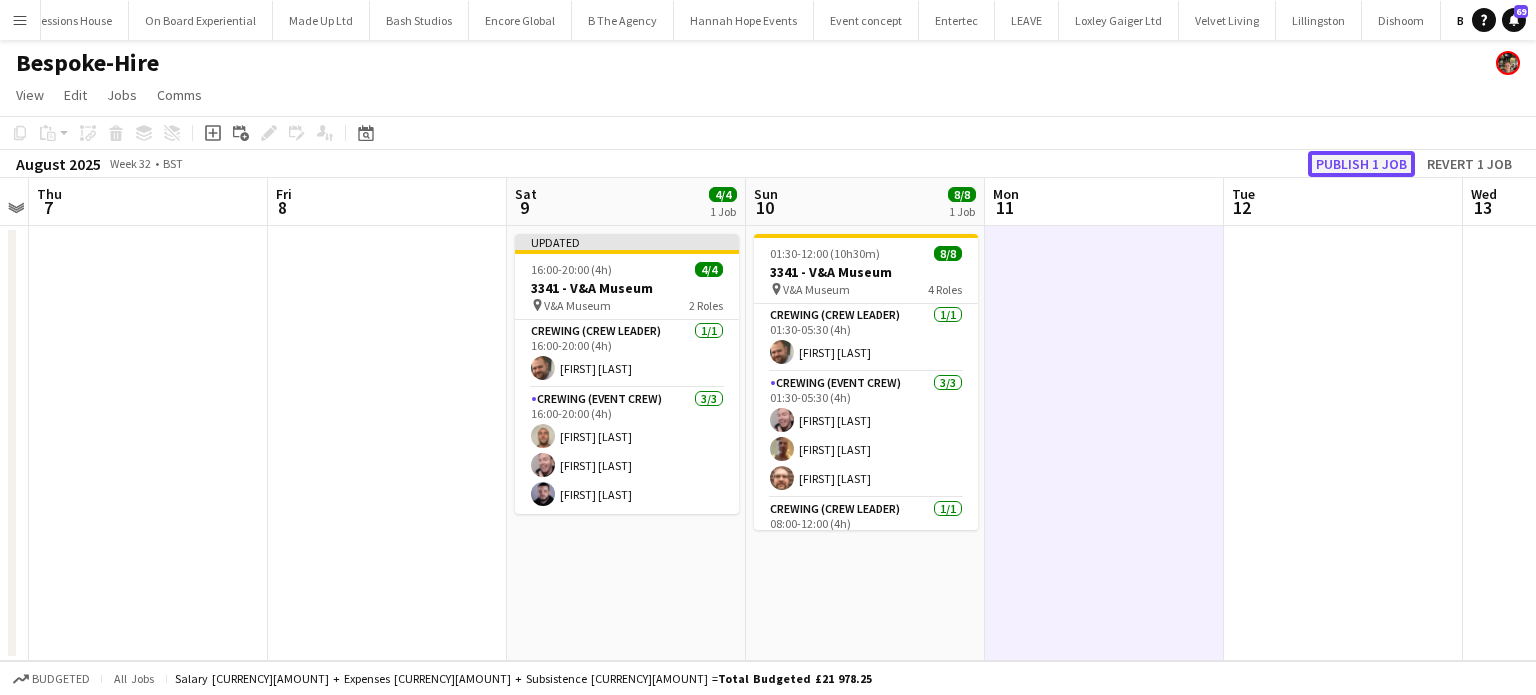 click on "Publish 1 job" 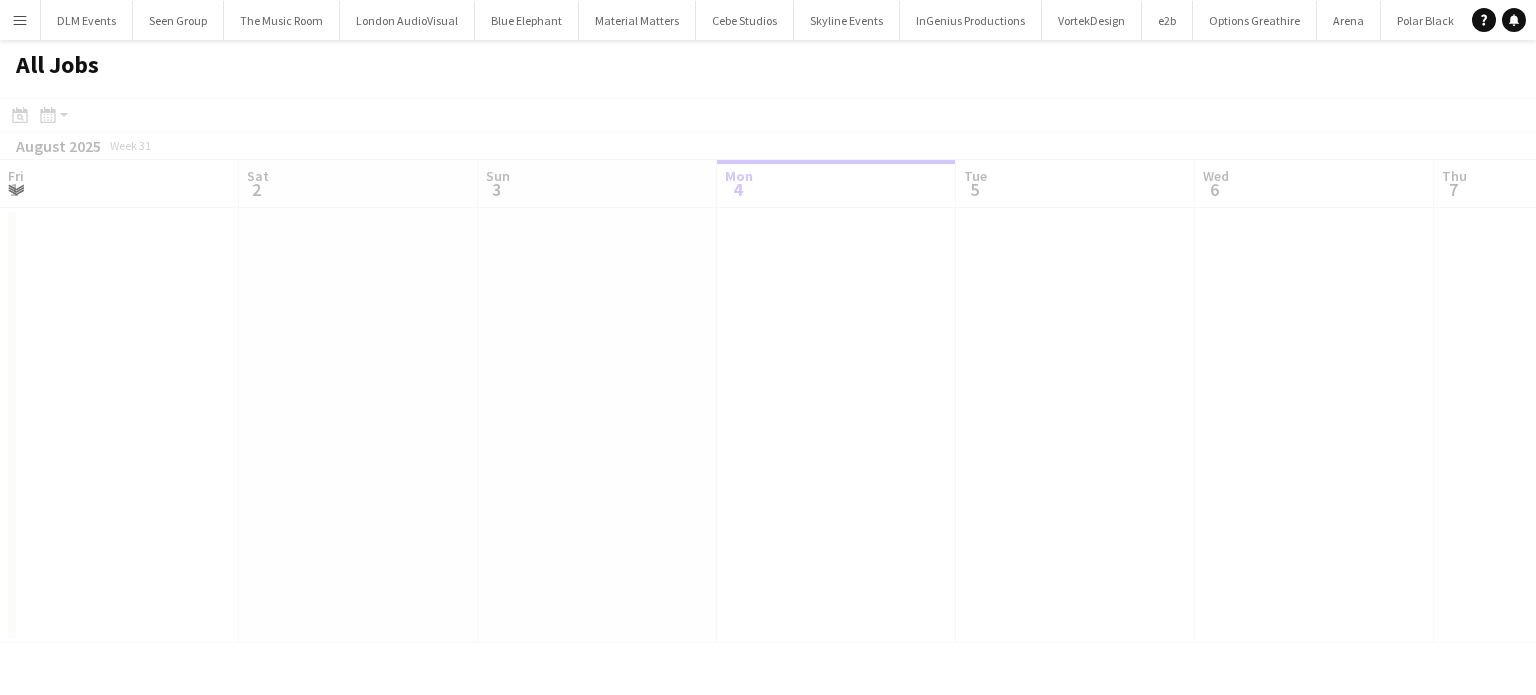 scroll, scrollTop: 0, scrollLeft: 0, axis: both 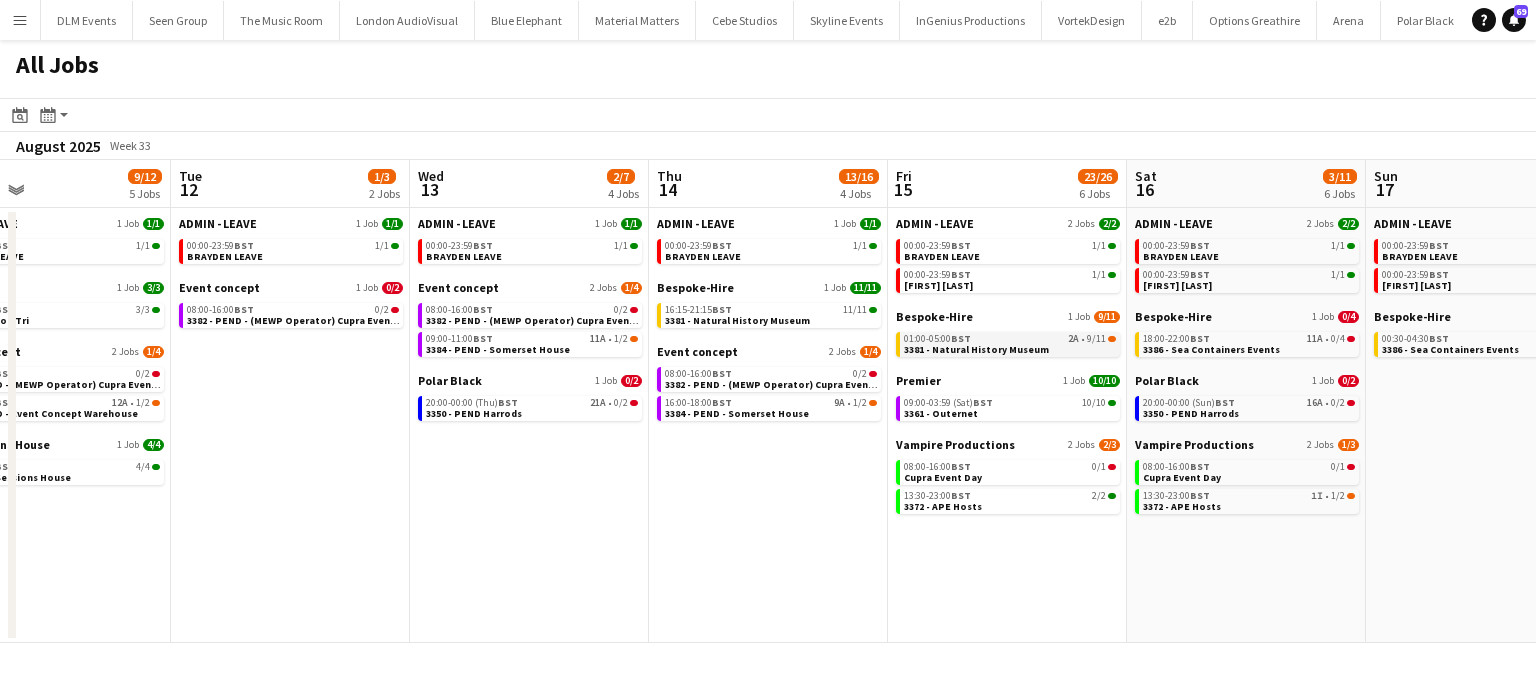 click on "2A" at bounding box center [1073, 339] 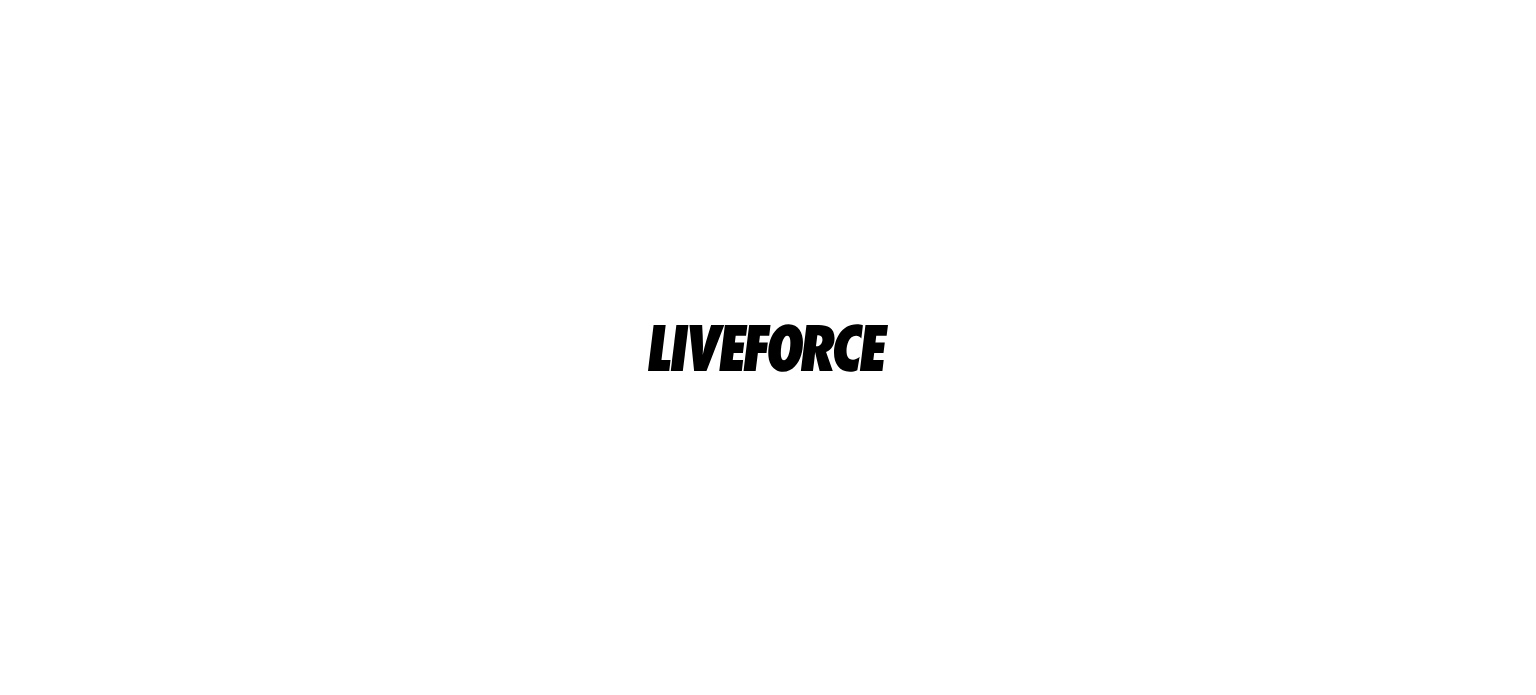 scroll, scrollTop: 0, scrollLeft: 0, axis: both 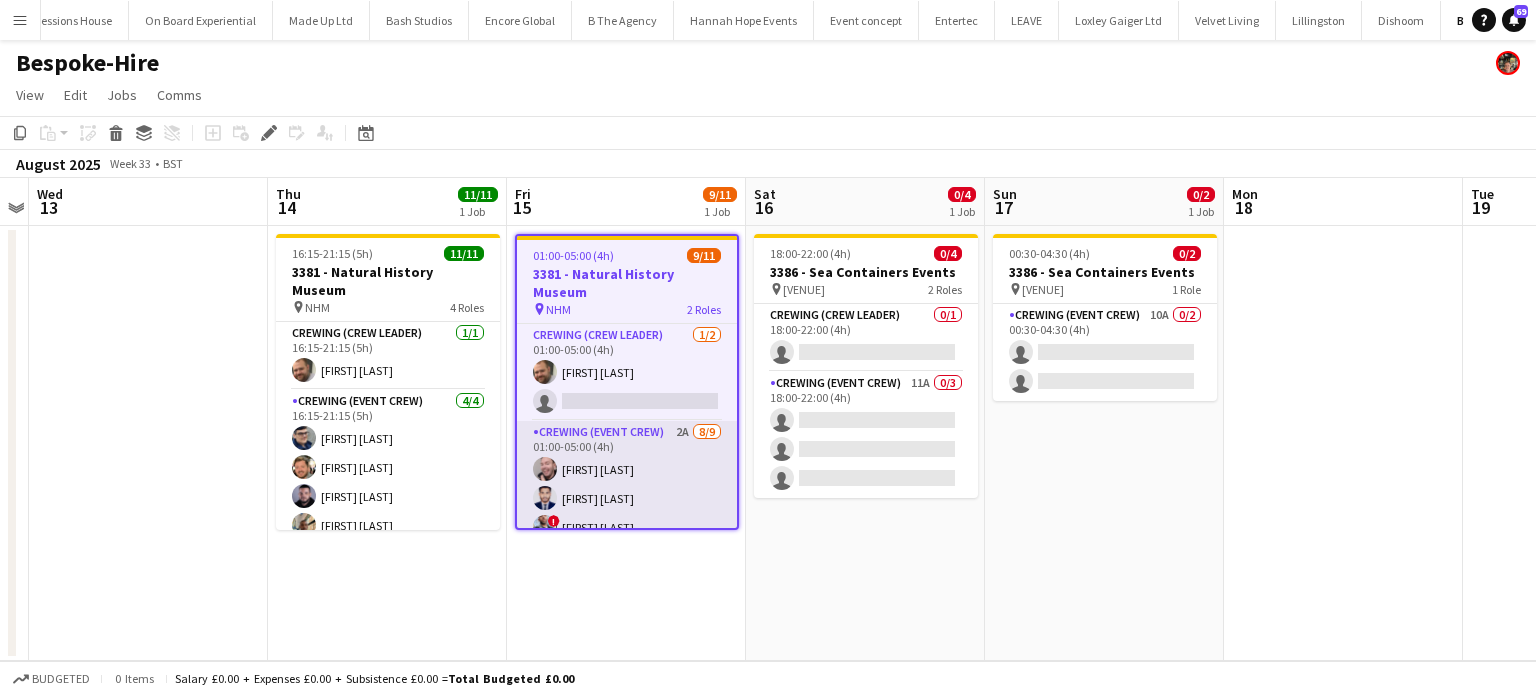 click on "Crewing (Event Crew)   2A   8/9   01:00-05:00 (4h)
[FIRST] [LAST] Md Mosabbit Hridoy ! [FIRST] [LAST] [FIRST] [LAST] [FIRST] [LAST] [FIRST] [LAST] [FIRST] [LAST] [FIRST] [LAST]
single-neutral-actions" at bounding box center [627, 571] 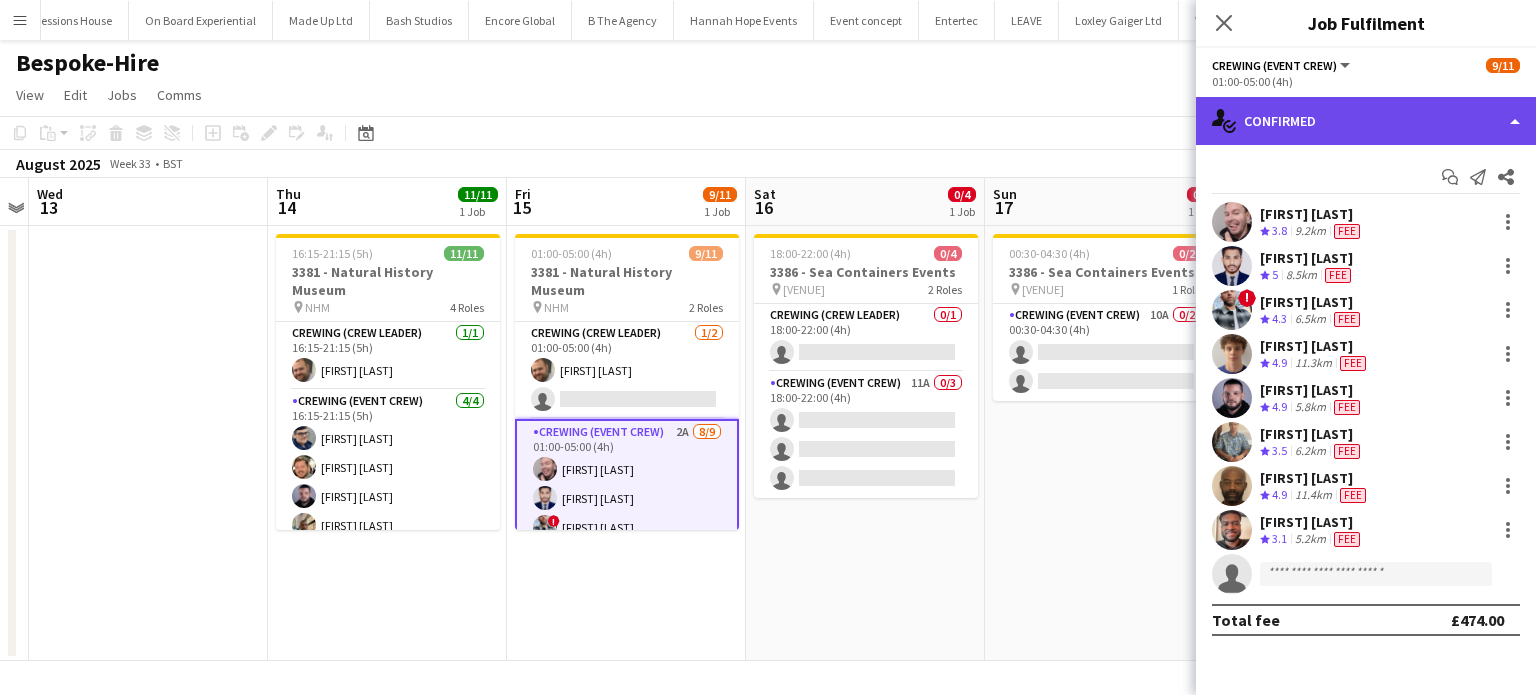 click on "single-neutral-actions-check-2
Confirmed" 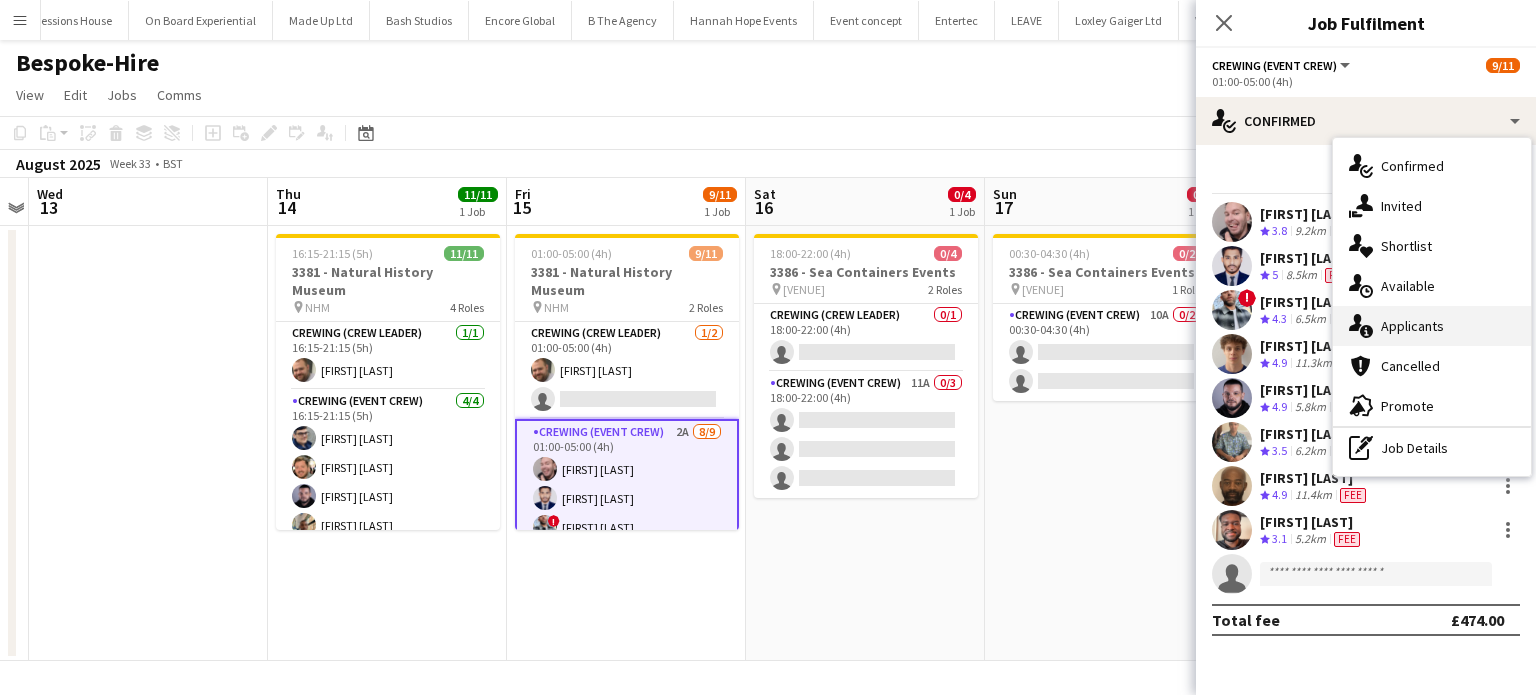 click on "single-neutral-actions-information
Applicants" at bounding box center (1432, 326) 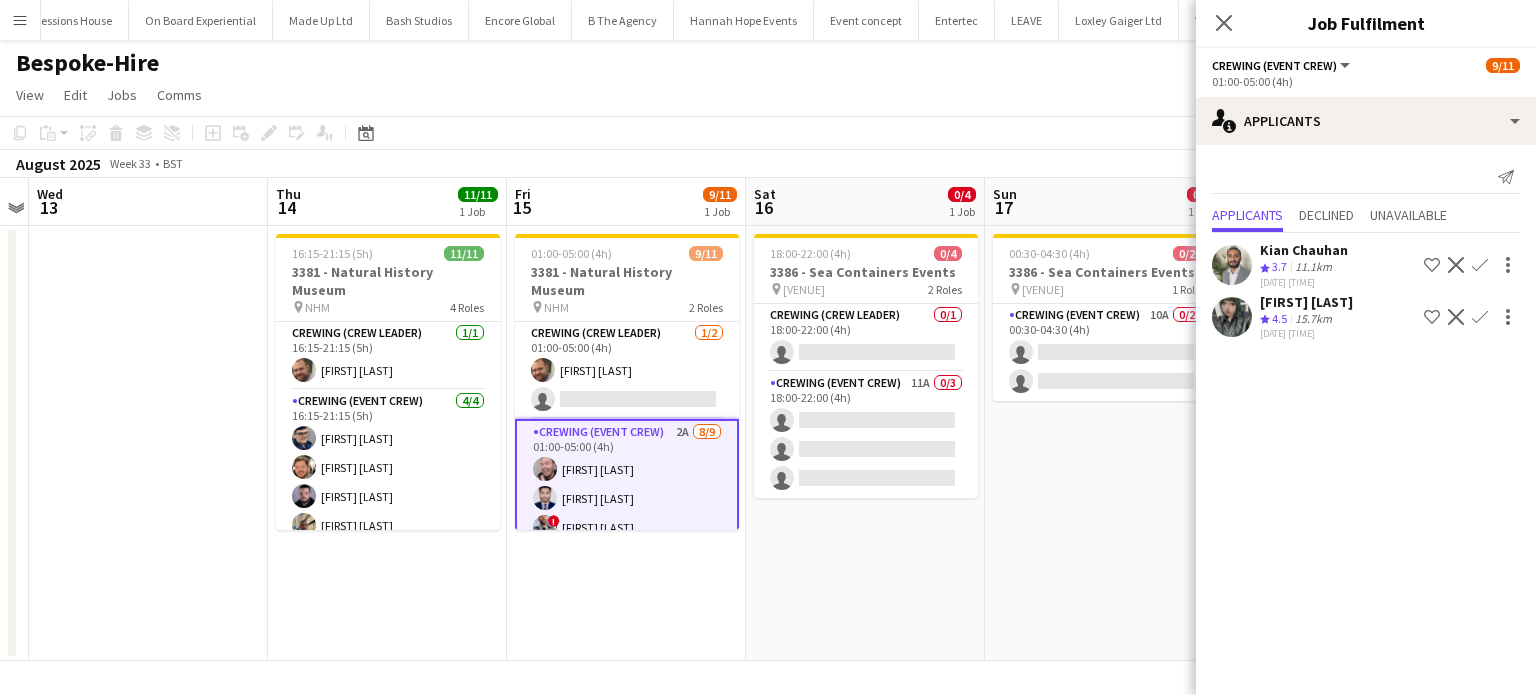 click on "Confirm" at bounding box center [1480, 317] 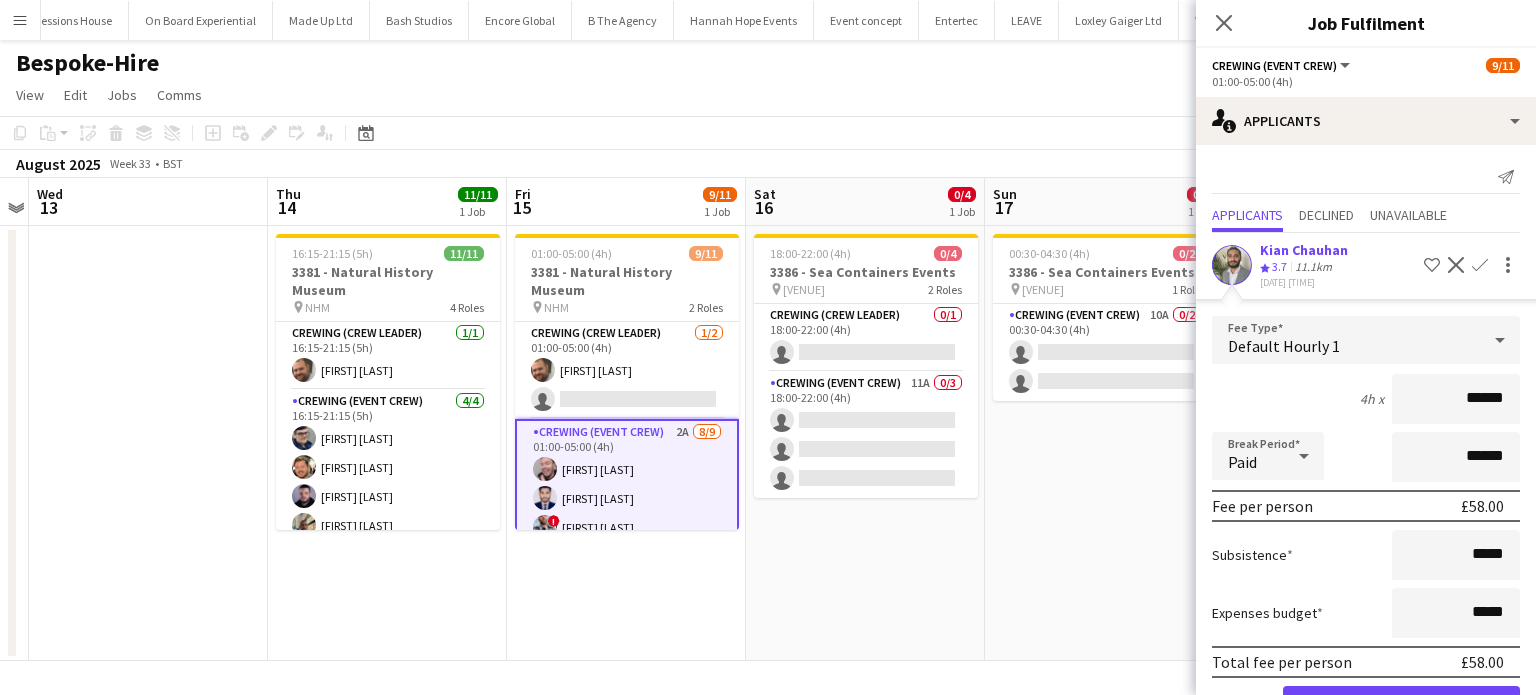 click on "Confirm" 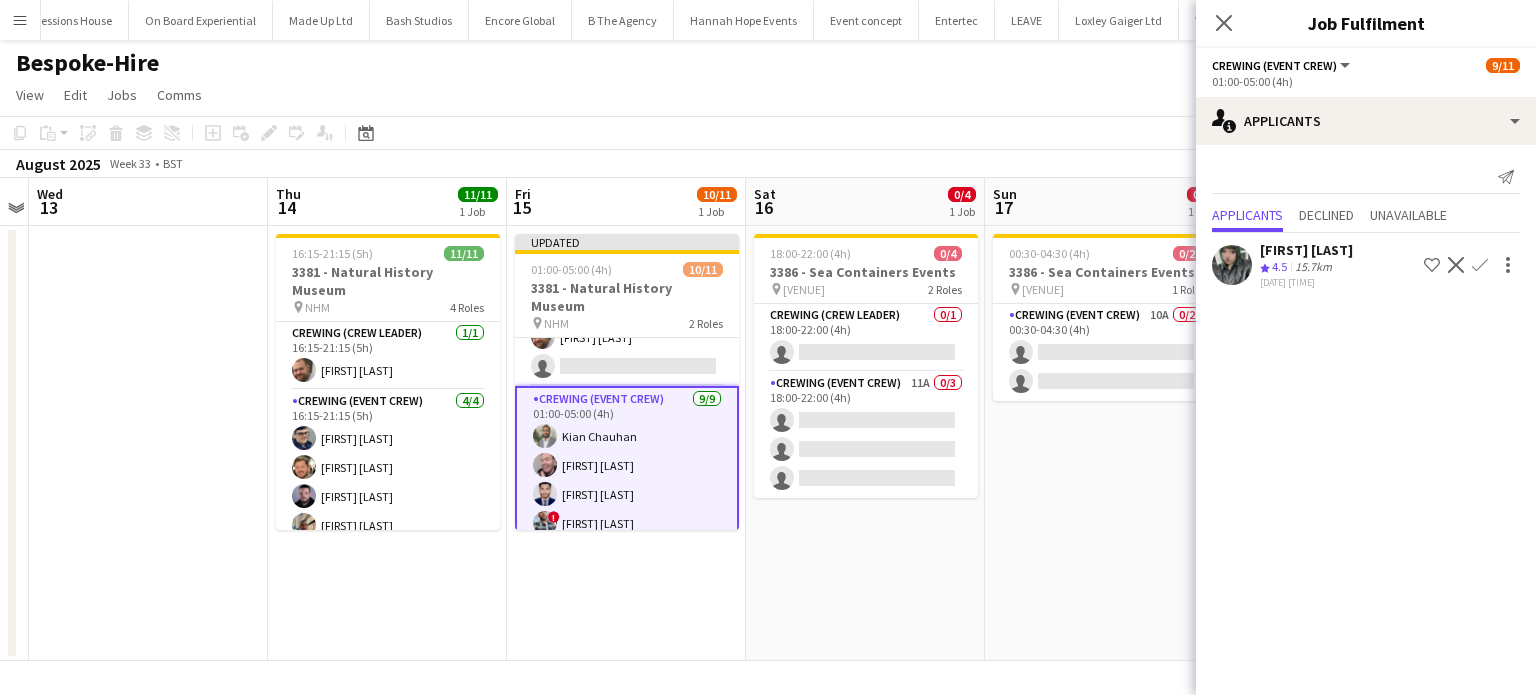 scroll, scrollTop: 0, scrollLeft: 0, axis: both 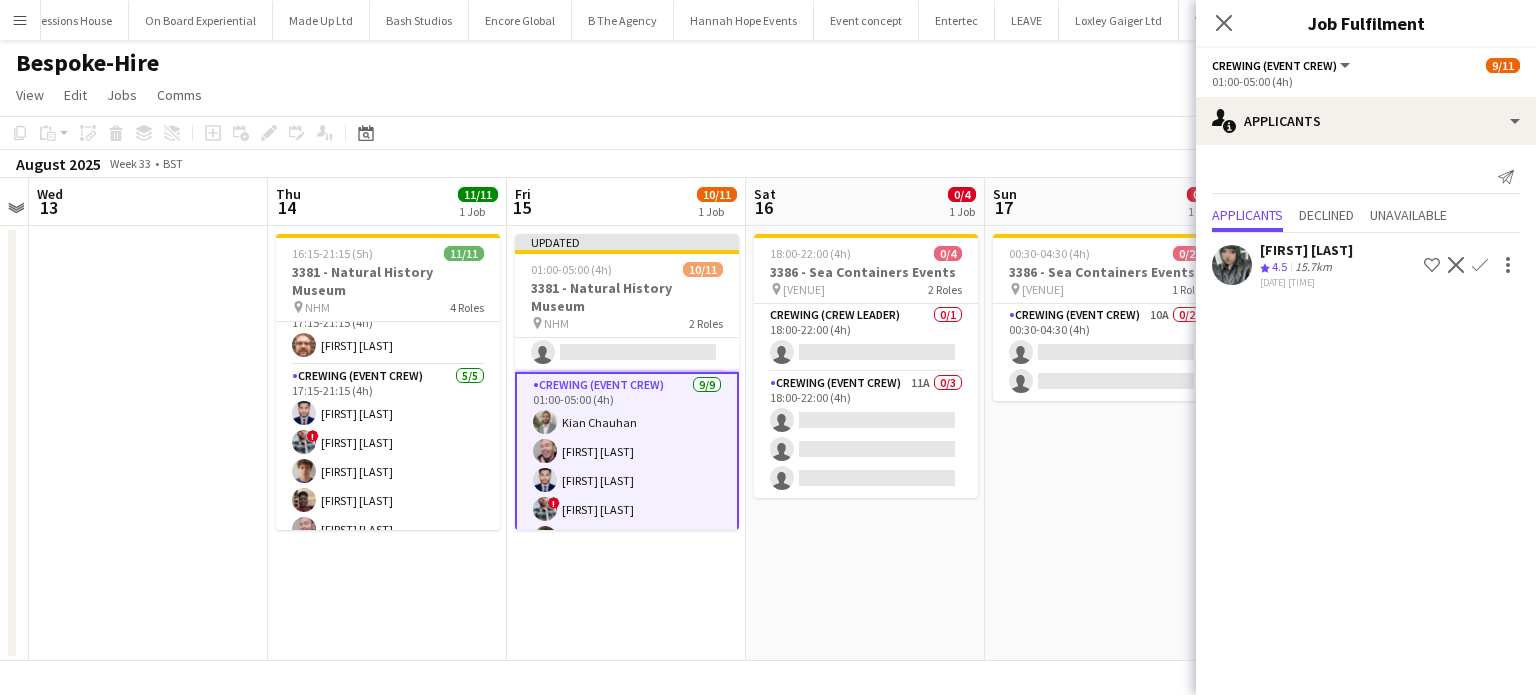 click on "Crewing (Event Crew)   9/9   01:00-05:00 (4h)
Kian Chauhan Eldon Taylor Md Mosabbit Hridoy ! Kieran Brooks Alexander Caseley Paul Fisk Daniel Slack Kevin Olanrewaju Papa Opoku-Adjei" at bounding box center [627, 524] 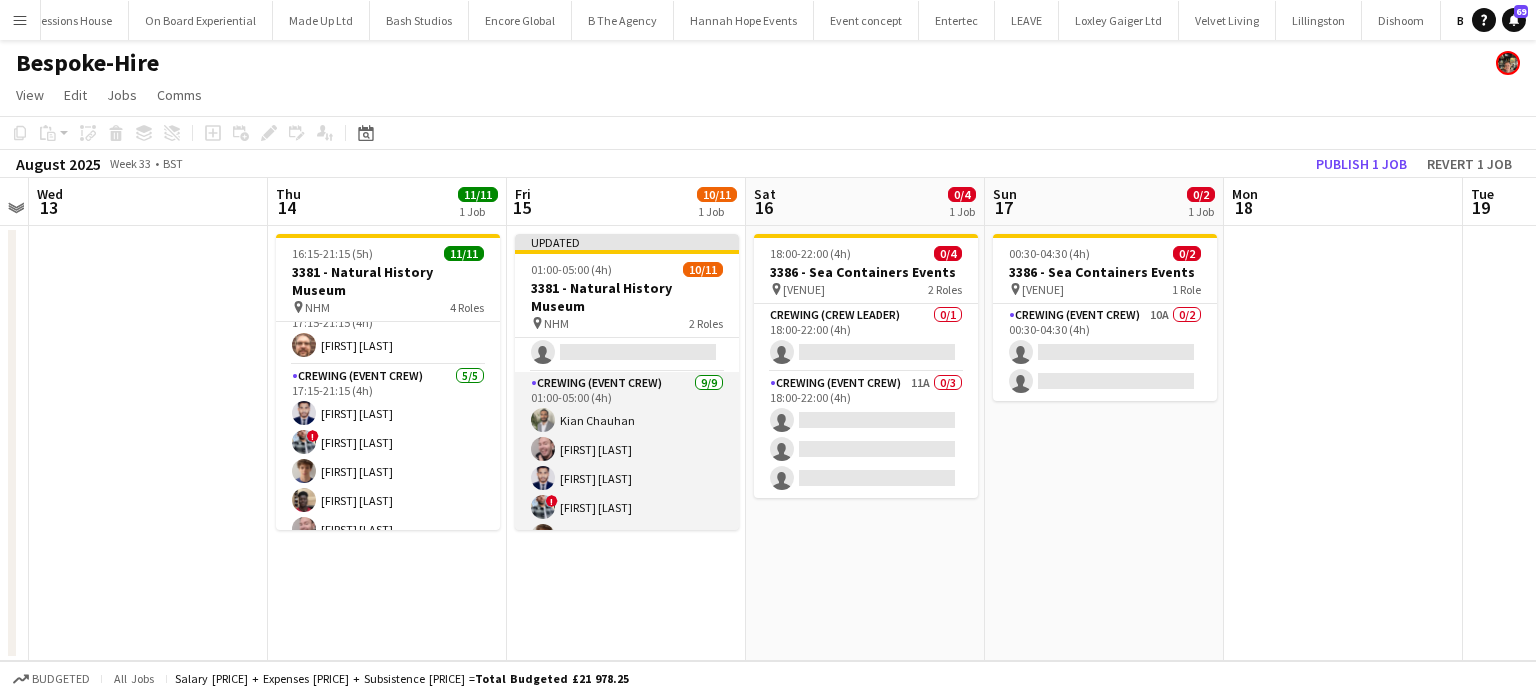 click on "Crewing (Event Crew)   9/9   01:00-05:00 (4h)
Kian Chauhan Eldon Taylor Md Mosabbit Hridoy ! Kieran Brooks Alexander Caseley Paul Fisk Daniel Slack Kevin Olanrewaju Papa Opoku-Adjei" at bounding box center (627, 522) 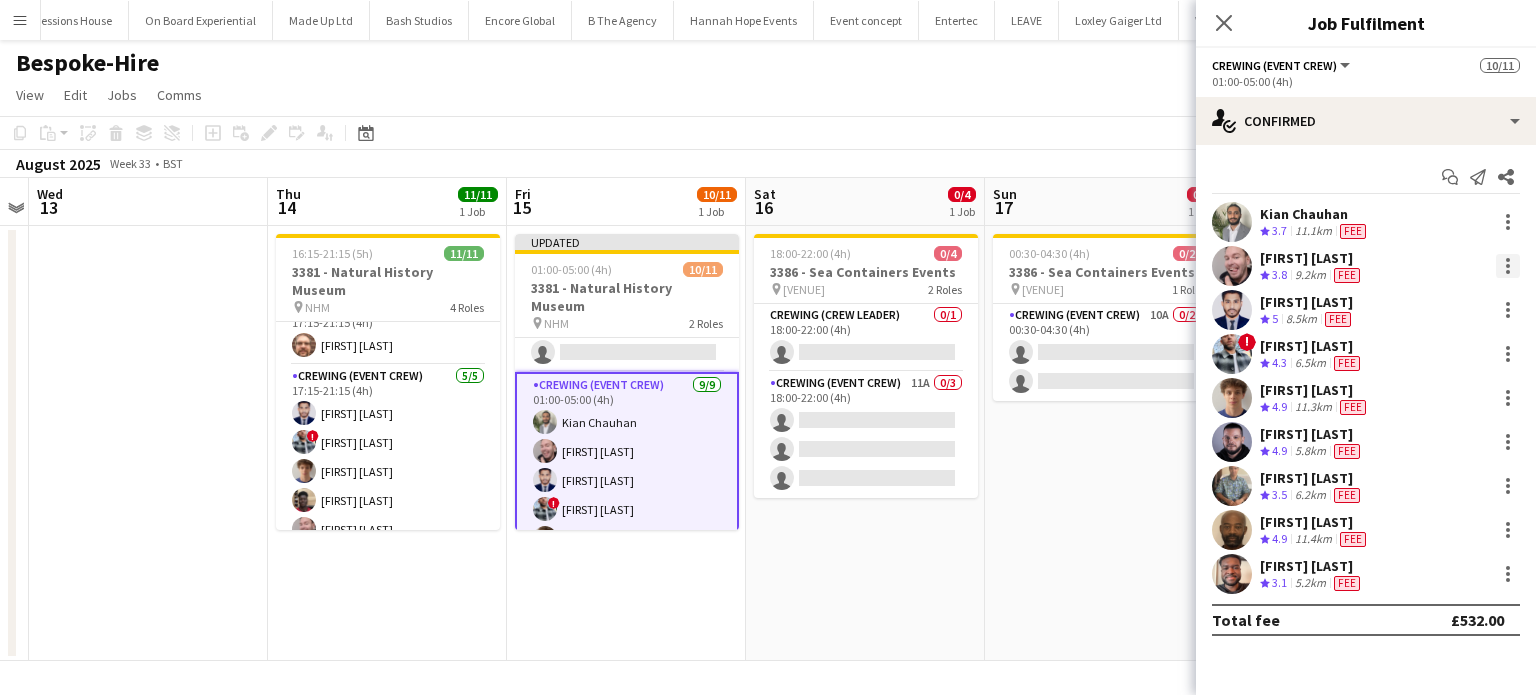 click at bounding box center (1508, 266) 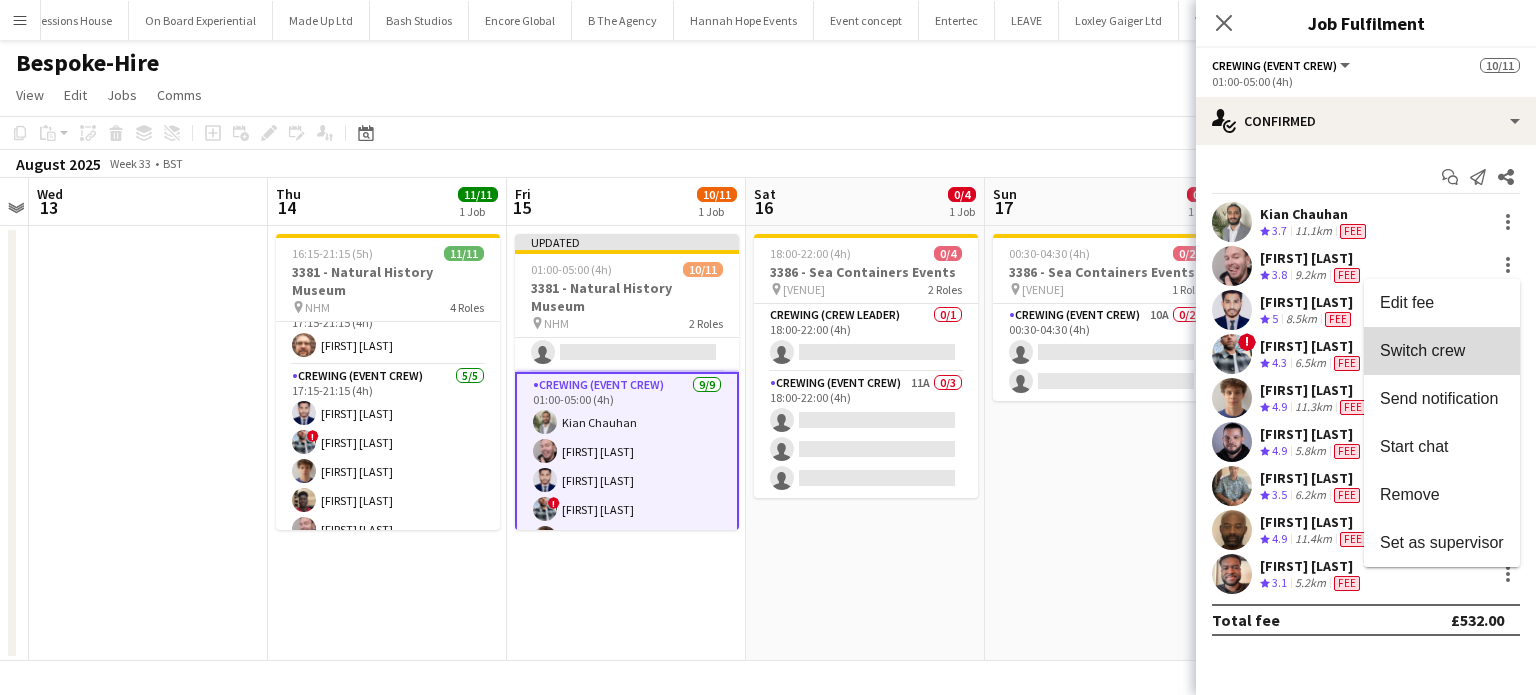 click on "Switch crew" at bounding box center (1442, 351) 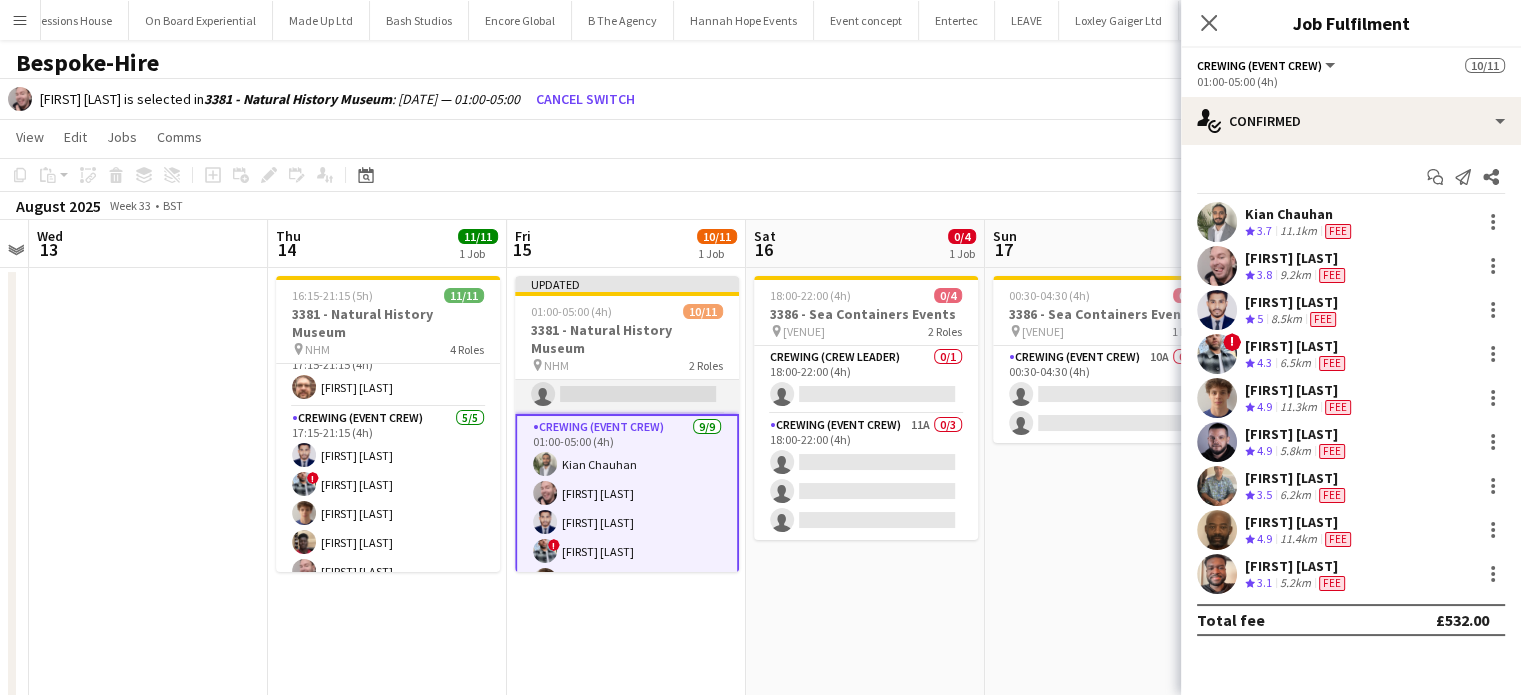 click on "Crewing (Crew Leader)   1/2   01:00-05:00 (4h)
Ben Turner
single-neutral-actions" at bounding box center [627, 365] 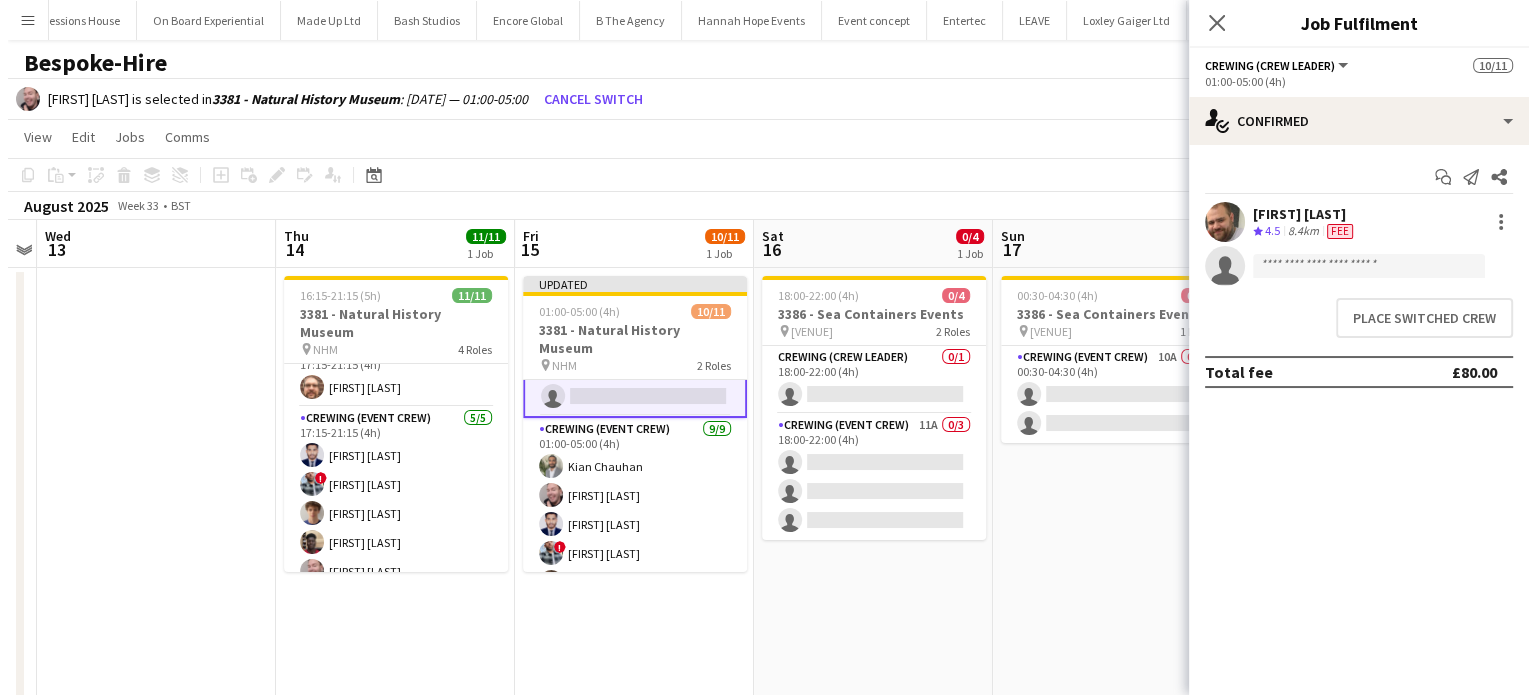 scroll, scrollTop: 64, scrollLeft: 0, axis: vertical 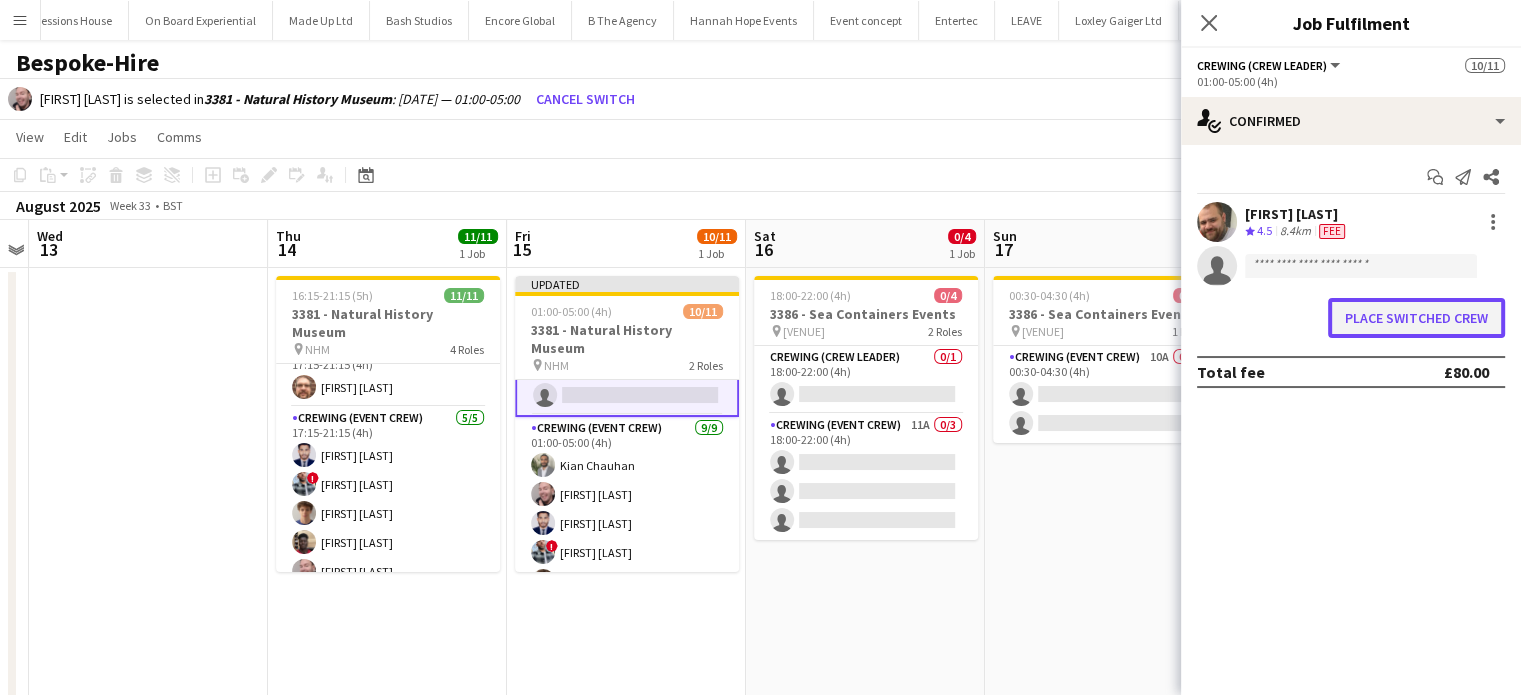 click on "Place switched crew" at bounding box center (1416, 318) 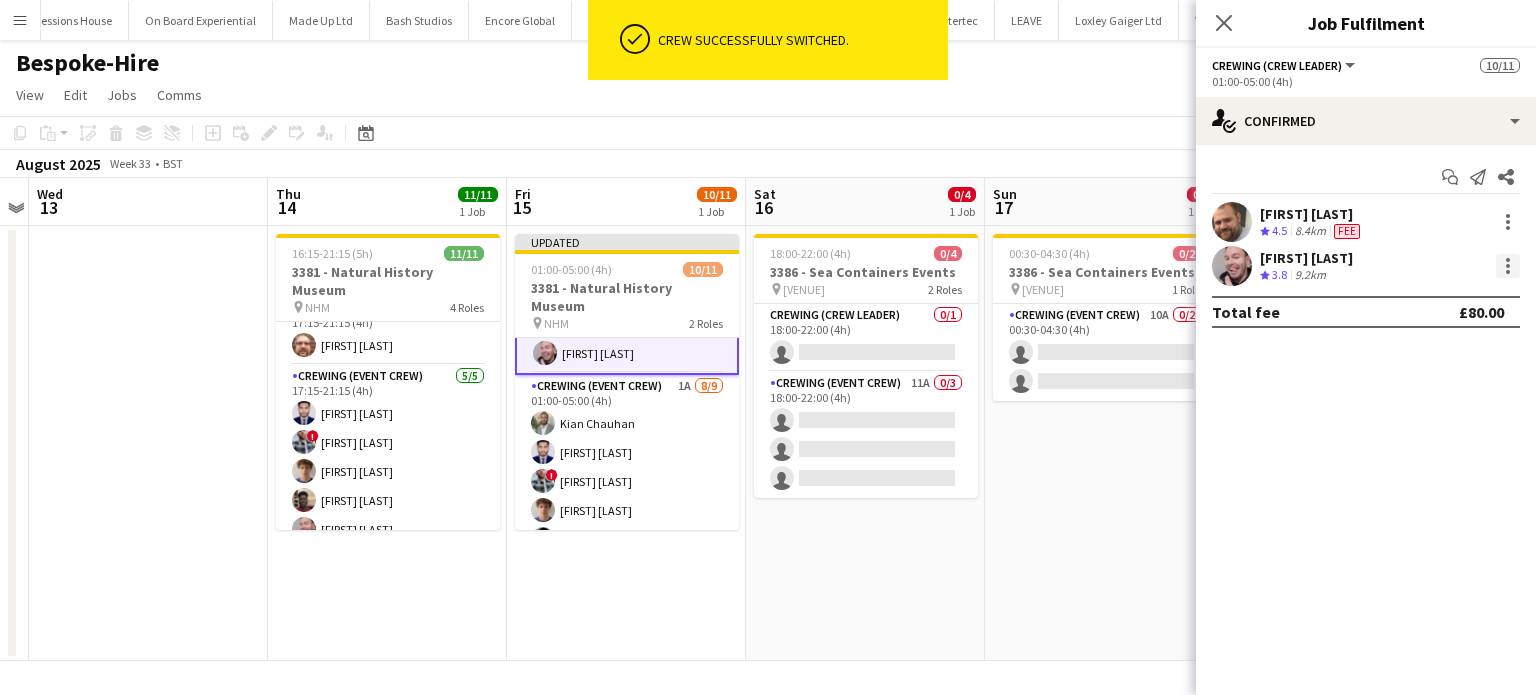 click at bounding box center (1508, 266) 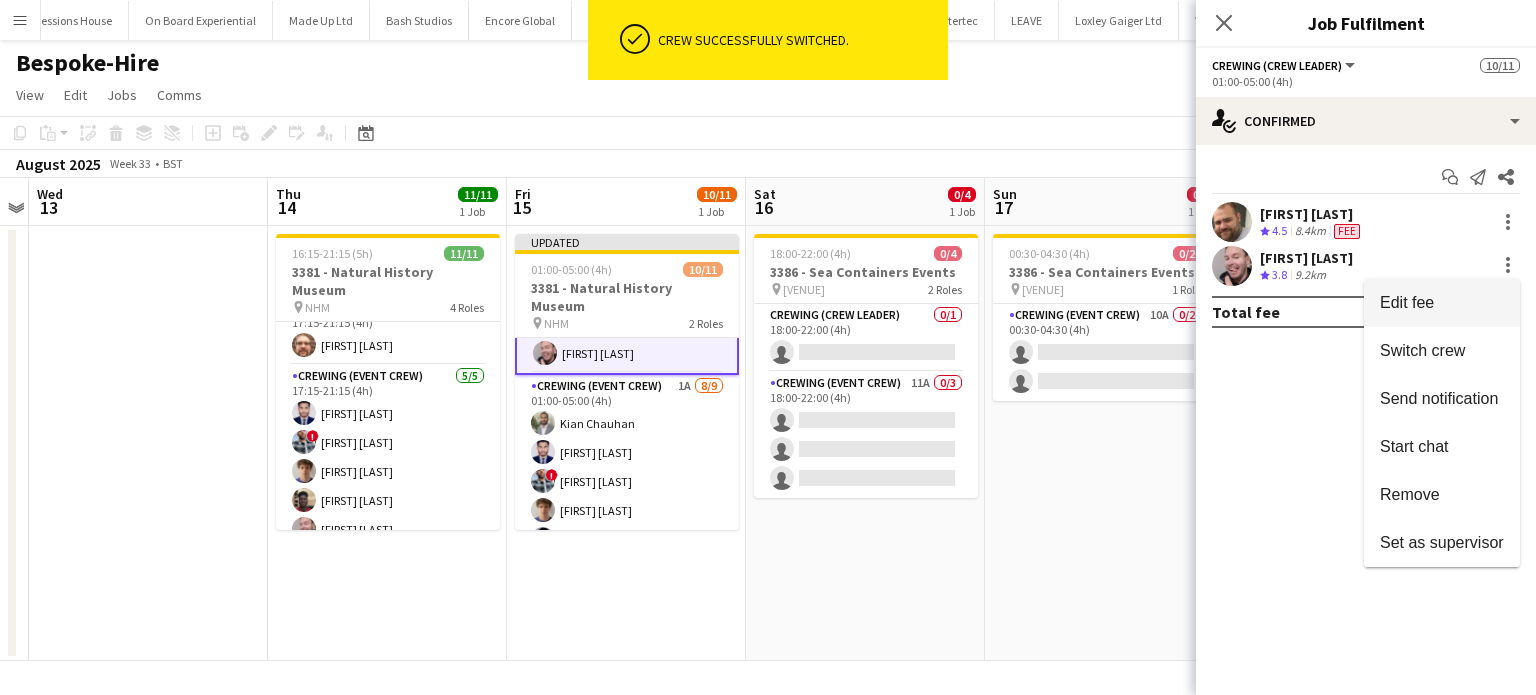 click on "Edit fee" at bounding box center (1407, 302) 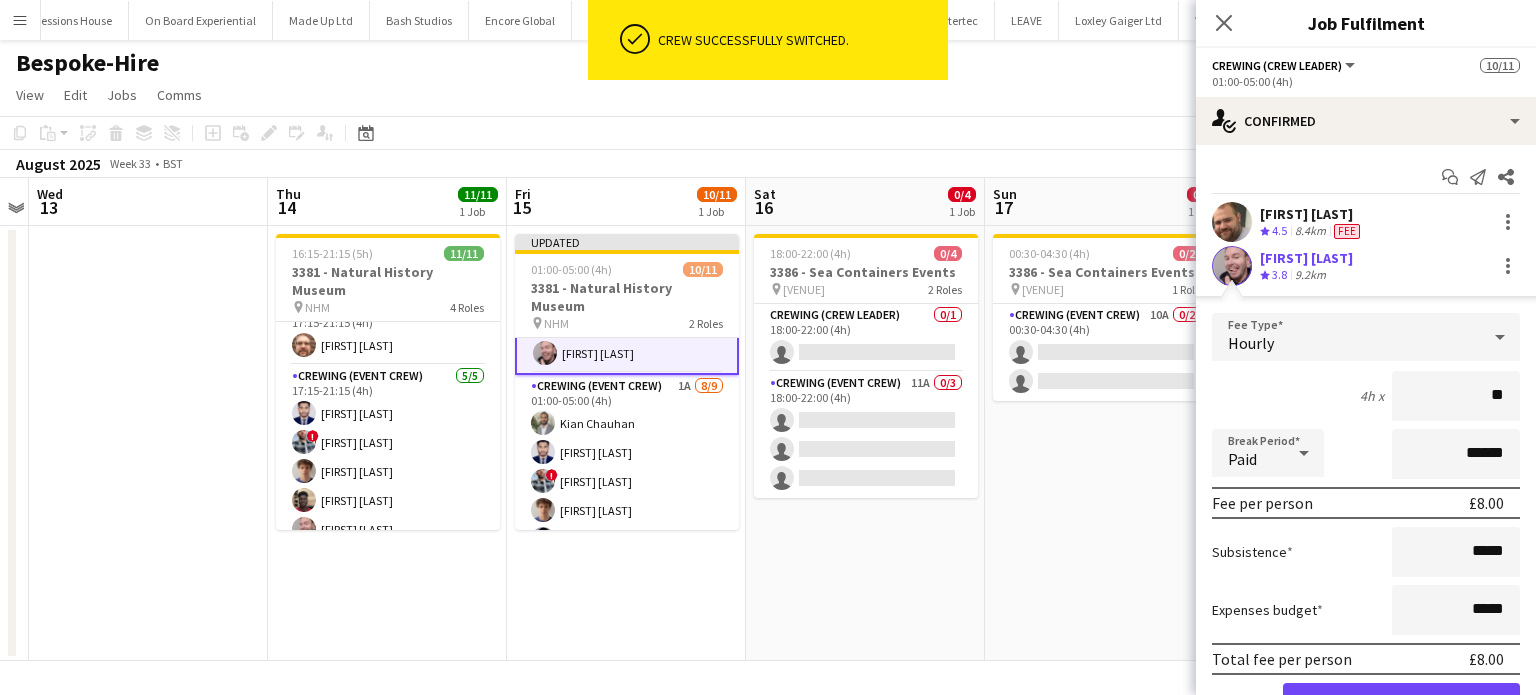 type on "***" 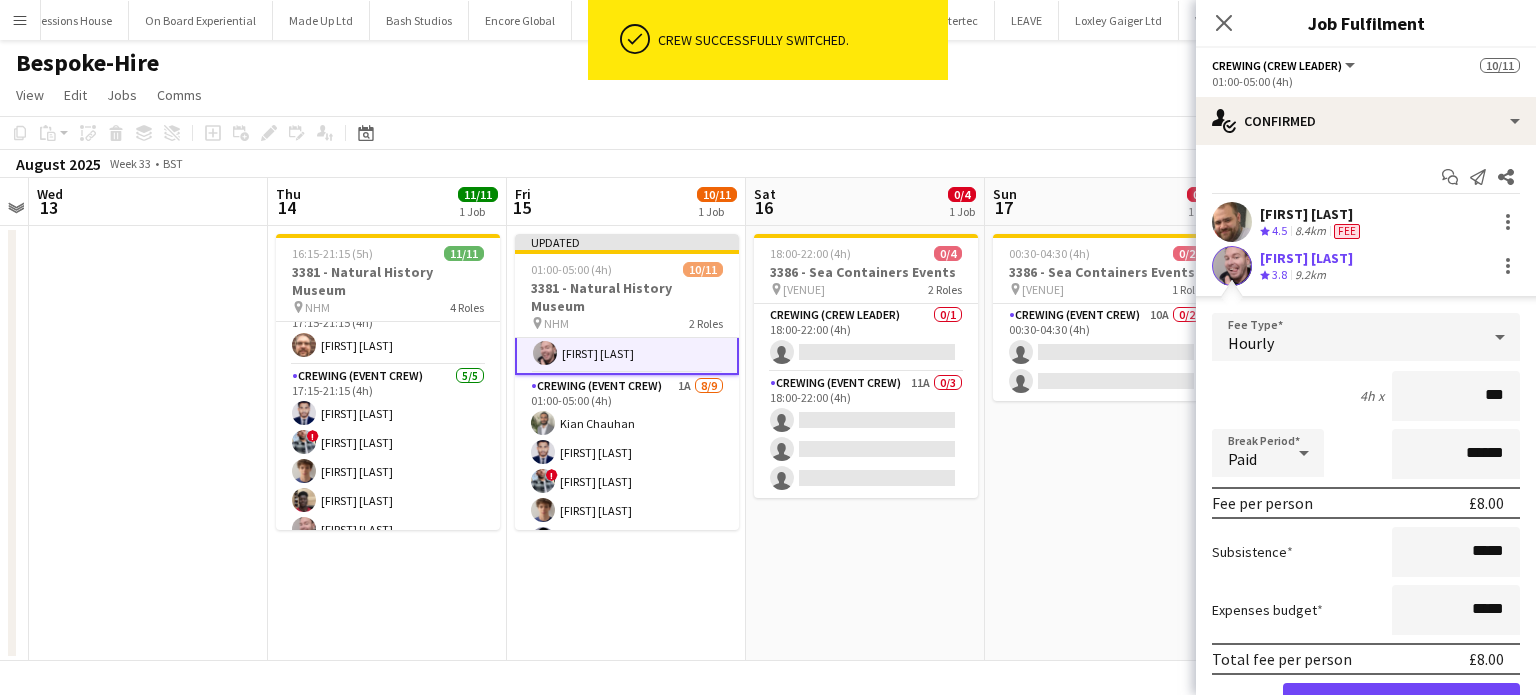 click on "Confirm" at bounding box center (1401, 703) 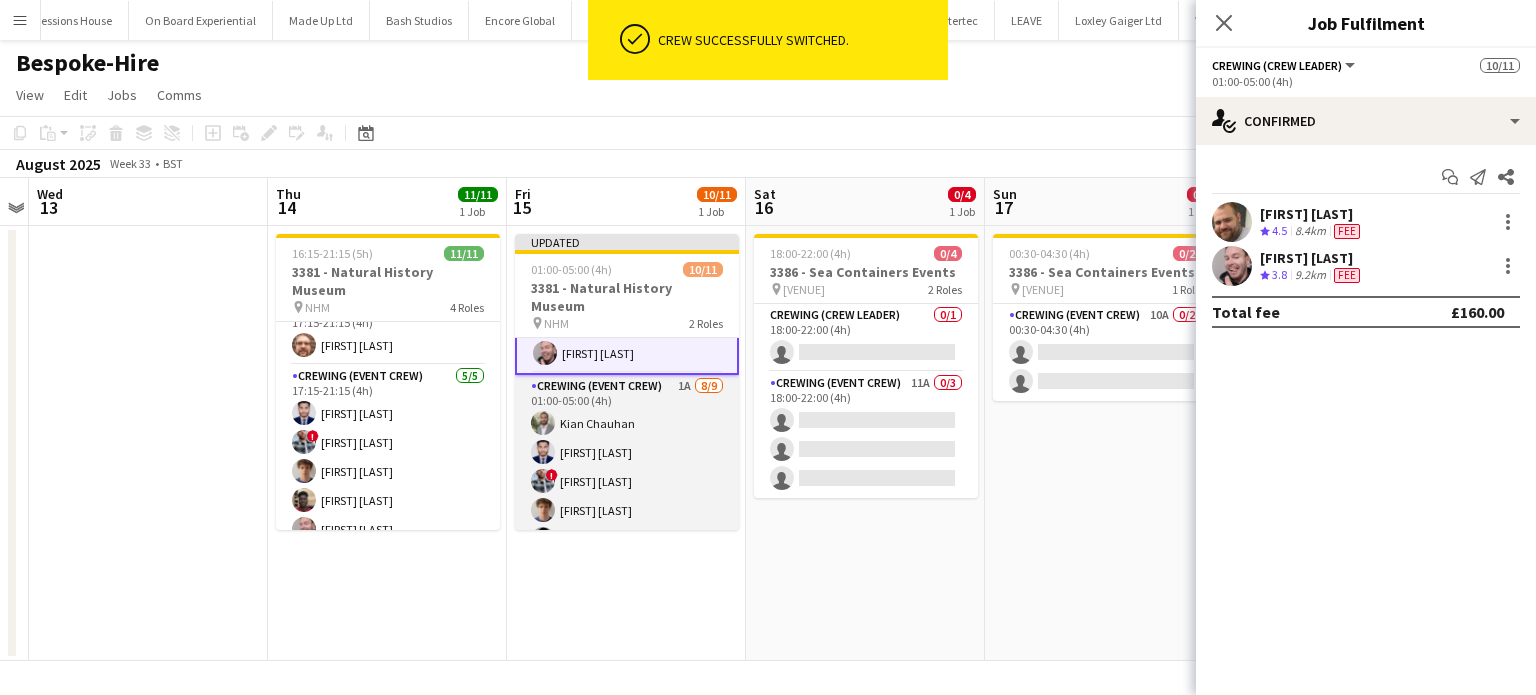 click on "Crewing (Event Crew)   1A   8/9   01:00-05:00 (4h)
Kian Chauhan Md Mosabbit Hridoy ! Kieran Brooks Alexander Caseley Paul Fisk Daniel Slack Kevin Olanrewaju Papa Opoku-Adjei
single-neutral-actions" at bounding box center (627, 525) 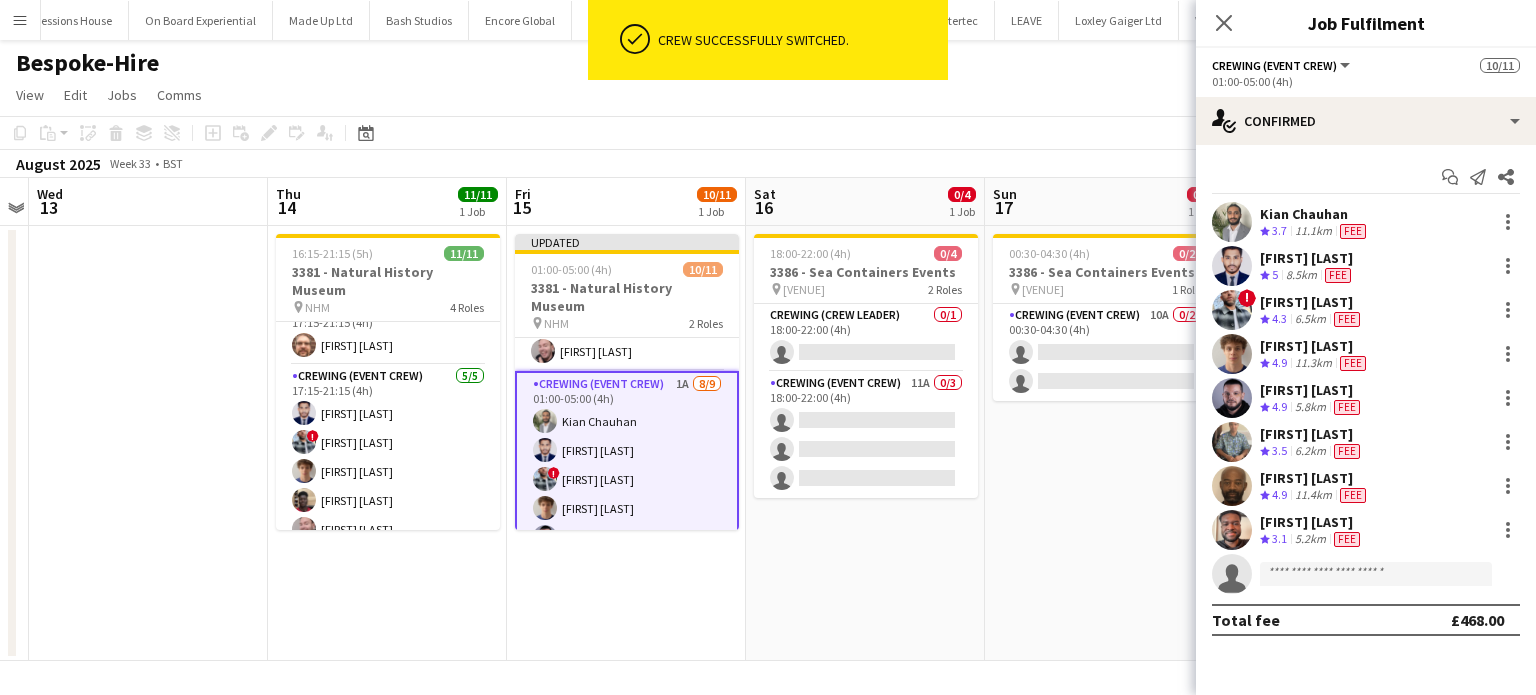 scroll, scrollTop: 63, scrollLeft: 0, axis: vertical 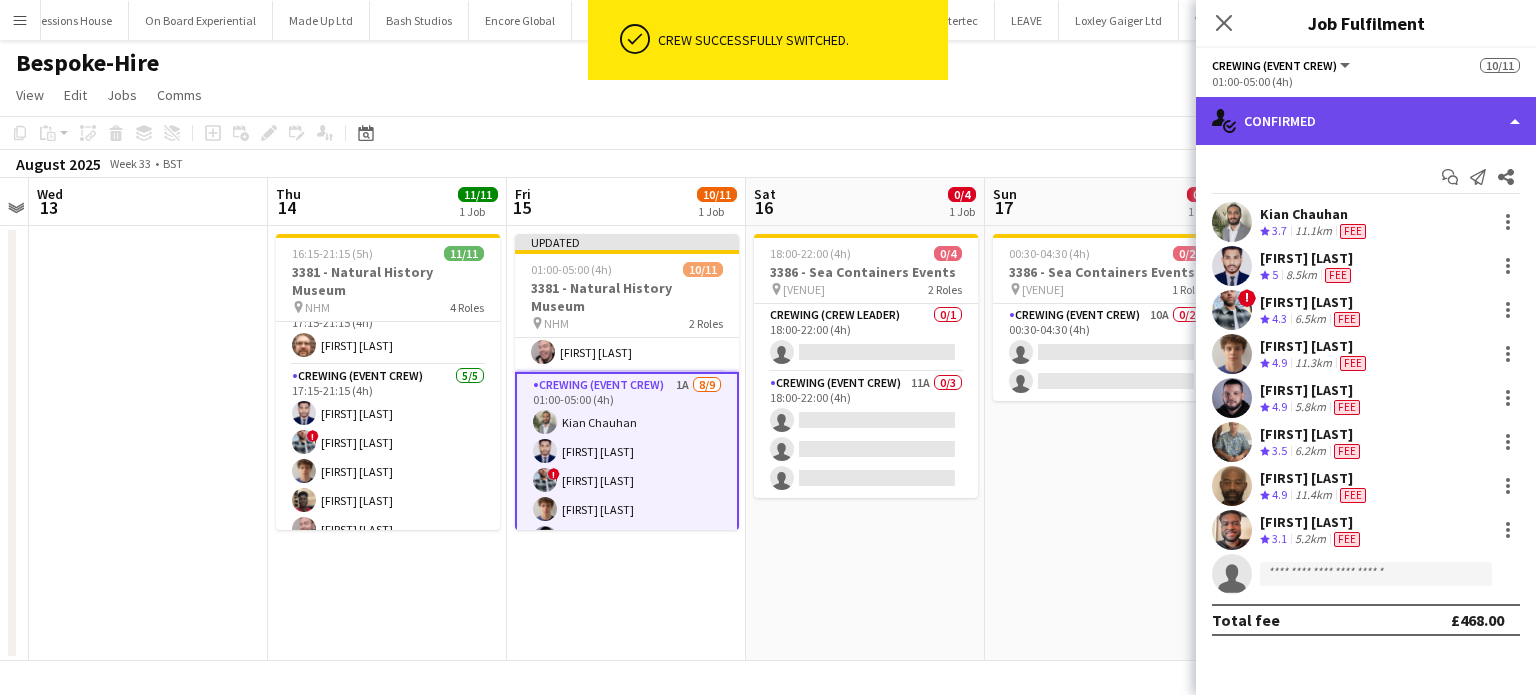 click on "single-neutral-actions-check-2
Confirmed" 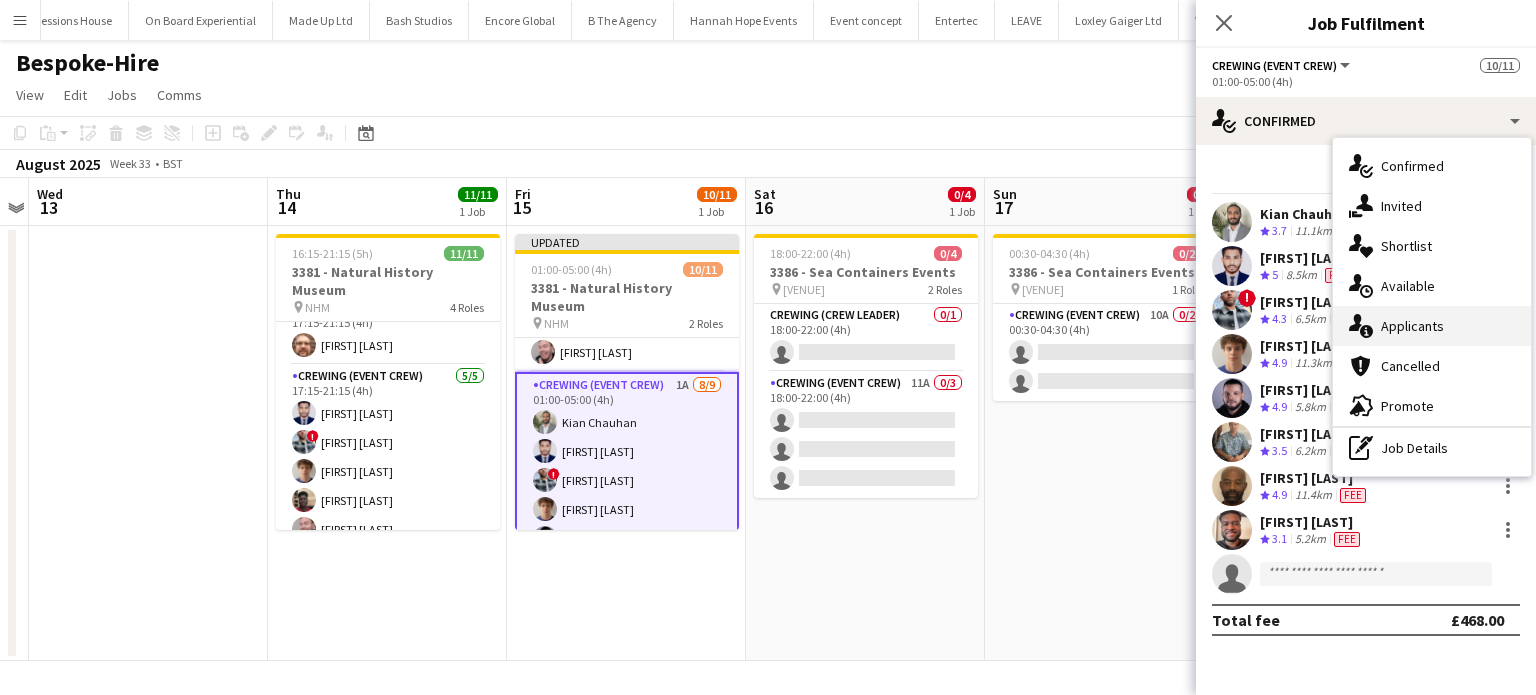 click on "single-neutral-actions-information
Applicants" at bounding box center (1432, 326) 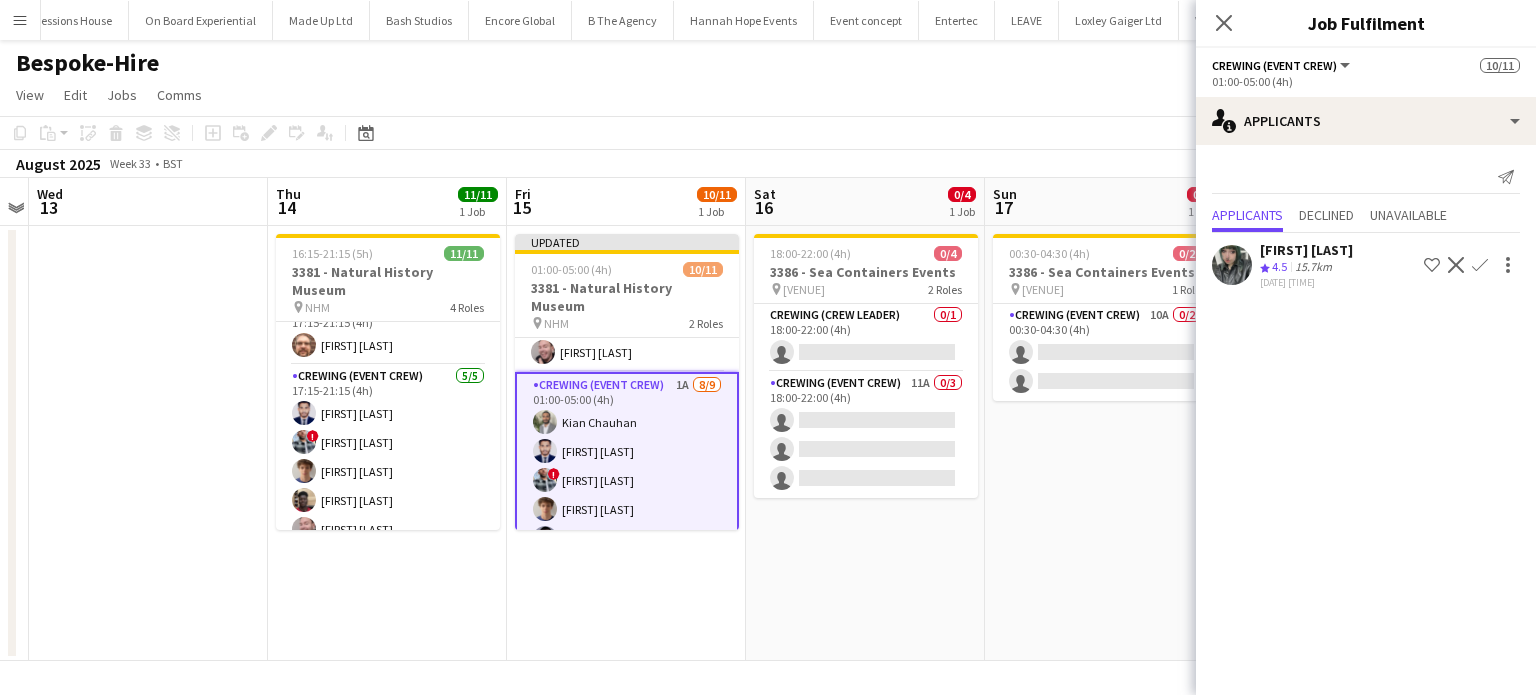 click on "Confirm" 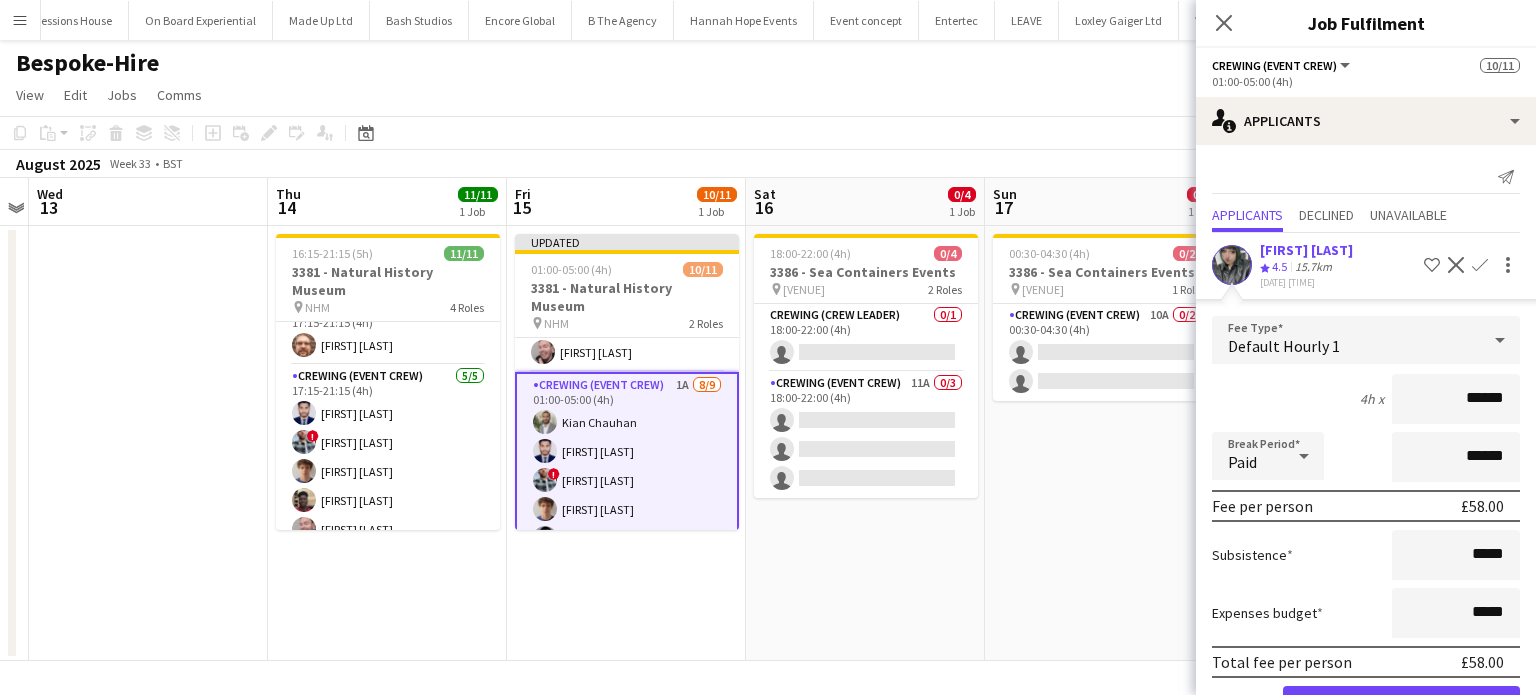 click on "Confirm" 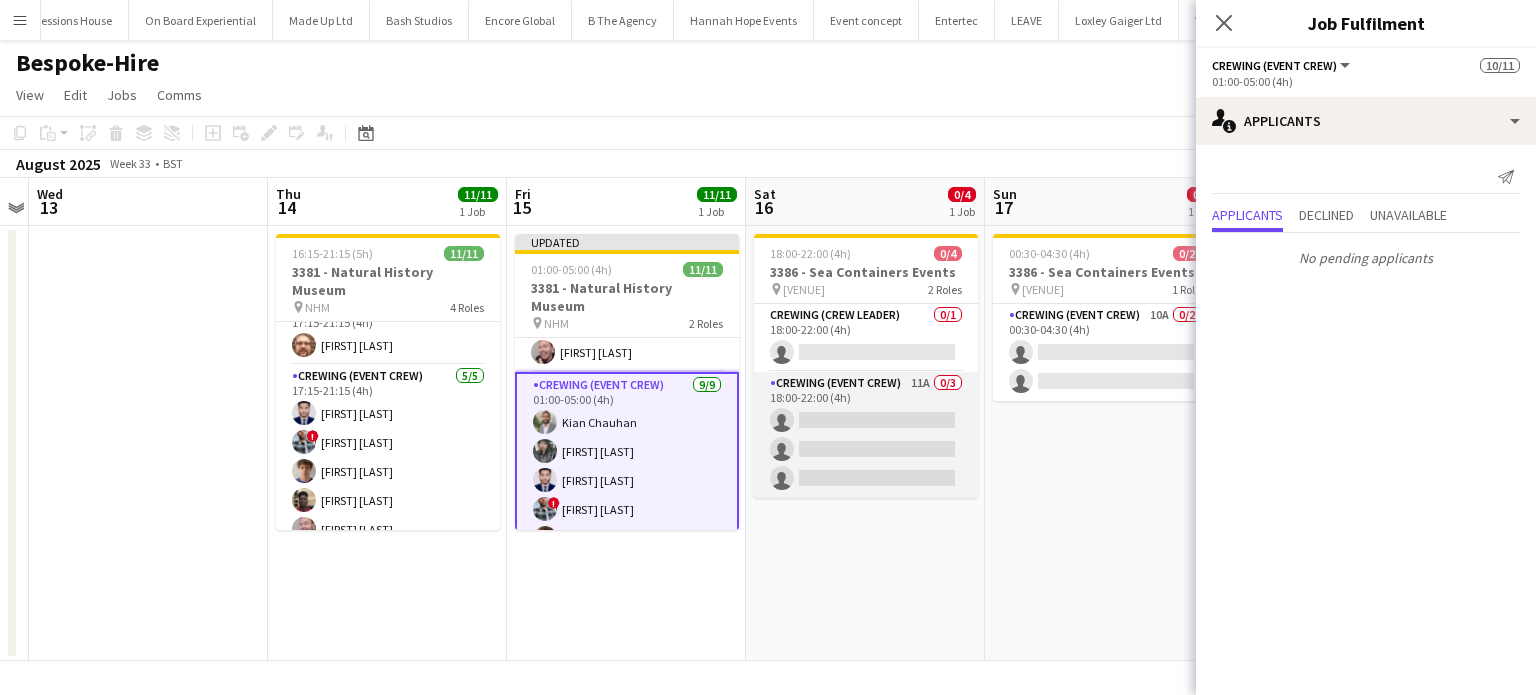 click on "Crewing (Event Crew)   11A   0/3   18:00-22:00 (4h)
single-neutral-actions
single-neutral-actions
single-neutral-actions" at bounding box center (866, 435) 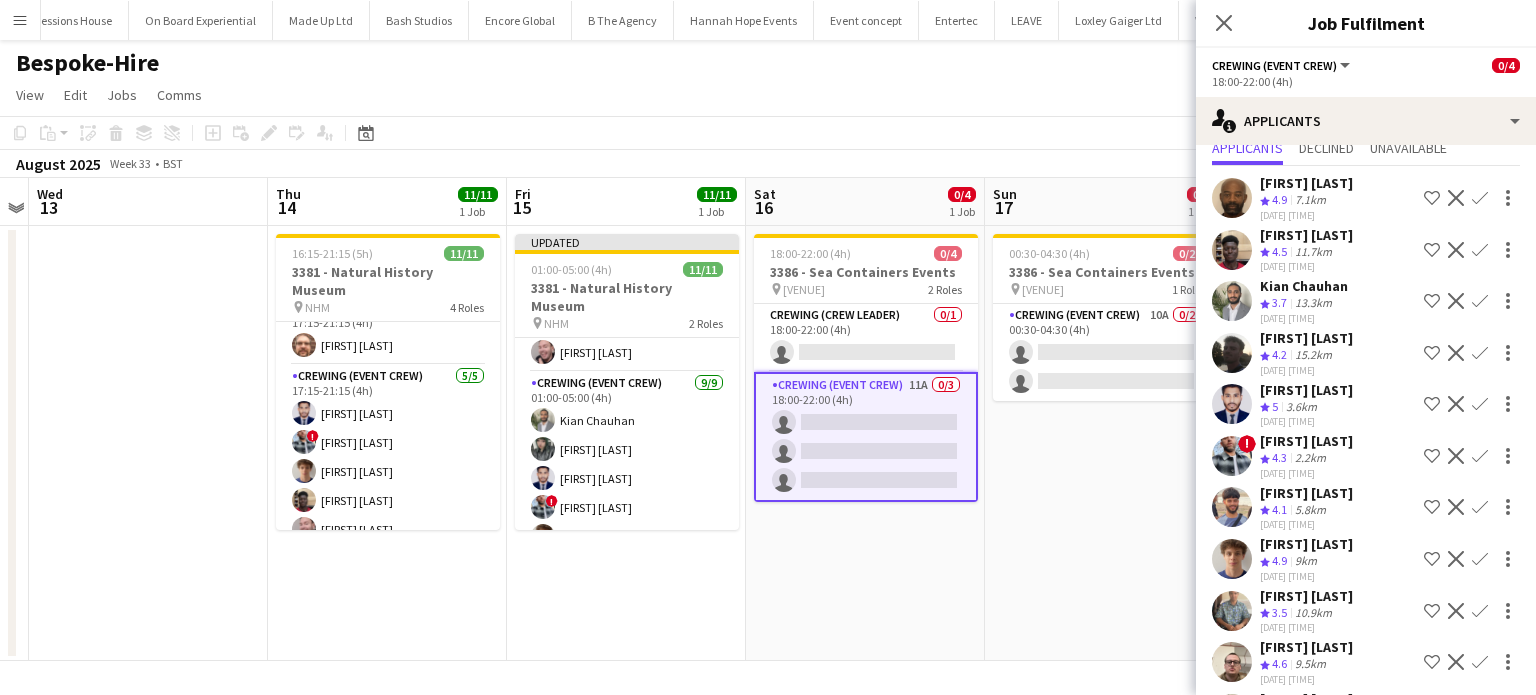 scroll, scrollTop: 120, scrollLeft: 0, axis: vertical 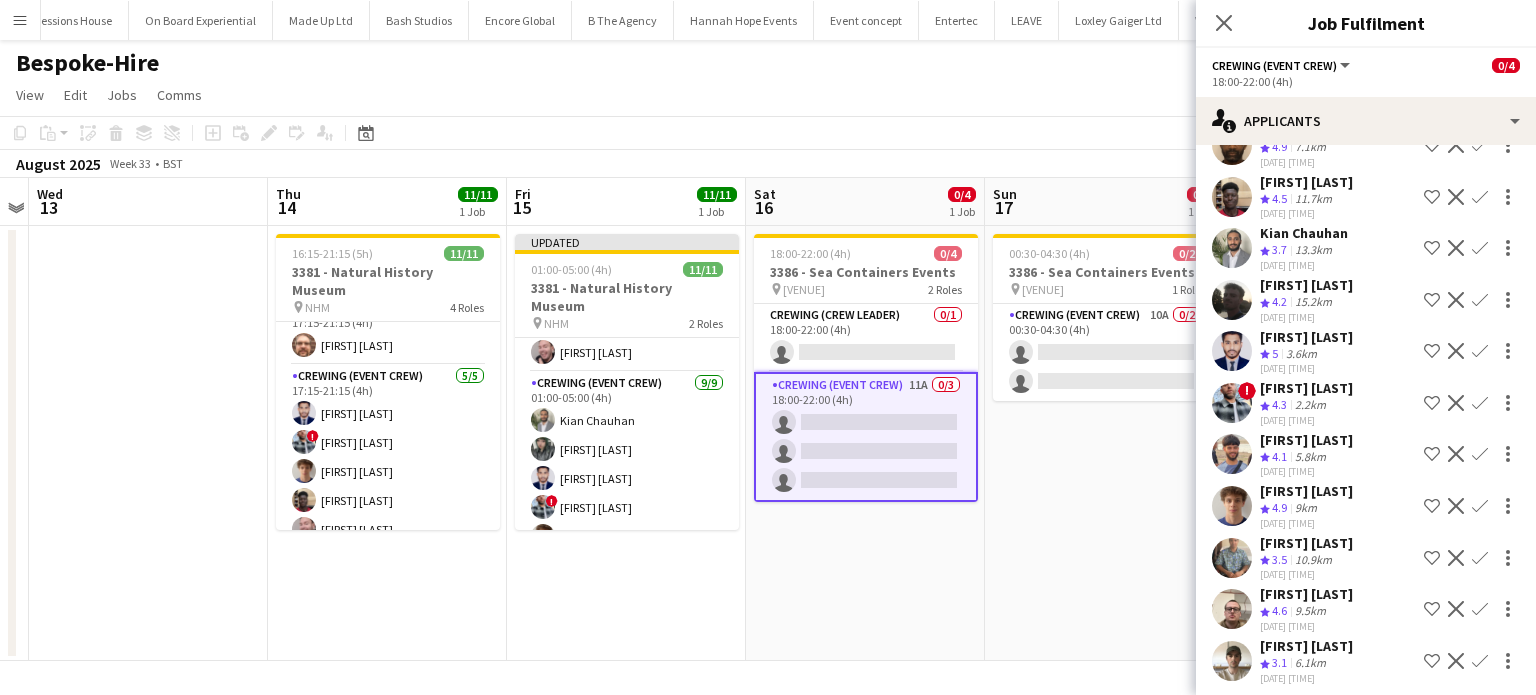 click on "Confirm" at bounding box center (1480, 661) 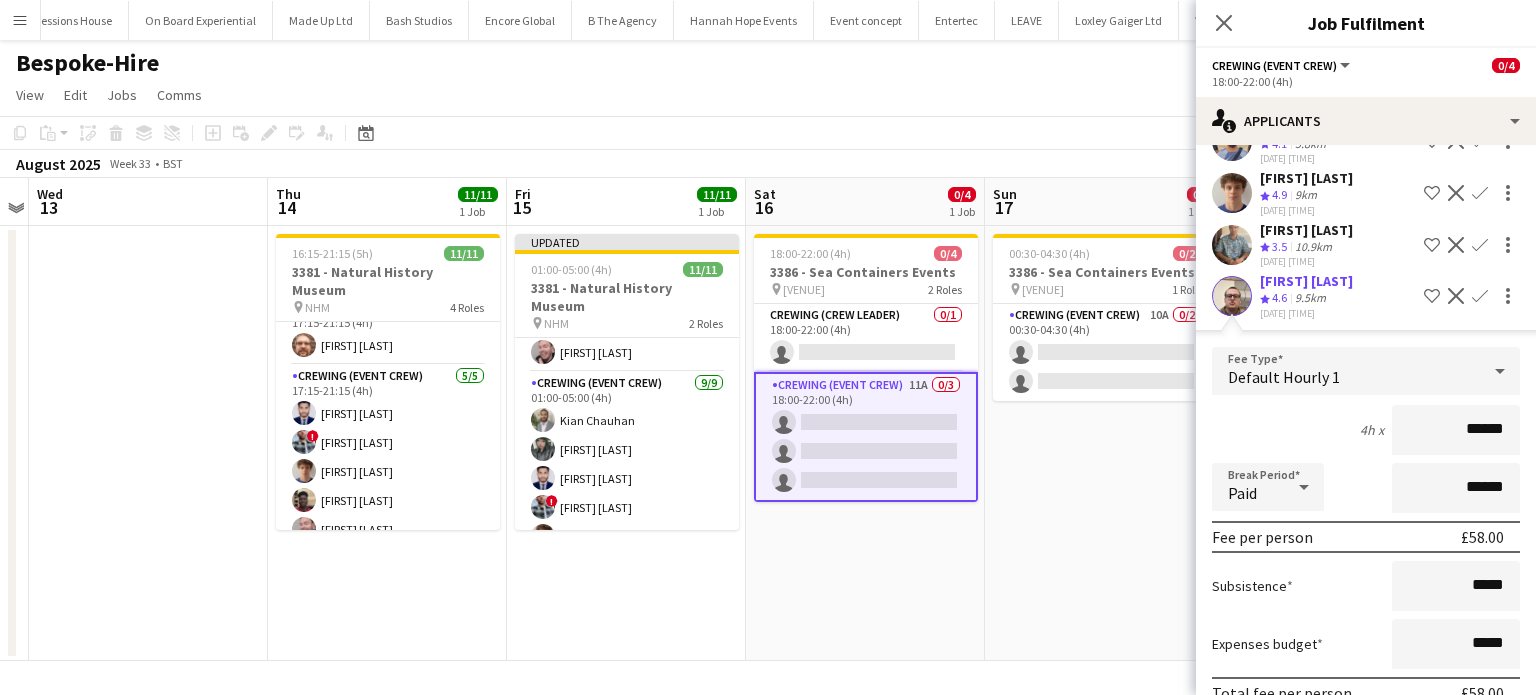click on "Confirm" 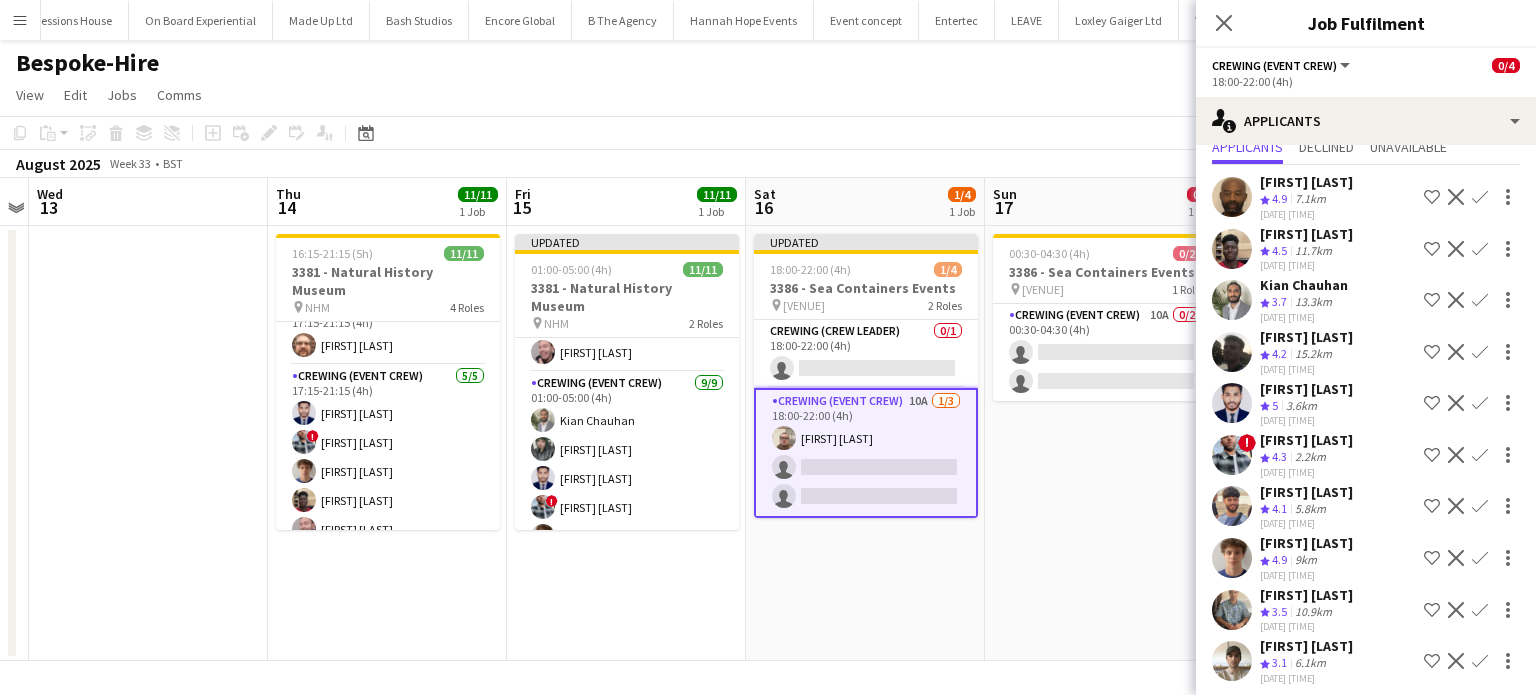 click on "Confirm" at bounding box center [1480, 403] 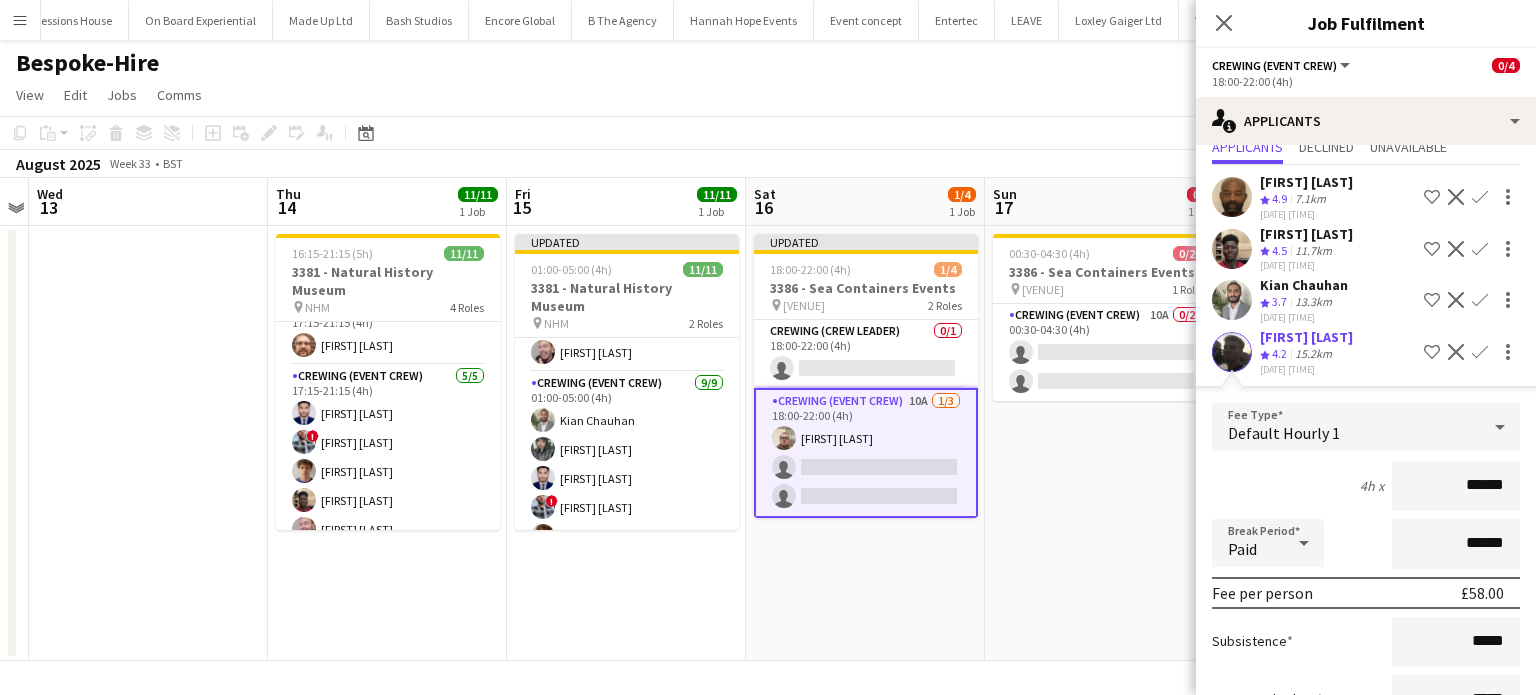 click on "Confirm" 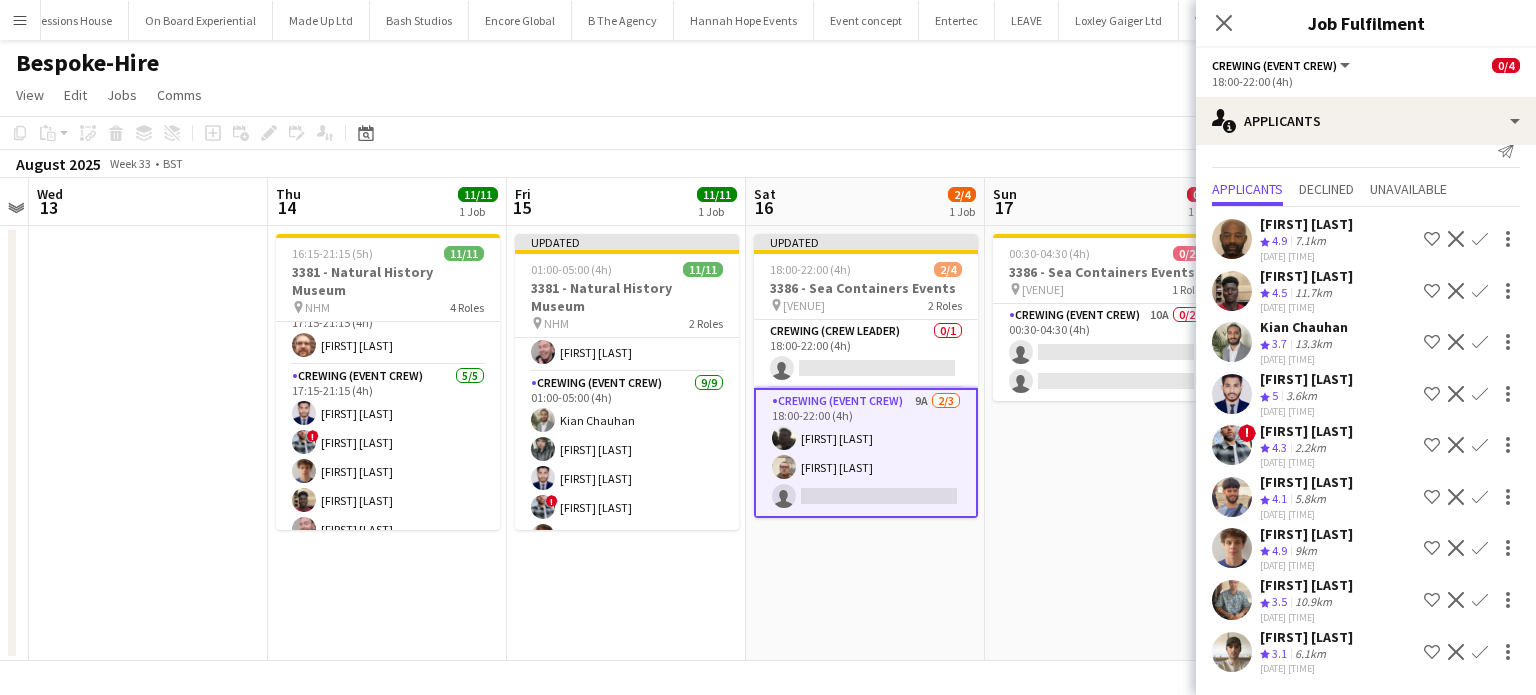 scroll, scrollTop: 18, scrollLeft: 0, axis: vertical 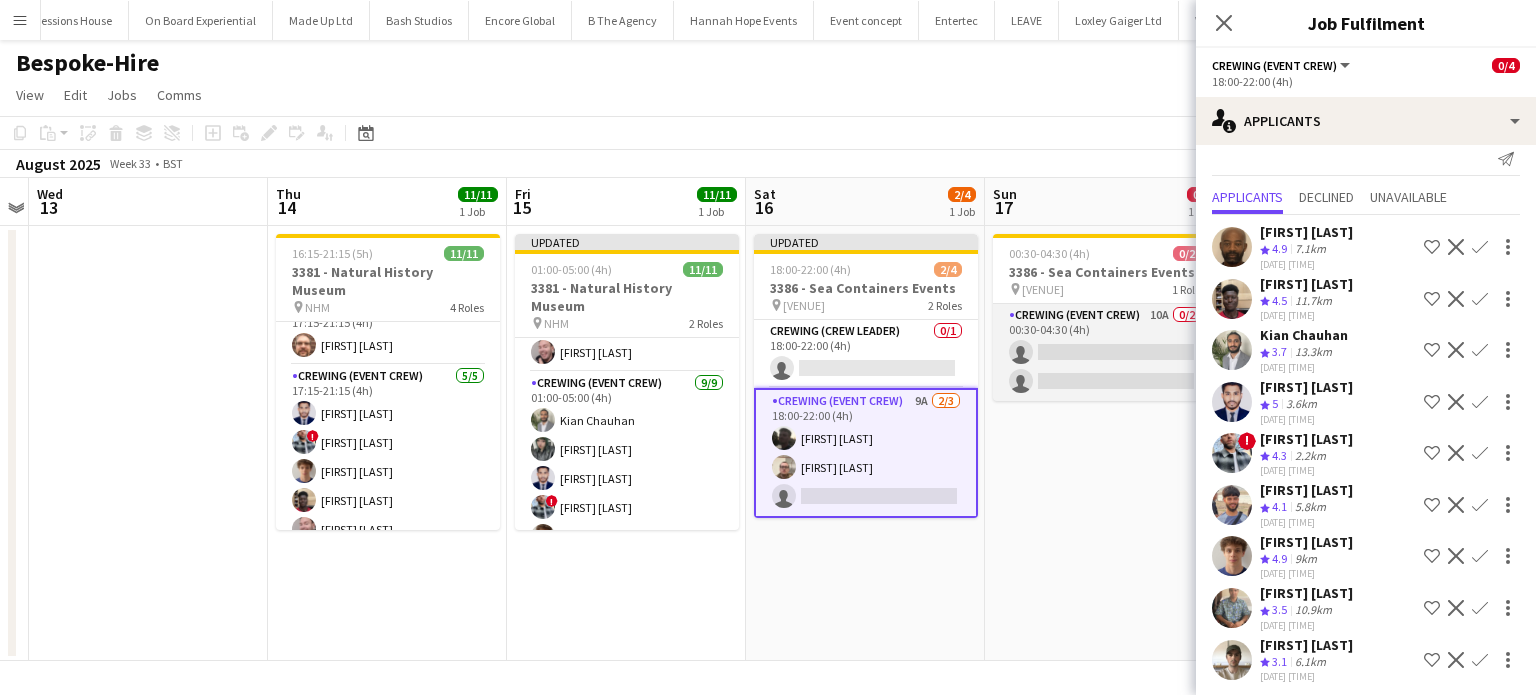 click on "Crewing (Event Crew)   10A   0/2   00:30-04:30 (4h)
single-neutral-actions
single-neutral-actions" at bounding box center (1105, 352) 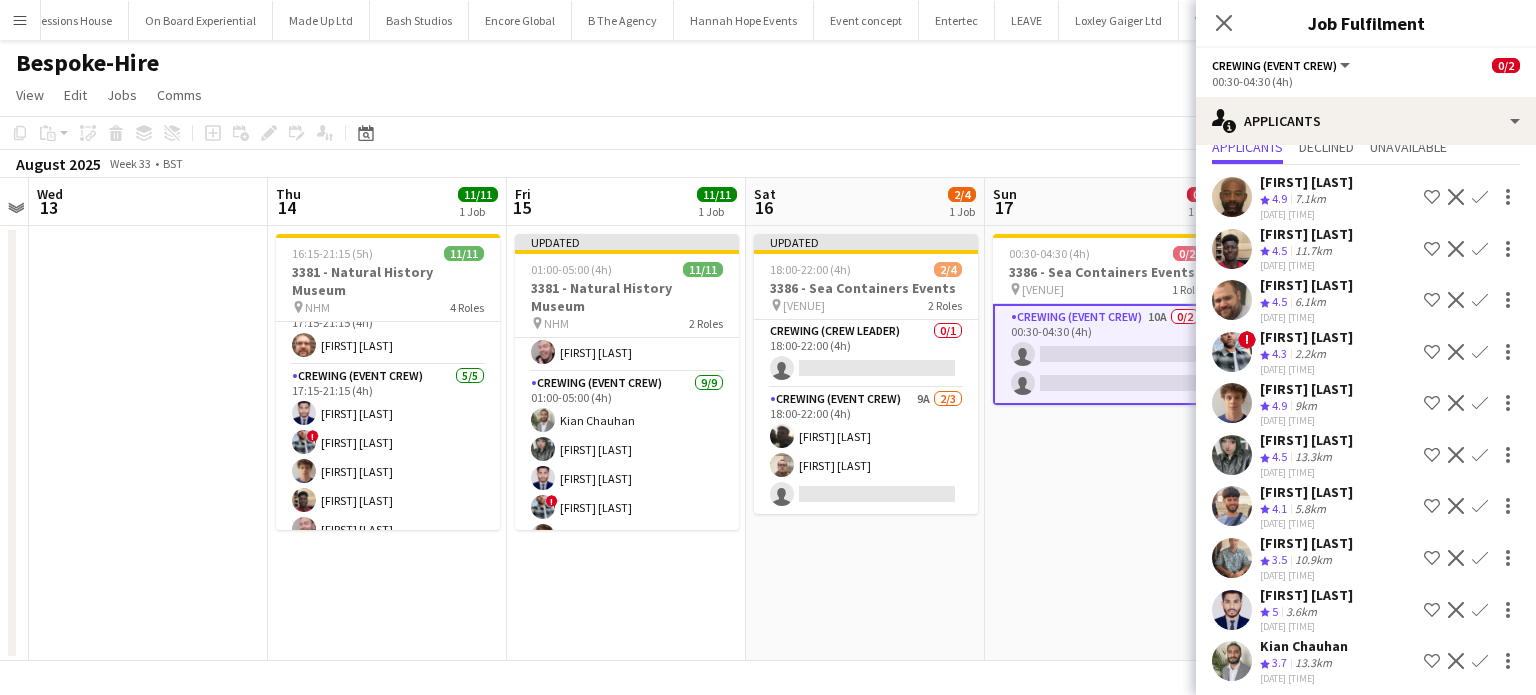 scroll, scrollTop: 68, scrollLeft: 0, axis: vertical 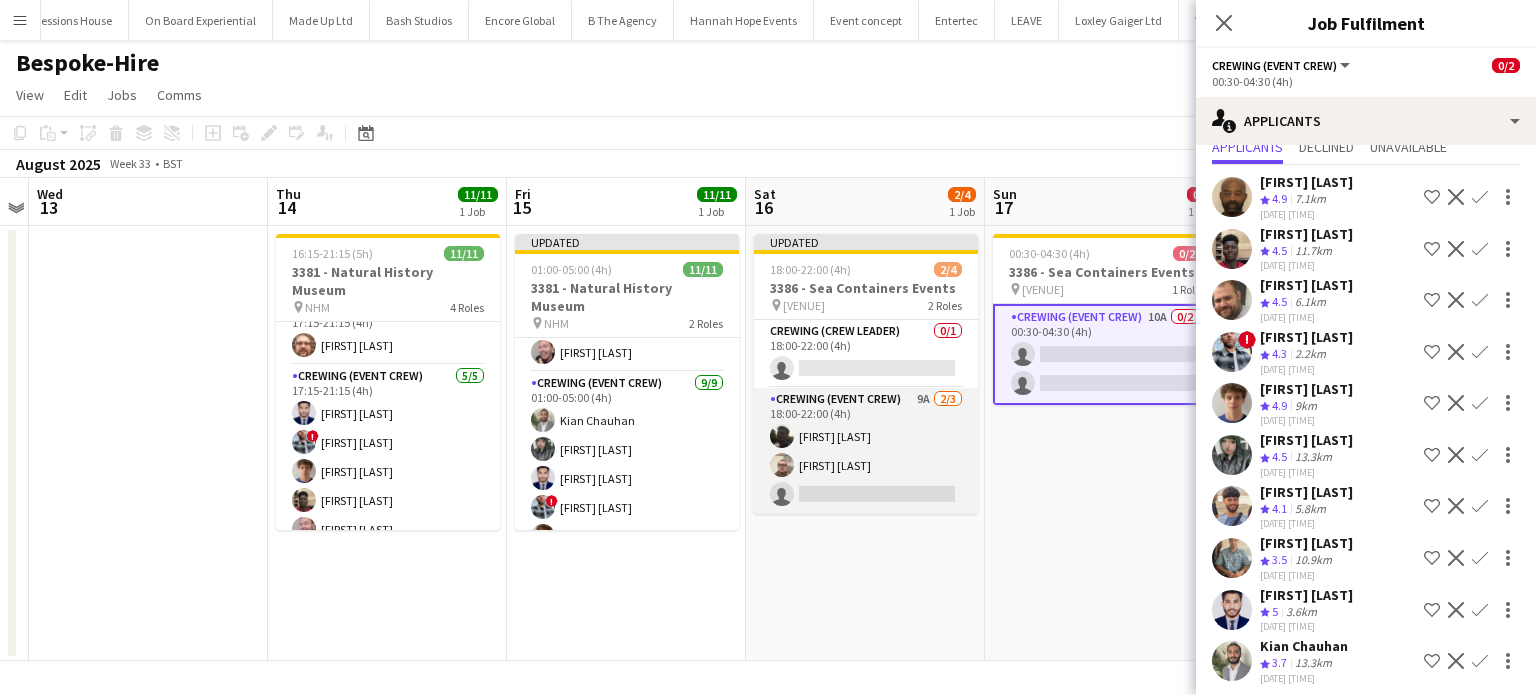 click on "Crewing (Event Crew)   9A   2/3   18:00-22:00 (4h)
Louie Applin Christian Skinner
single-neutral-actions" at bounding box center (866, 451) 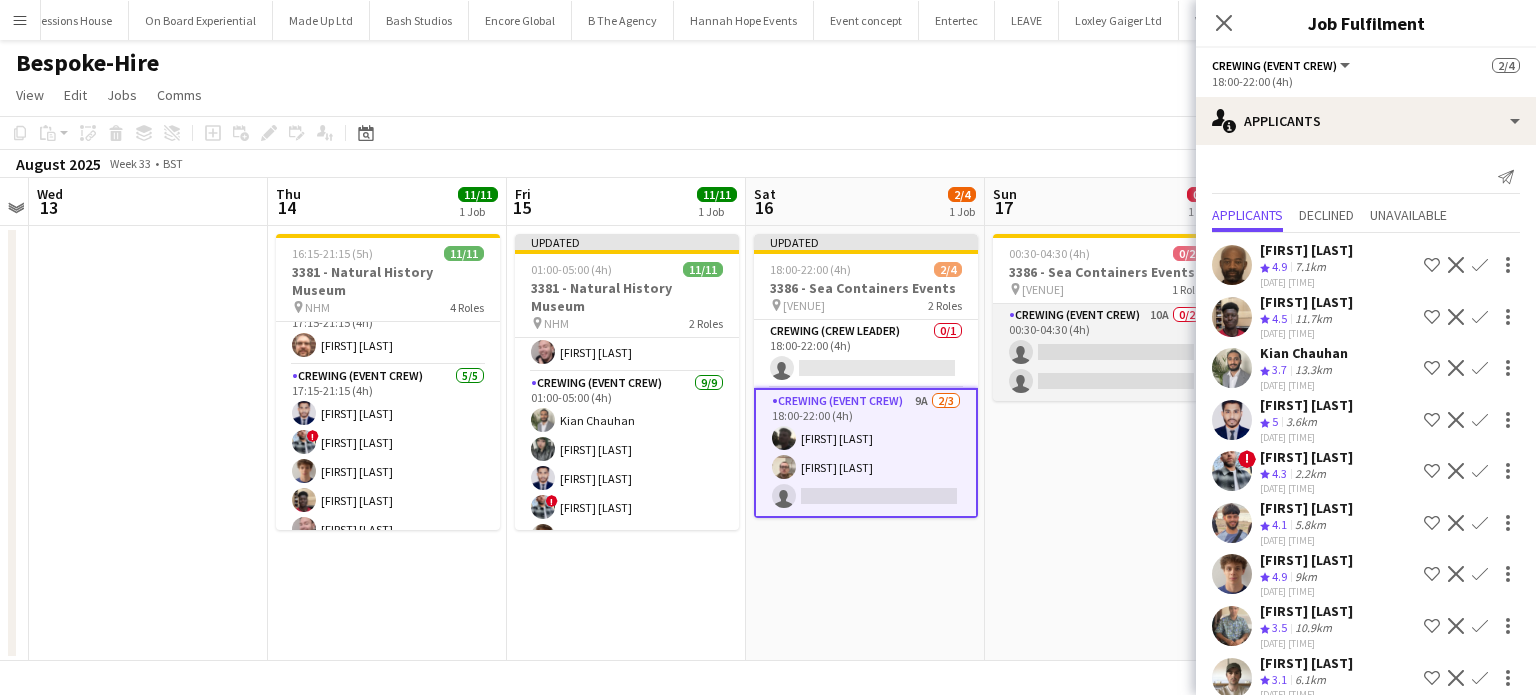 click on "Crewing (Event Crew)   10A   0/2   00:30-04:30 (4h)
single-neutral-actions
single-neutral-actions" at bounding box center (1105, 352) 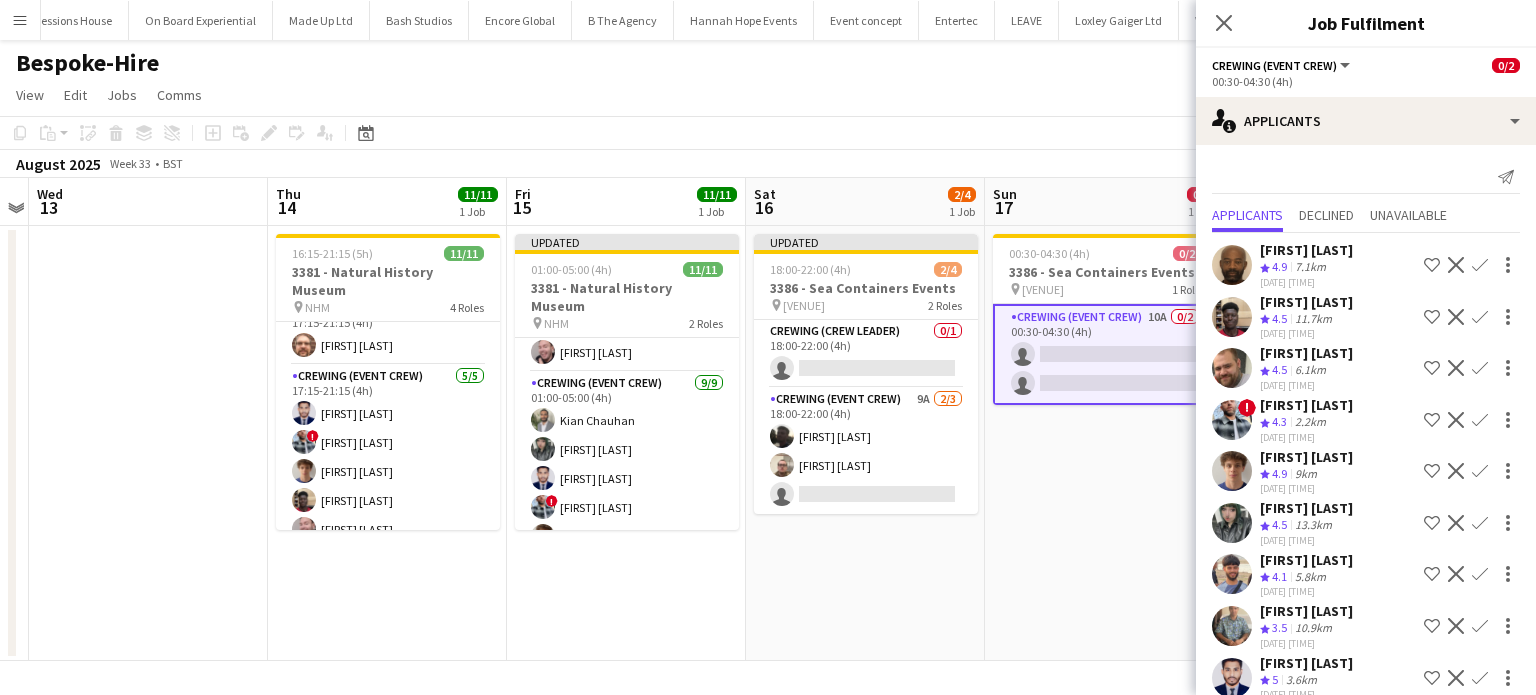 click on "Confirm" at bounding box center (1480, 317) 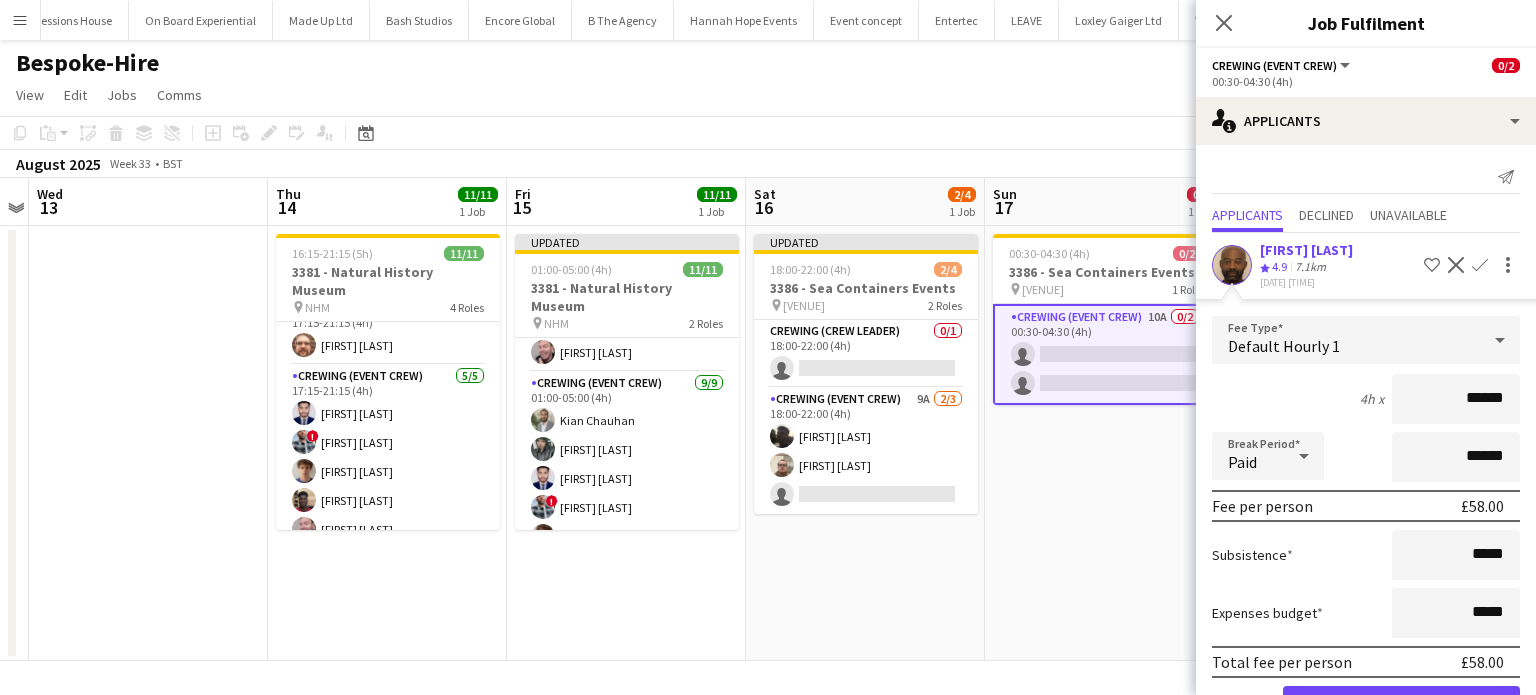 click on "Confirm" 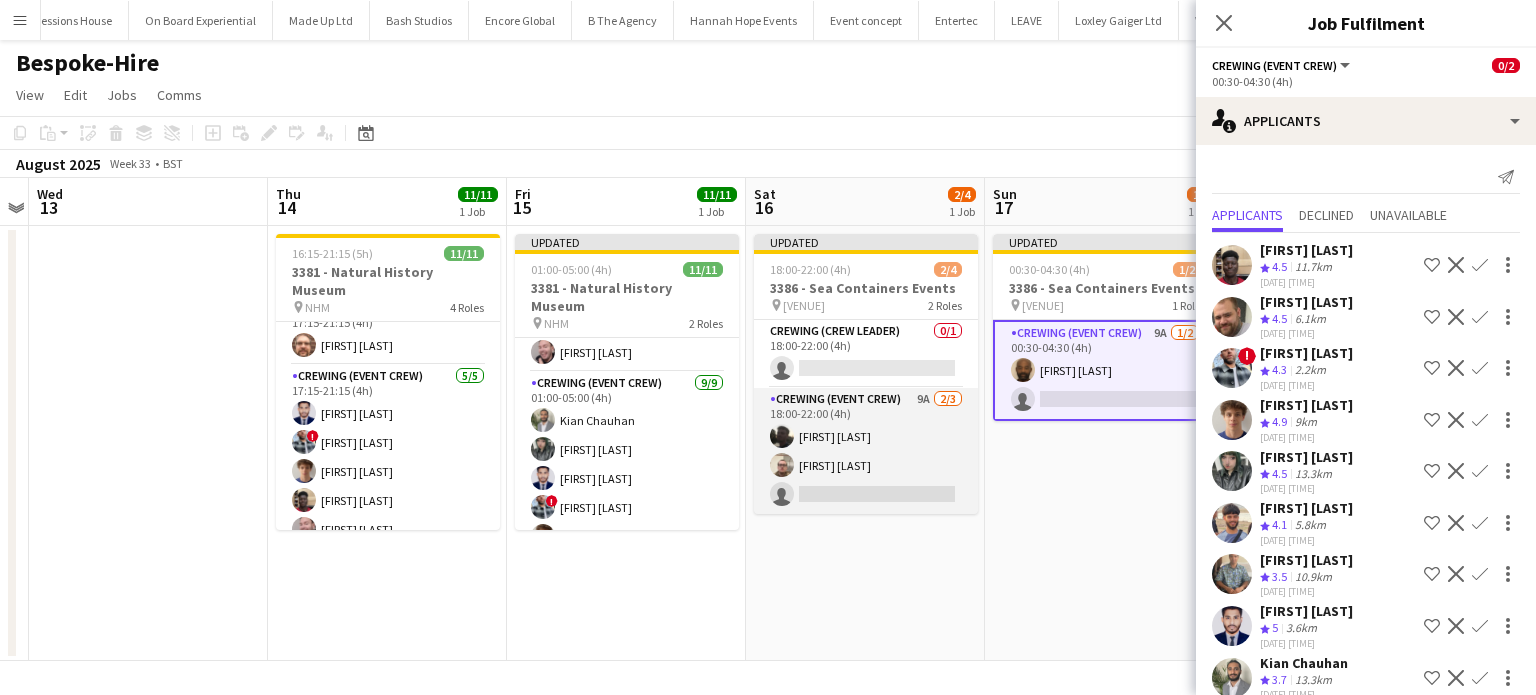 click on "Crewing (Event Crew)   9A   2/3   18:00-22:00 (4h)
Louie Applin Christian Skinner
single-neutral-actions" at bounding box center [866, 451] 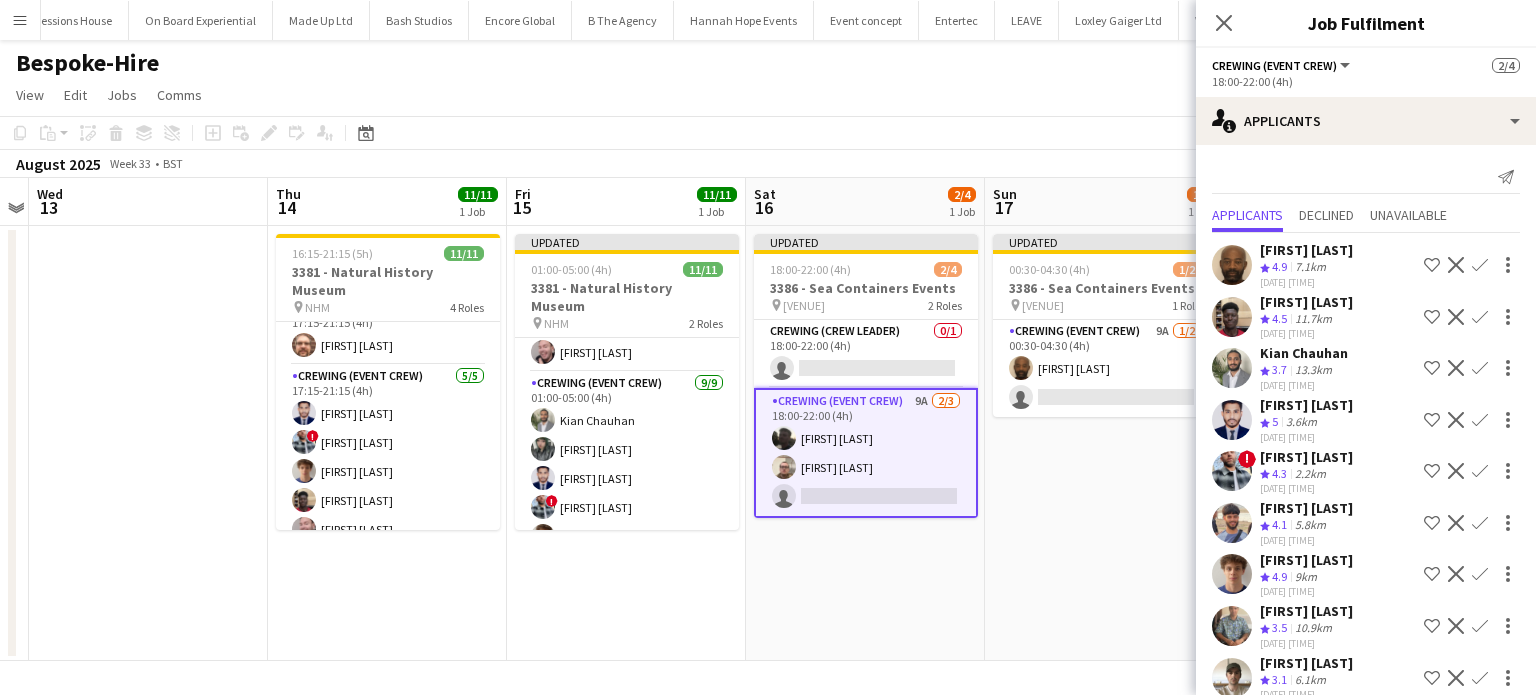 click on "Confirm" at bounding box center (1480, 317) 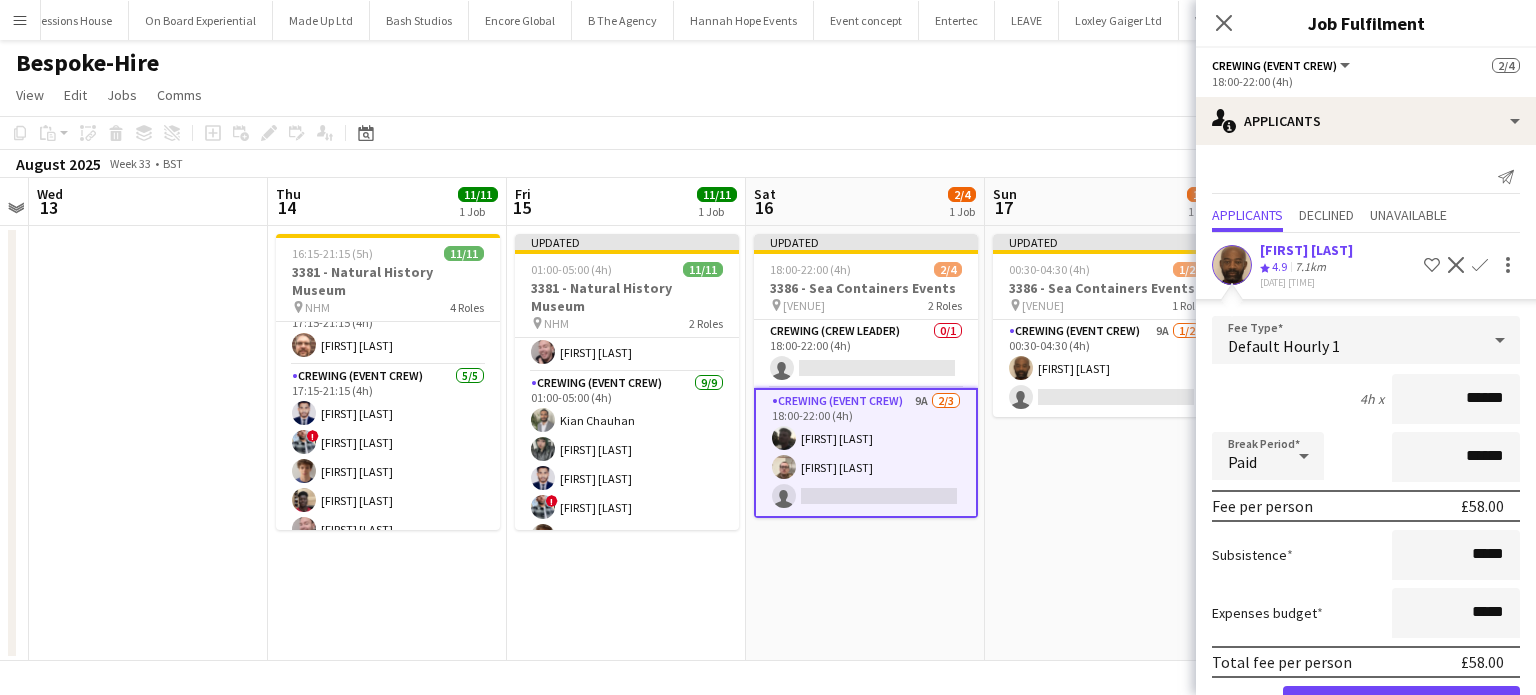 click on "Confirm" 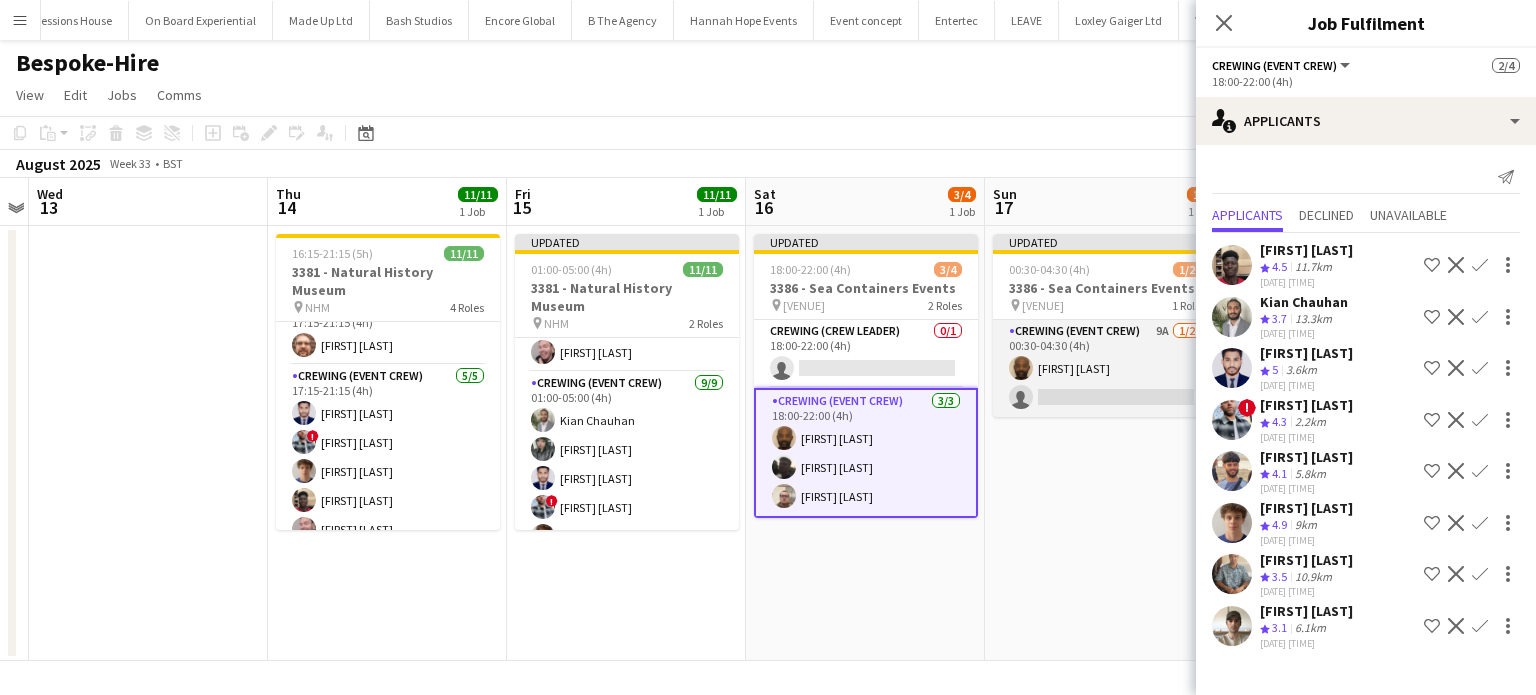 click on "Crewing (Event Crew)   9A   1/2   00:30-04:30 (4h)
Kevin Olanrewaju
single-neutral-actions" at bounding box center [1105, 368] 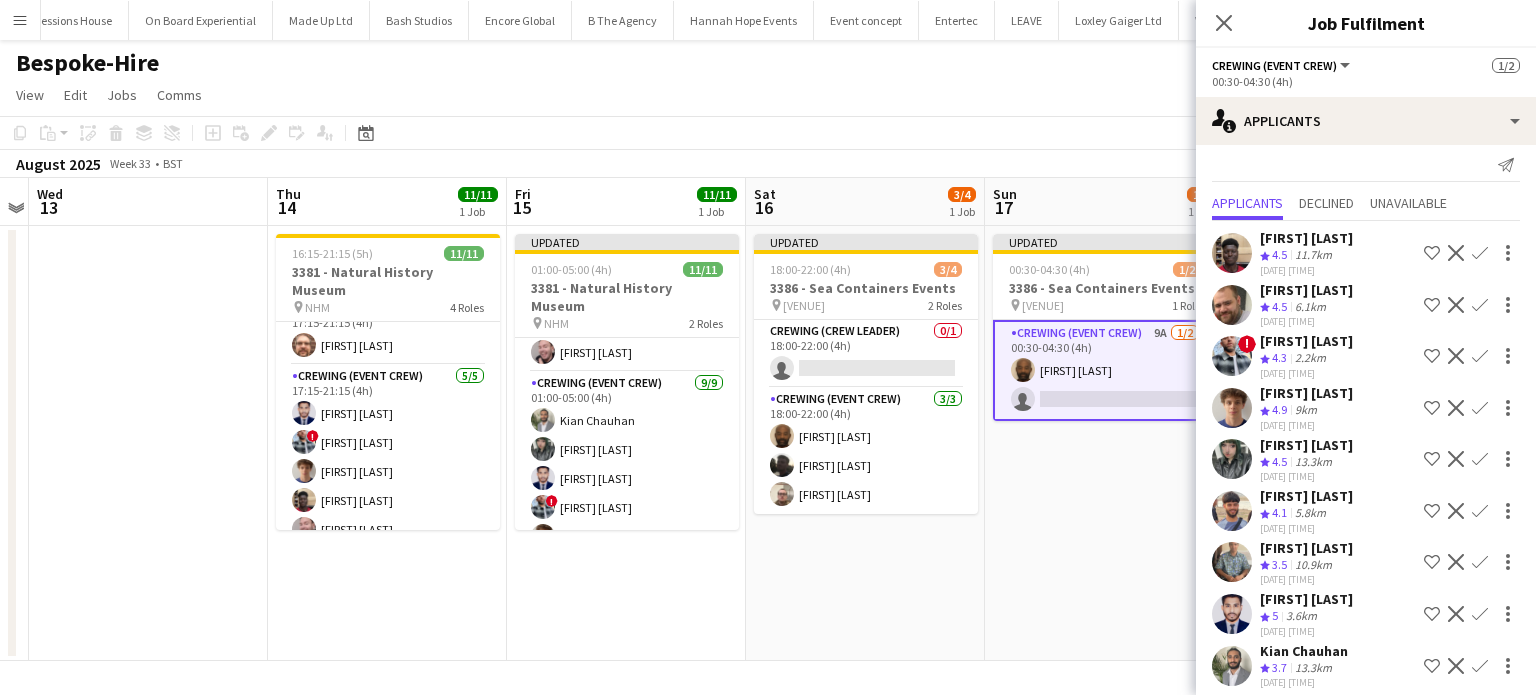 scroll, scrollTop: 0, scrollLeft: 0, axis: both 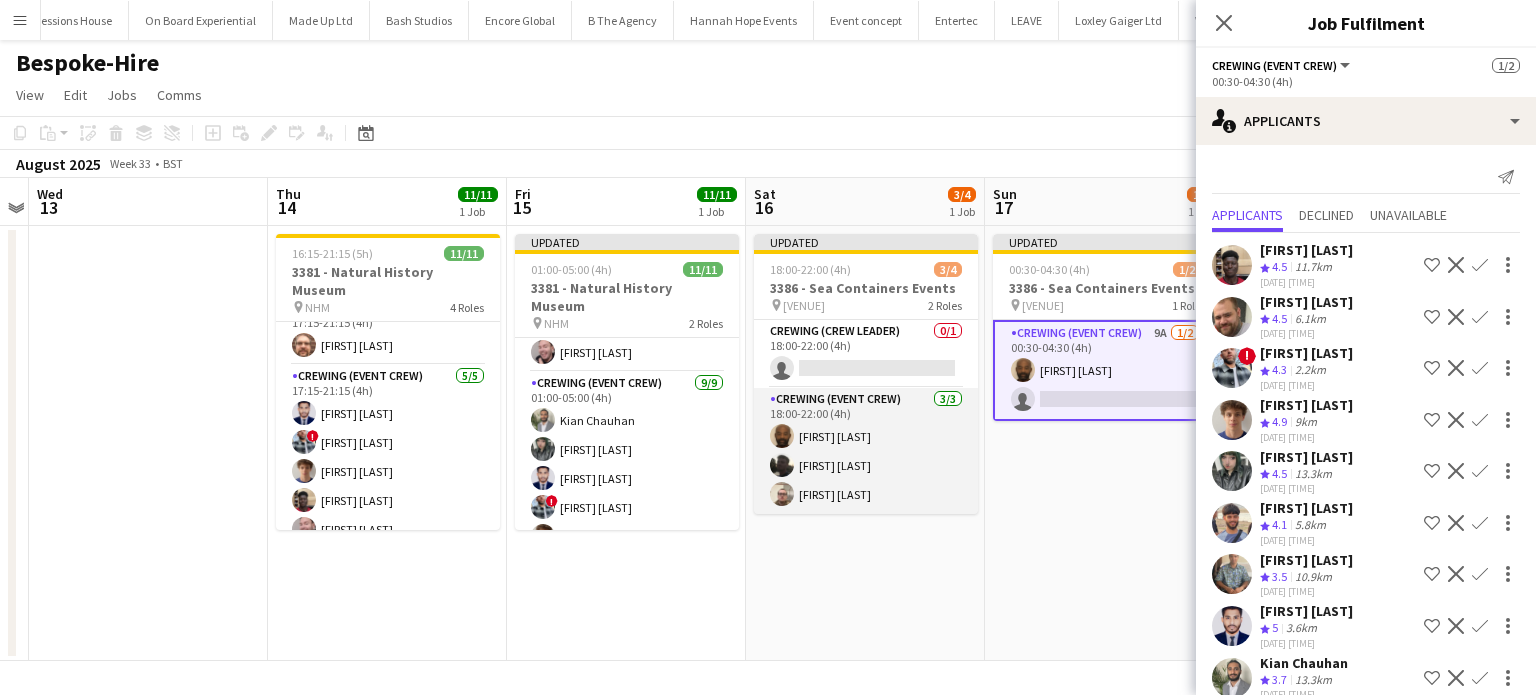 click on "Crewing (Event Crew)   3/3   18:00-22:00 (4h)
Kevin Olanrewaju Louie Applin Christian Skinner" at bounding box center (866, 451) 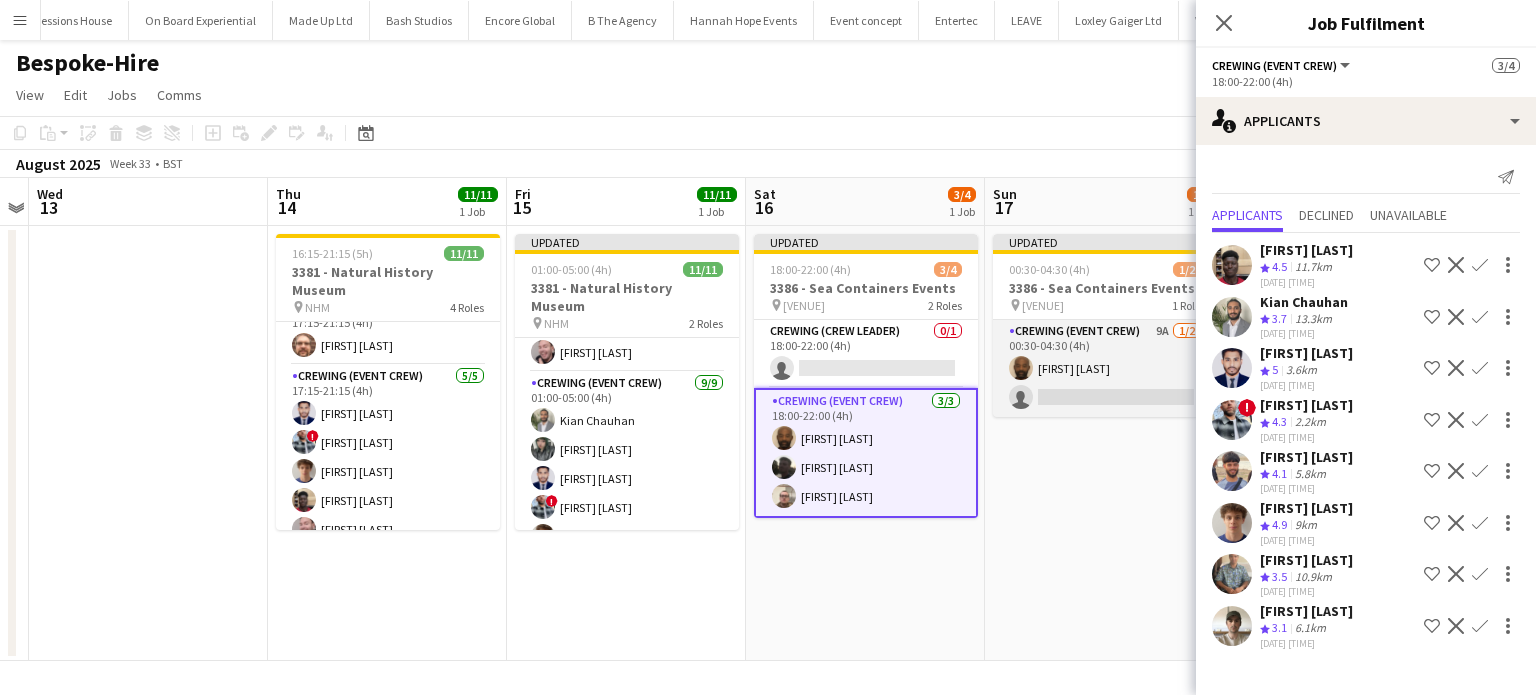 click on "Crewing (Event Crew)   9A   1/2   00:30-04:30 (4h)
Kevin Olanrewaju
single-neutral-actions" at bounding box center [1105, 368] 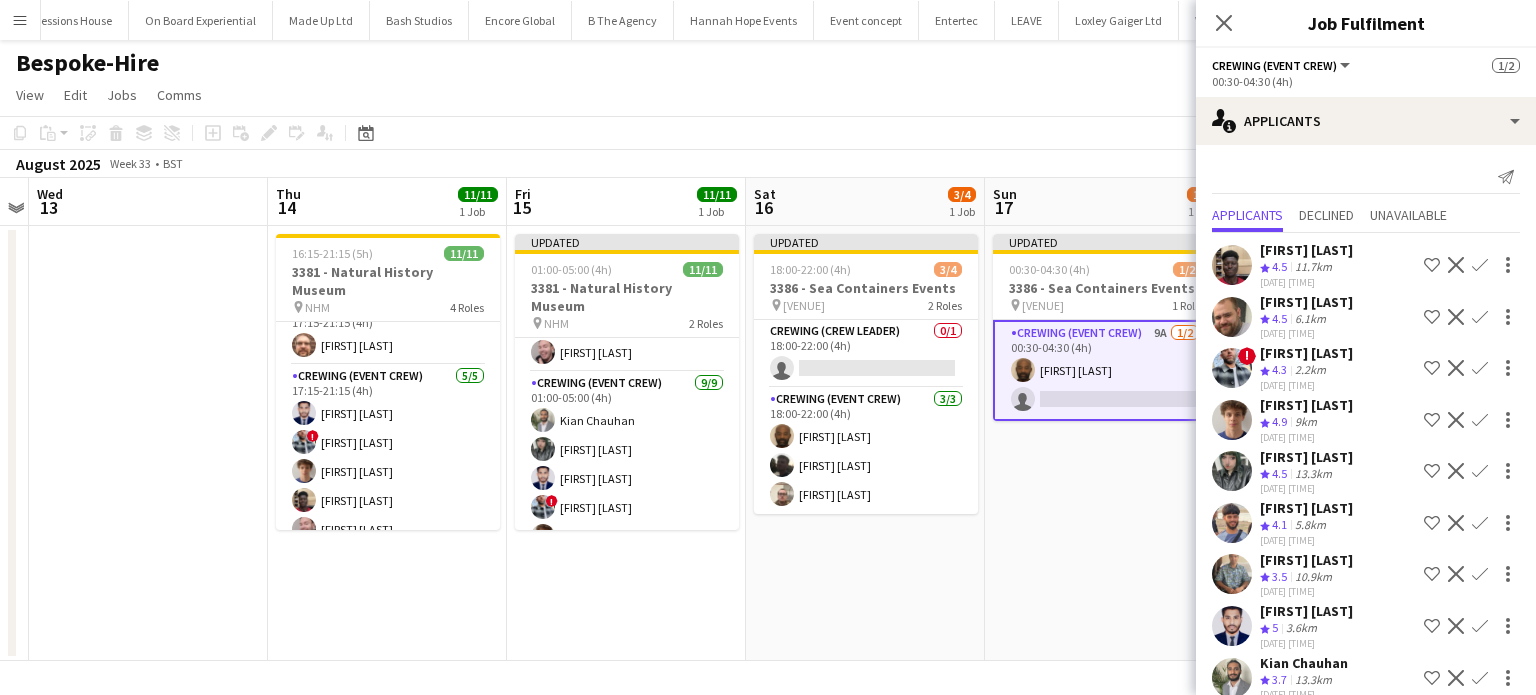 scroll, scrollTop: 18, scrollLeft: 0, axis: vertical 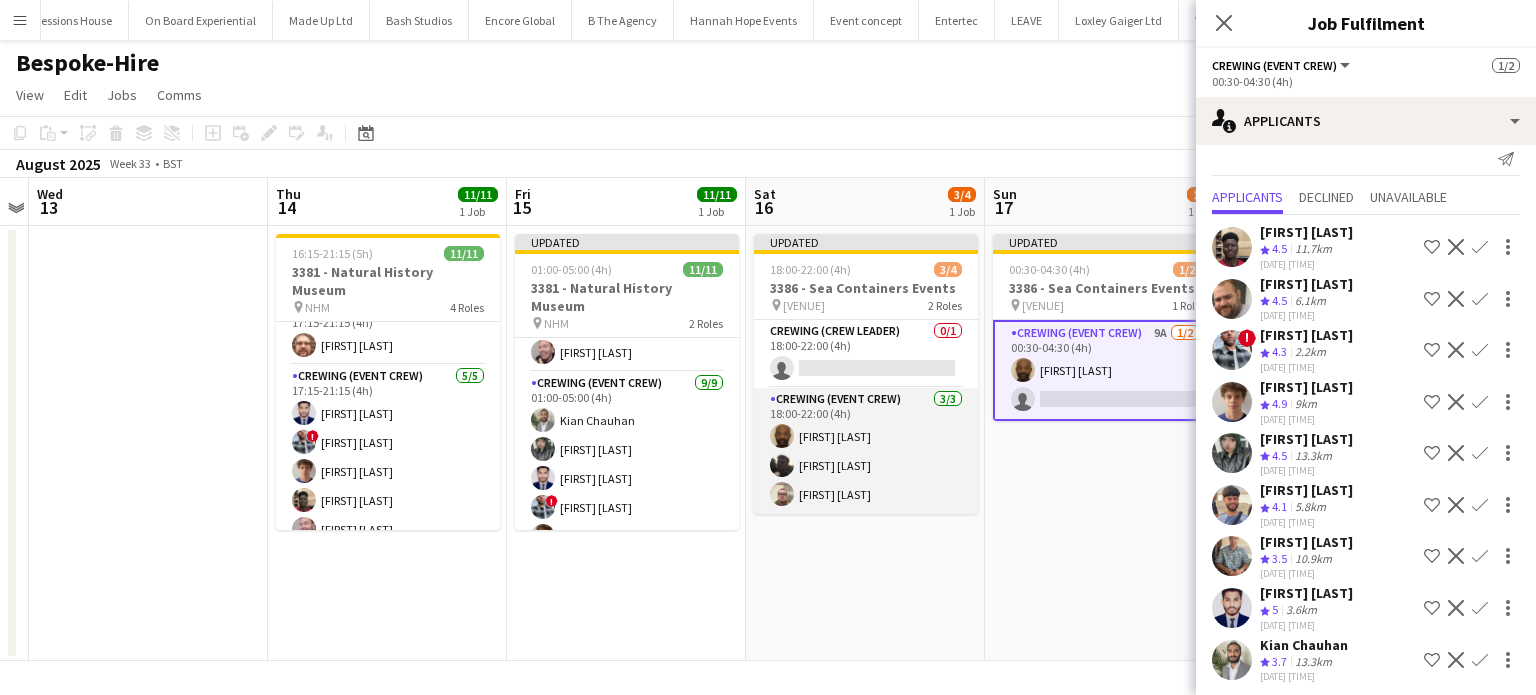 click on "Crewing (Event Crew)   3/3   18:00-22:00 (4h)
Kevin Olanrewaju Louie Applin Christian Skinner" at bounding box center [866, 451] 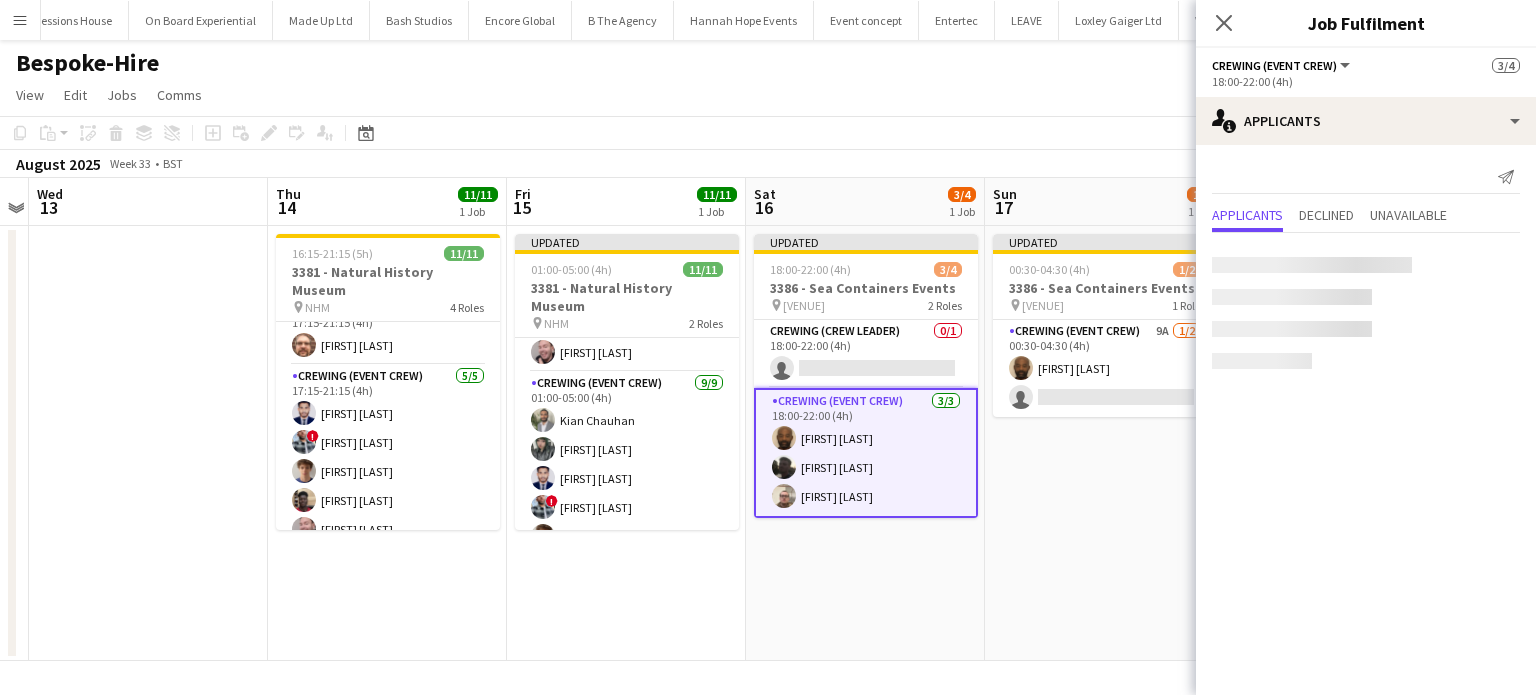 scroll, scrollTop: 0, scrollLeft: 0, axis: both 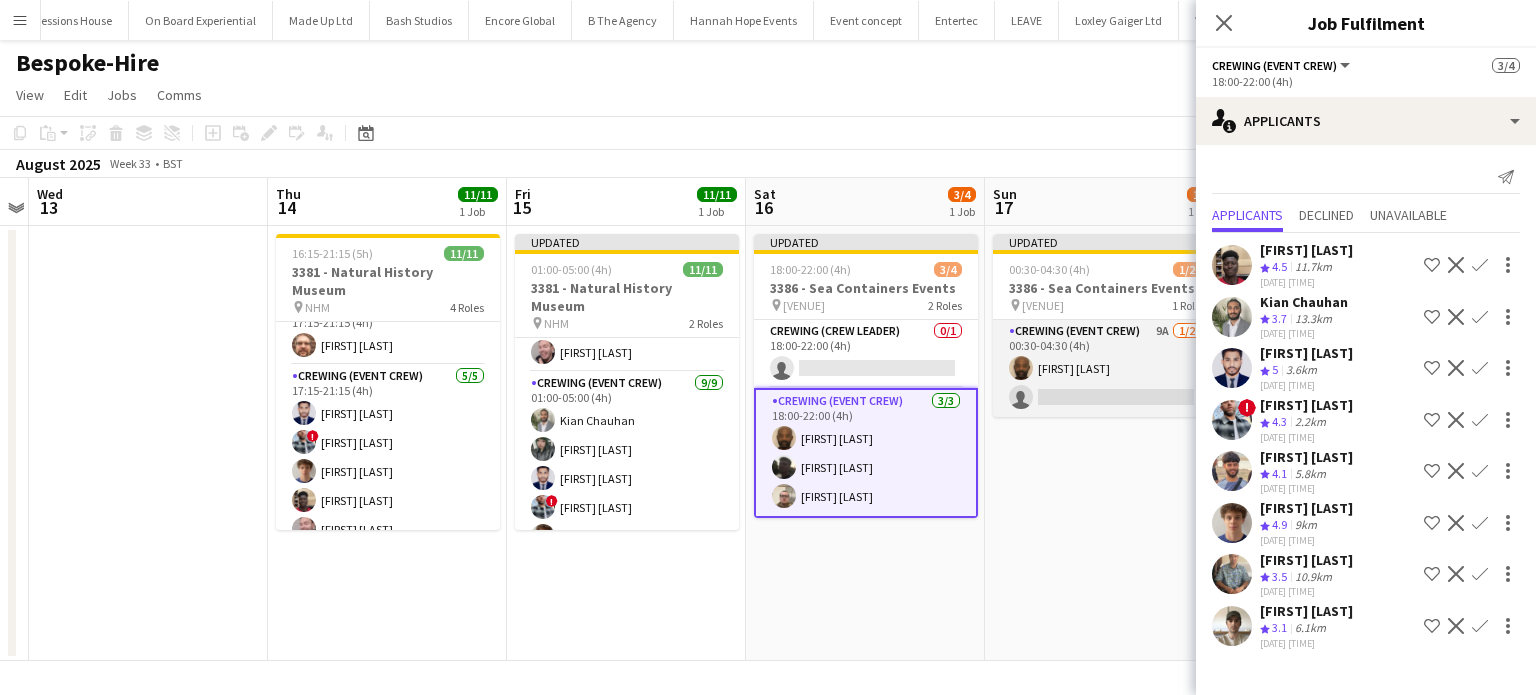 click on "Crewing (Event Crew)   9A   1/2   00:30-04:30 (4h)
Kevin Olanrewaju
single-neutral-actions" at bounding box center [1105, 368] 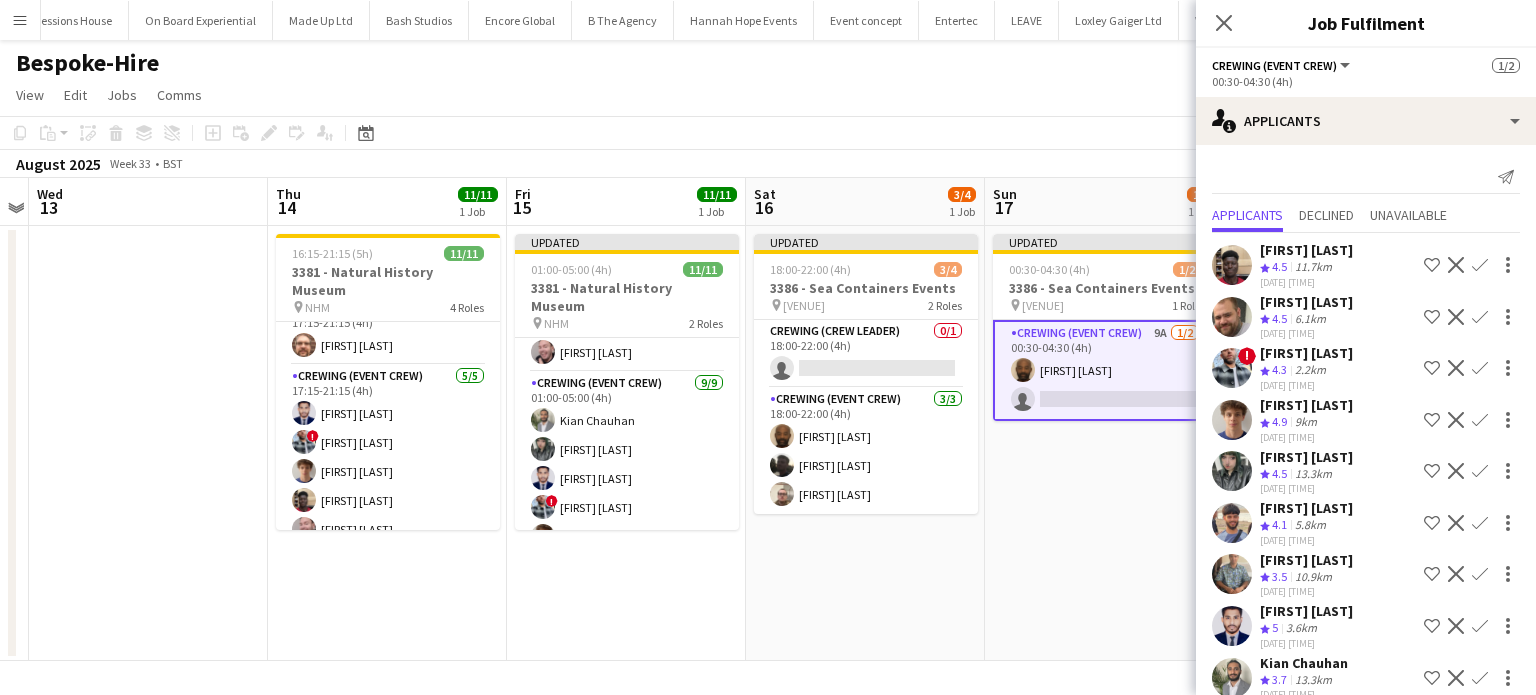 scroll, scrollTop: 18, scrollLeft: 0, axis: vertical 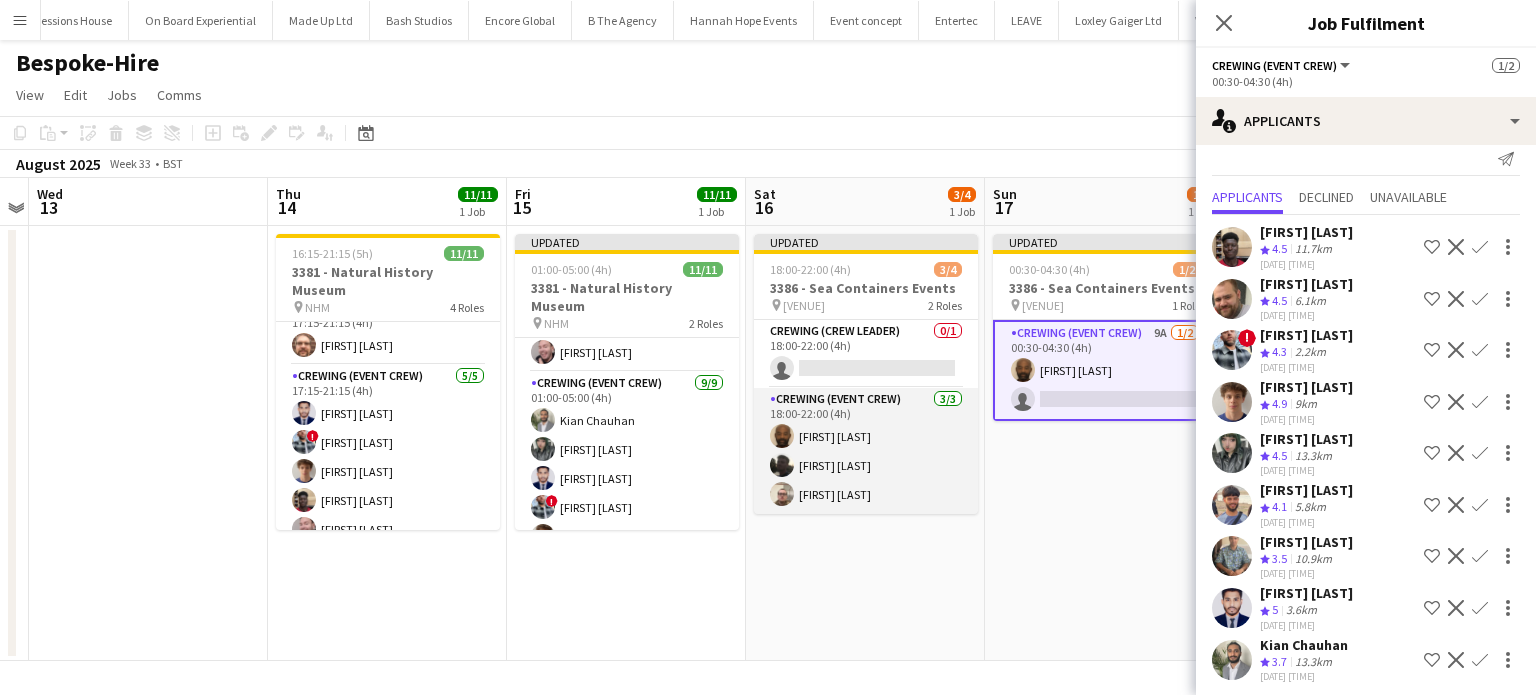 click on "Crewing (Event Crew)   3/3   18:00-22:00 (4h)
Kevin Olanrewaju Louie Applin Christian Skinner" at bounding box center (866, 451) 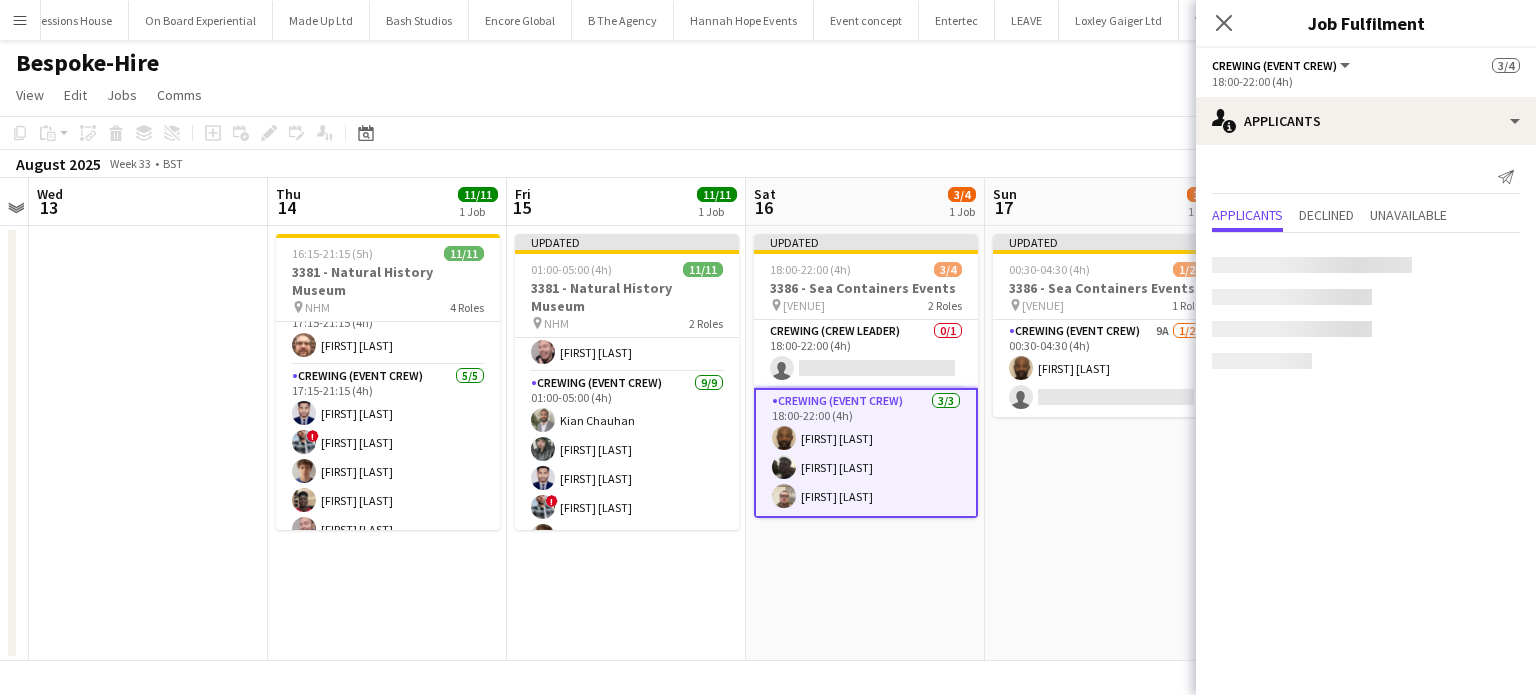 scroll, scrollTop: 0, scrollLeft: 0, axis: both 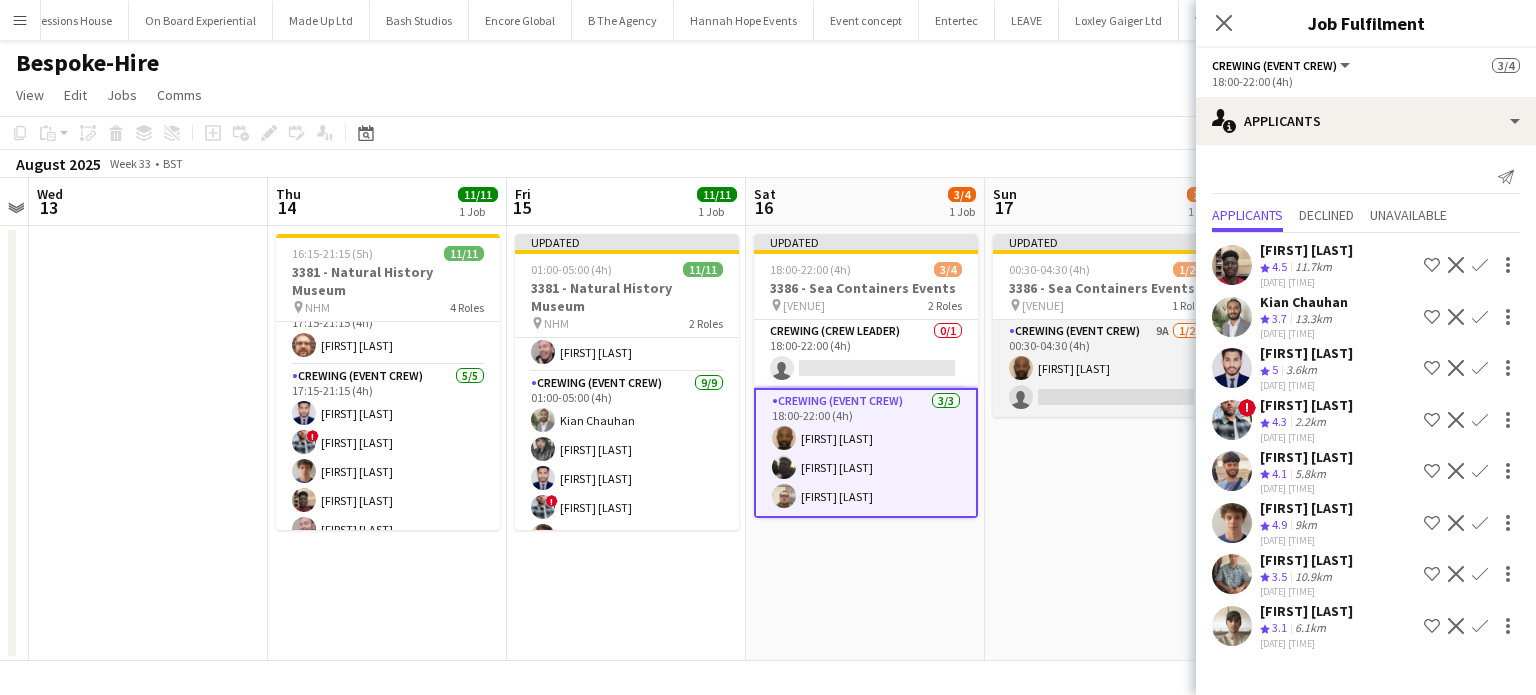 click on "Crewing (Event Crew)   9A   1/2   00:30-04:30 (4h)
Kevin Olanrewaju
single-neutral-actions" at bounding box center (1105, 368) 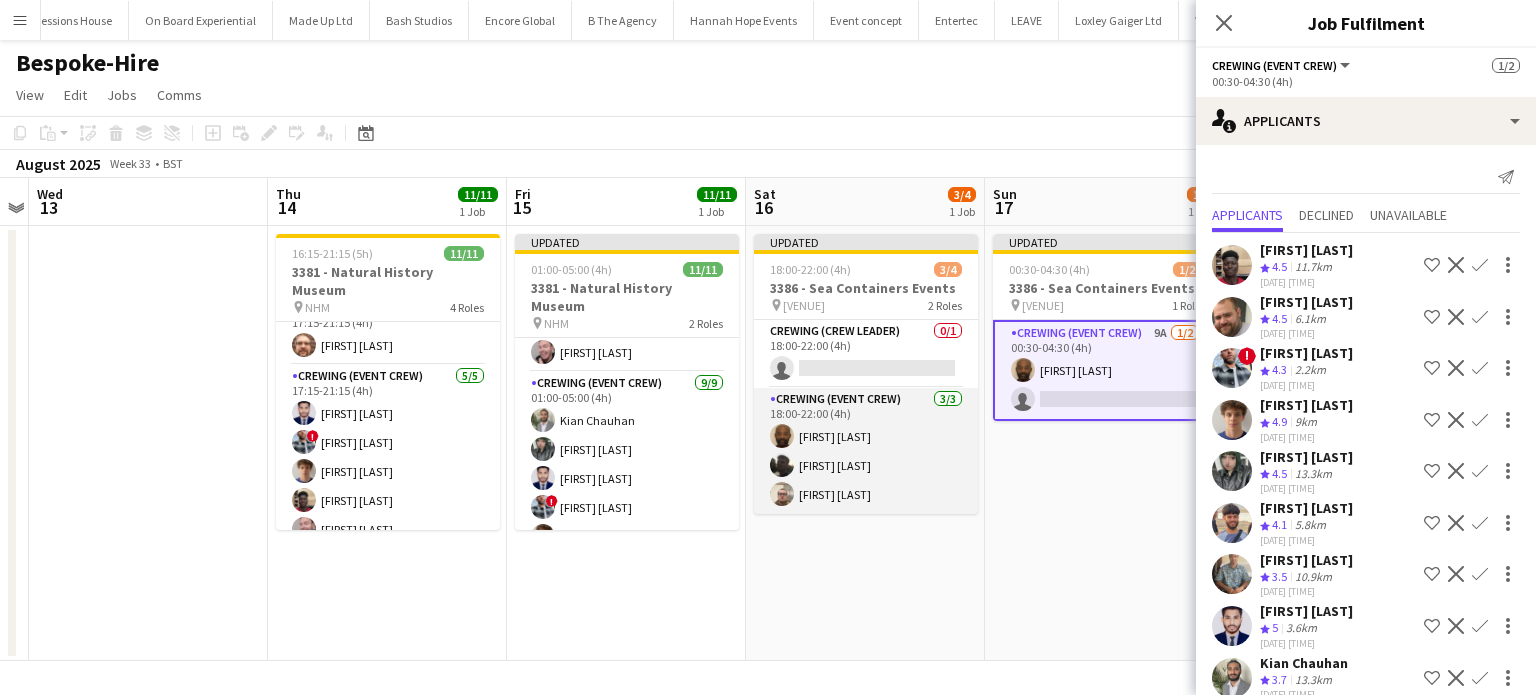 click on "Crewing (Event Crew)   3/3   18:00-22:00 (4h)
Kevin Olanrewaju Louie Applin Christian Skinner" at bounding box center (866, 451) 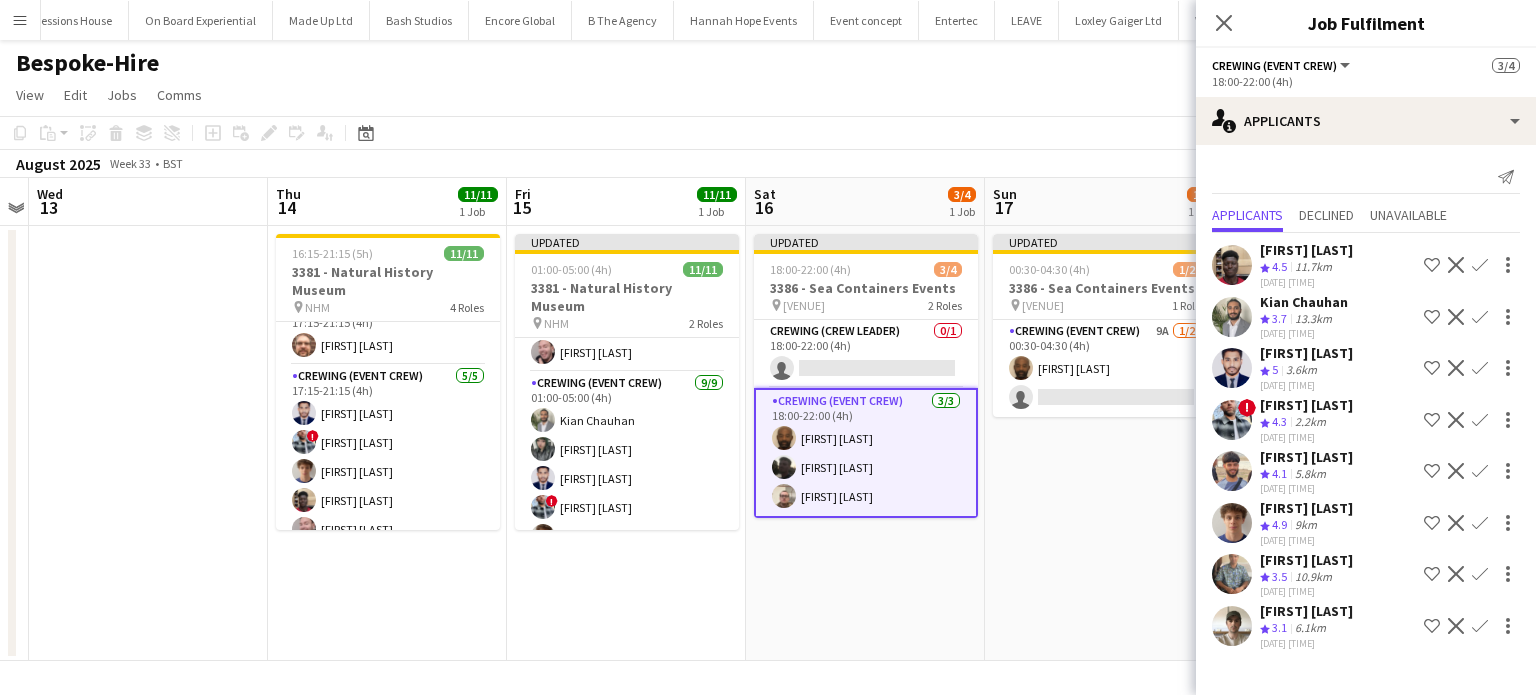 click on "Crewing (Event Crew)   3/3   18:00-22:00 (4h)
Kevin Olanrewaju Louie Applin Christian Skinner" at bounding box center (866, 453) 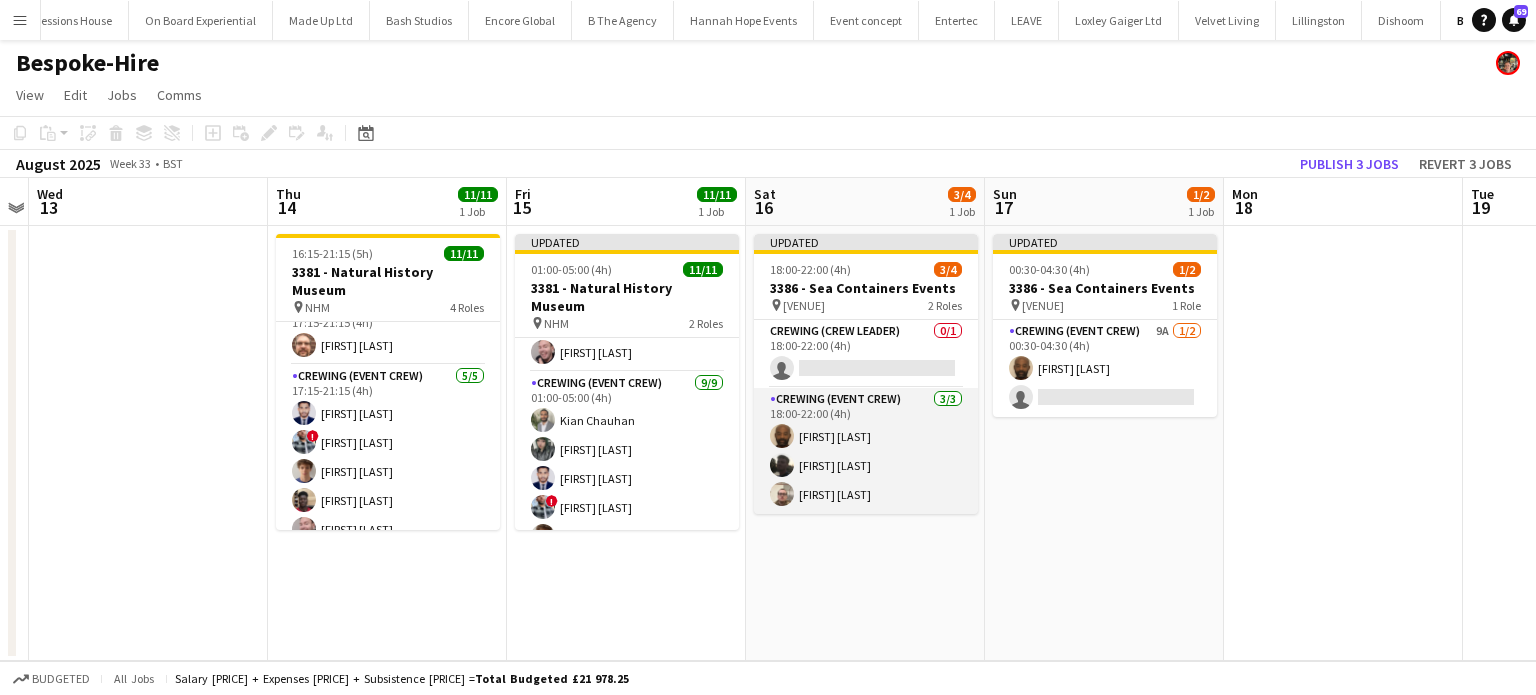 click on "Crewing (Event Crew)   3/3   18:00-22:00 (4h)
Kevin Olanrewaju Louie Applin Christian Skinner" at bounding box center [866, 451] 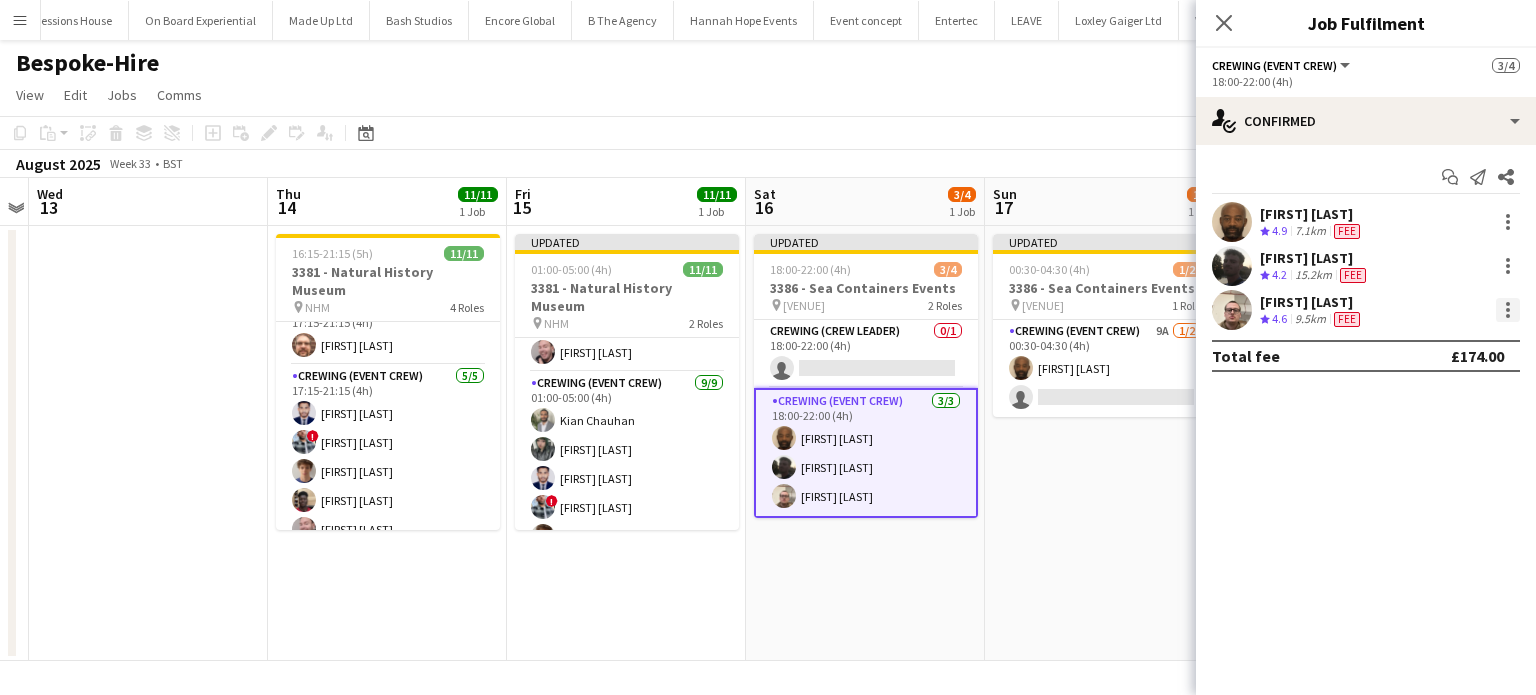 click at bounding box center [1508, 310] 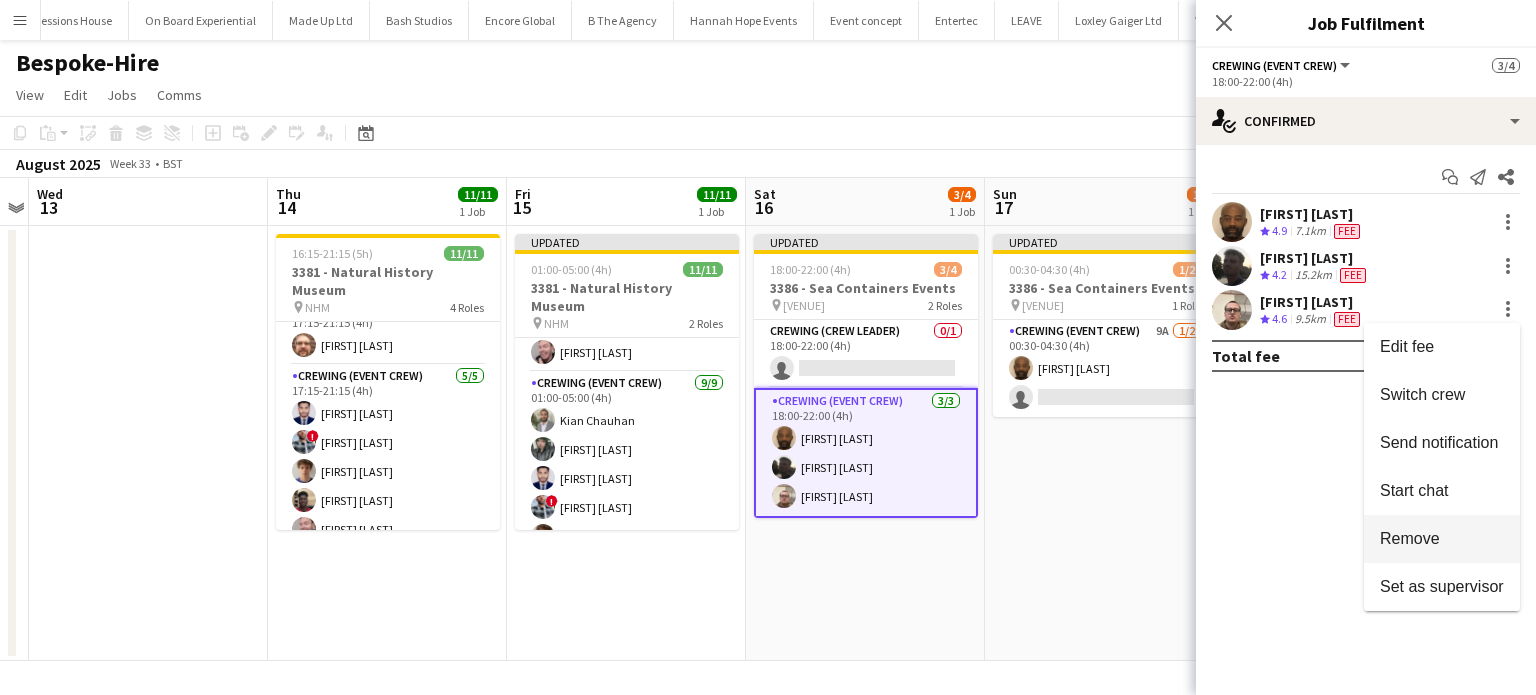 click on "Remove" at bounding box center (1442, 539) 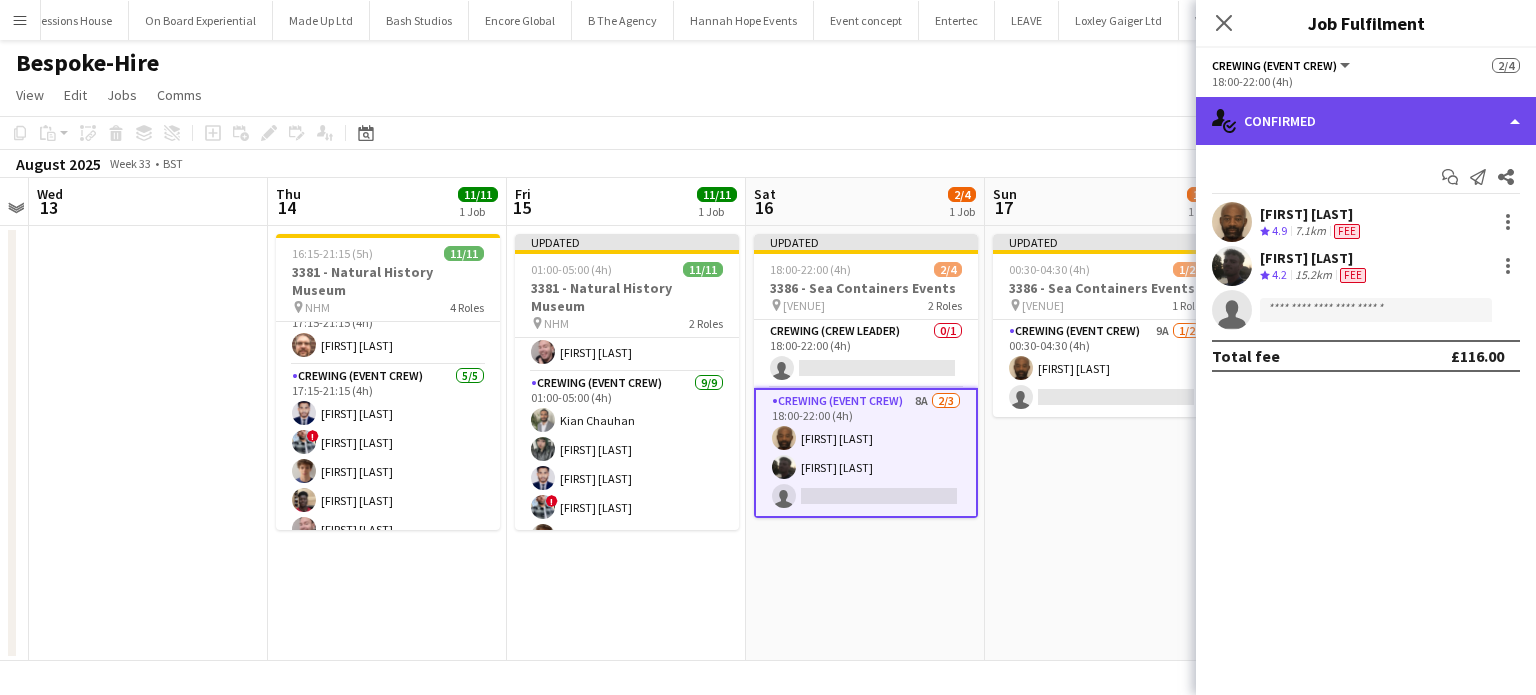 click on "single-neutral-actions-check-2
Confirmed" 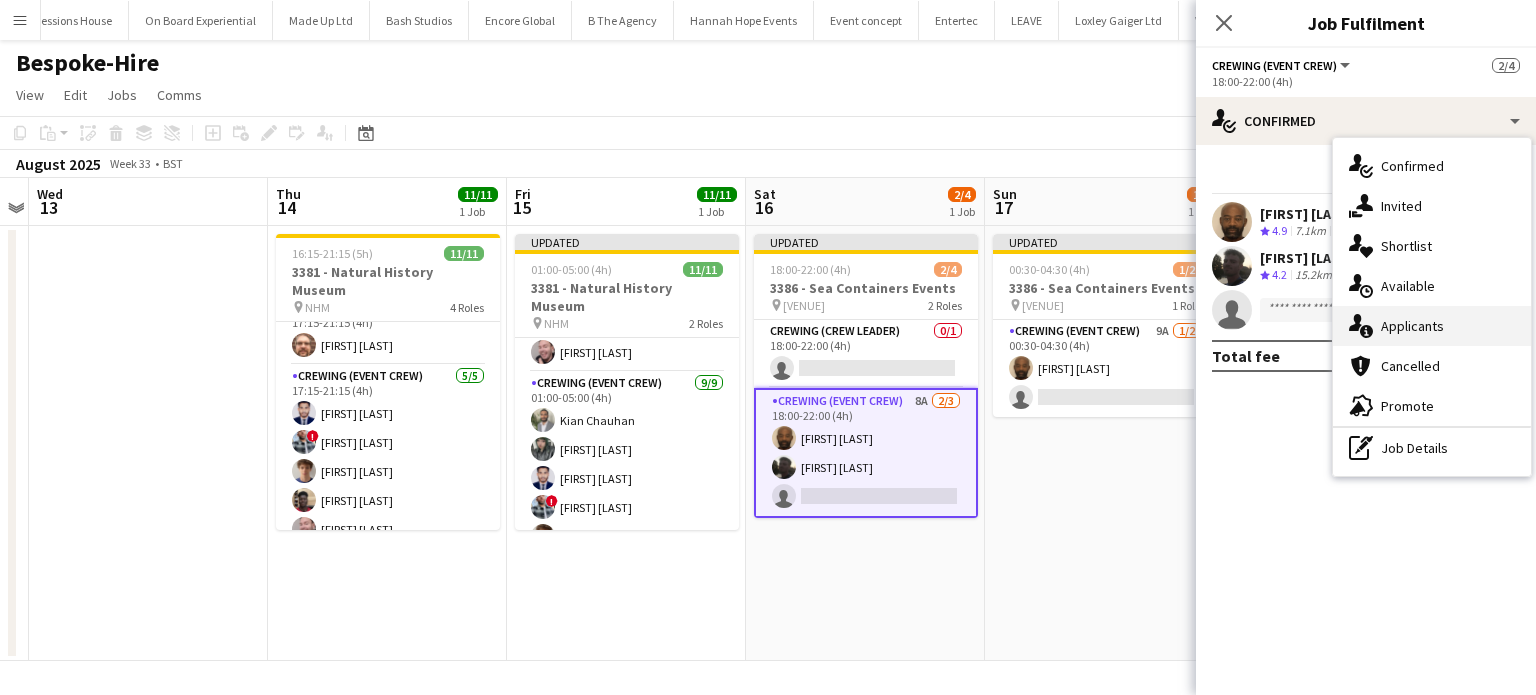click on "single-neutral-actions-information
Applicants" at bounding box center (1432, 326) 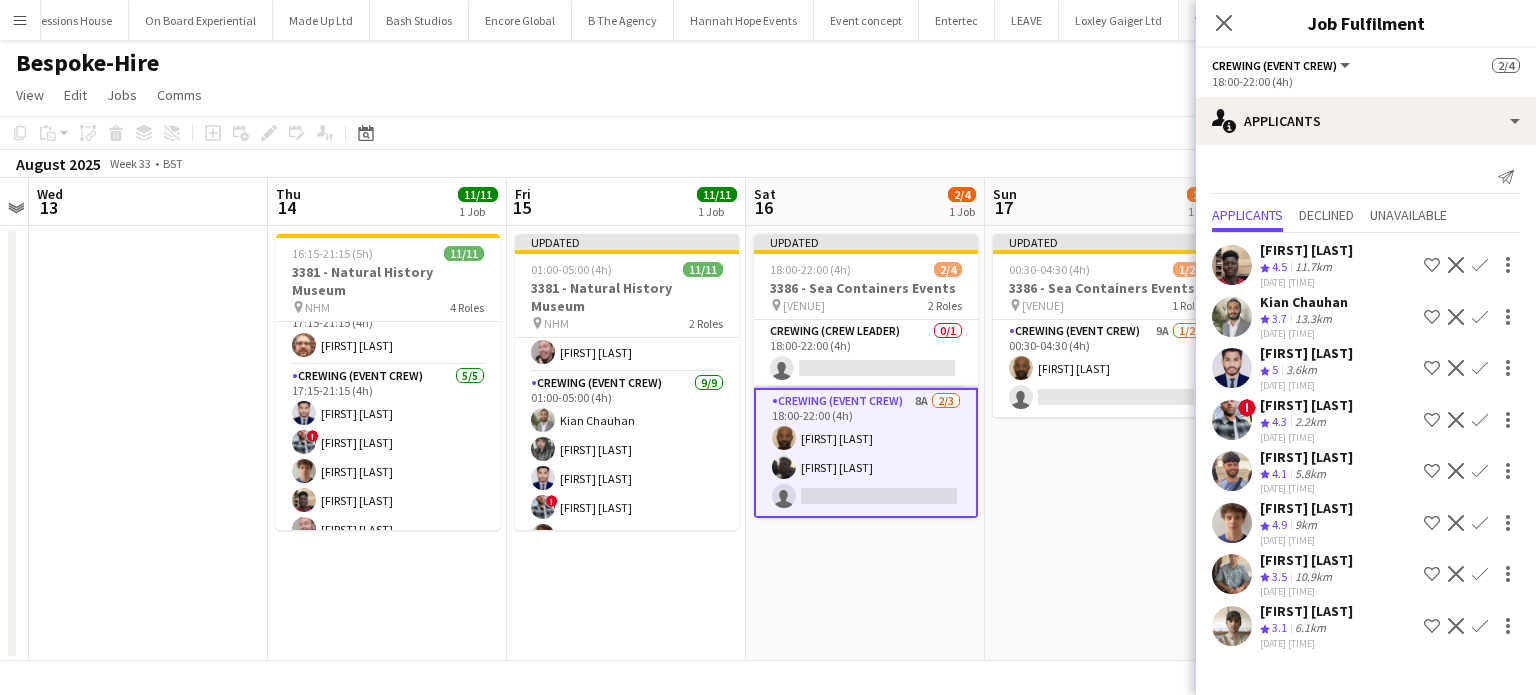 click on "Confirm" at bounding box center [1480, 368] 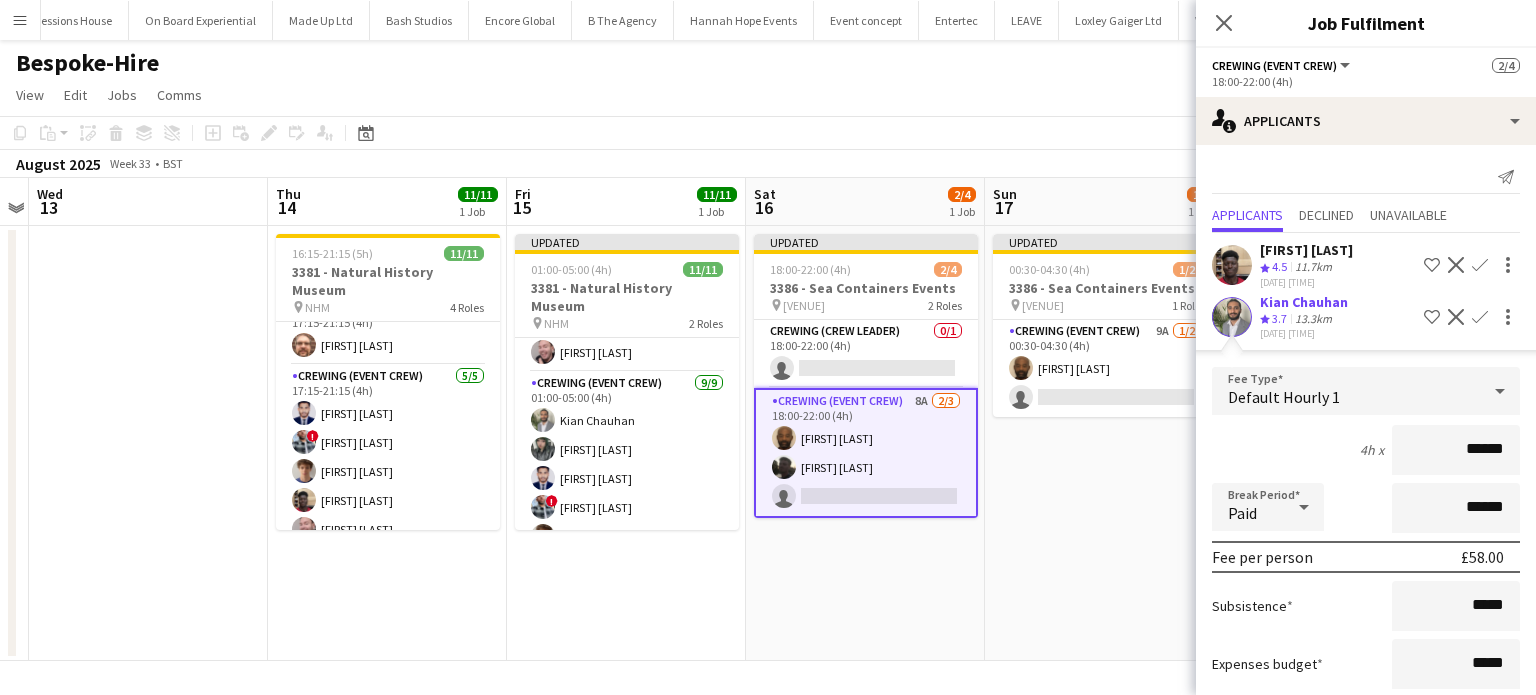 click on "Confirm" 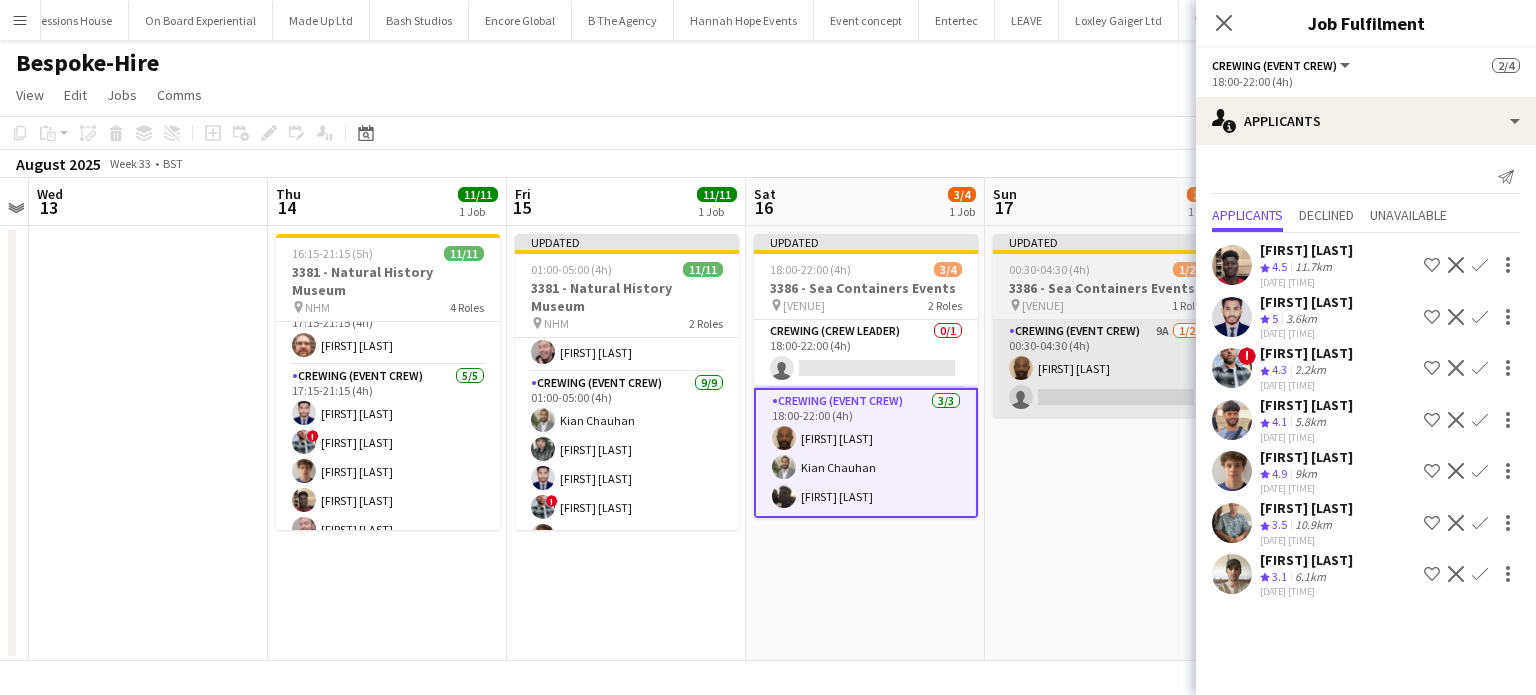 click on "Crewing (Event Crew)   9A   1/2   00:30-04:30 (4h)
Kevin Olanrewaju
single-neutral-actions" at bounding box center [1105, 368] 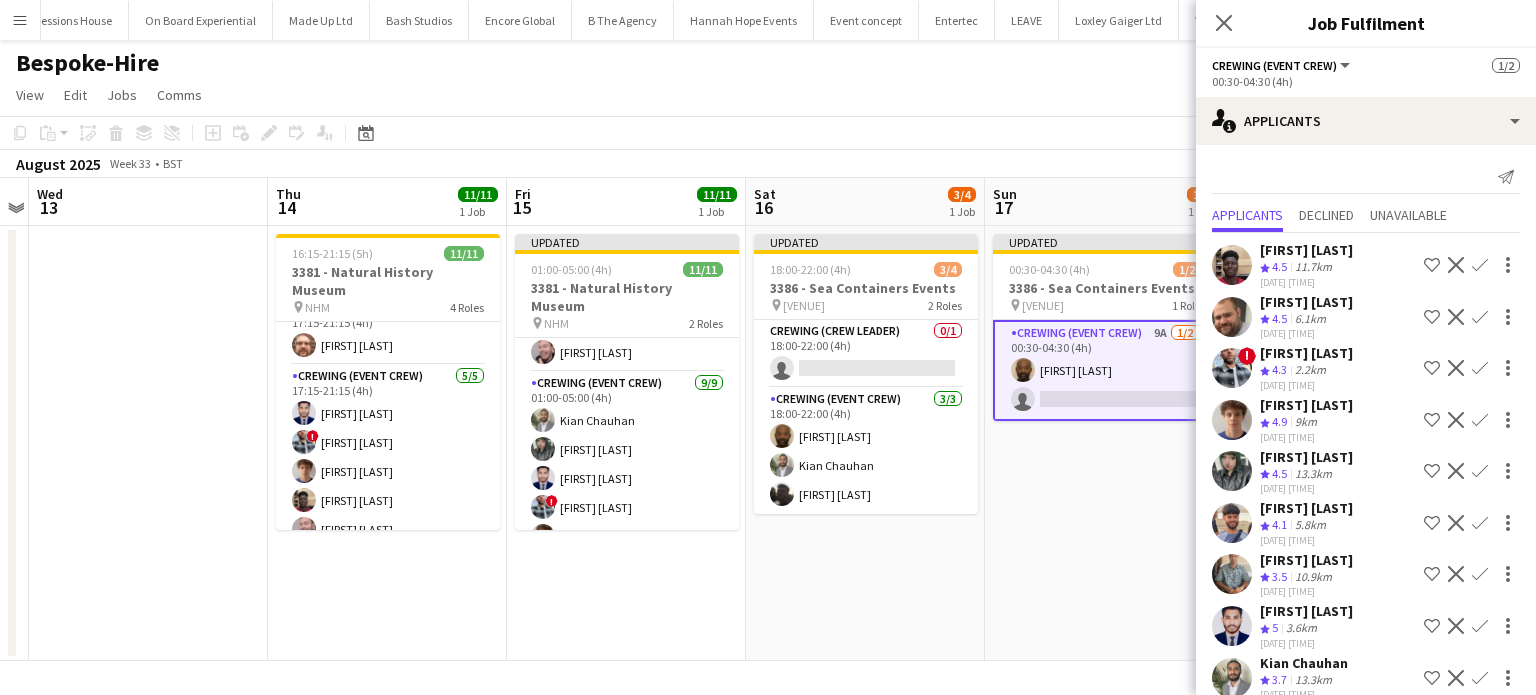click on "Confirm" 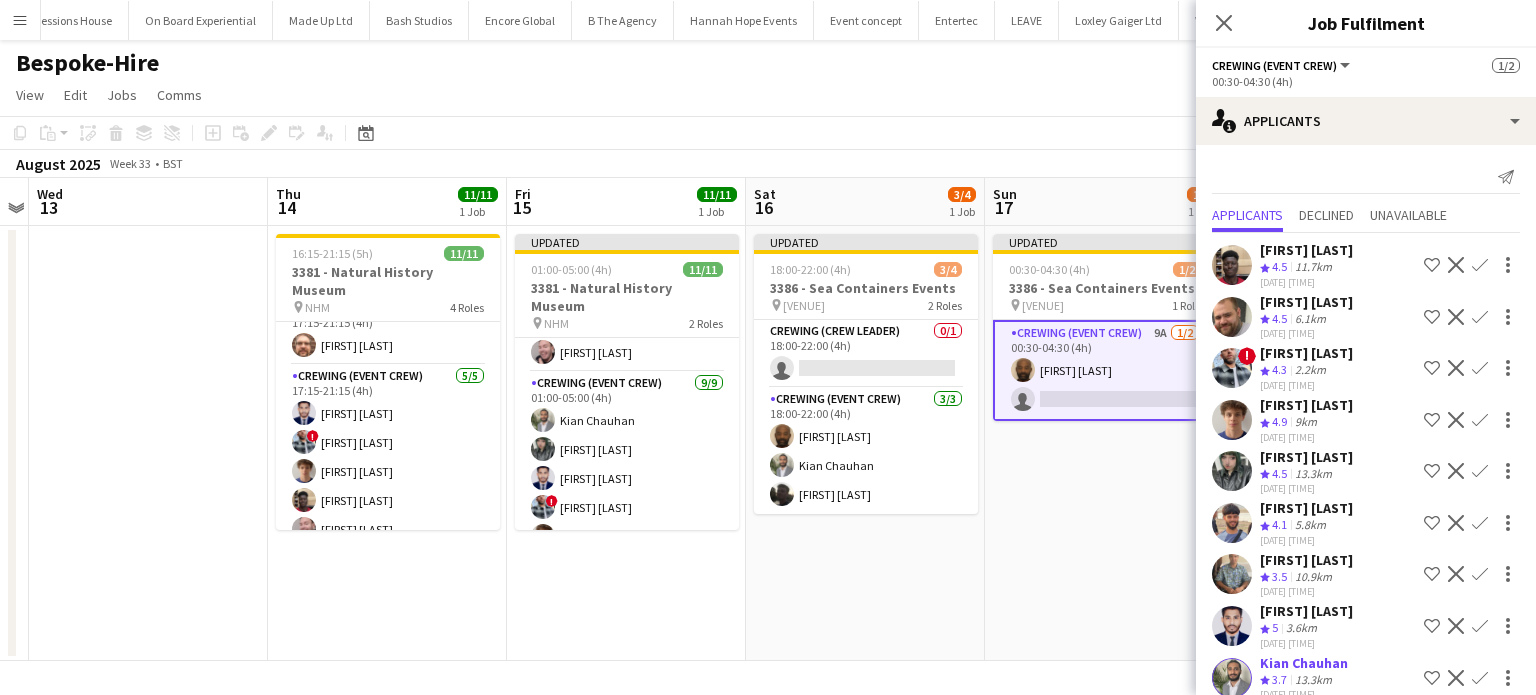 scroll, scrollTop: 383, scrollLeft: 0, axis: vertical 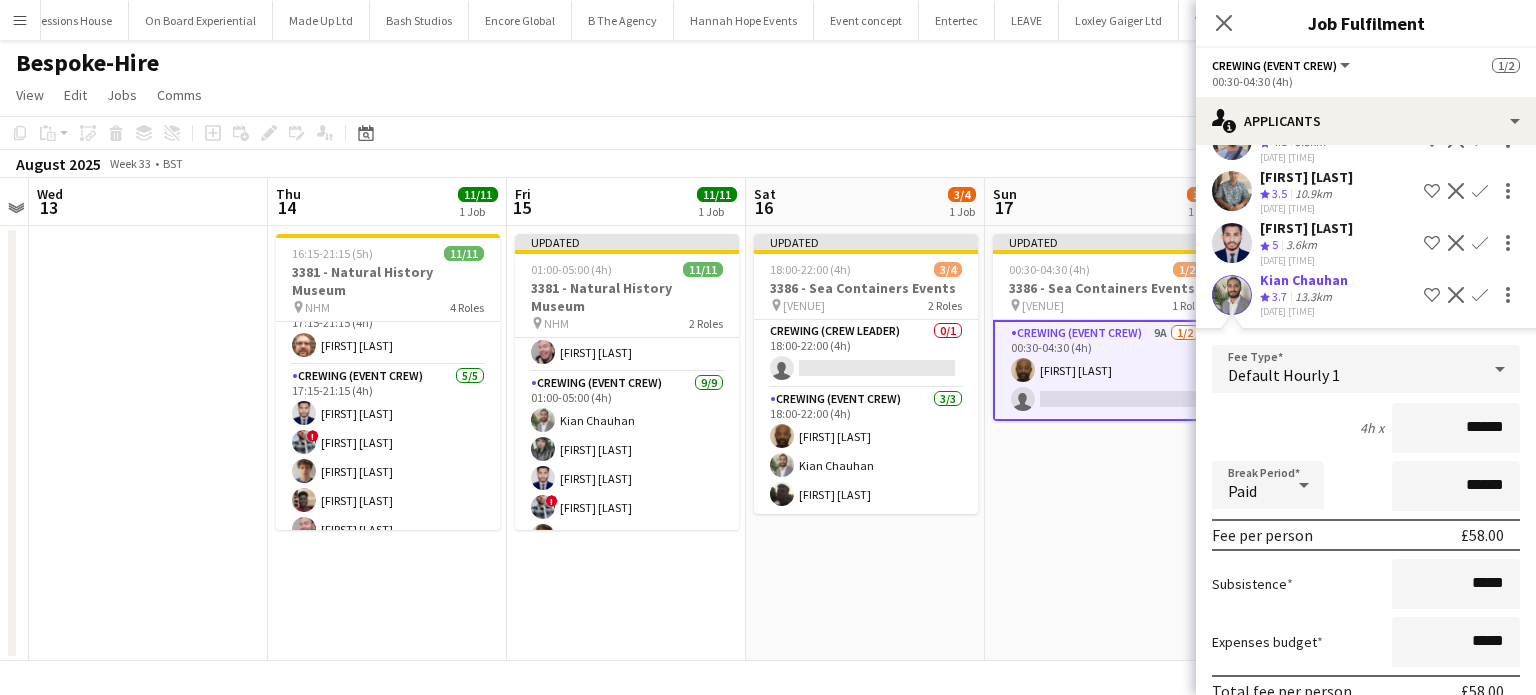 click on "Confirm" 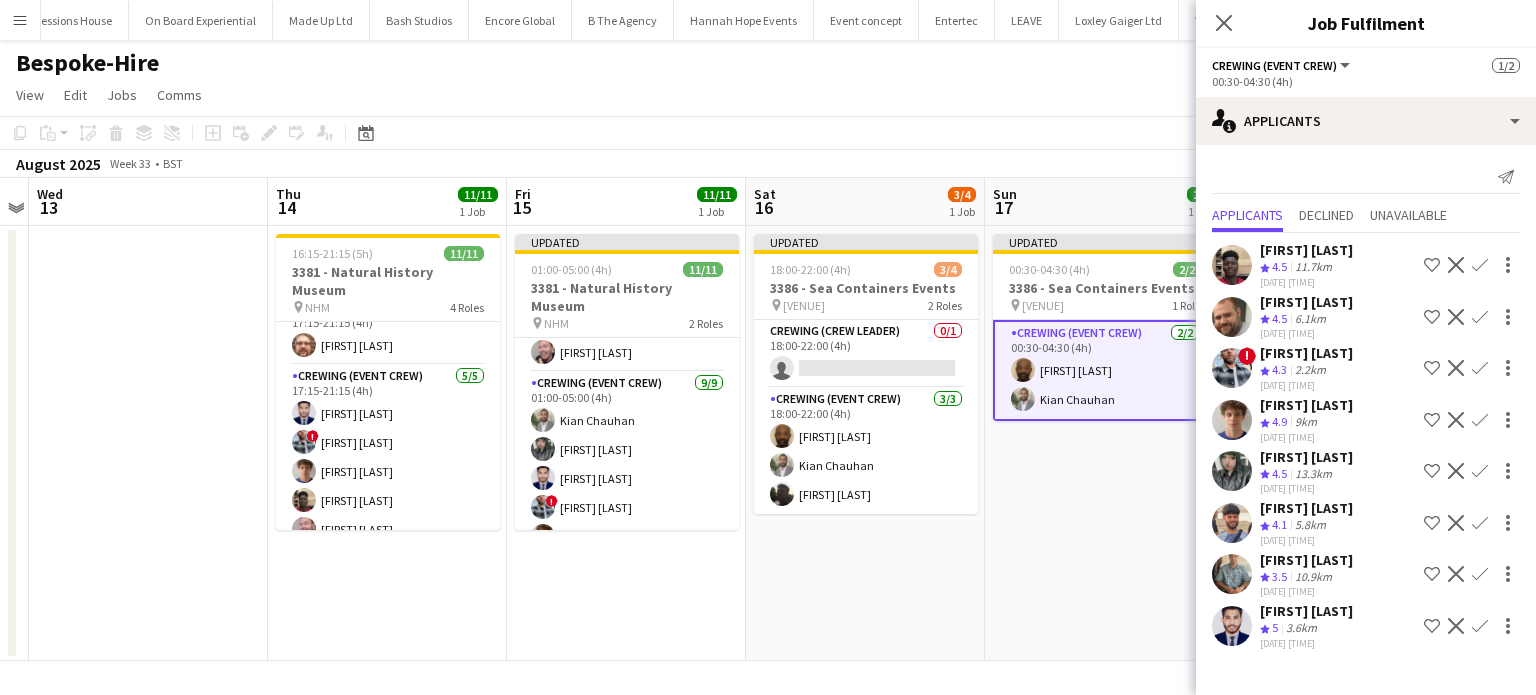scroll, scrollTop: 0, scrollLeft: 0, axis: both 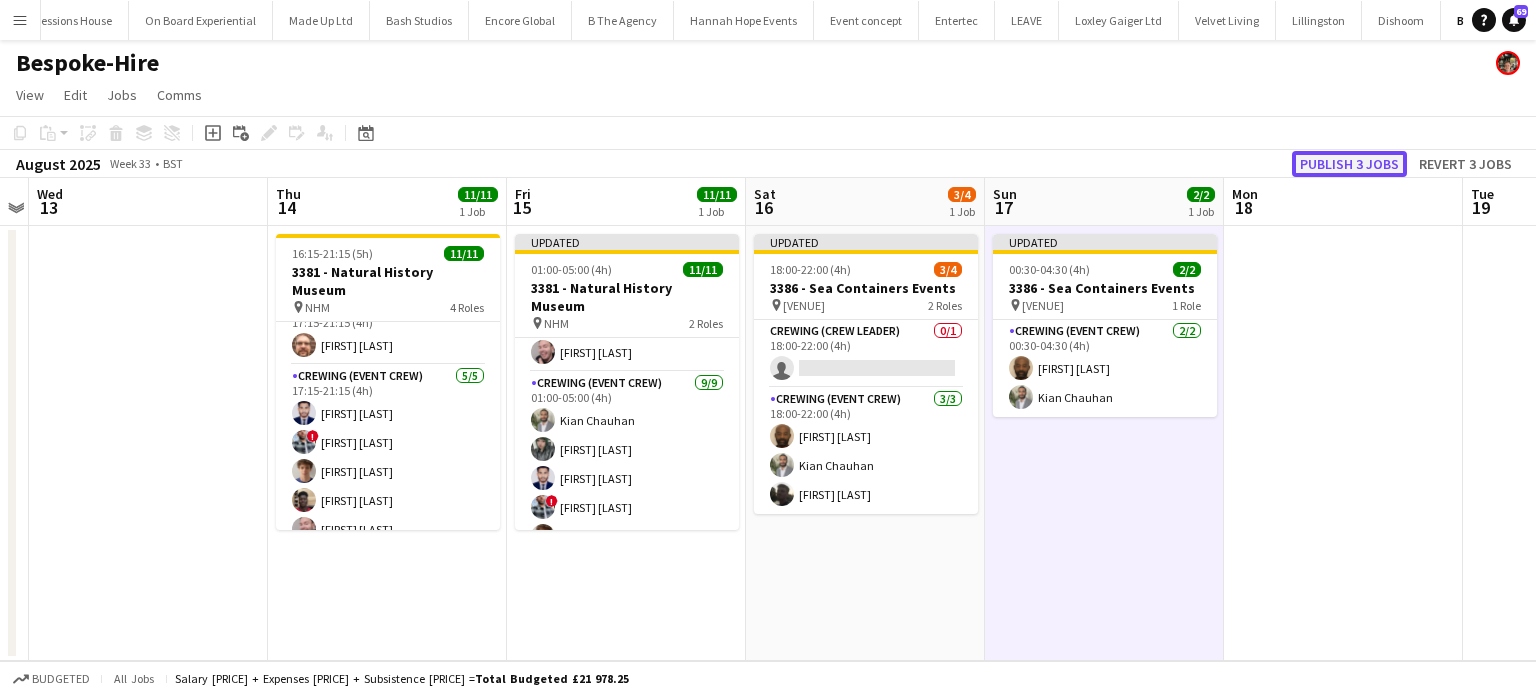 click on "Publish 3 jobs" 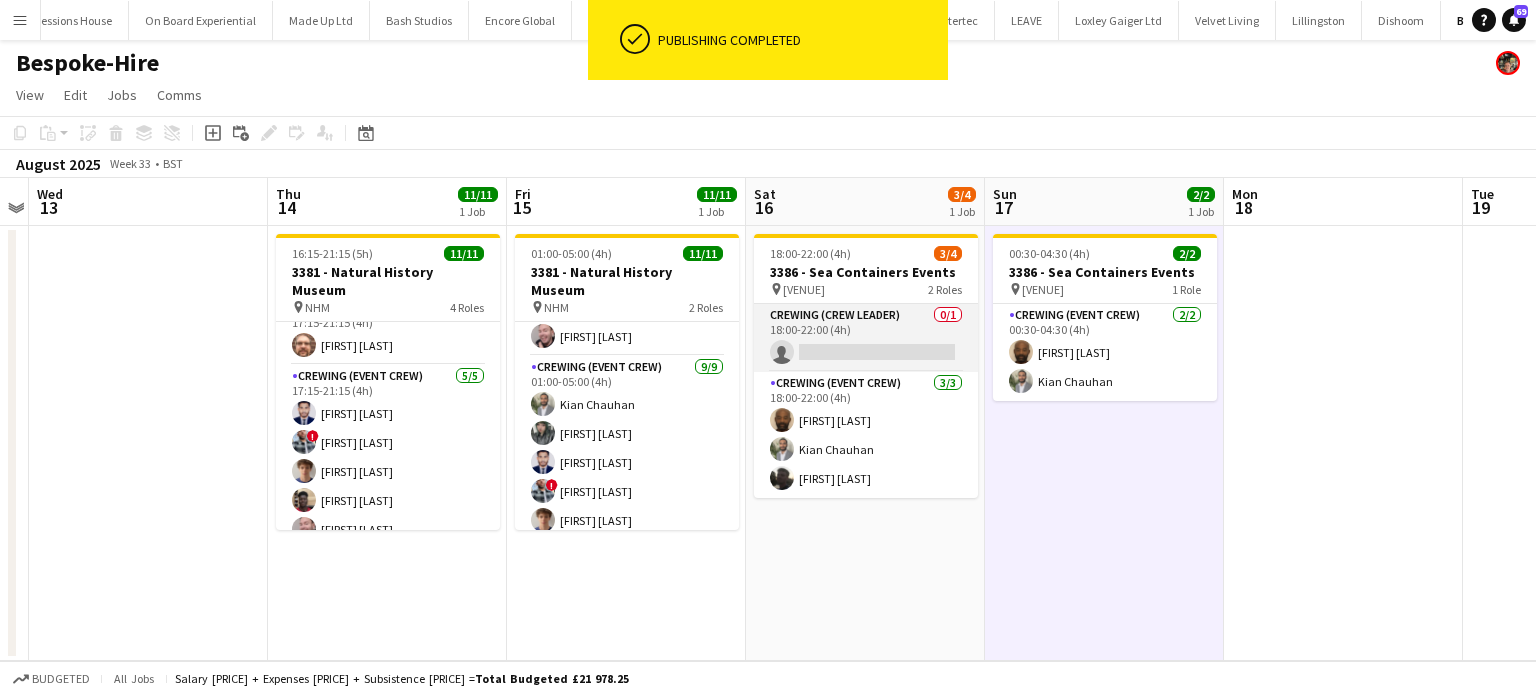 click on "Crewing (Crew Leader)   0/1   18:00-22:00 (4h)
single-neutral-actions" at bounding box center [866, 338] 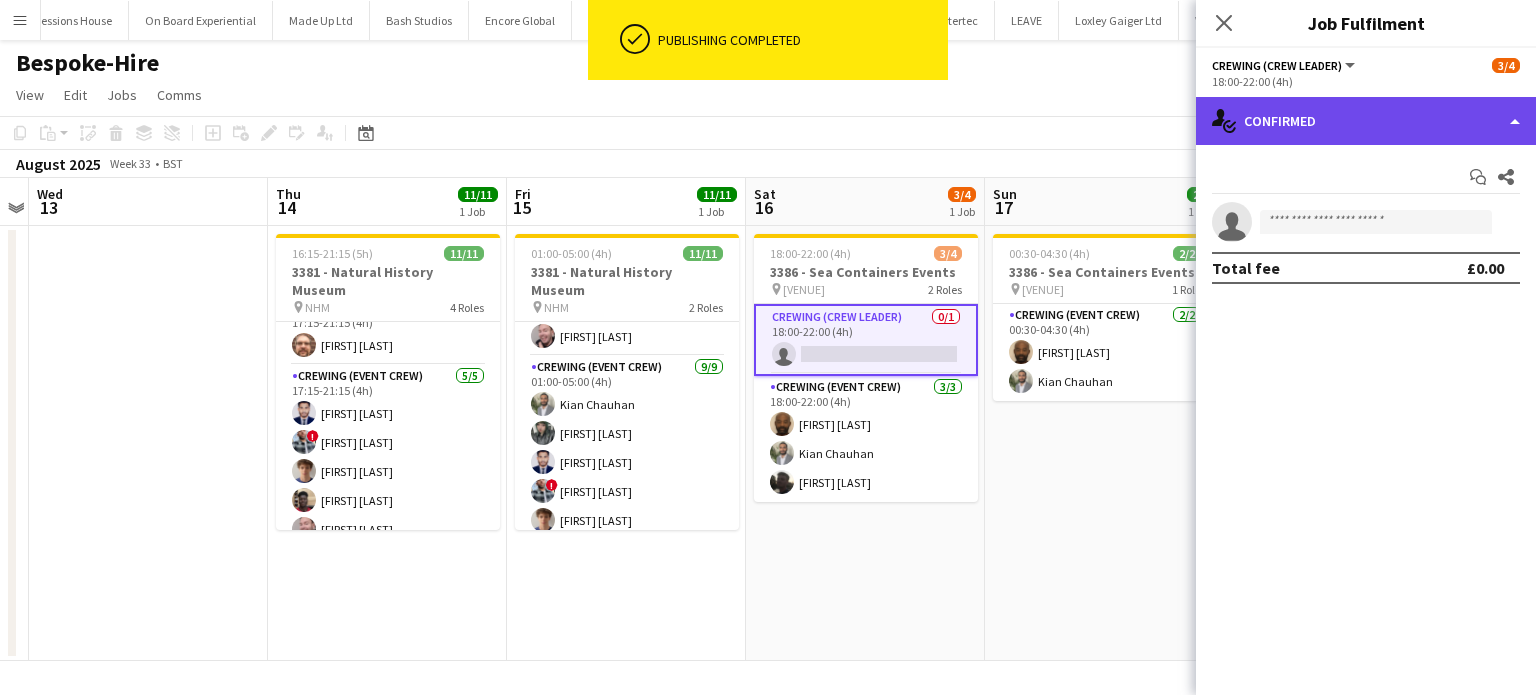click on "single-neutral-actions-check-2
Confirmed" 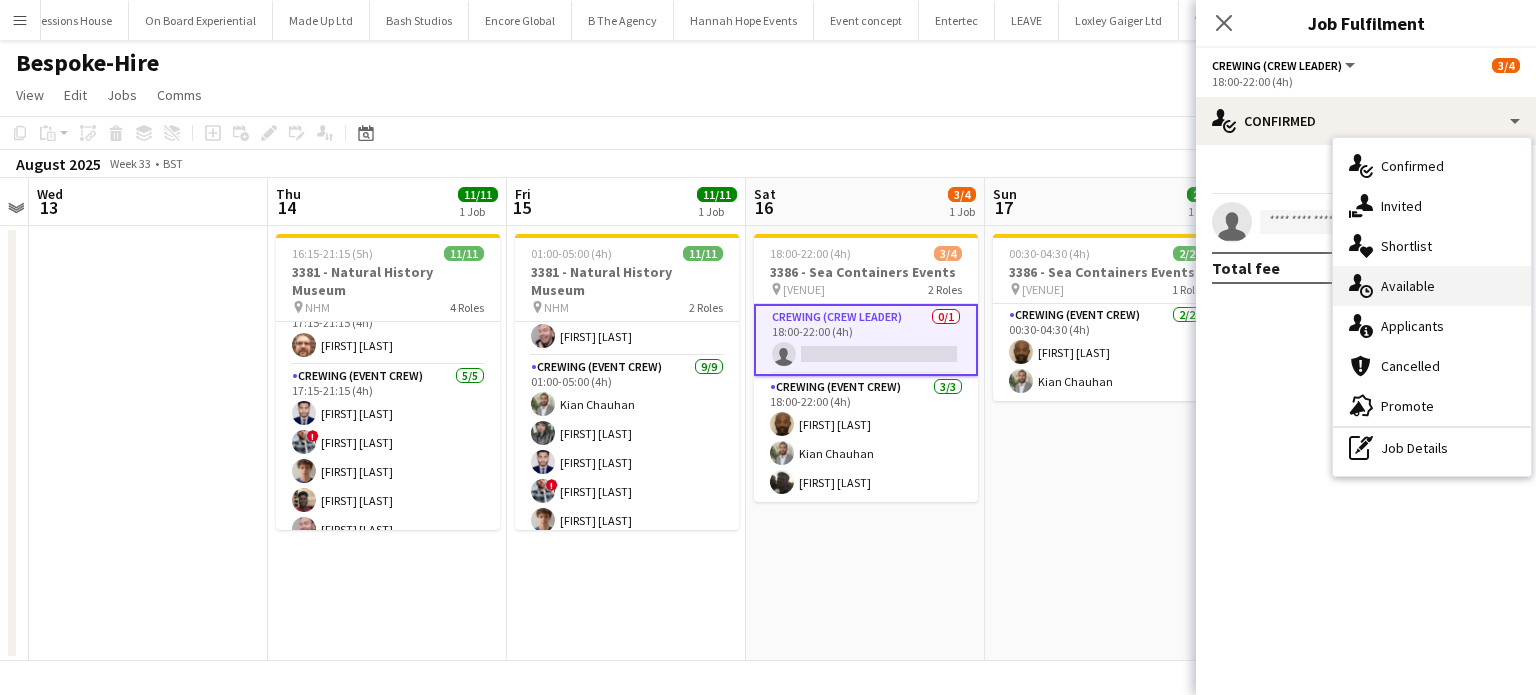 click on "single-neutral-actions-upload
Available" at bounding box center [1432, 286] 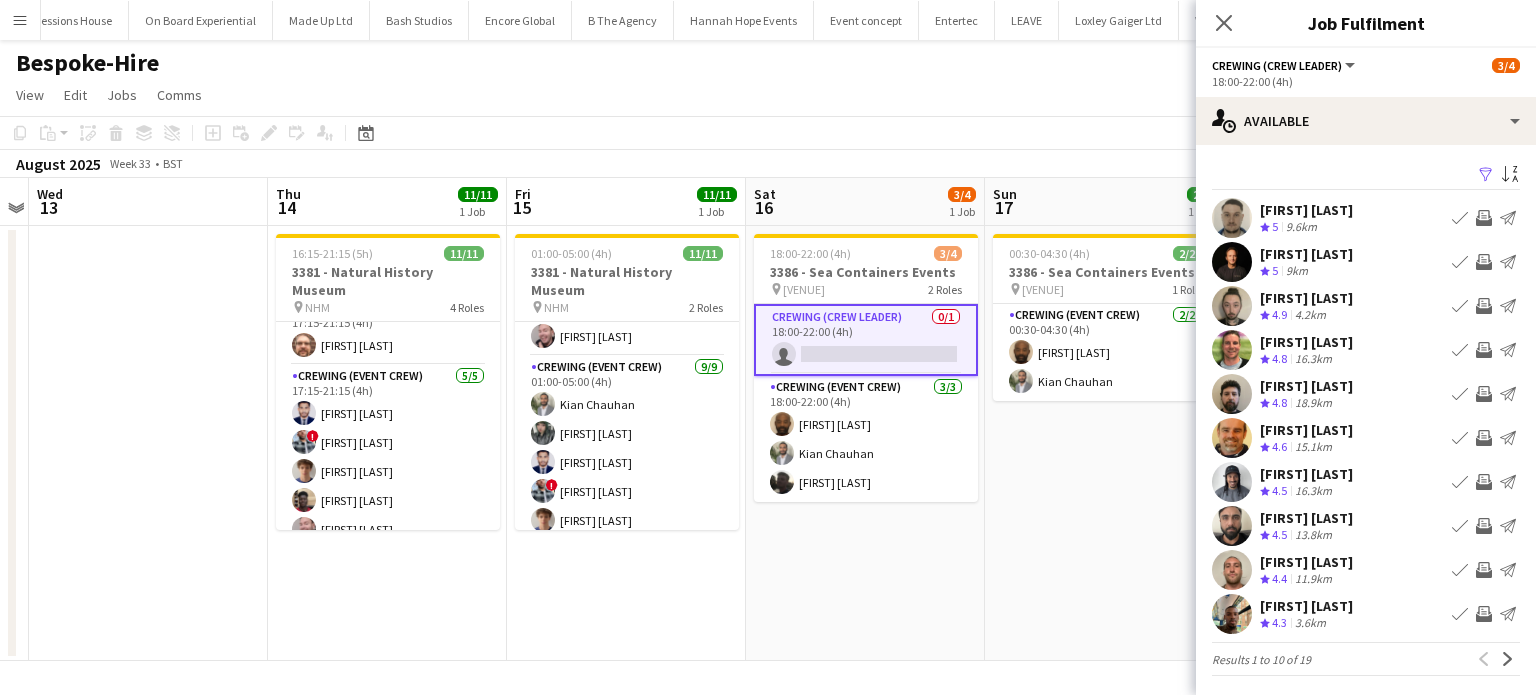 click on "Invite crew" at bounding box center [1484, 570] 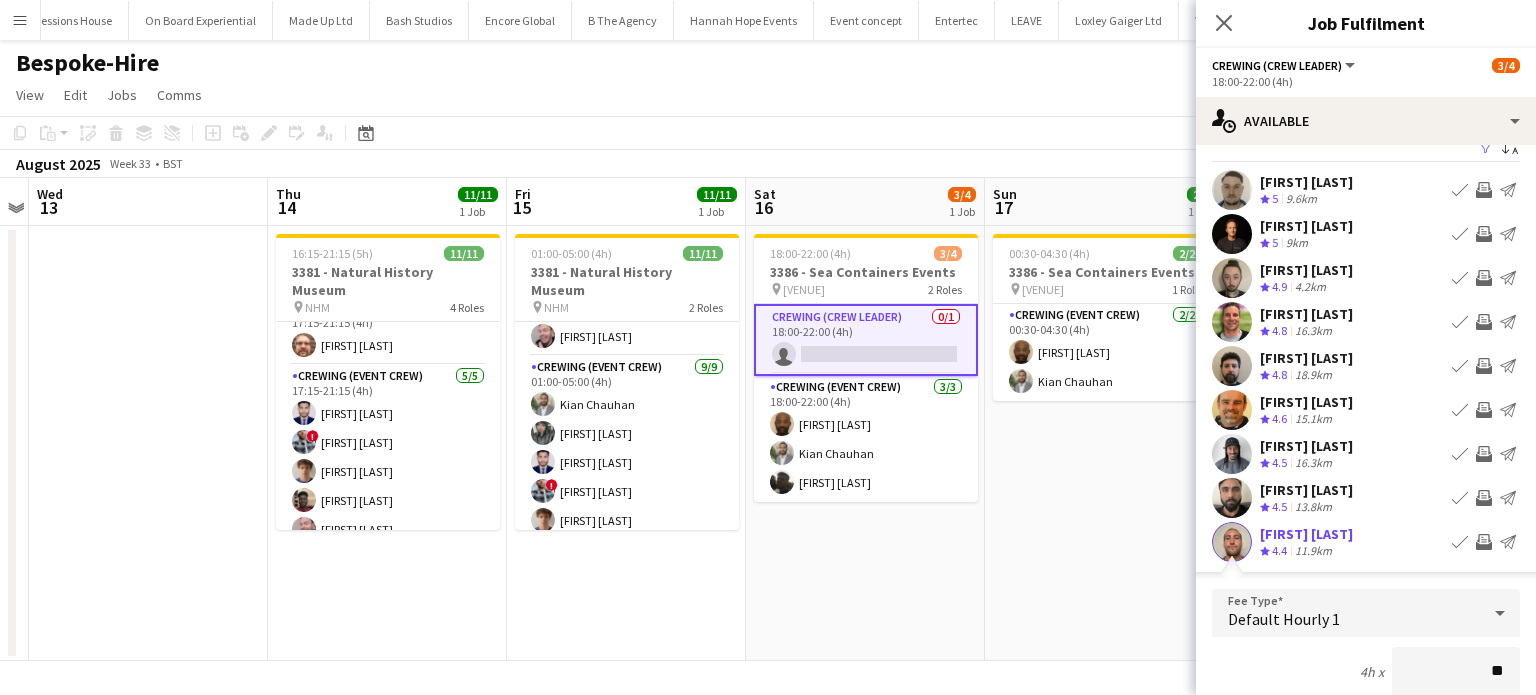 type on "***" 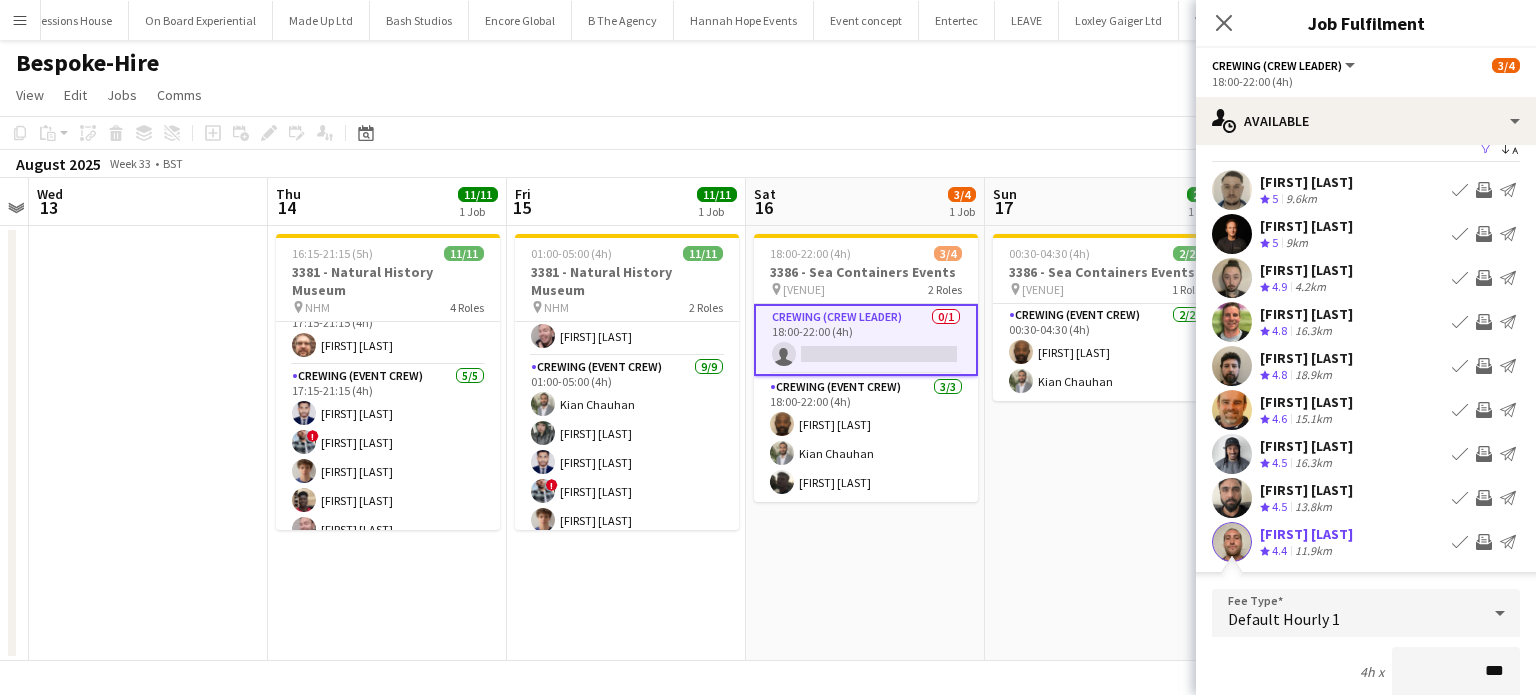 click on "Confirm" at bounding box center (1401, 979) 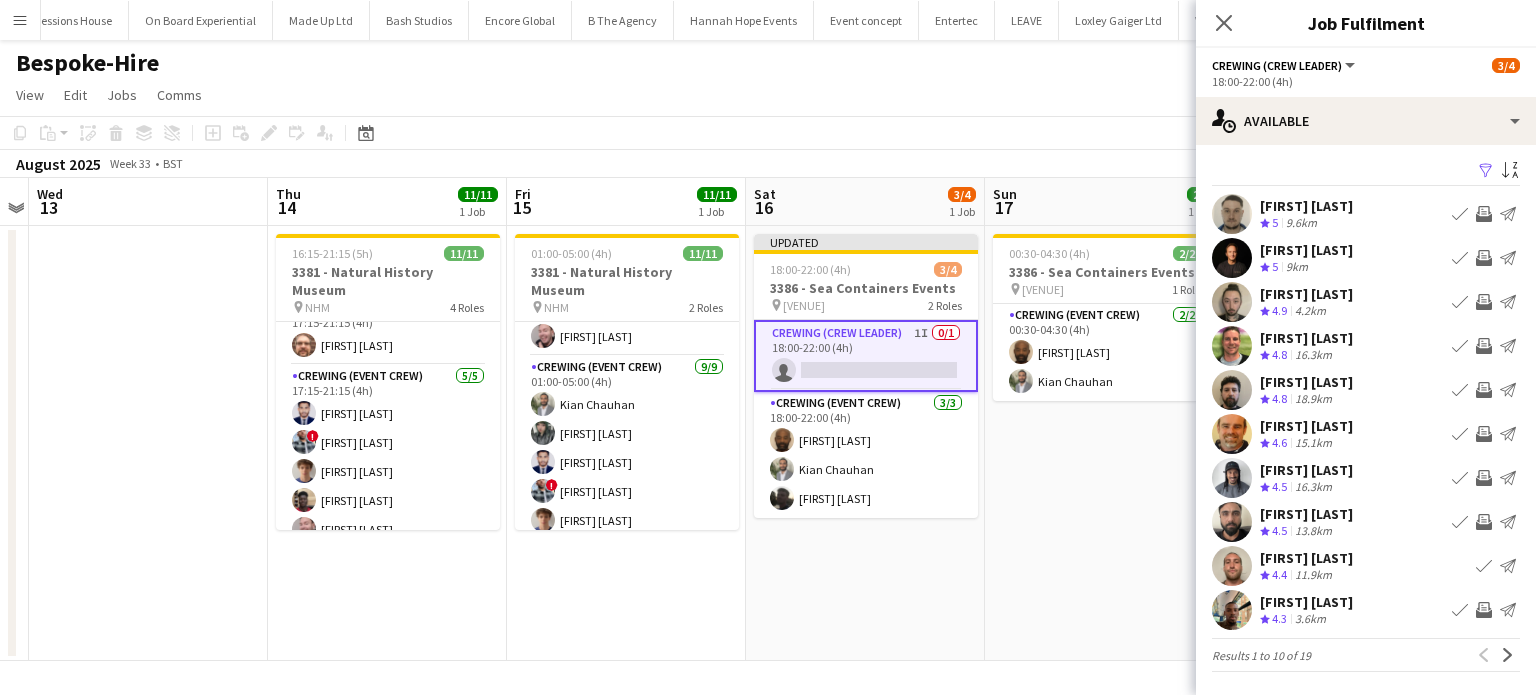 click on "Invite crew" at bounding box center (1484, 478) 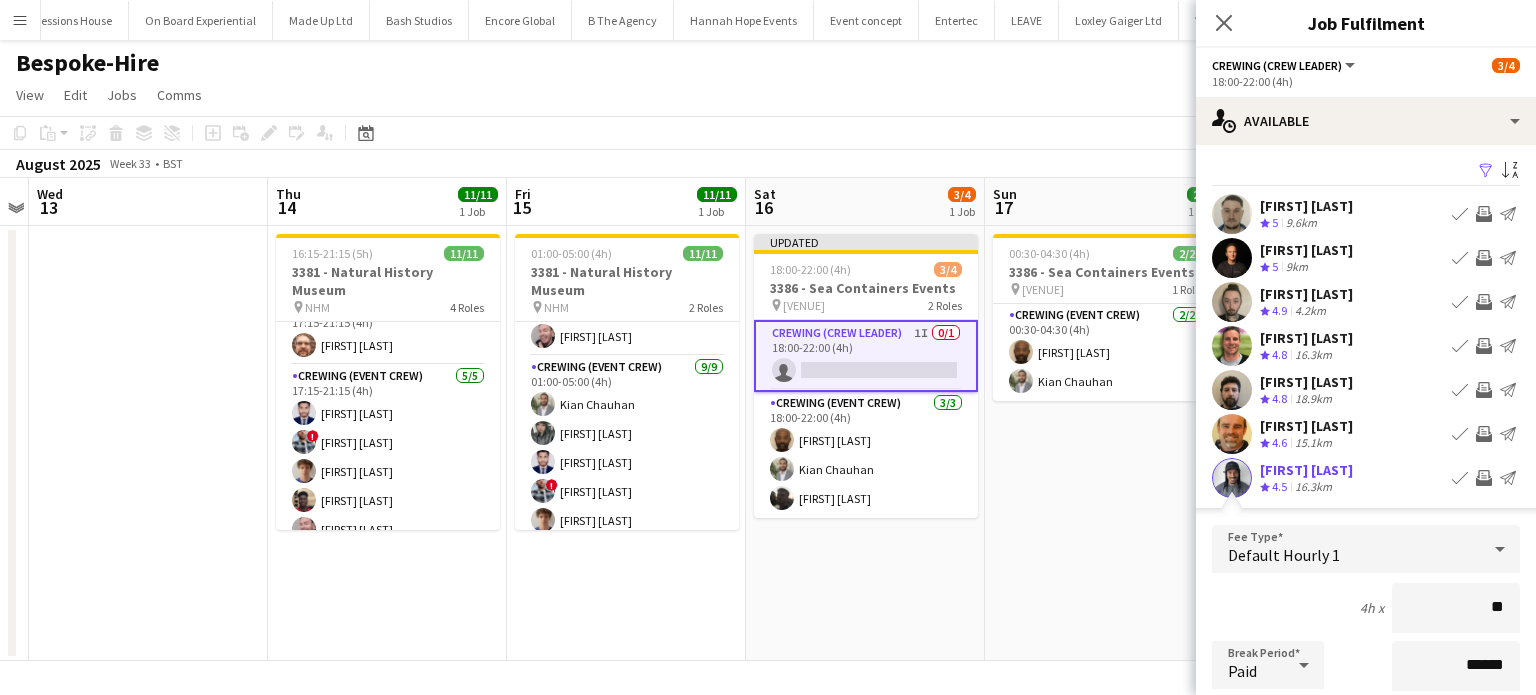 type on "***" 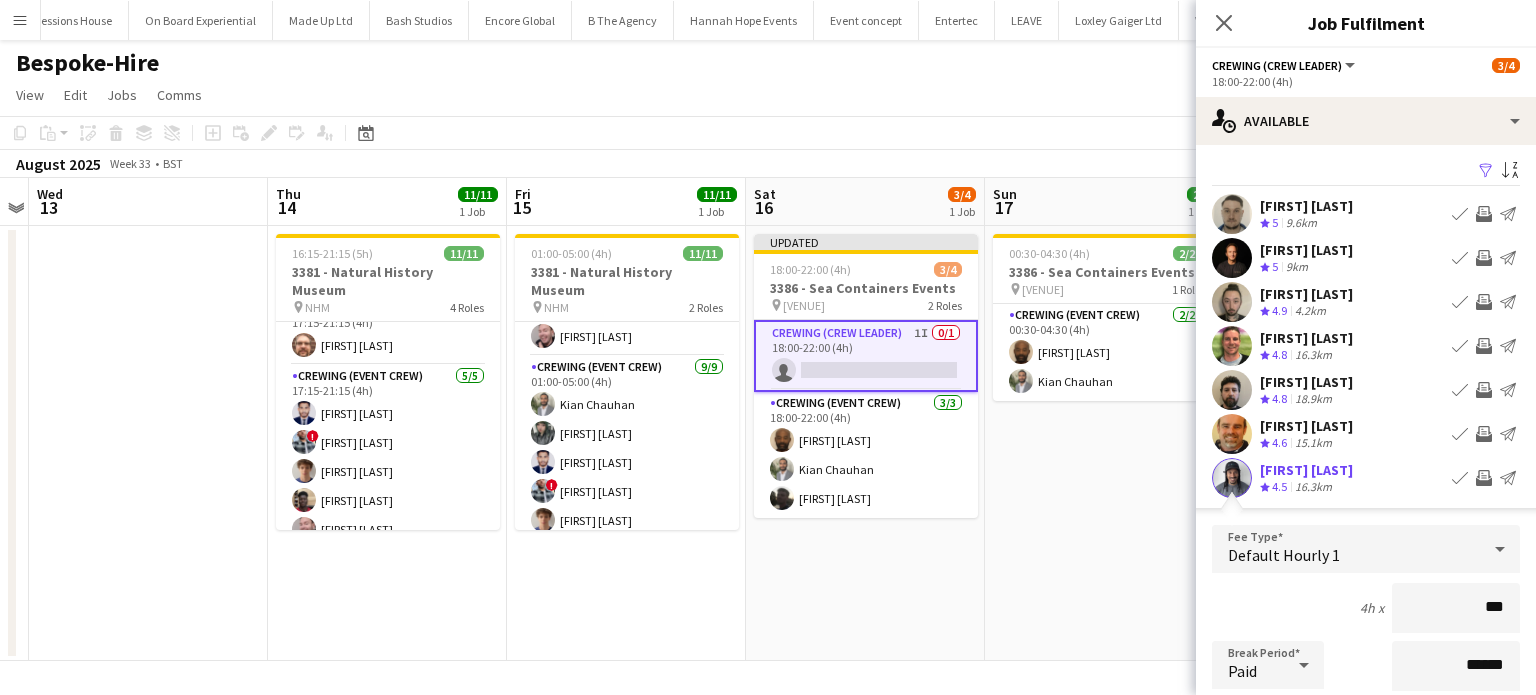 click on "Confirm" at bounding box center [1401, 915] 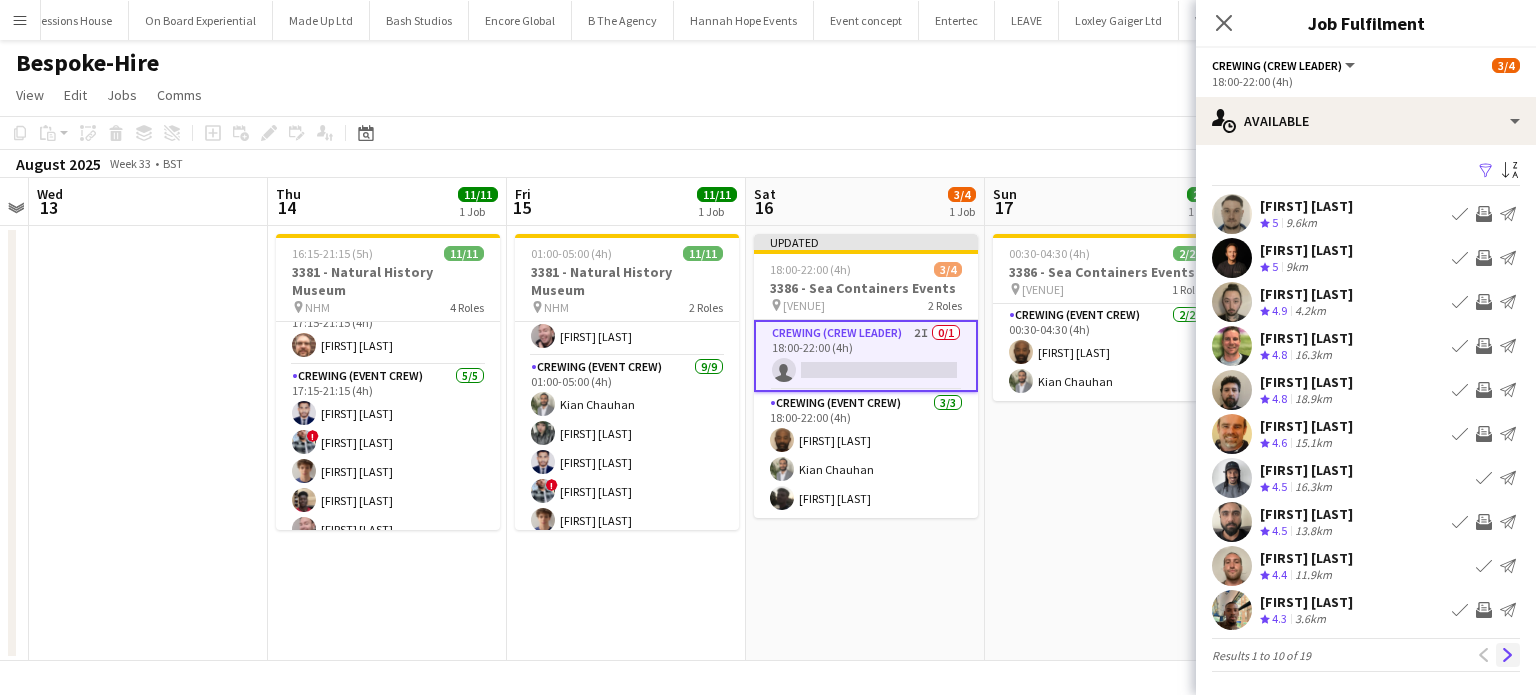 click on "Next" 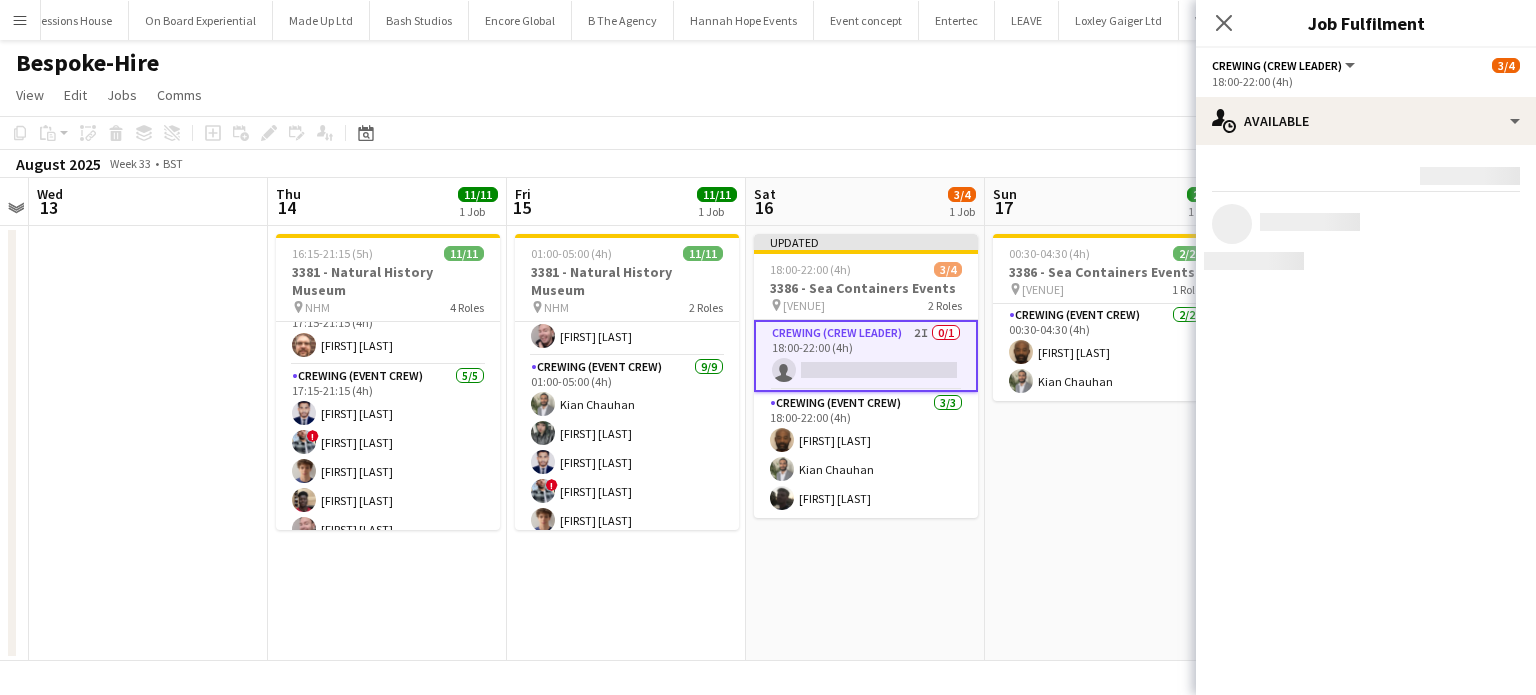 scroll, scrollTop: 0, scrollLeft: 0, axis: both 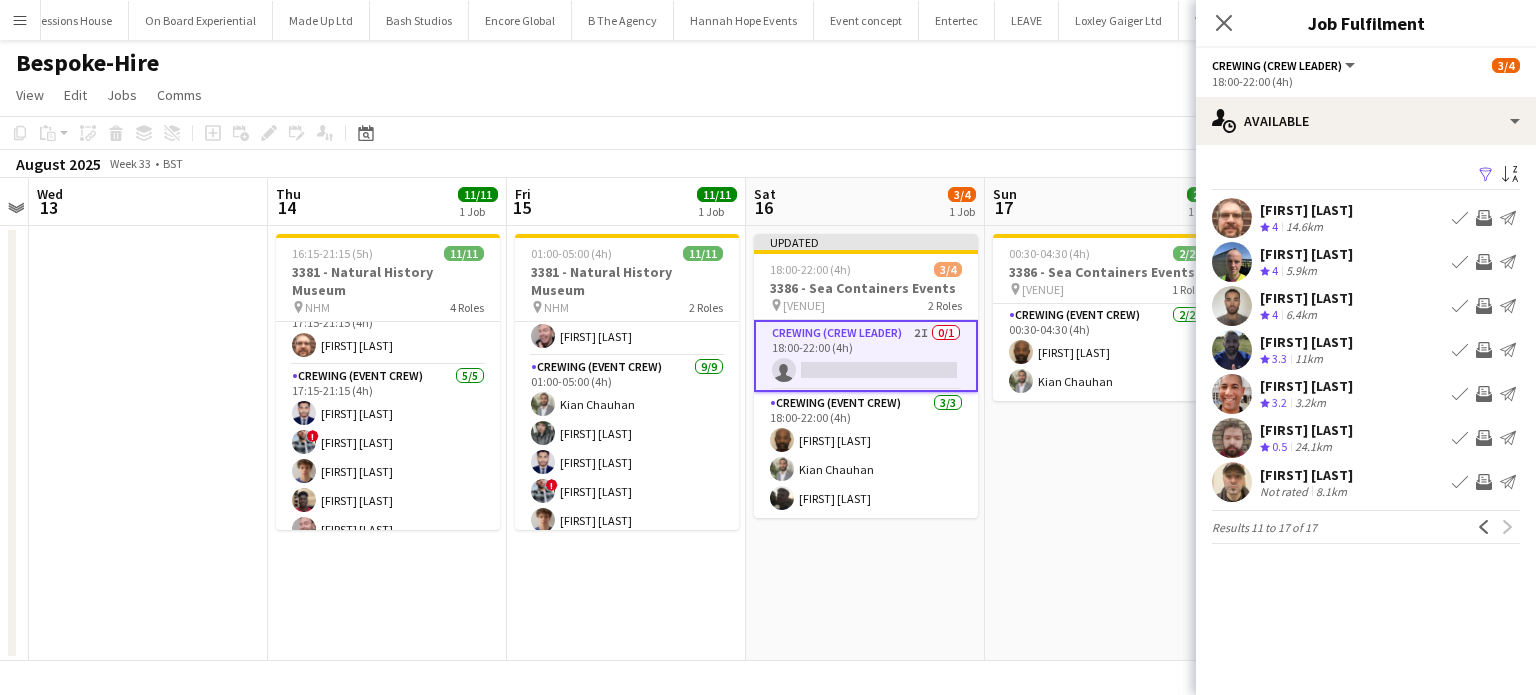 click on "Invite crew" at bounding box center [1484, 218] 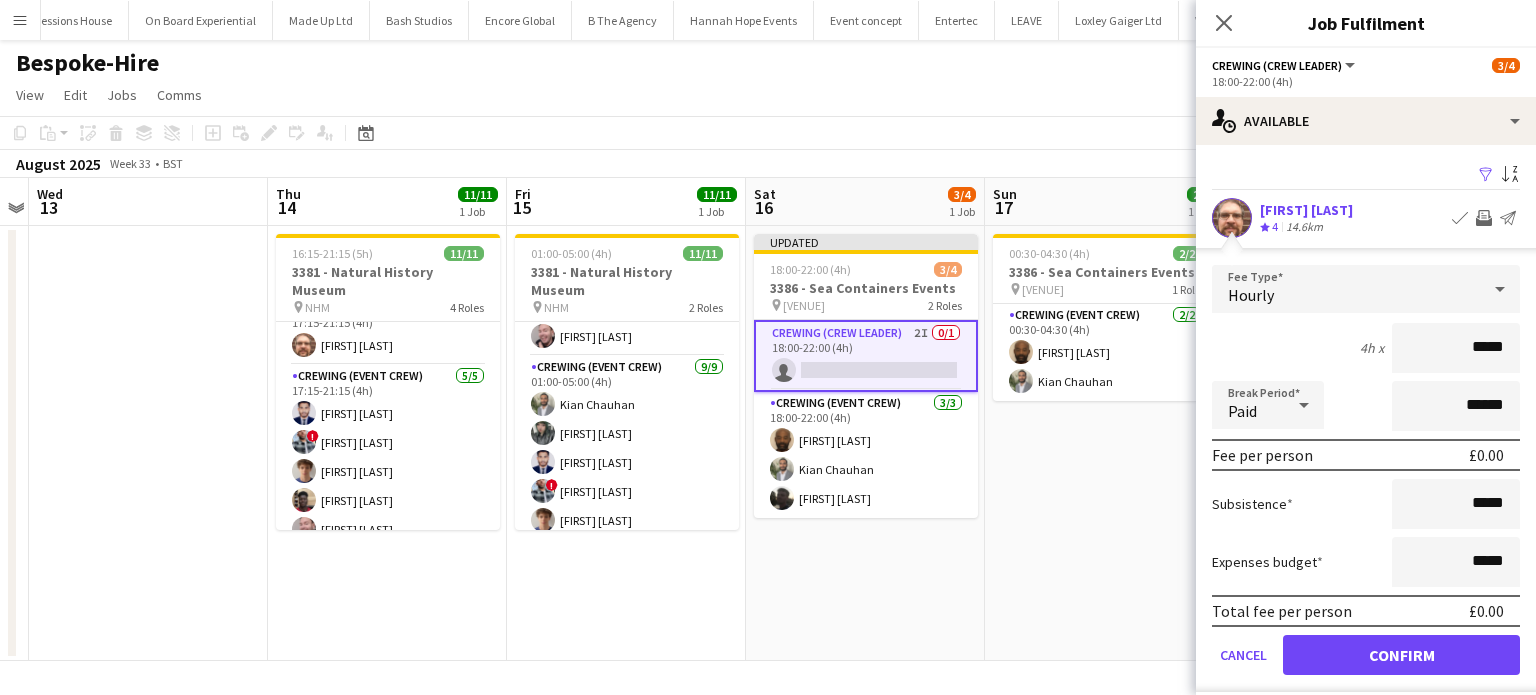 click on "Confirm" at bounding box center (1401, 655) 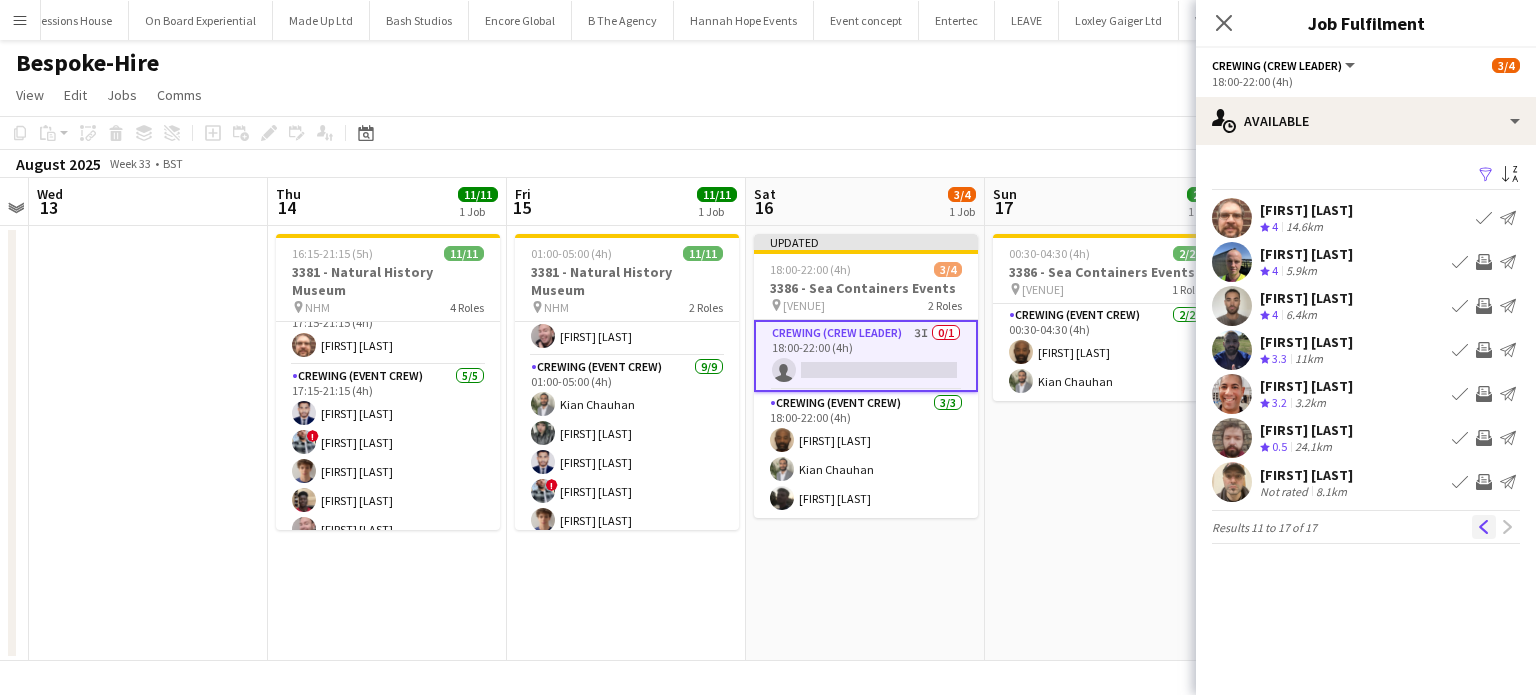 click on "Previous" 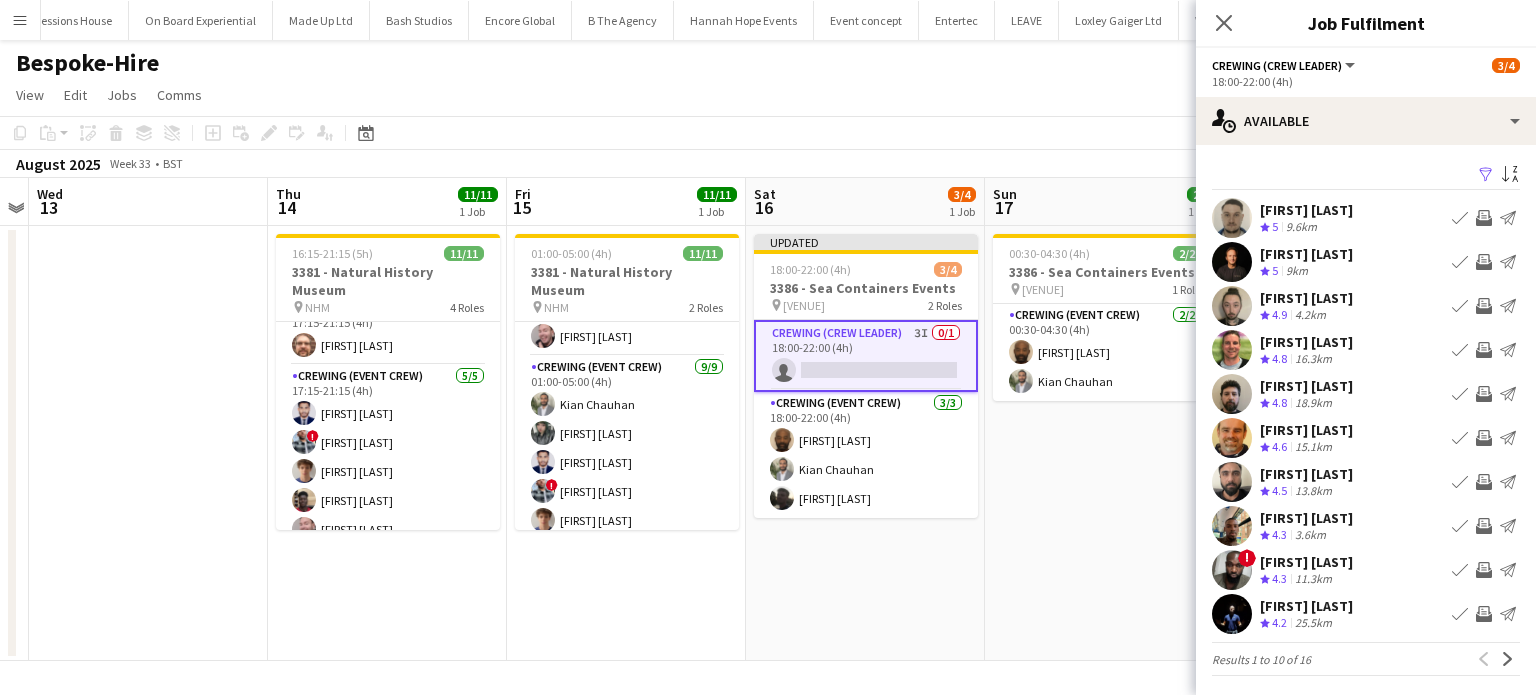 click on "Invite crew" at bounding box center [1484, 614] 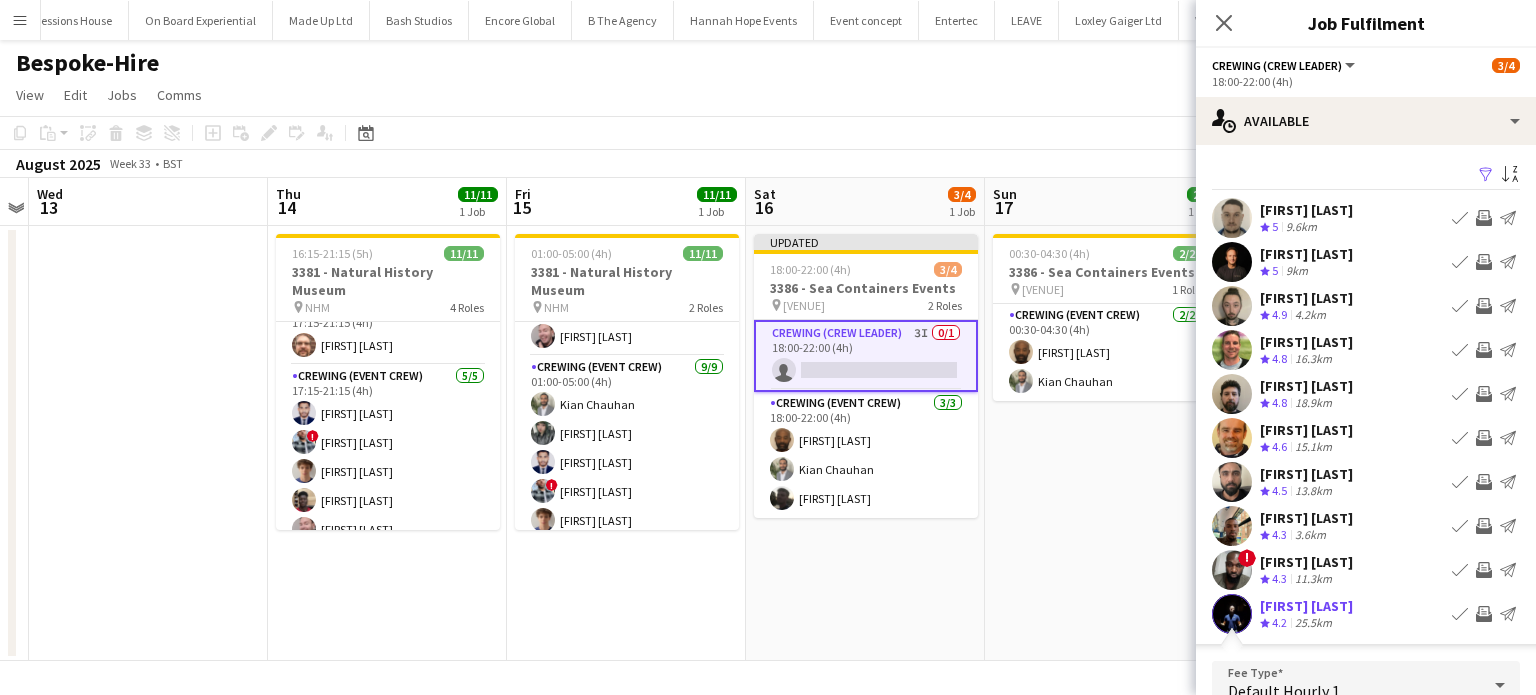 scroll, scrollTop: 323, scrollLeft: 0, axis: vertical 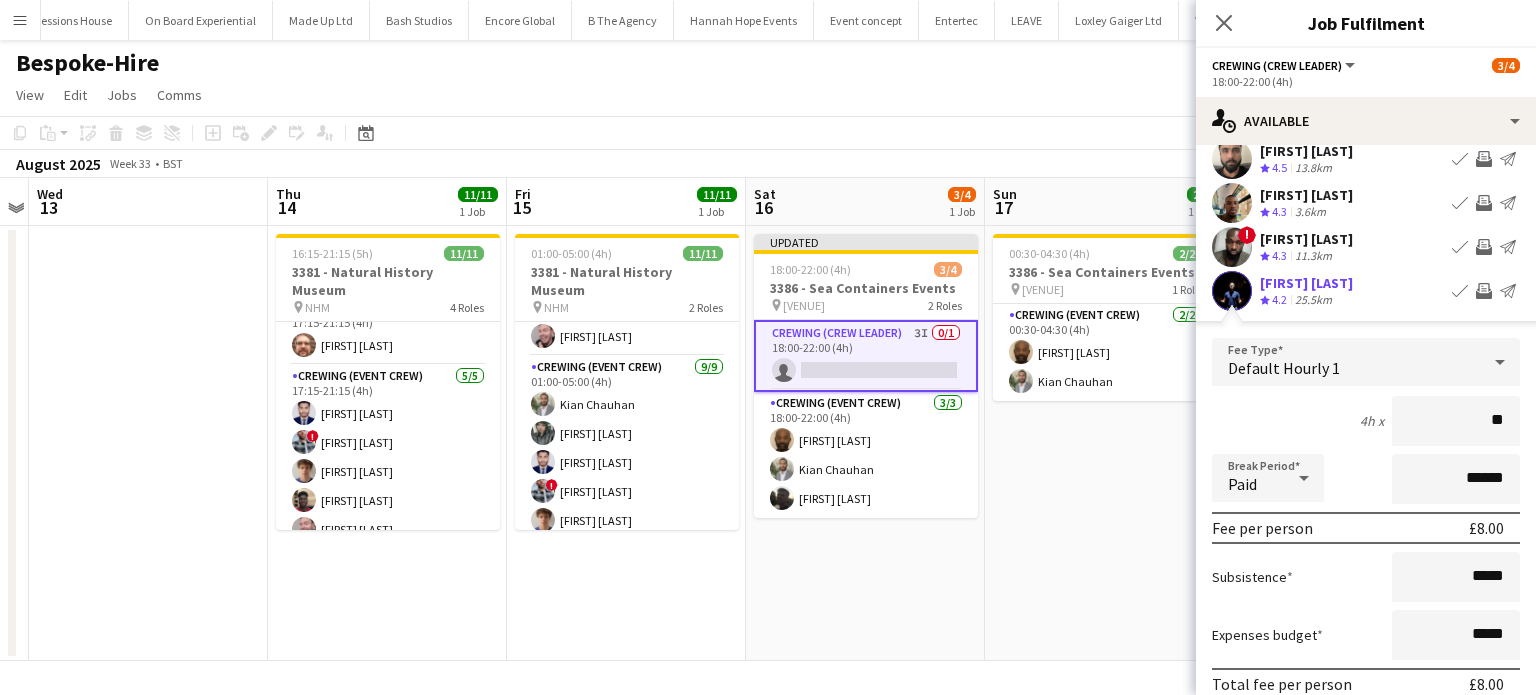 type on "***" 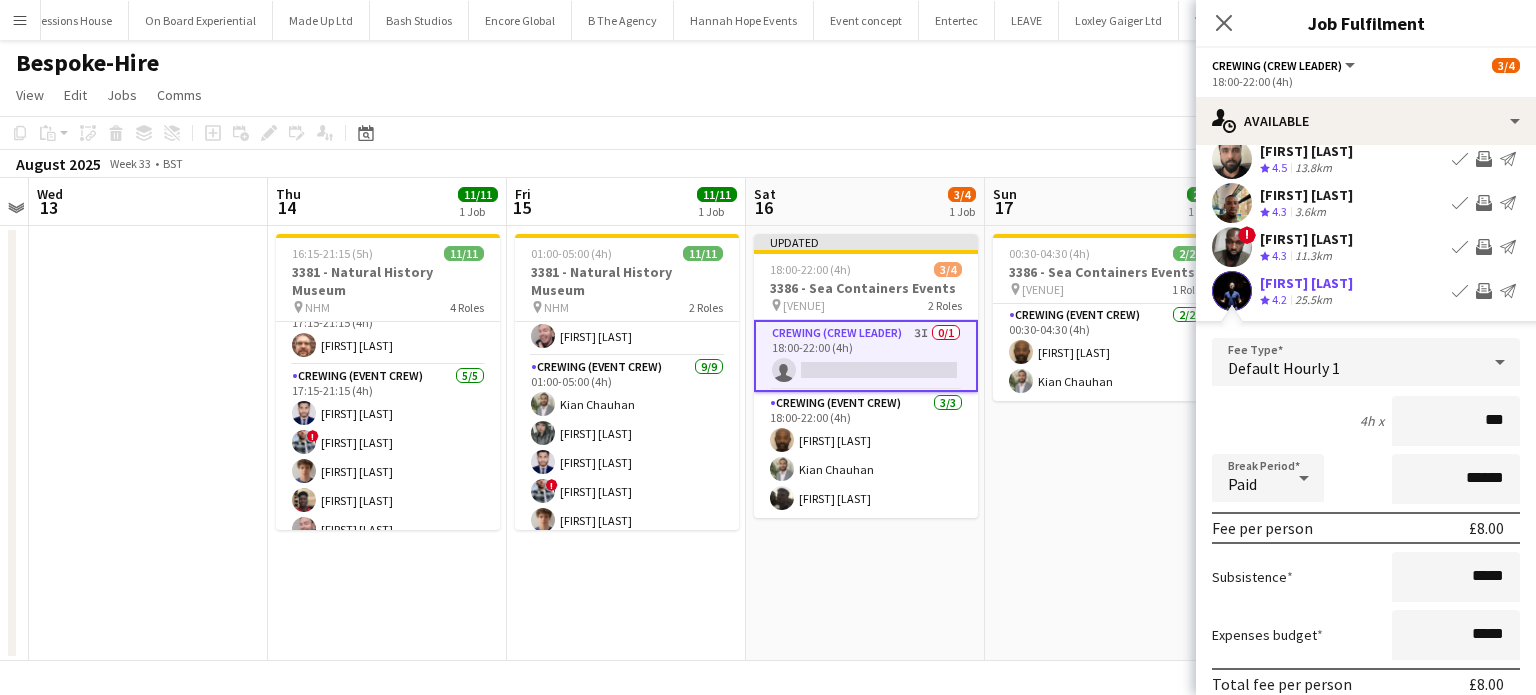 click on "Confirm" at bounding box center [1401, 728] 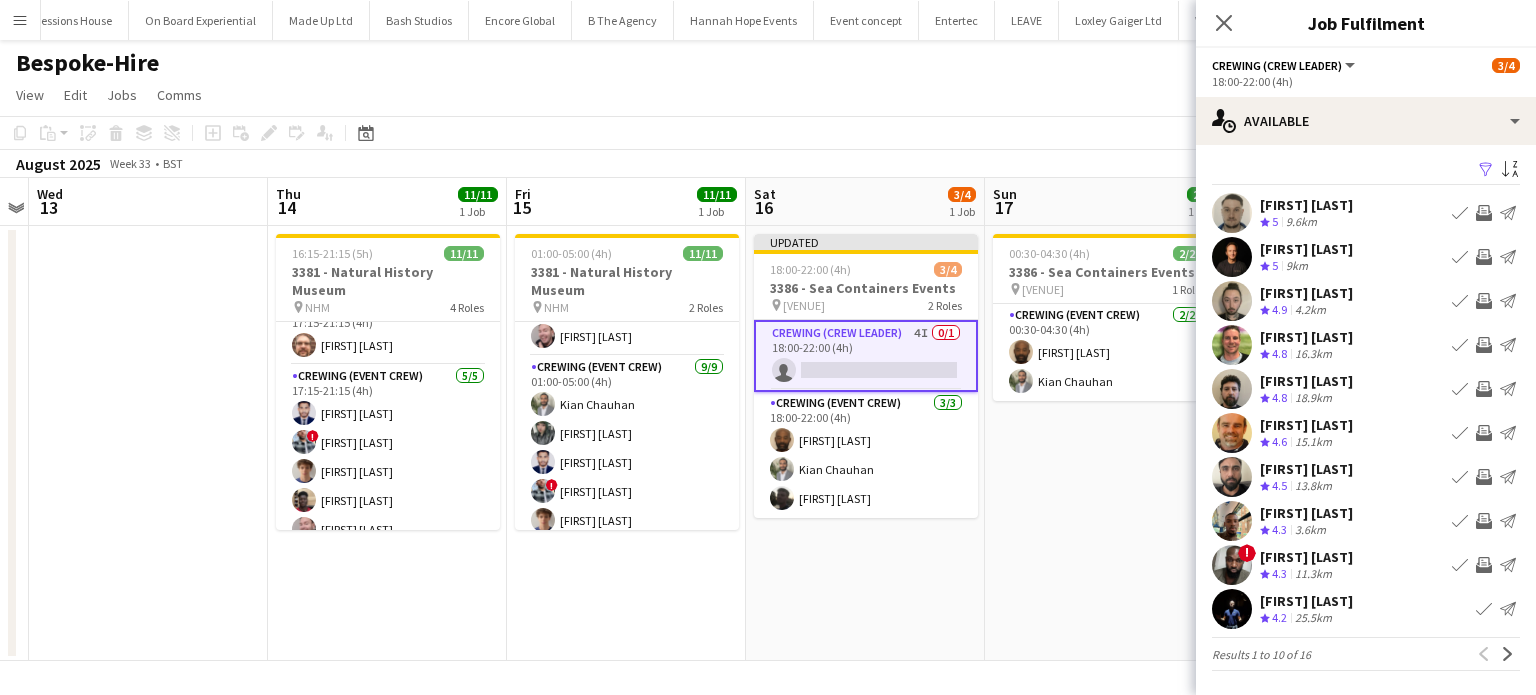 scroll, scrollTop: 4, scrollLeft: 0, axis: vertical 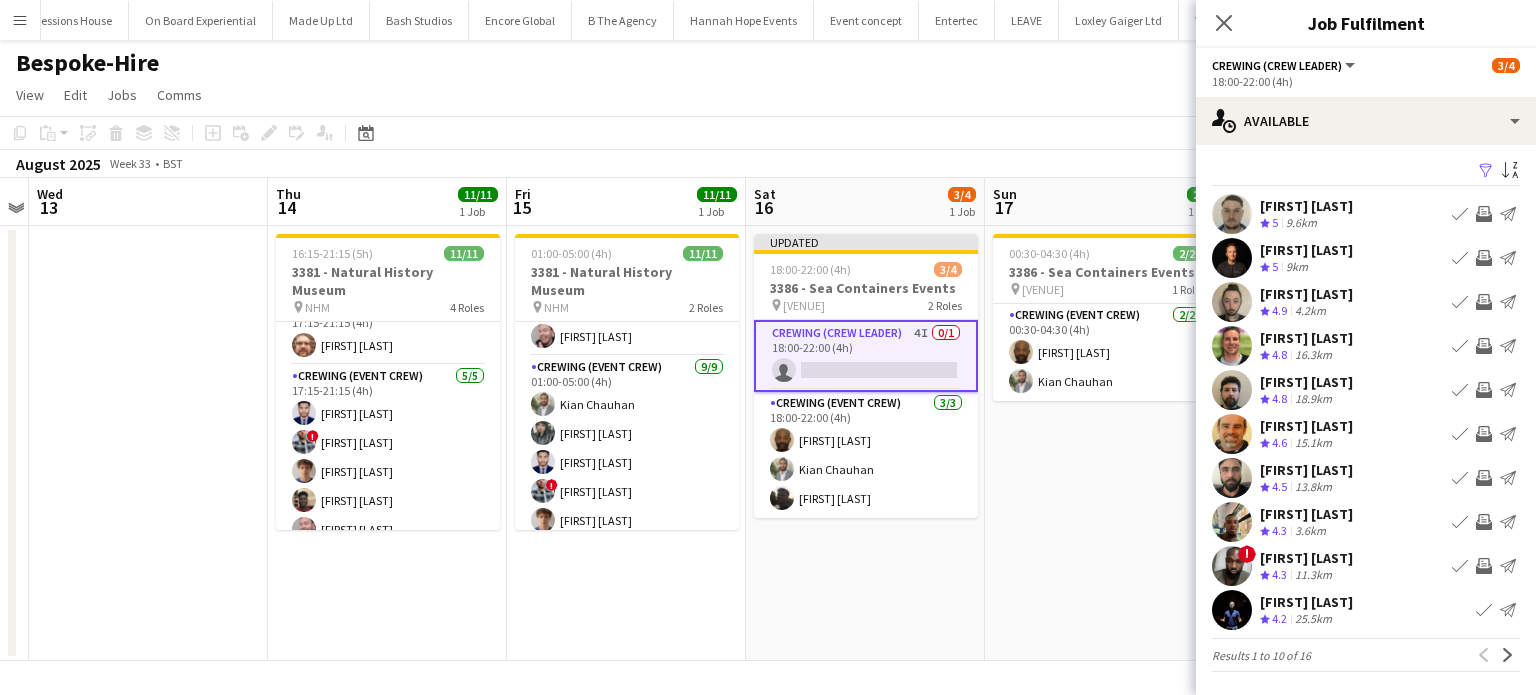 click on "Andrew Webster
Crew rating
4.2   25.5km
Book crew
Send notification" at bounding box center [1366, 610] 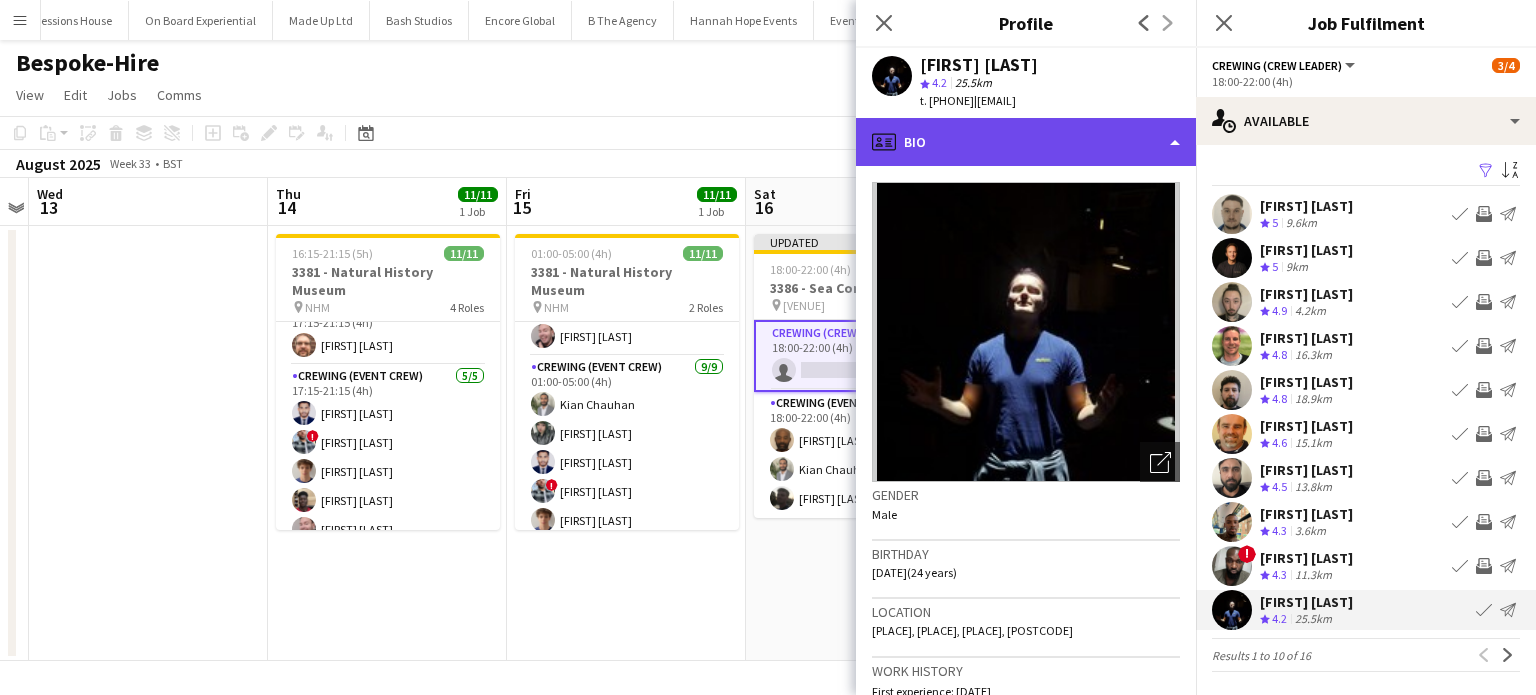 click on "profile
Bio" 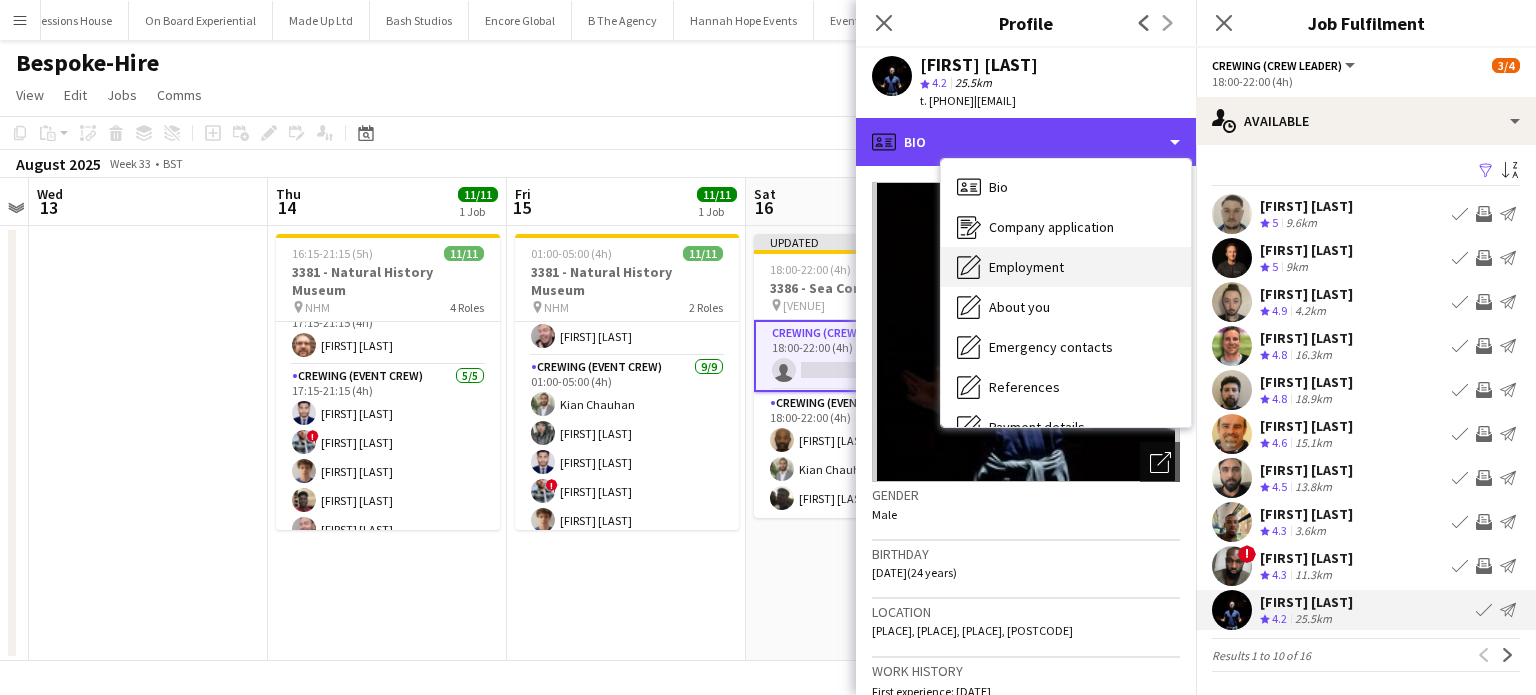 scroll, scrollTop: 388, scrollLeft: 0, axis: vertical 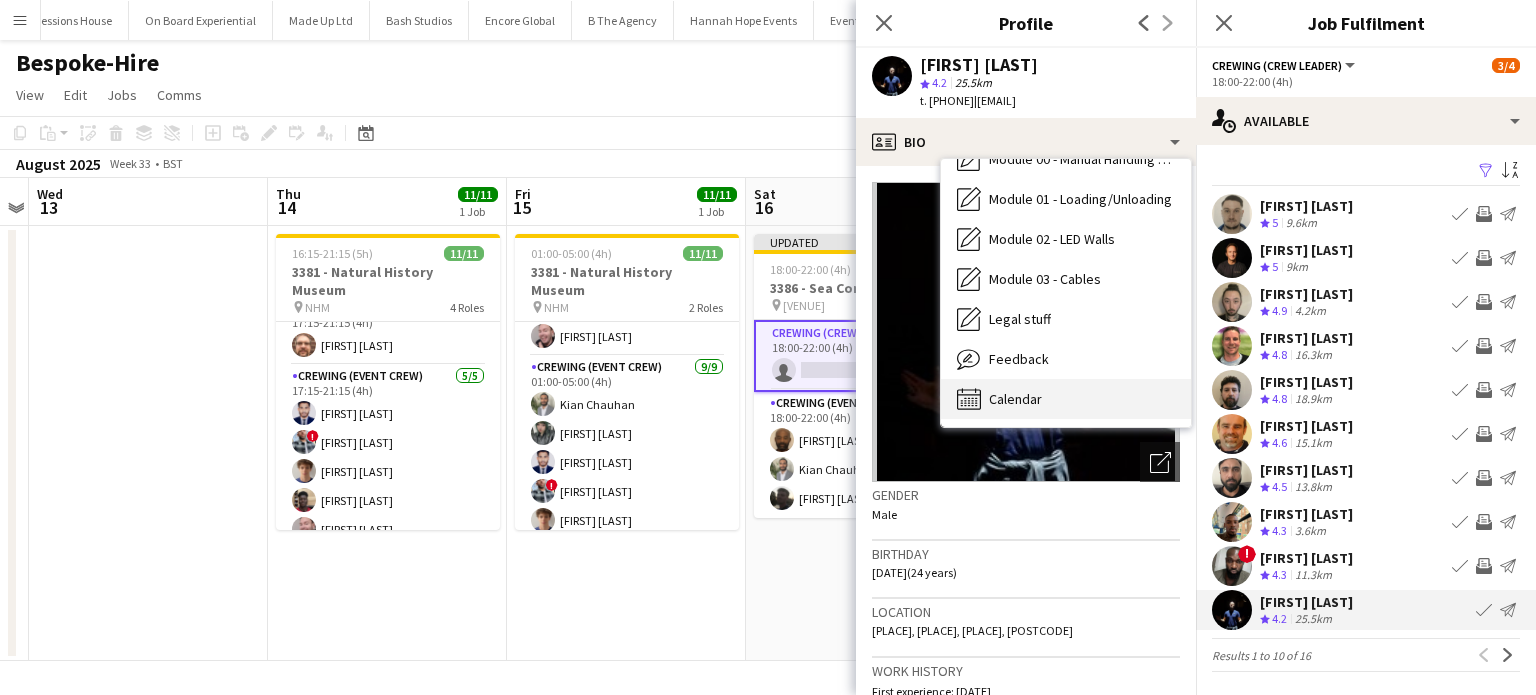 click on "Calendar
Calendar" at bounding box center (1066, 399) 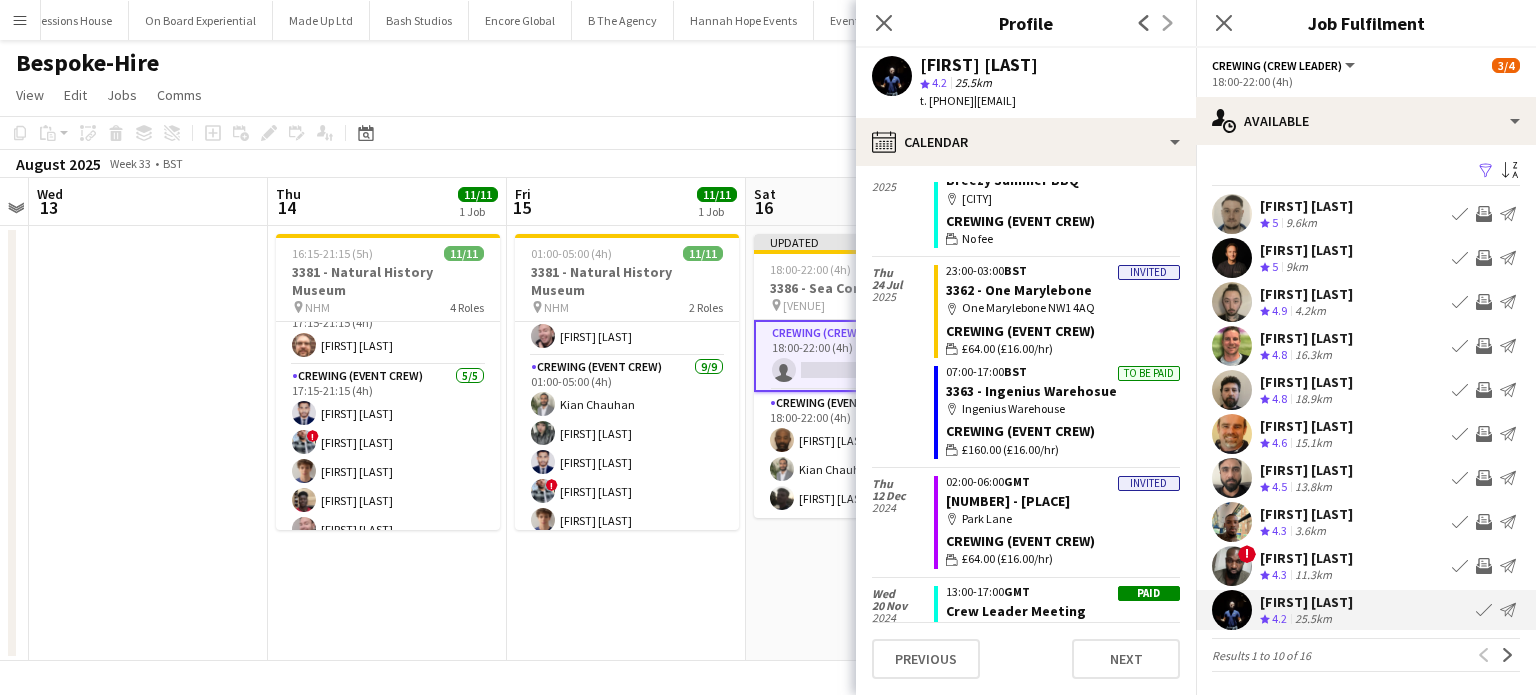 scroll, scrollTop: 0, scrollLeft: 0, axis: both 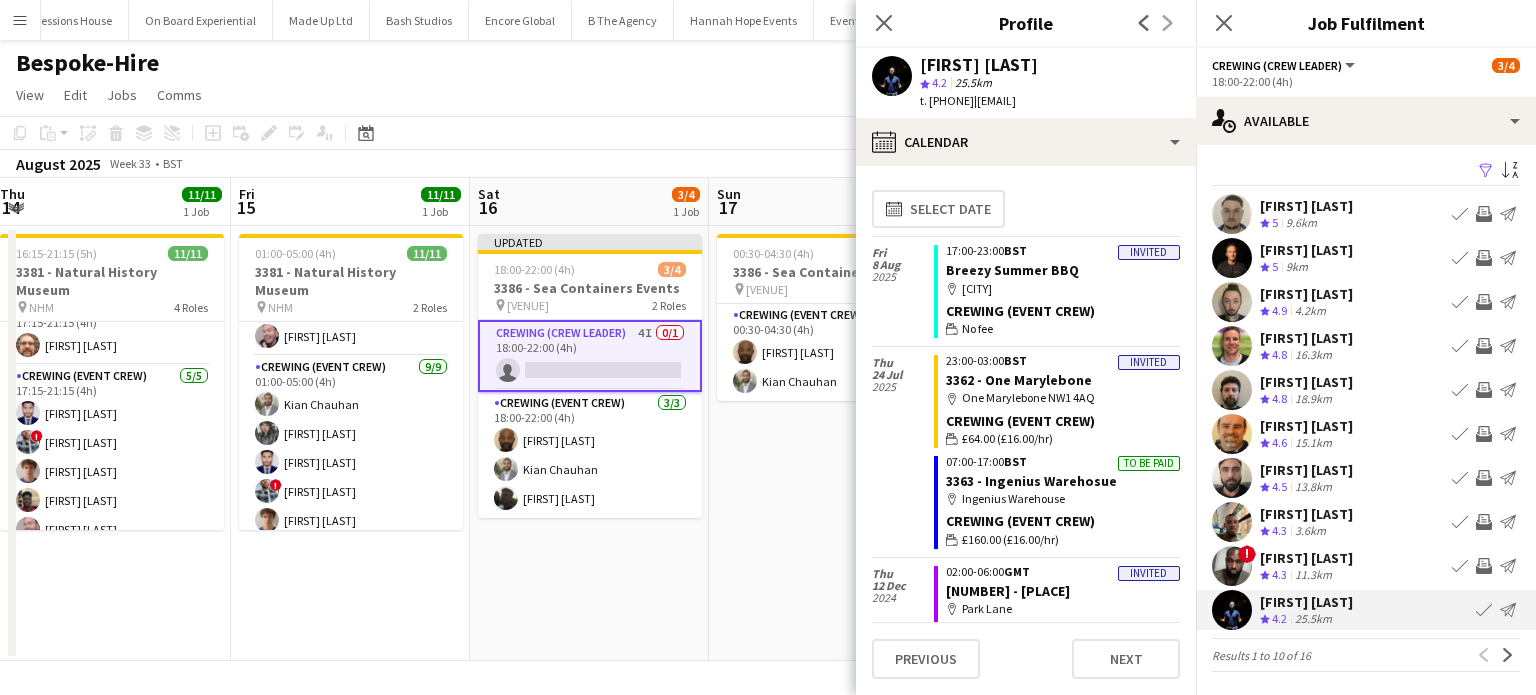 drag, startPoint x: 803, startPoint y: 517, endPoint x: 1264, endPoint y: 419, distance: 471.3014 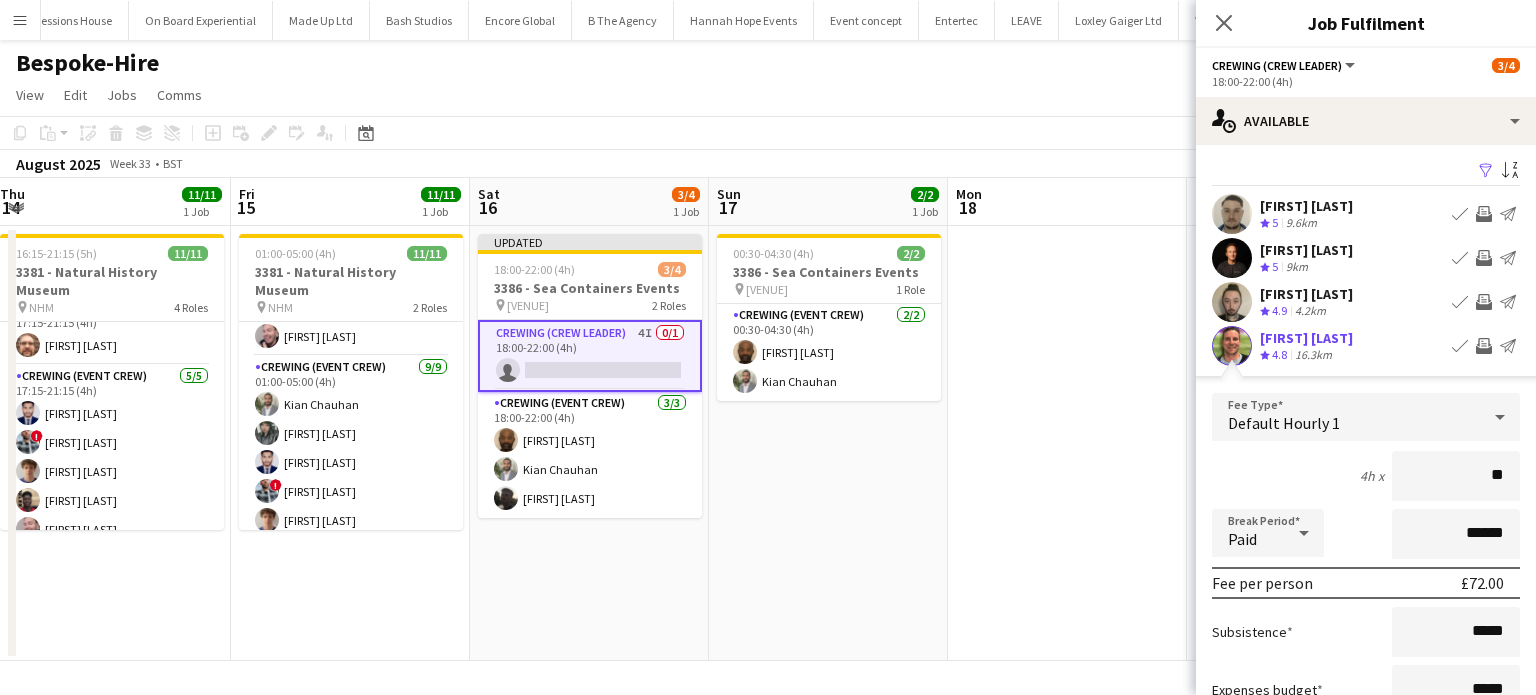 type on "***" 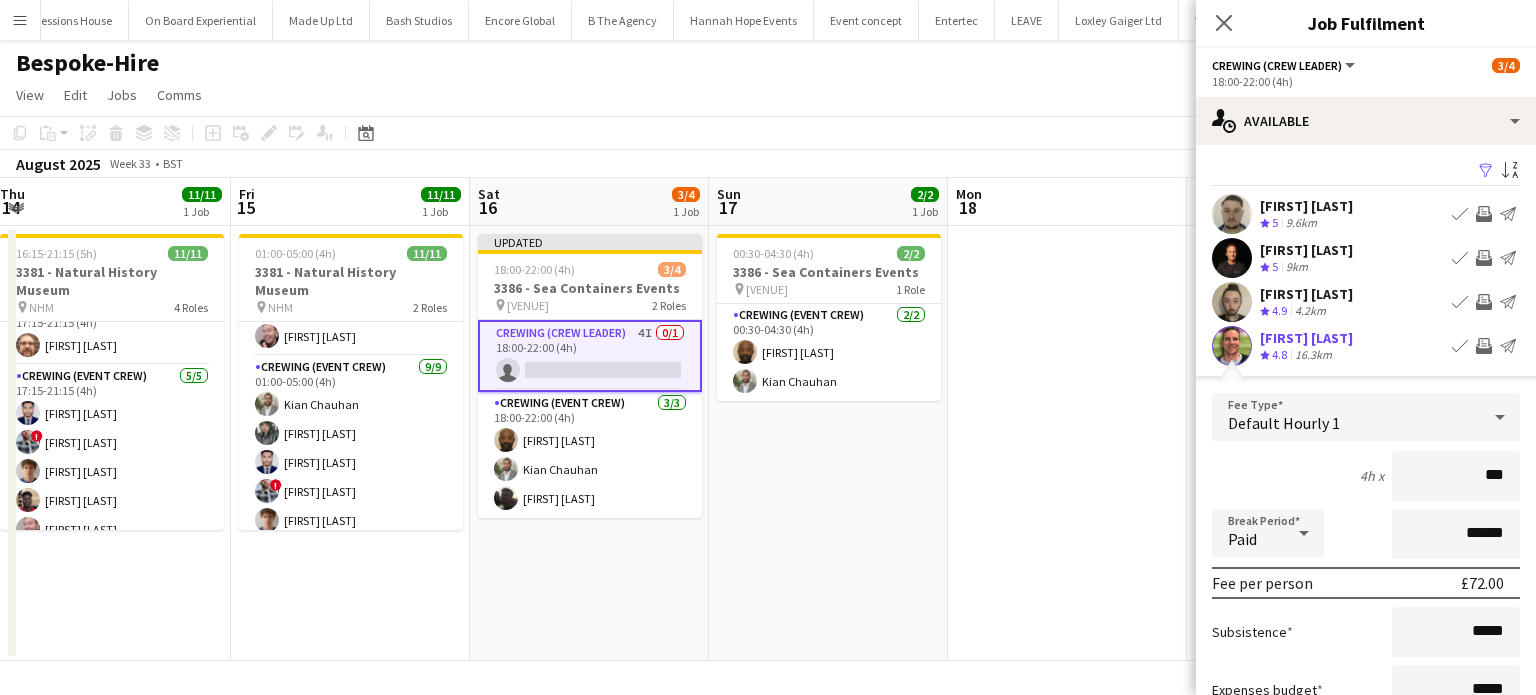 click on "Confirm" at bounding box center (1401, 783) 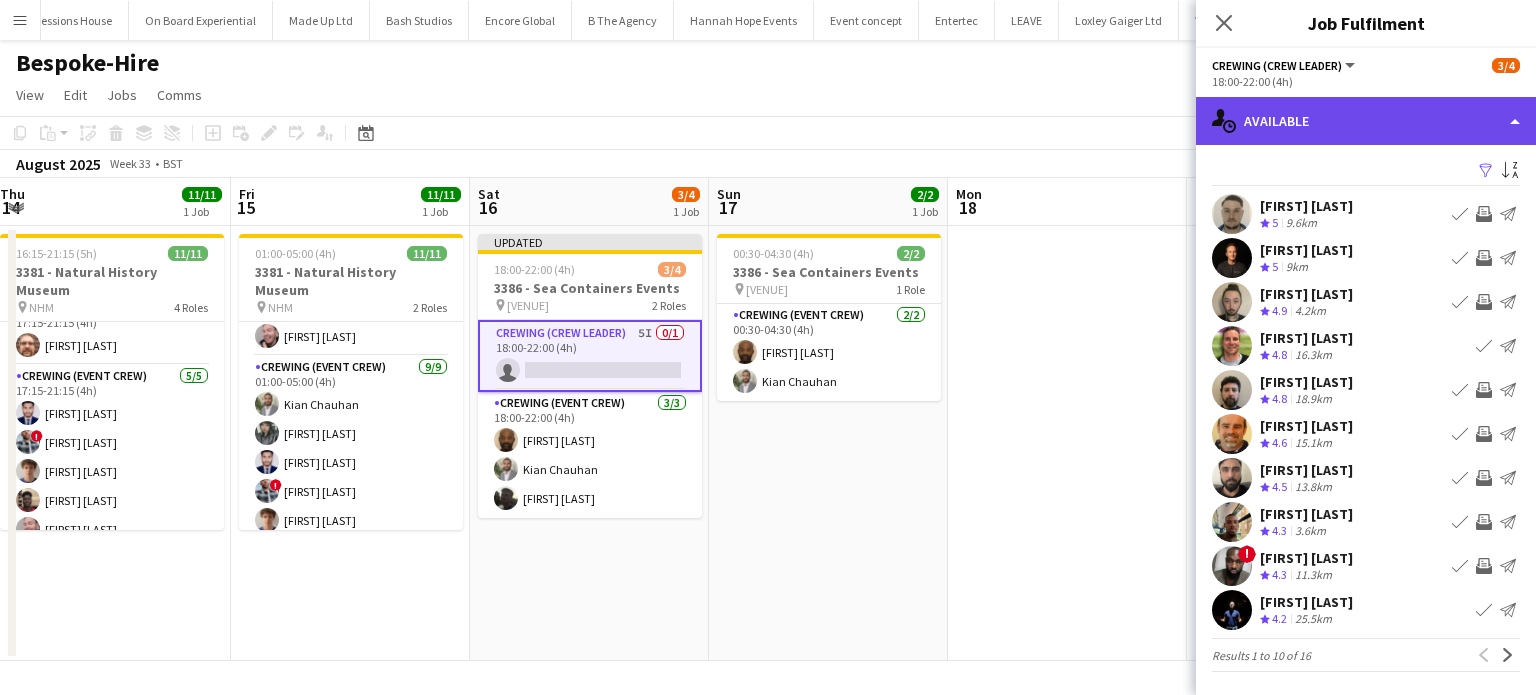 click on "single-neutral-actions-upload
Available" 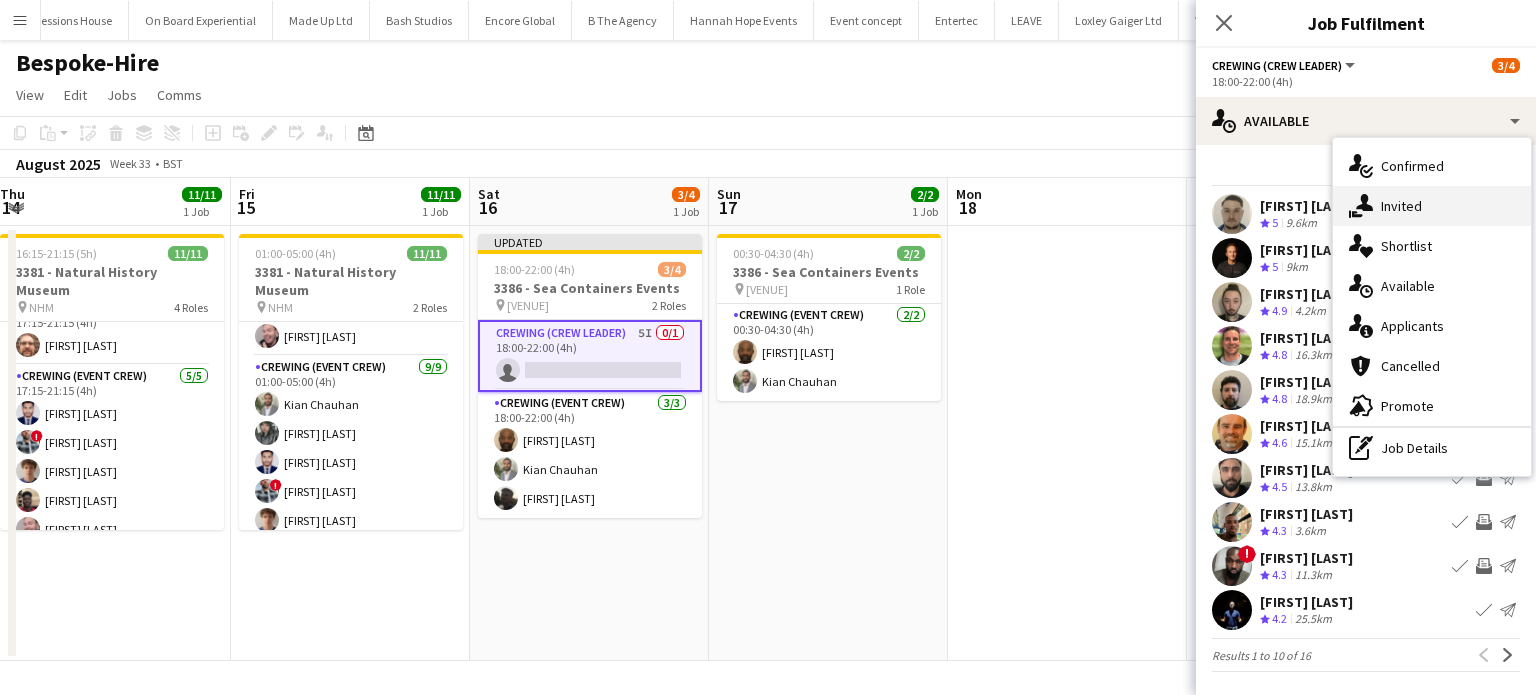 click on "single-neutral-actions-share-1
Invited" at bounding box center (1432, 206) 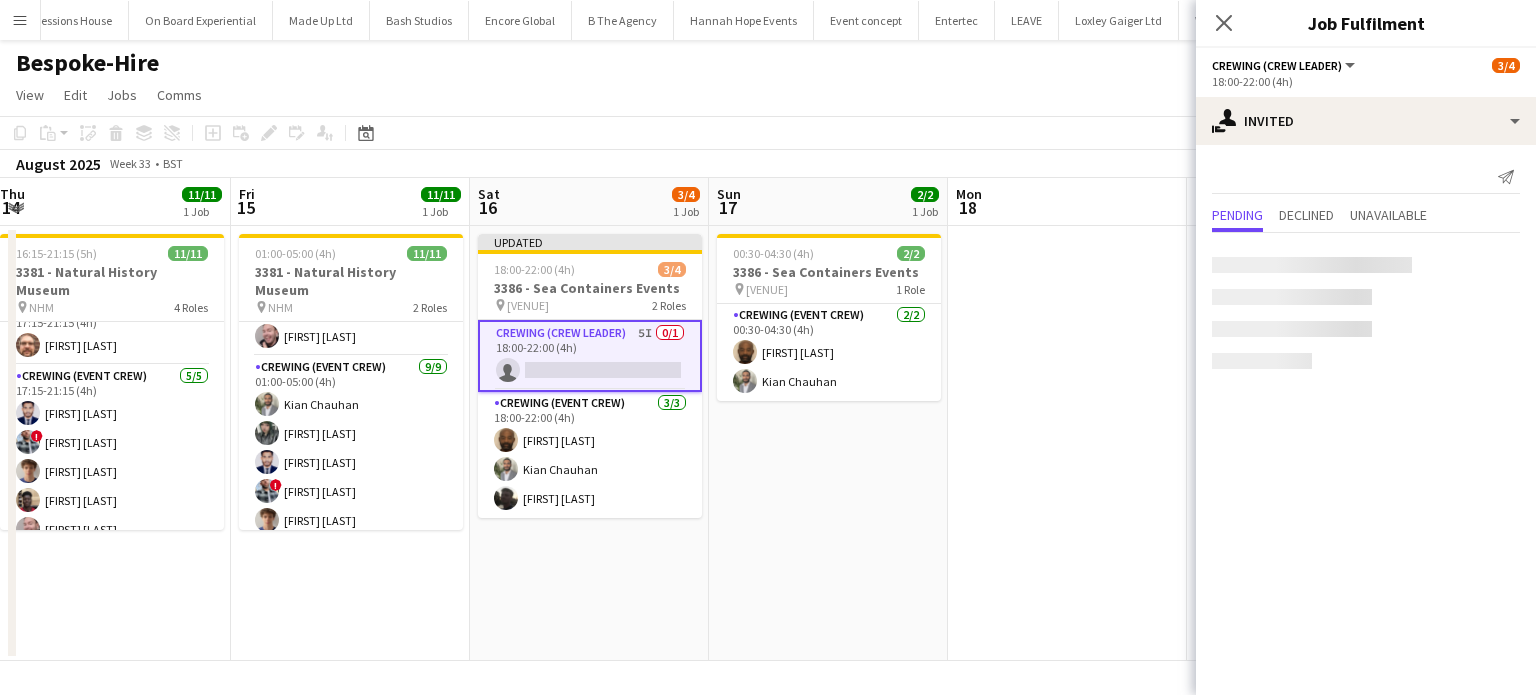 scroll, scrollTop: 0, scrollLeft: 0, axis: both 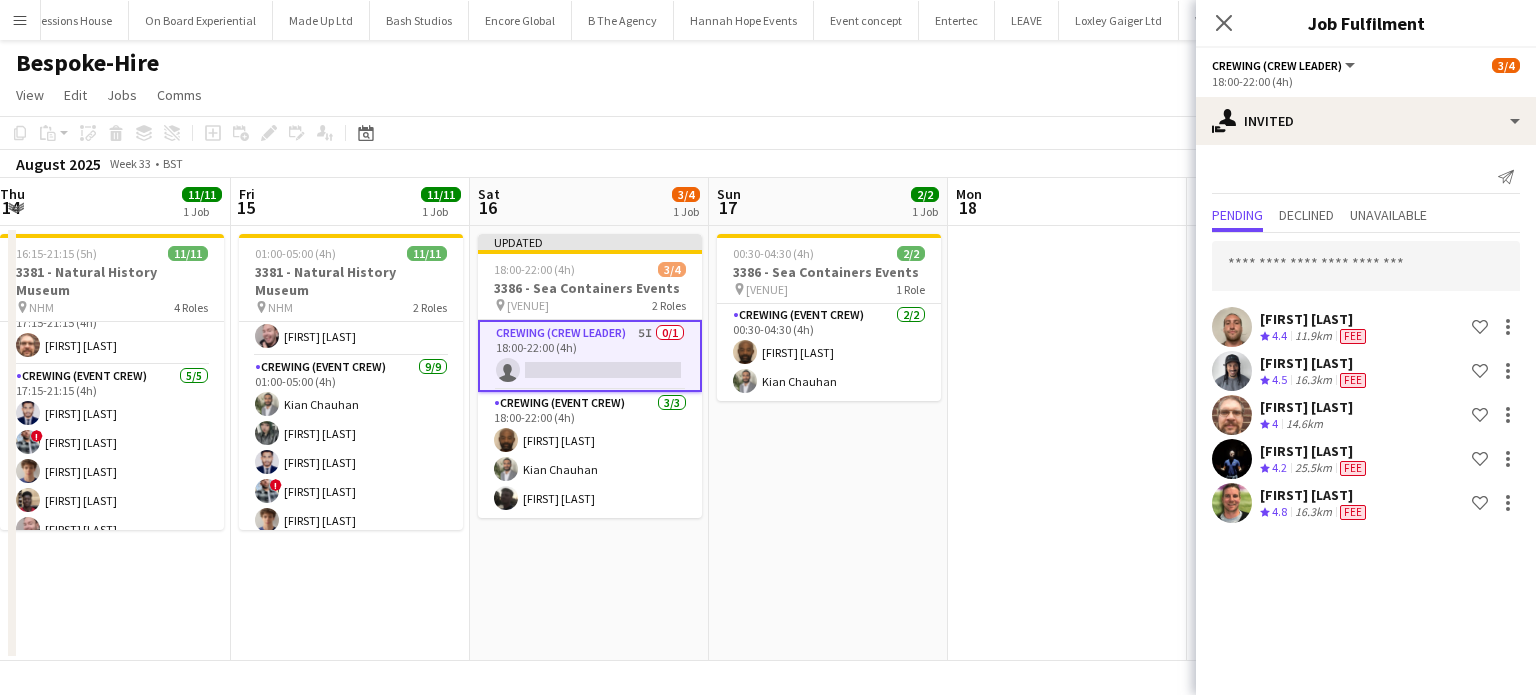 click at bounding box center (1067, 443) 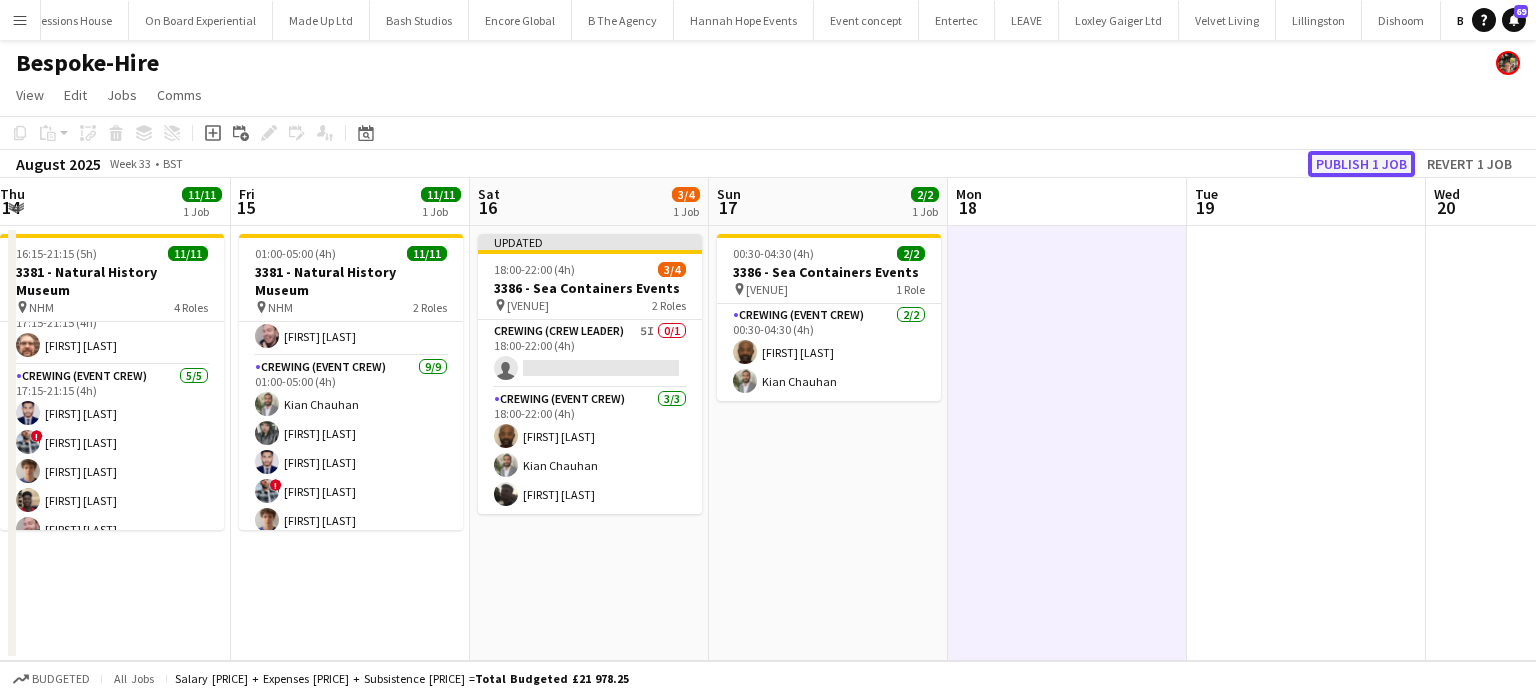 click on "Publish 1 job" 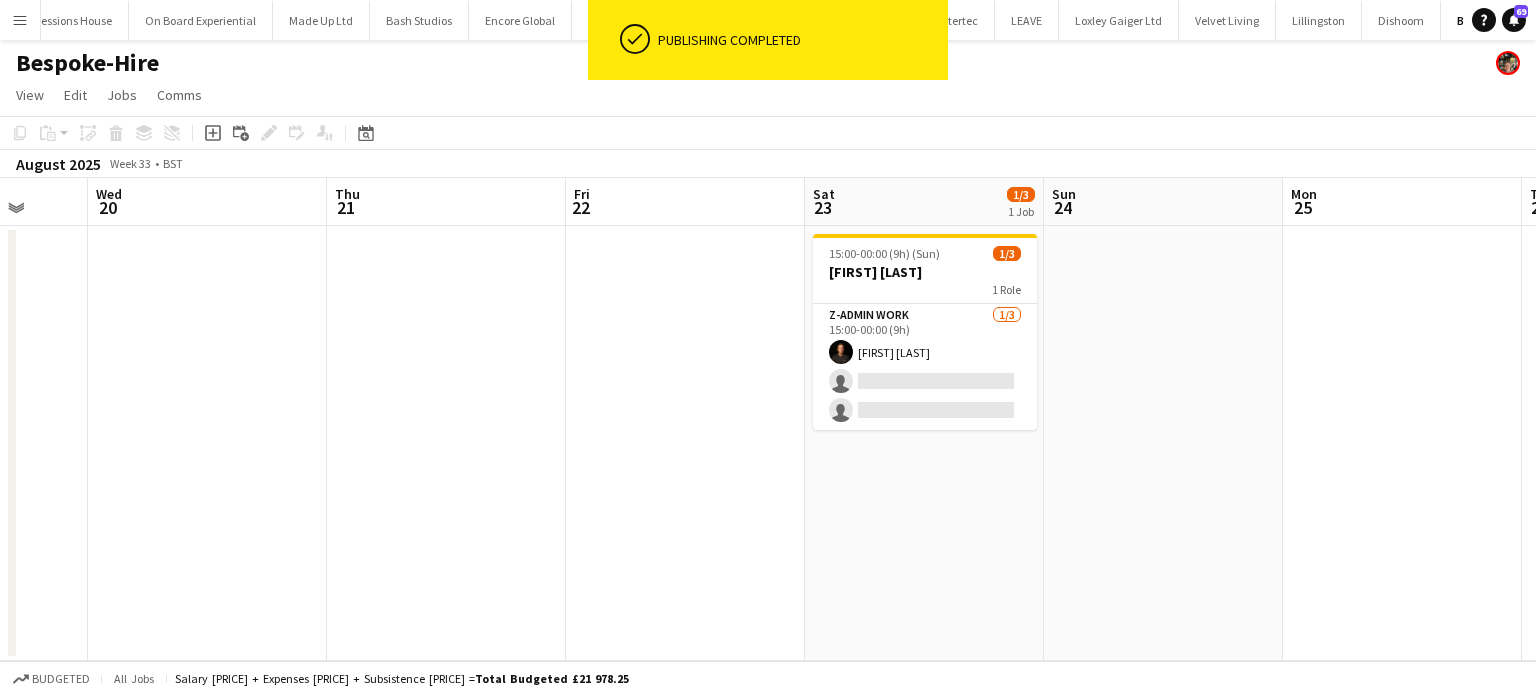 scroll, scrollTop: 0, scrollLeft: 901, axis: horizontal 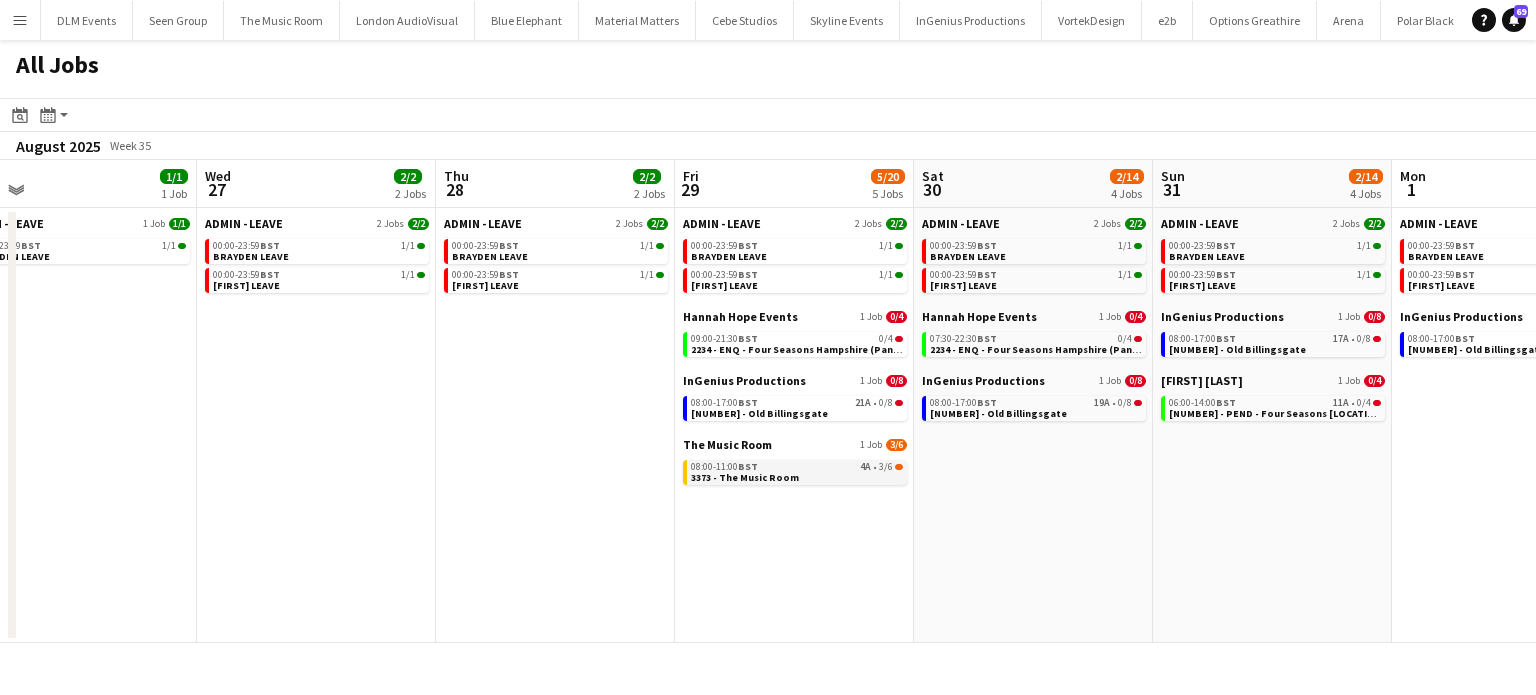 click on "08:00-11:00    BST   4A   •   3/6" at bounding box center (797, 467) 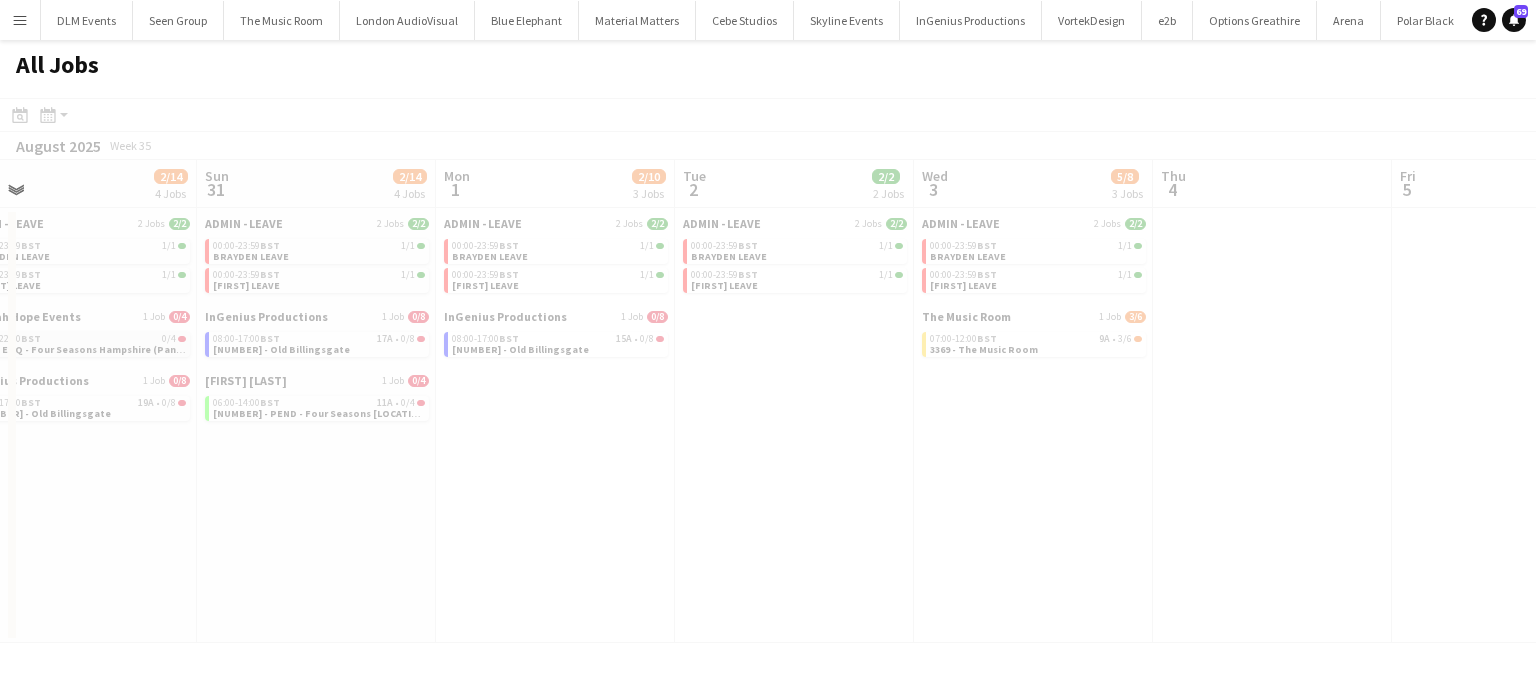 scroll, scrollTop: 0, scrollLeft: 562, axis: horizontal 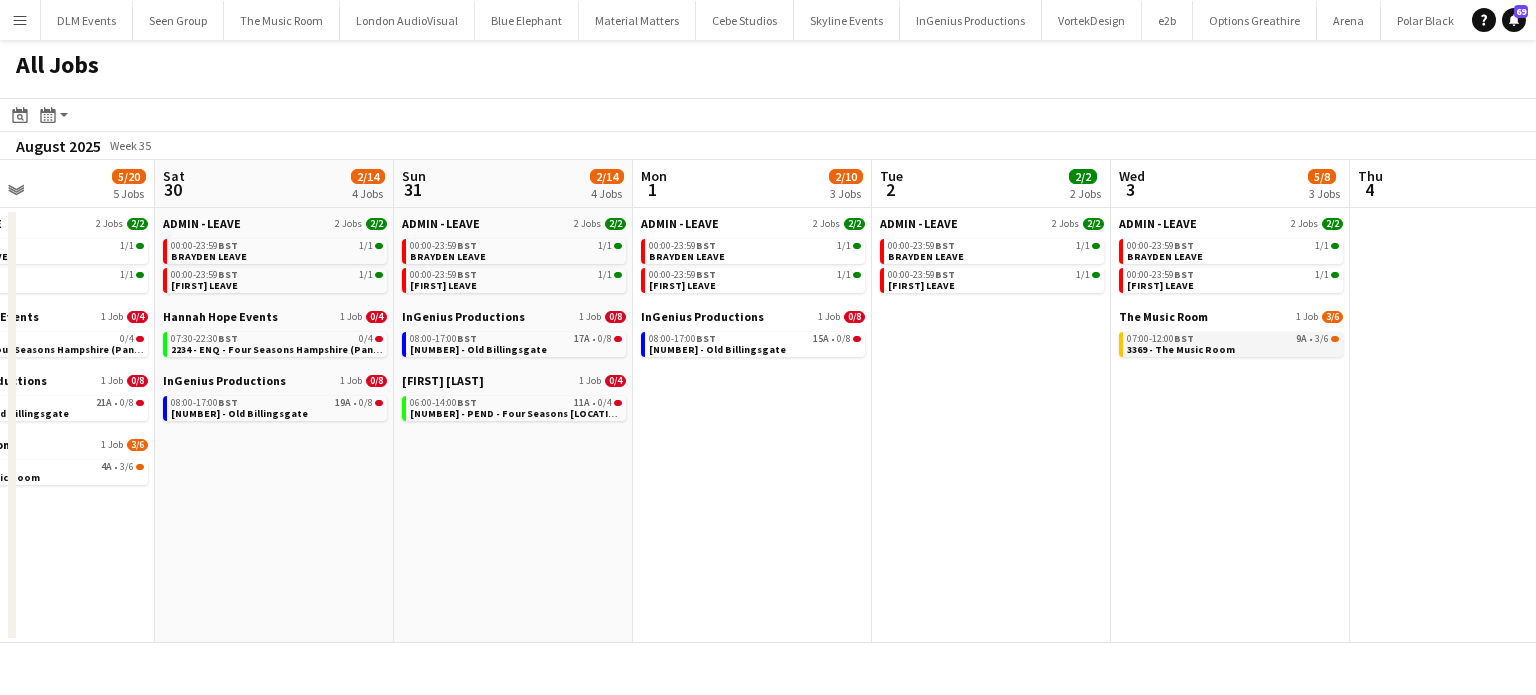 click on "07:00-12:00    BST   9A   •   3/6   3369 - The Music Room" at bounding box center (1233, 343) 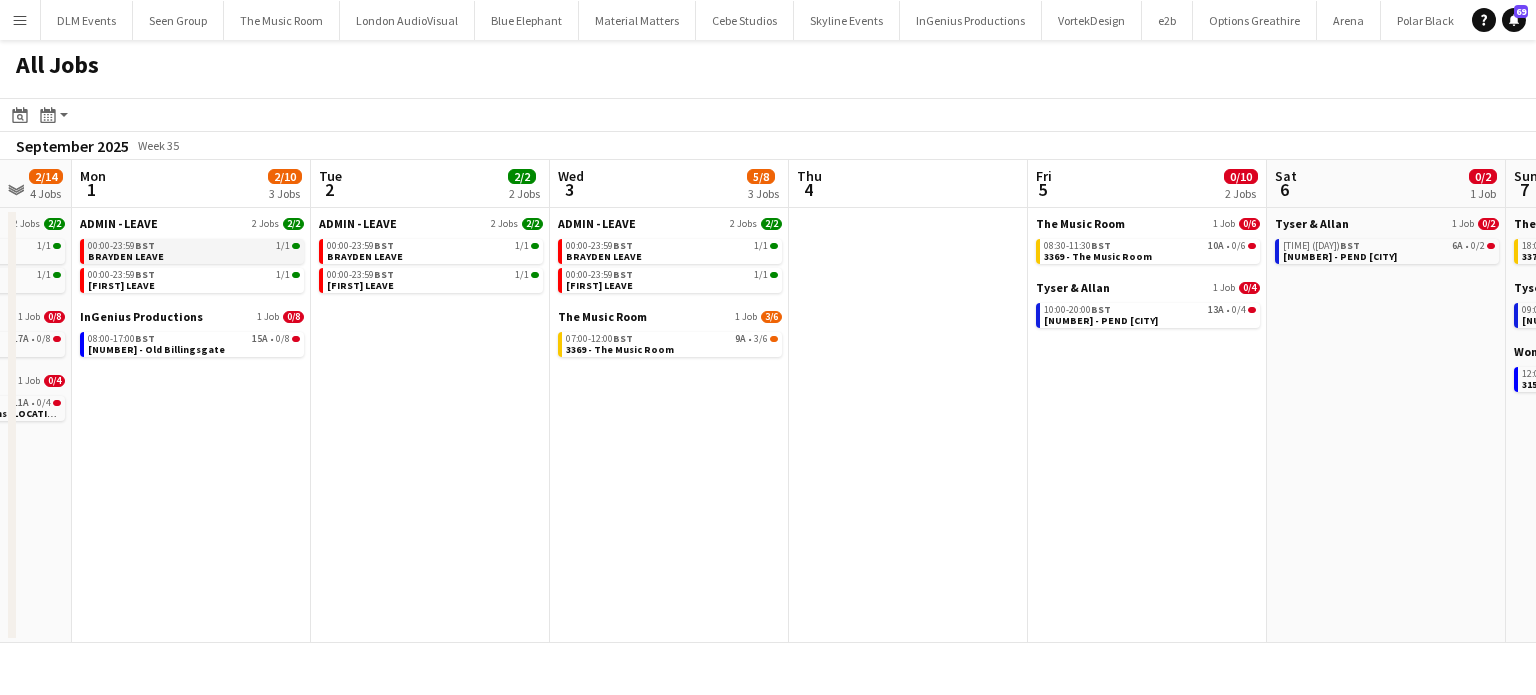 scroll, scrollTop: 0, scrollLeft: 884, axis: horizontal 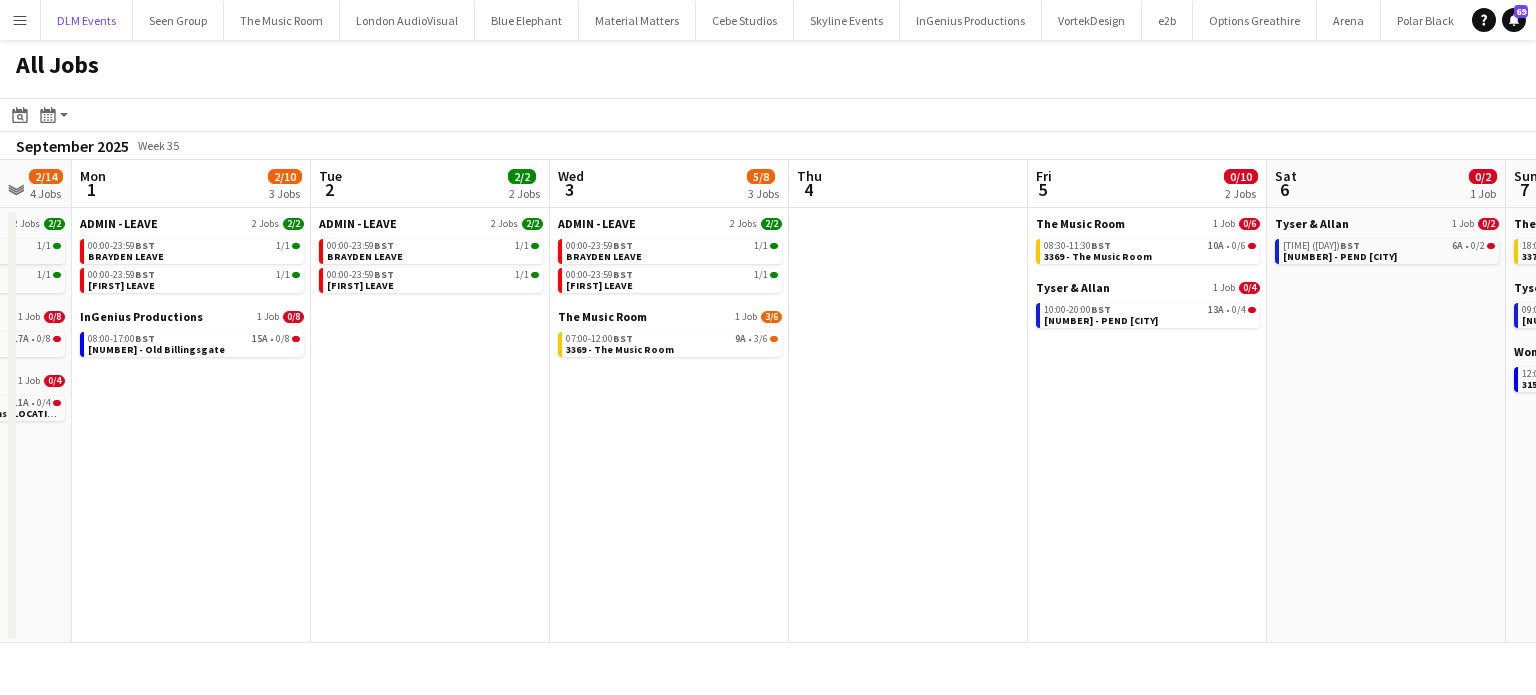 drag, startPoint x: 49, startPoint y: 15, endPoint x: 57, endPoint y: 47, distance: 32.984844 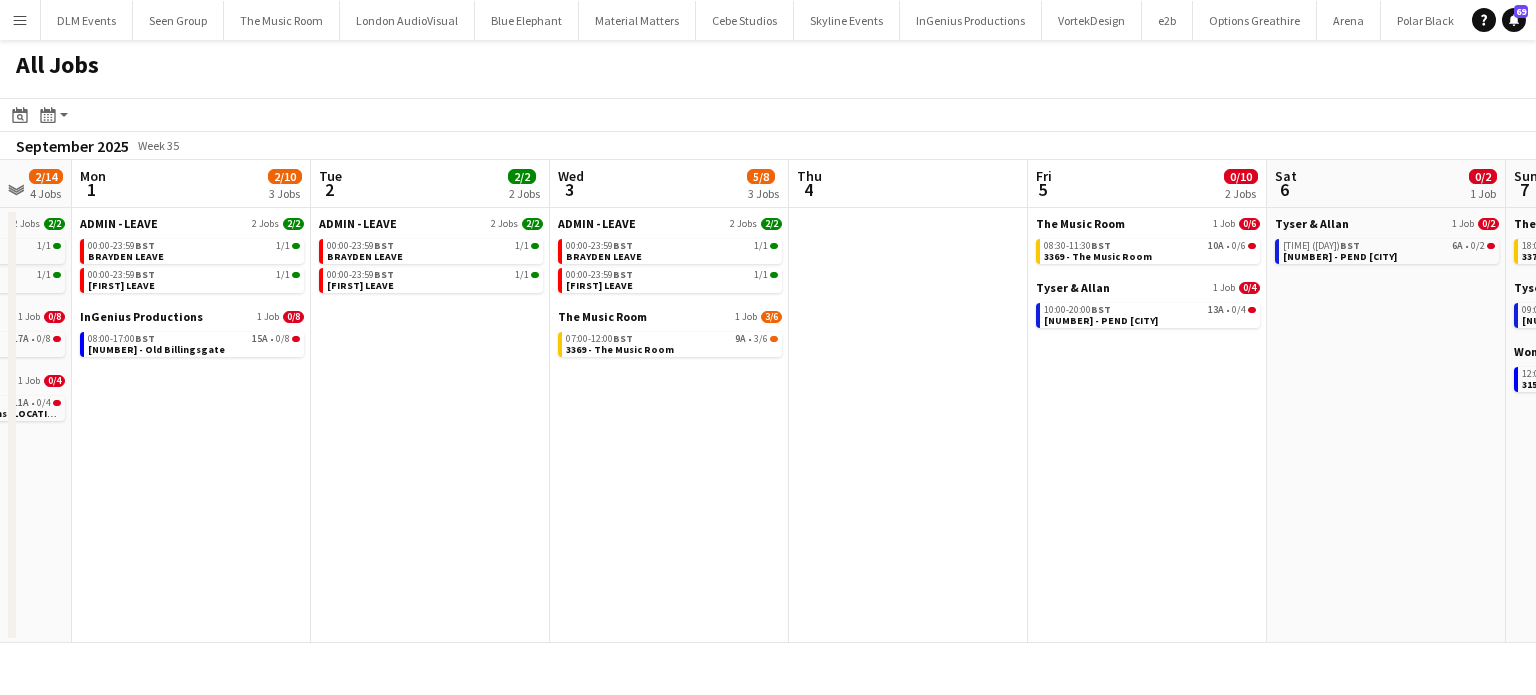 click on "Menu" at bounding box center [20, 20] 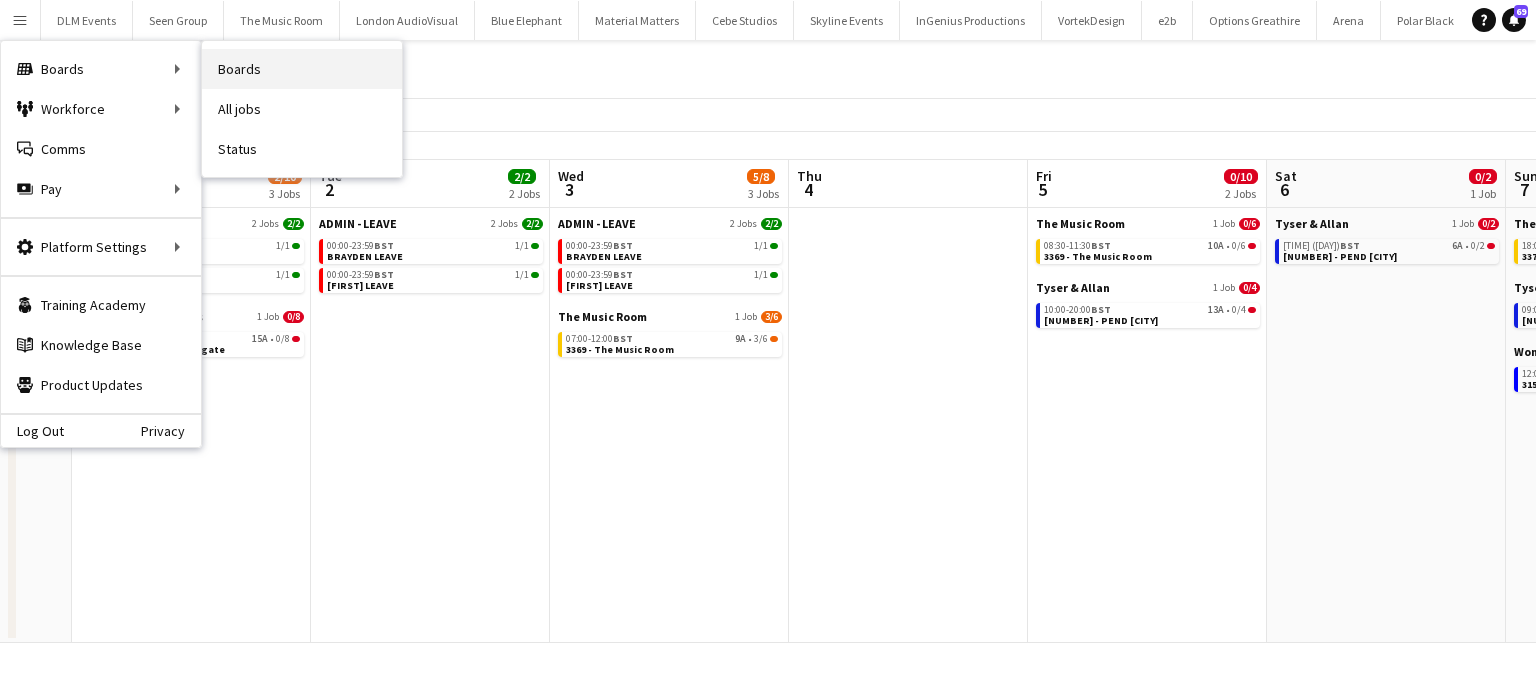 click on "Boards" at bounding box center [302, 69] 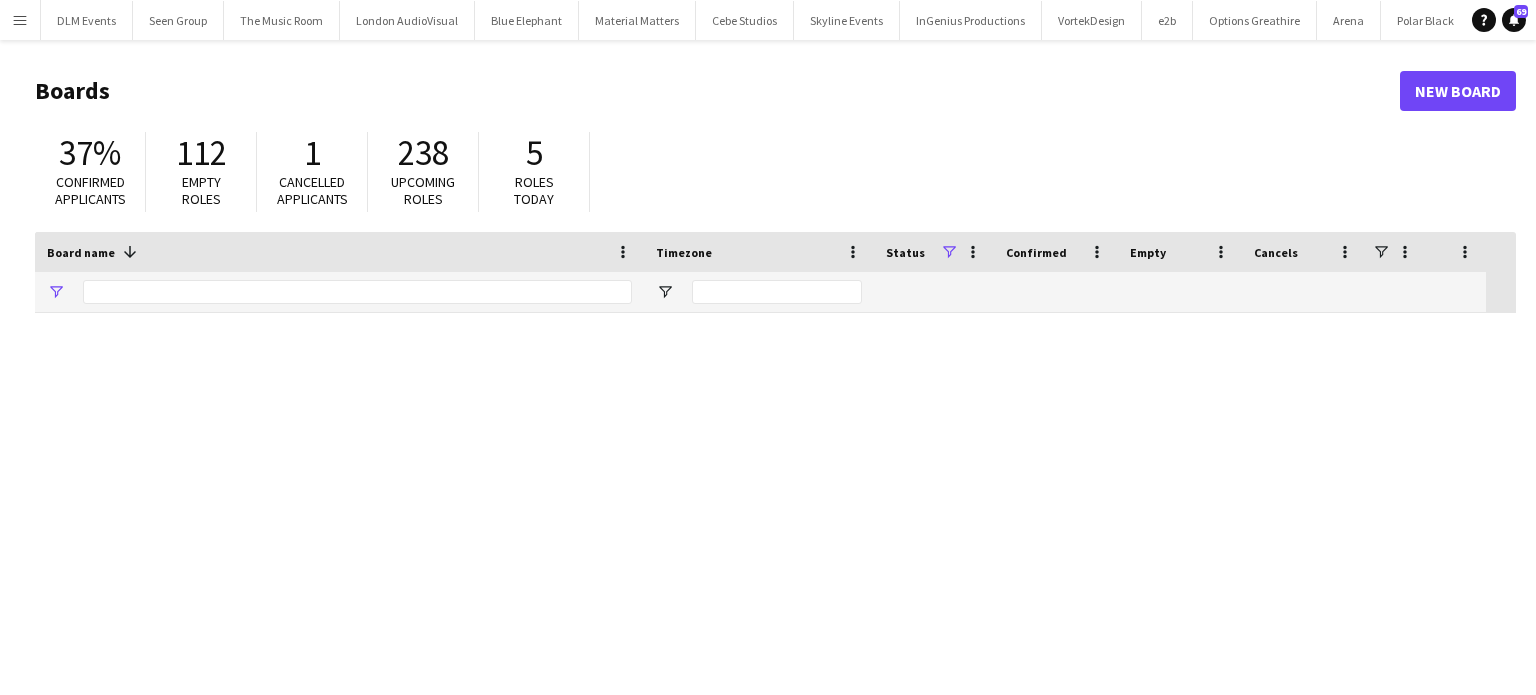 type on "***" 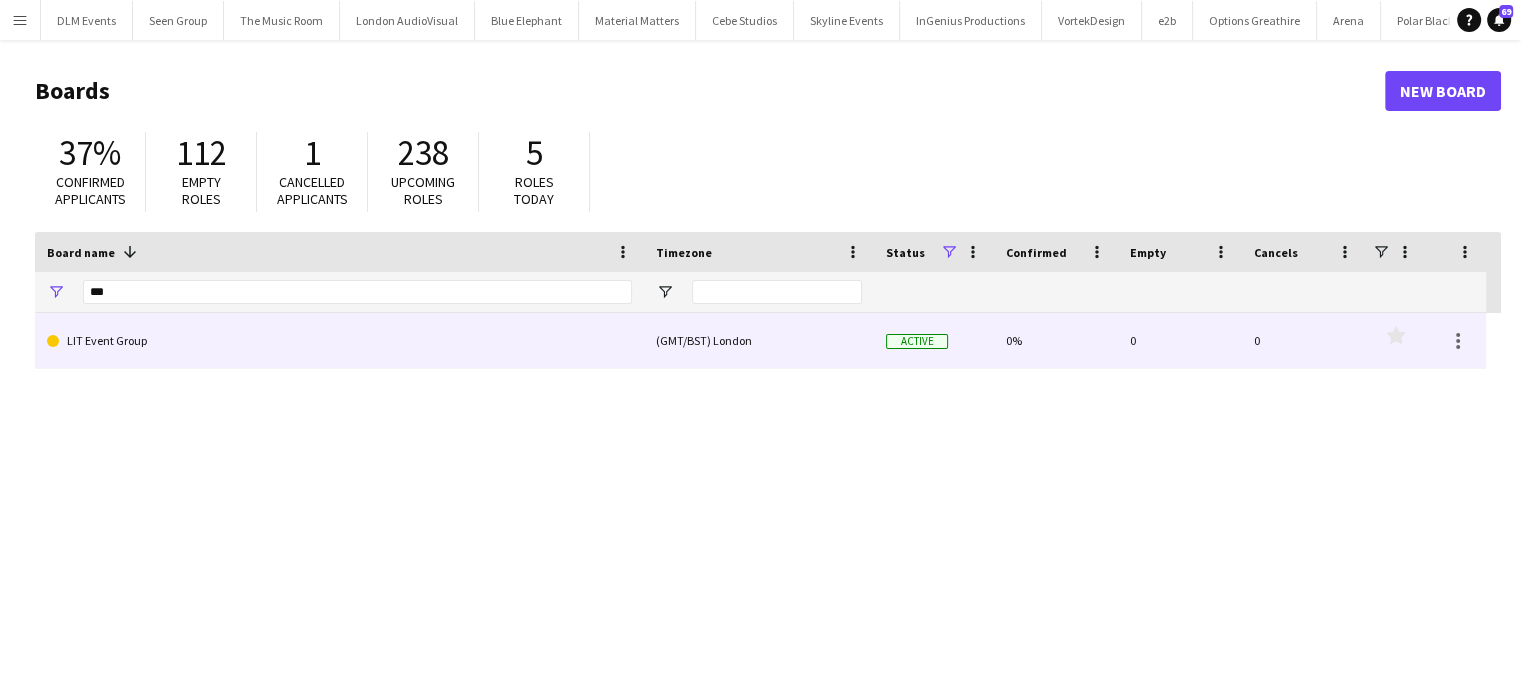 click on "LIT Event Group" 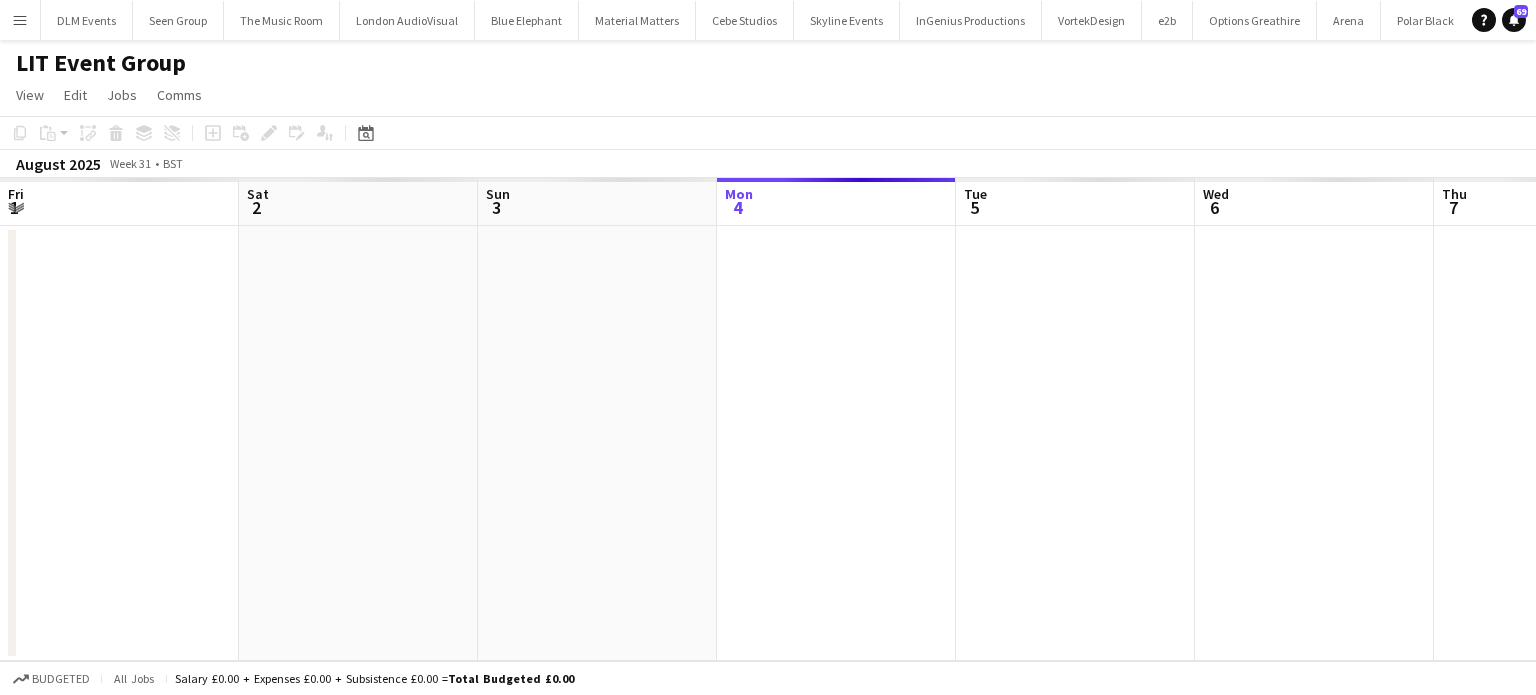 scroll, scrollTop: 0, scrollLeft: 478, axis: horizontal 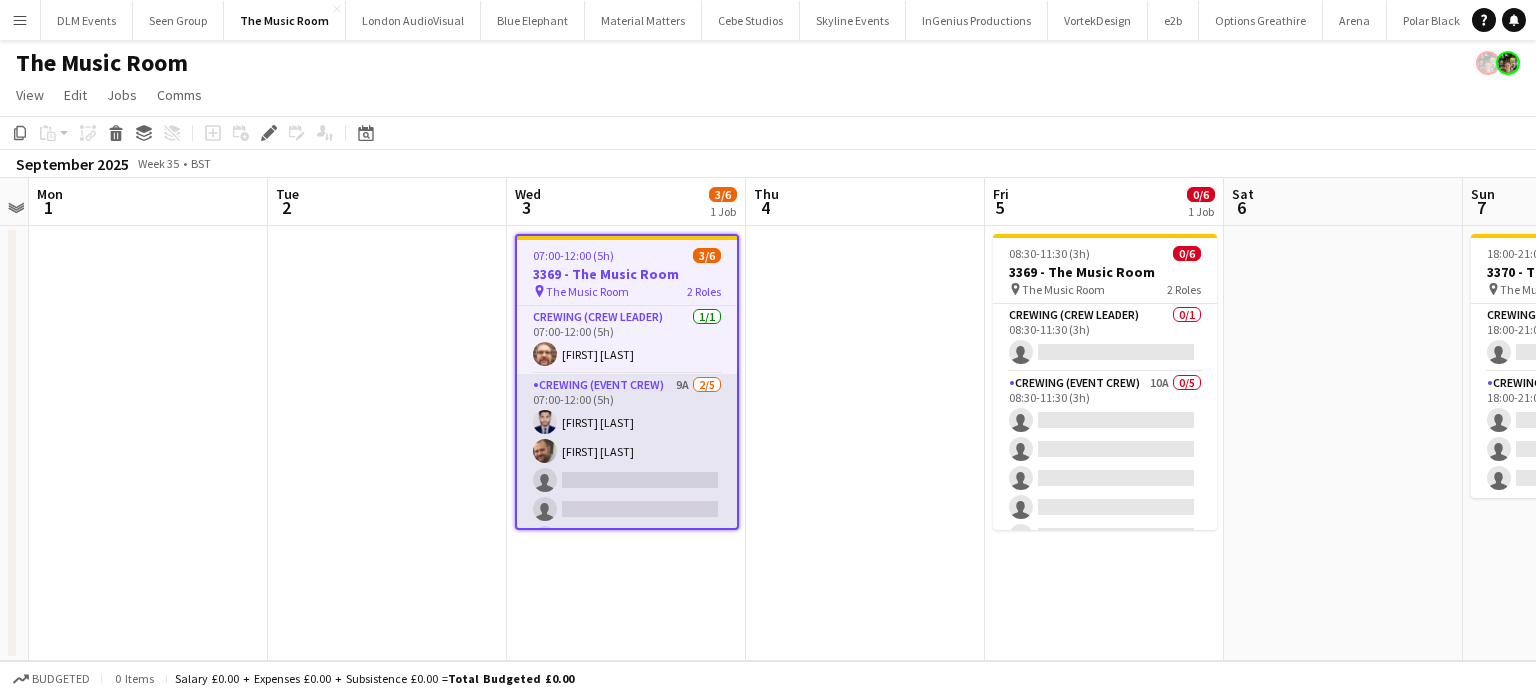 click on "Crewing (Event Crew)   9A   2/5   07:00-12:00 (5h)
[FIRST] [LAST] [FIRST] [LAST]
single-neutral-actions
single-neutral-actions
single-neutral-actions" at bounding box center [627, 466] 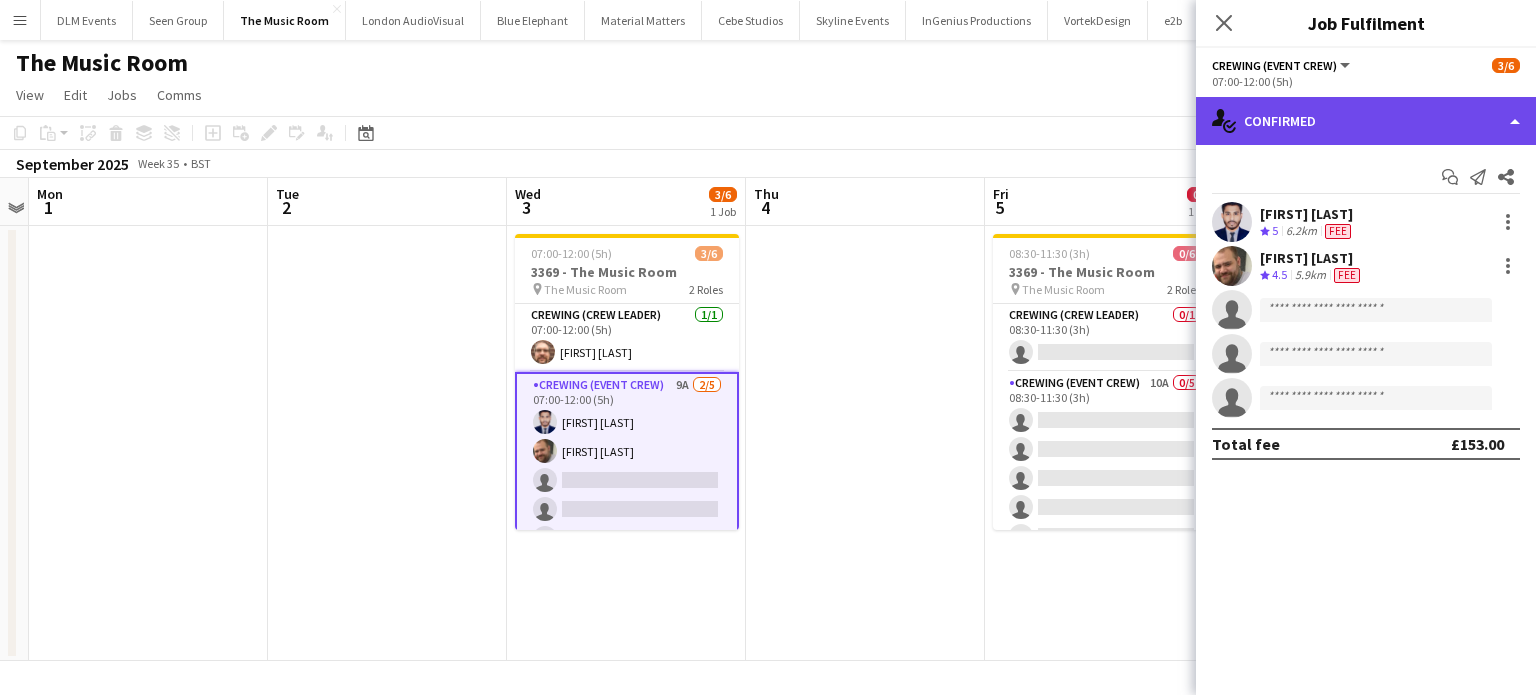 click on "single-neutral-actions-check-2
Confirmed" 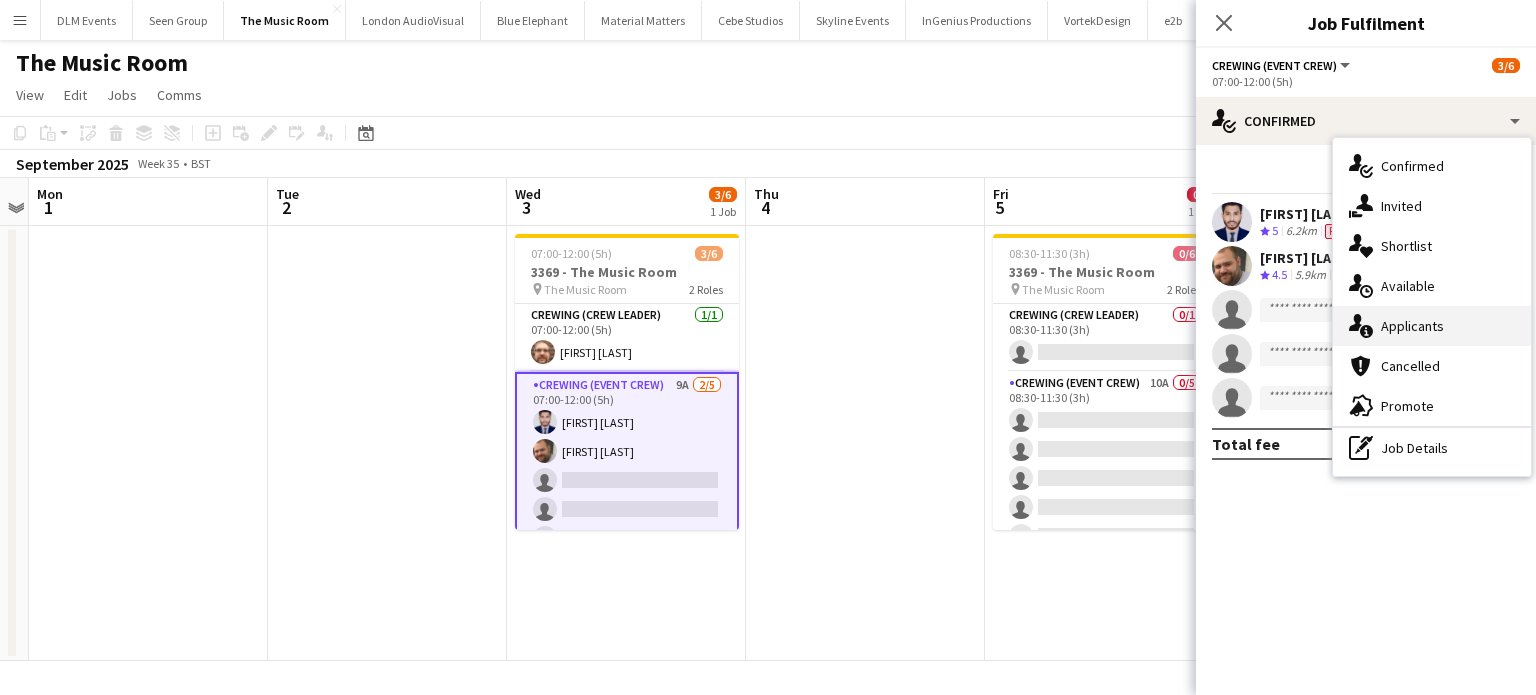 click on "single-neutral-actions-information
Applicants" at bounding box center (1432, 326) 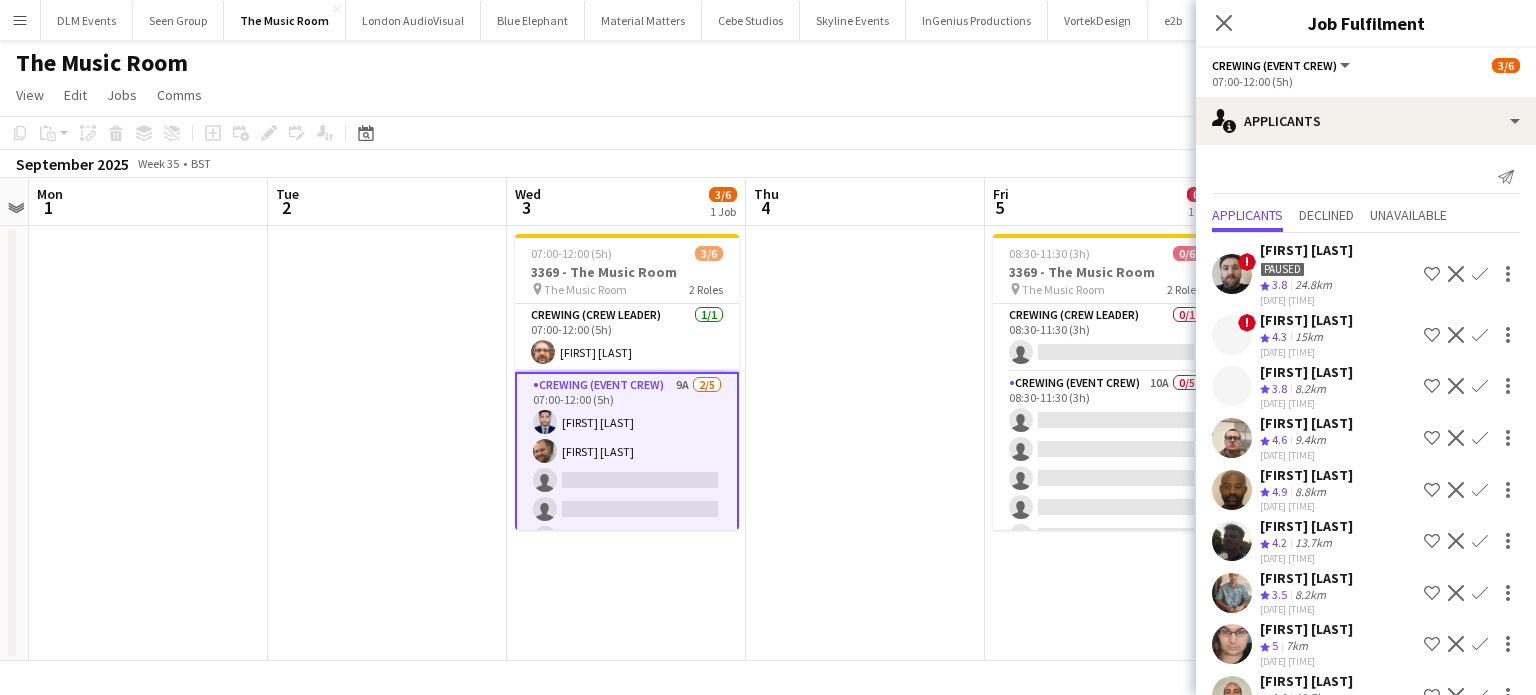 scroll, scrollTop: 36, scrollLeft: 0, axis: vertical 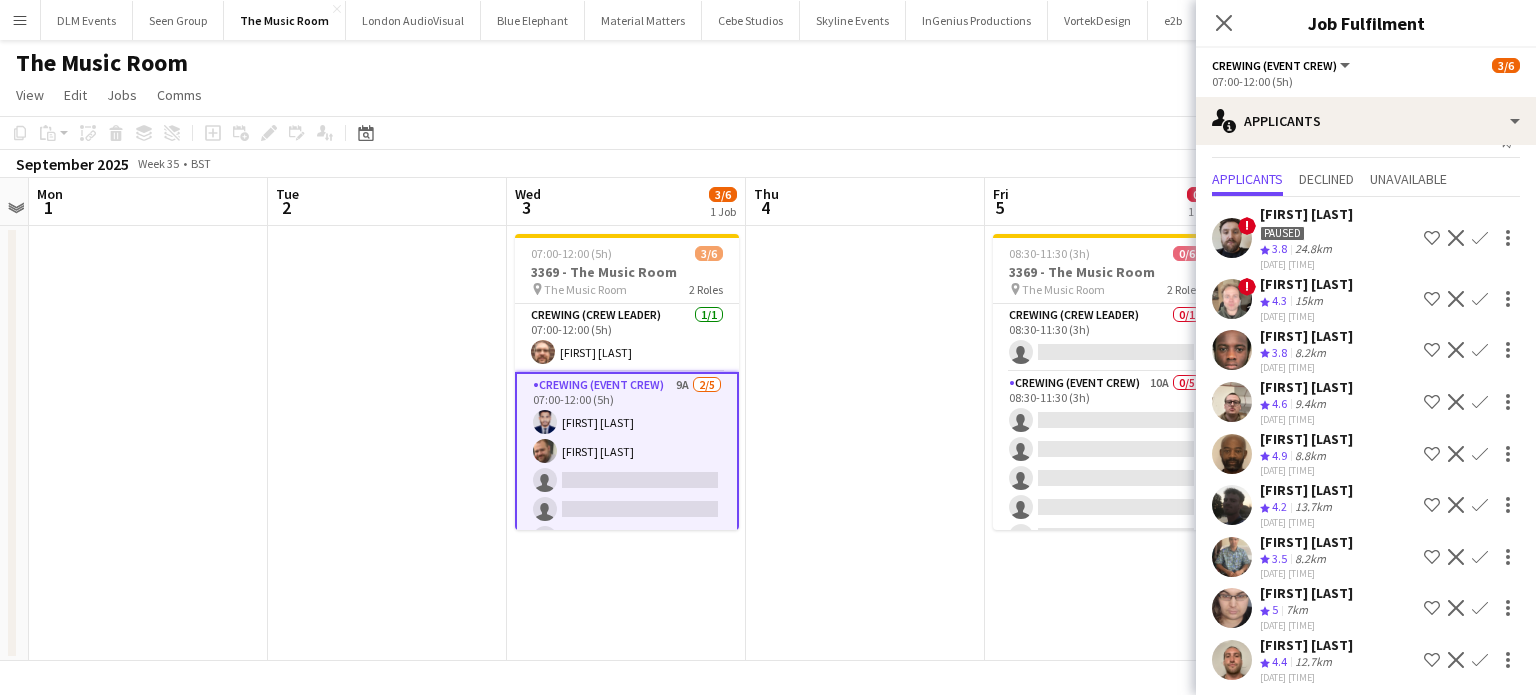 click on "Confirm" at bounding box center [1480, 454] 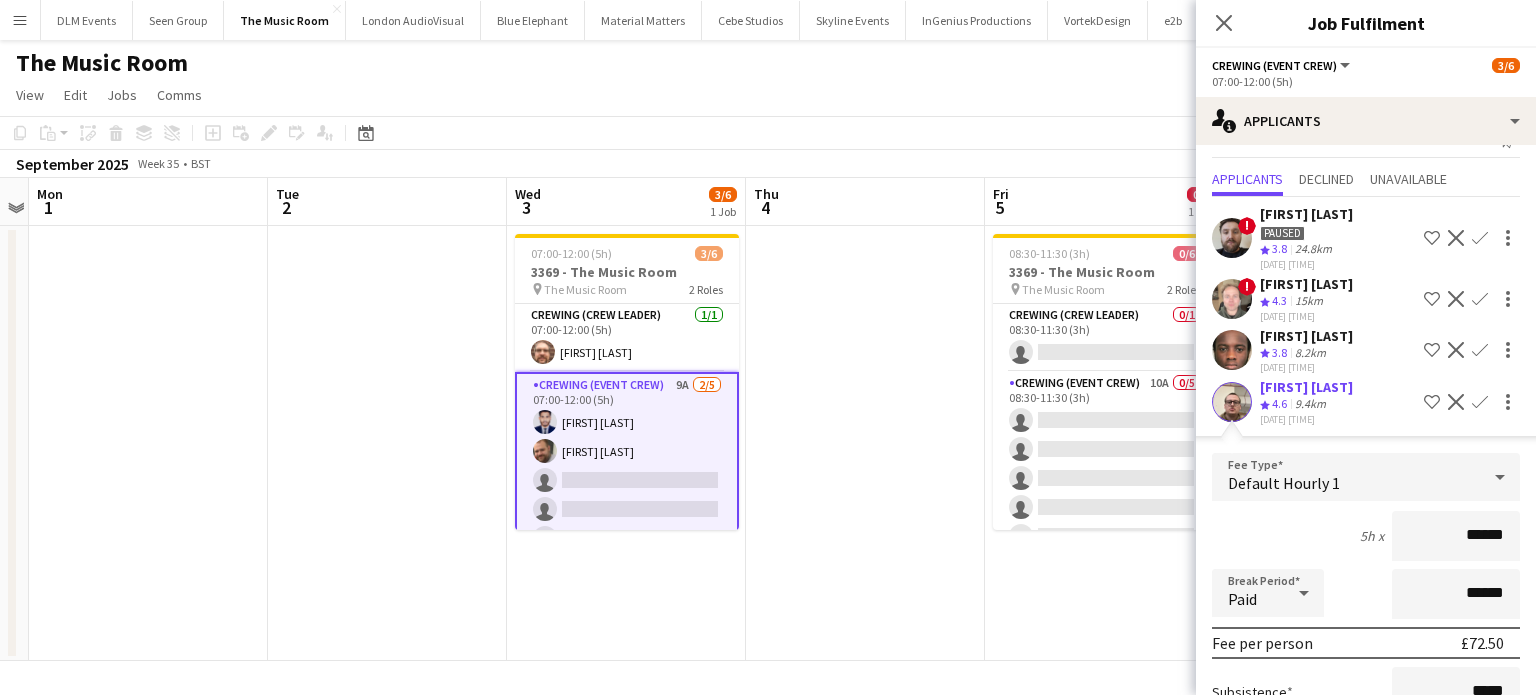 click on "Confirm" 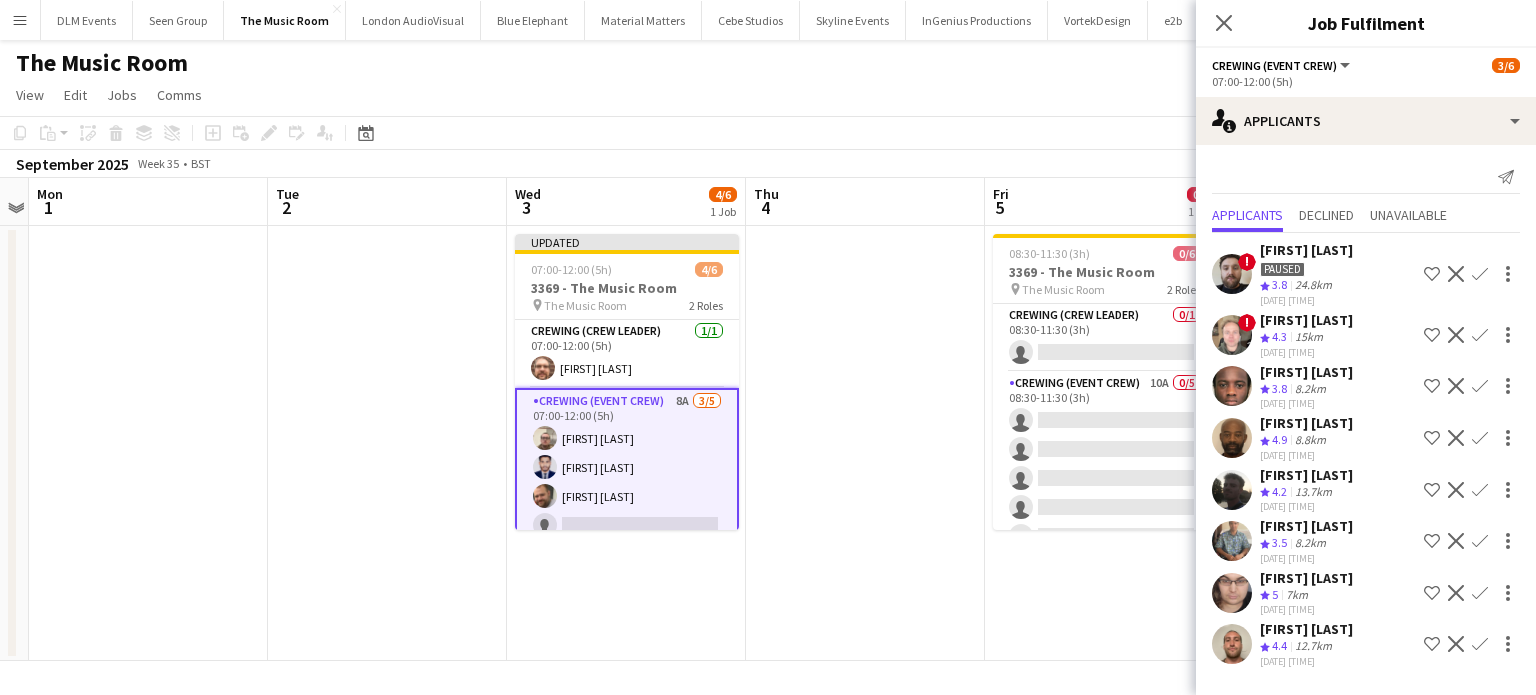 scroll, scrollTop: 0, scrollLeft: 0, axis: both 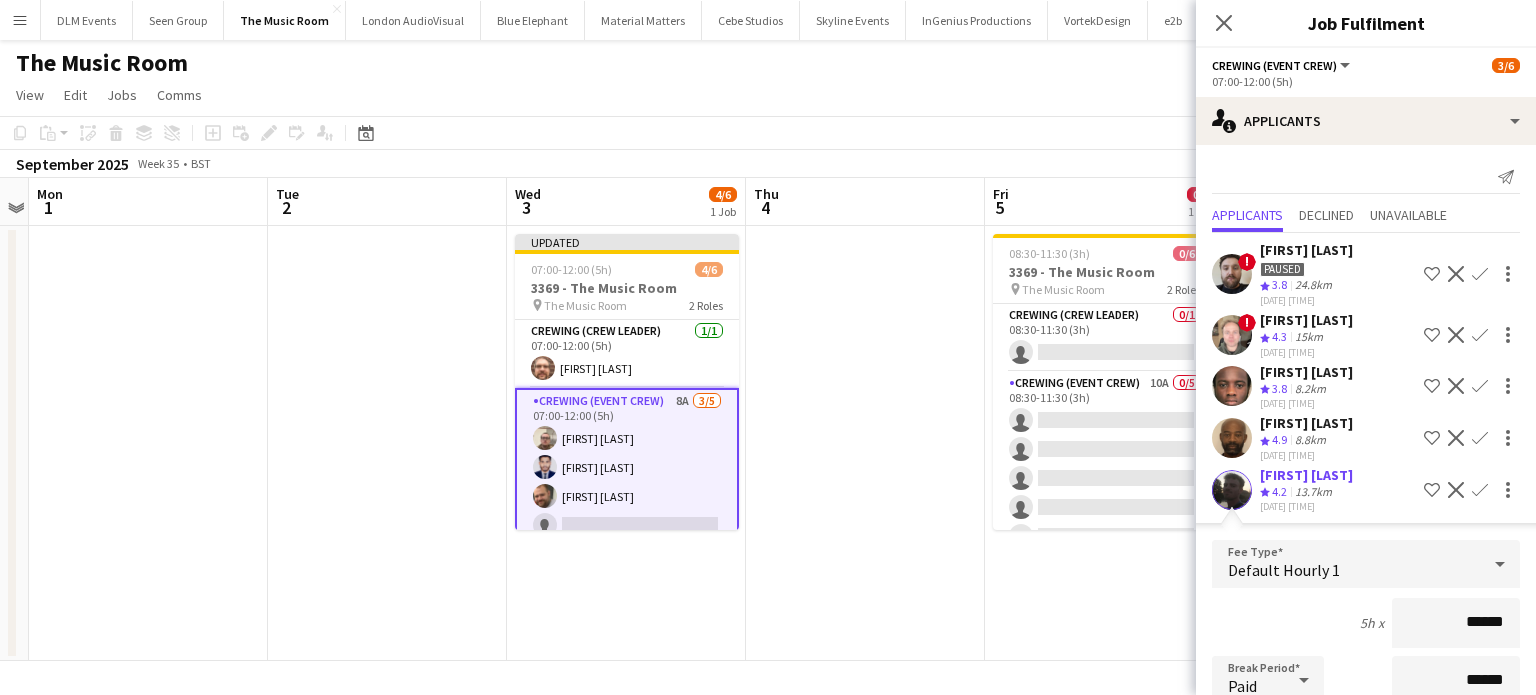 click on "Confirm" 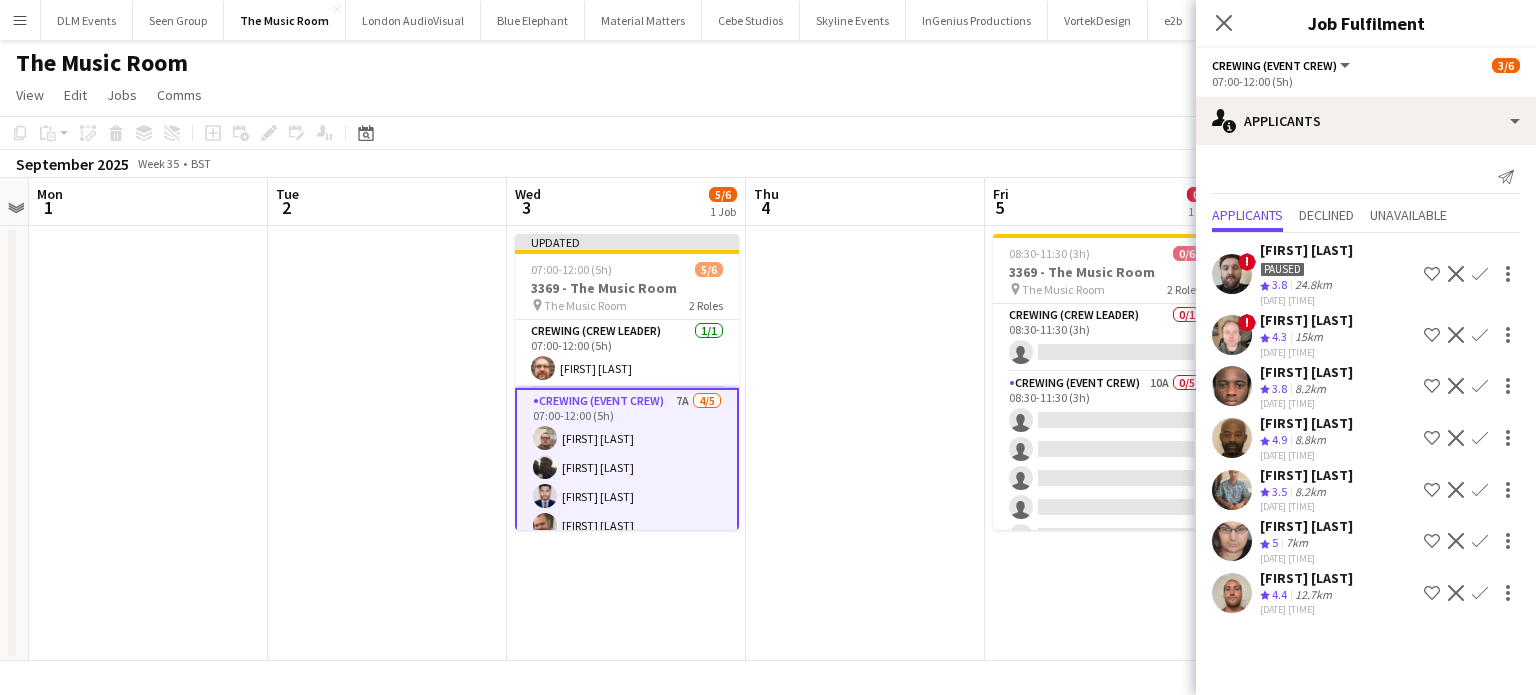 click on "Confirm" 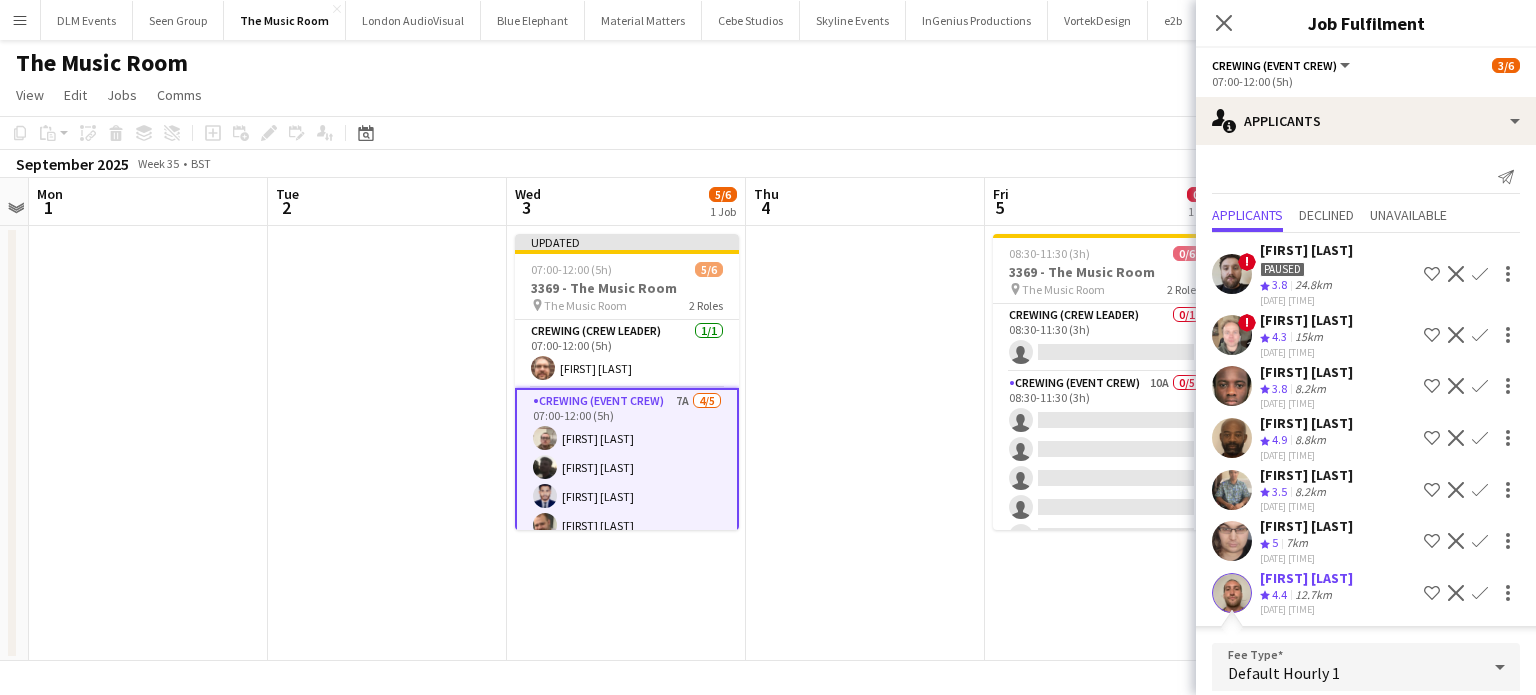 scroll, scrollTop: 49, scrollLeft: 0, axis: vertical 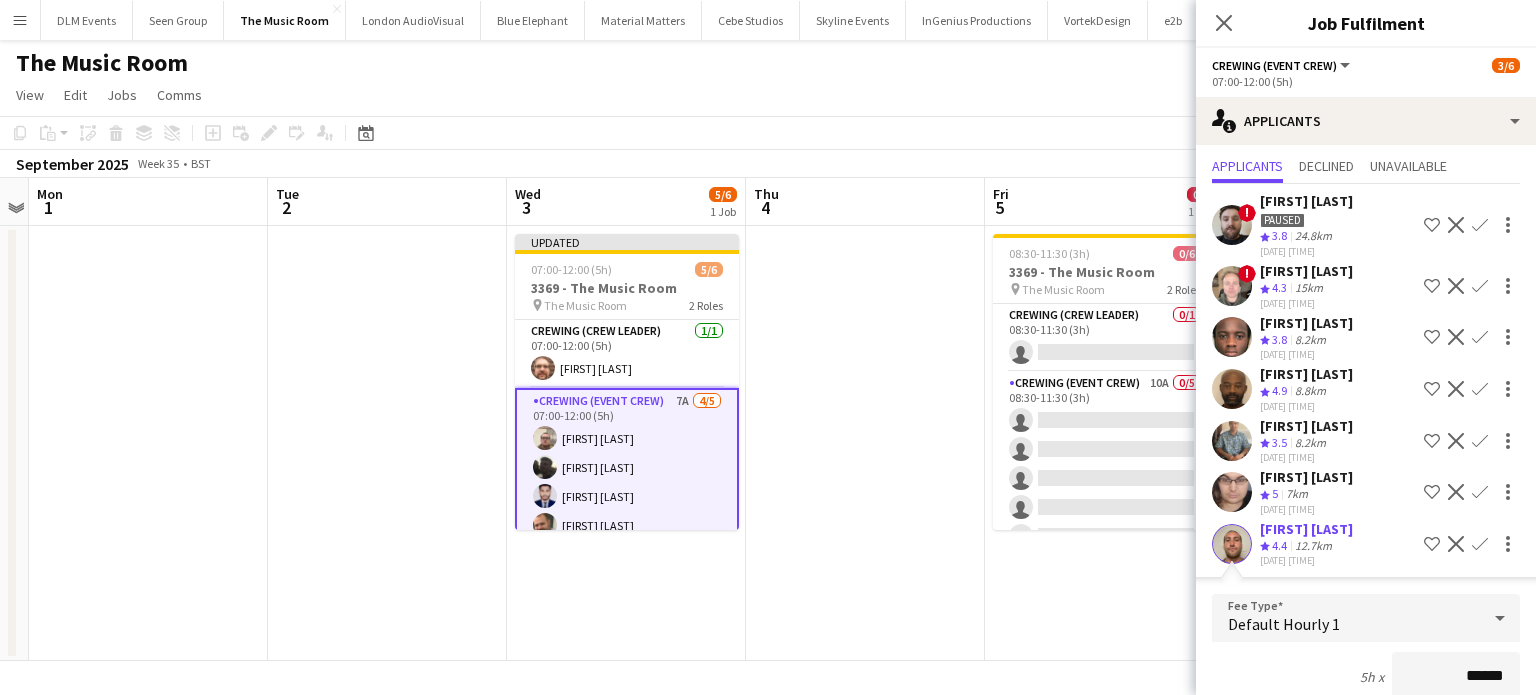 click on "Confirm" 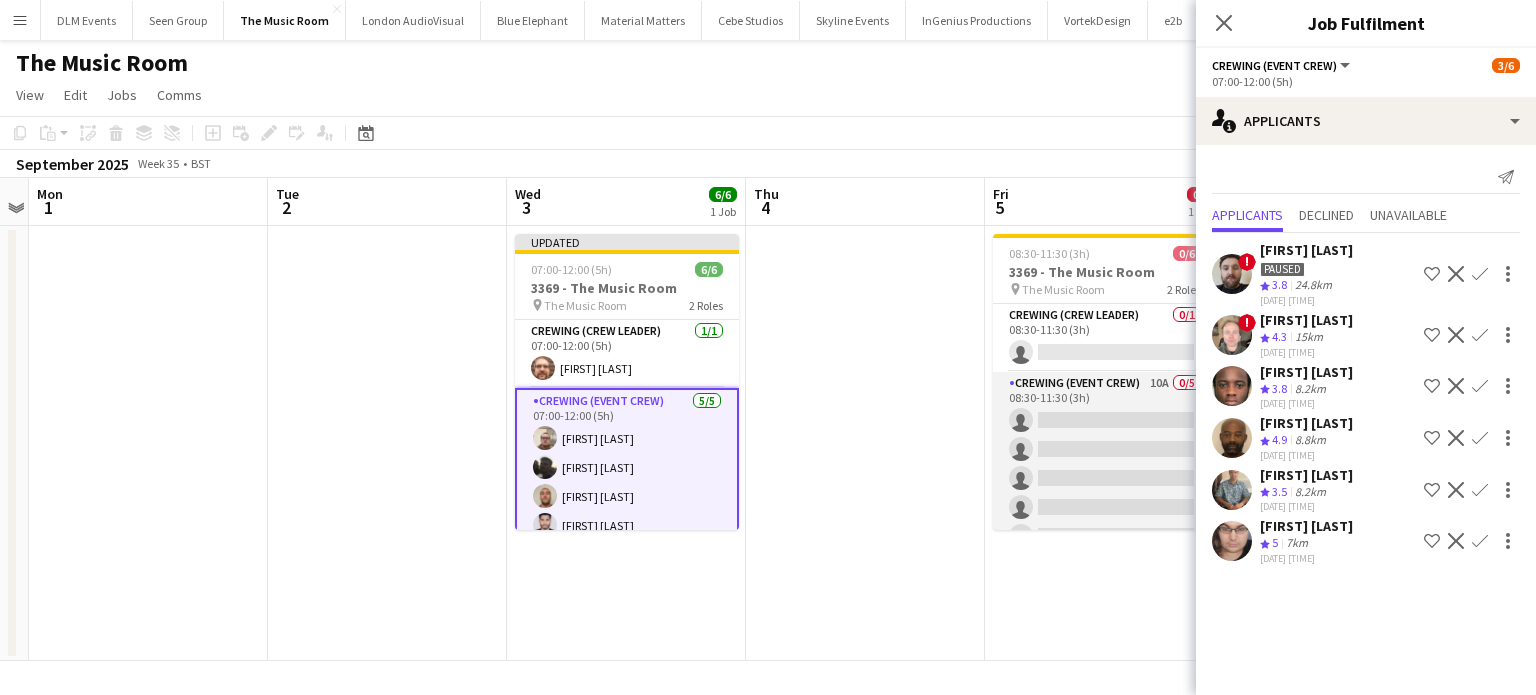 click on "Crewing (Event Crew)   10A   0/5   08:30-11:30 (3h)
single-neutral-actions
single-neutral-actions
single-neutral-actions
single-neutral-actions
single-neutral-actions" at bounding box center [1105, 464] 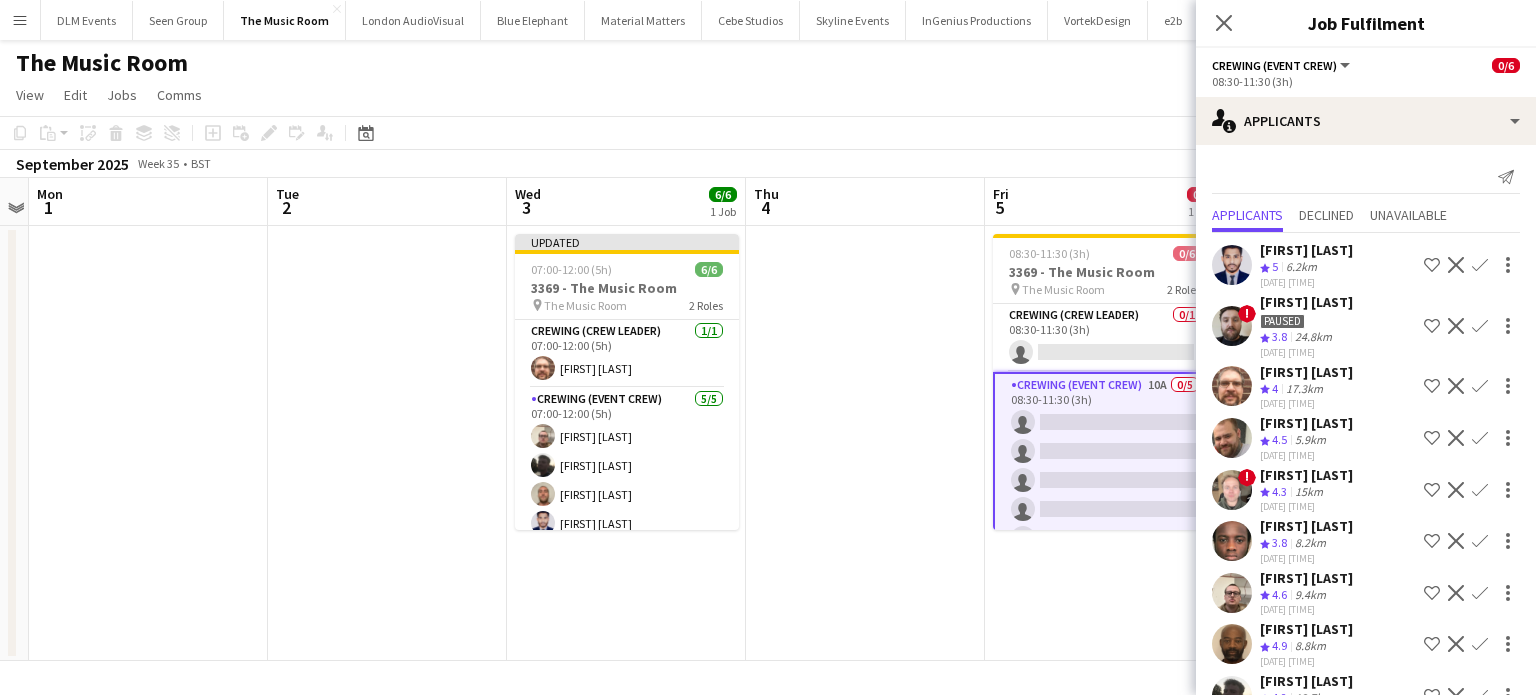 click on "Confirm" at bounding box center [1480, 438] 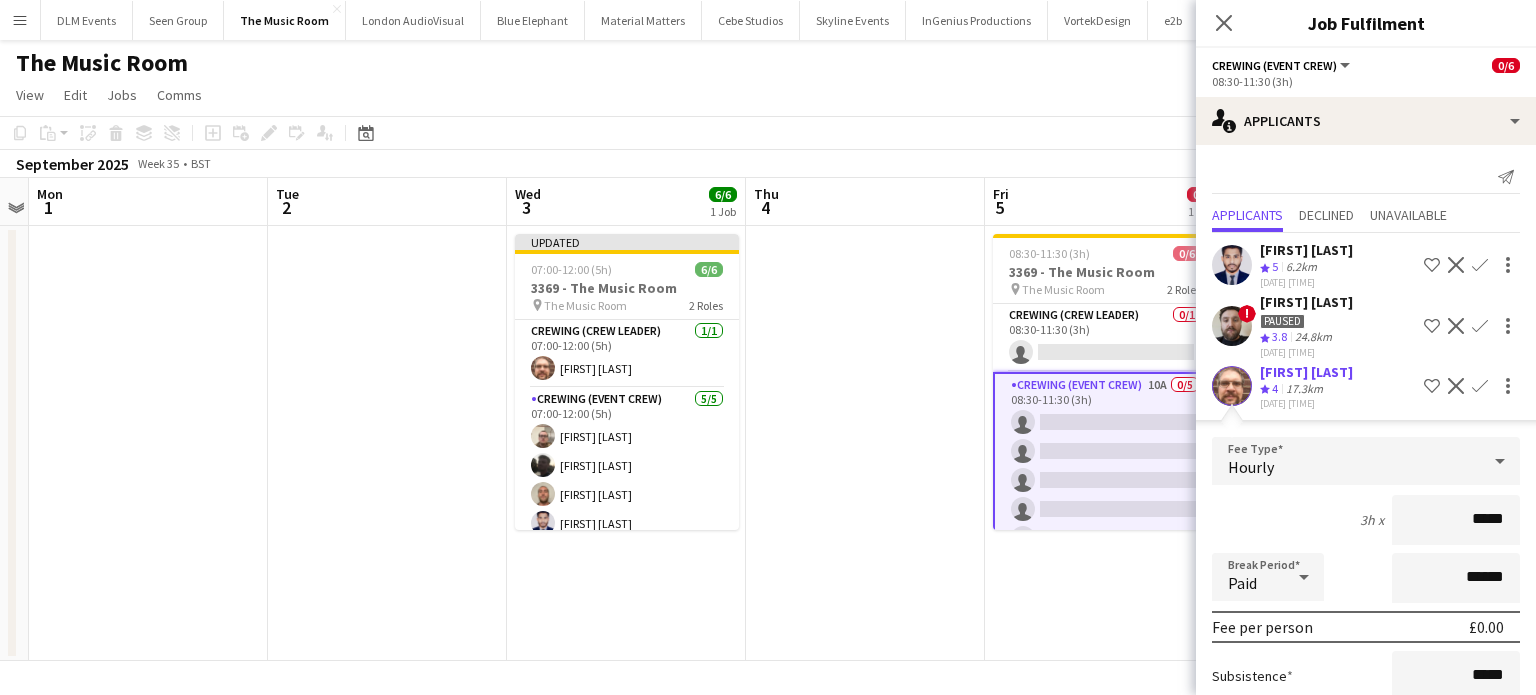 click on "Confirm" 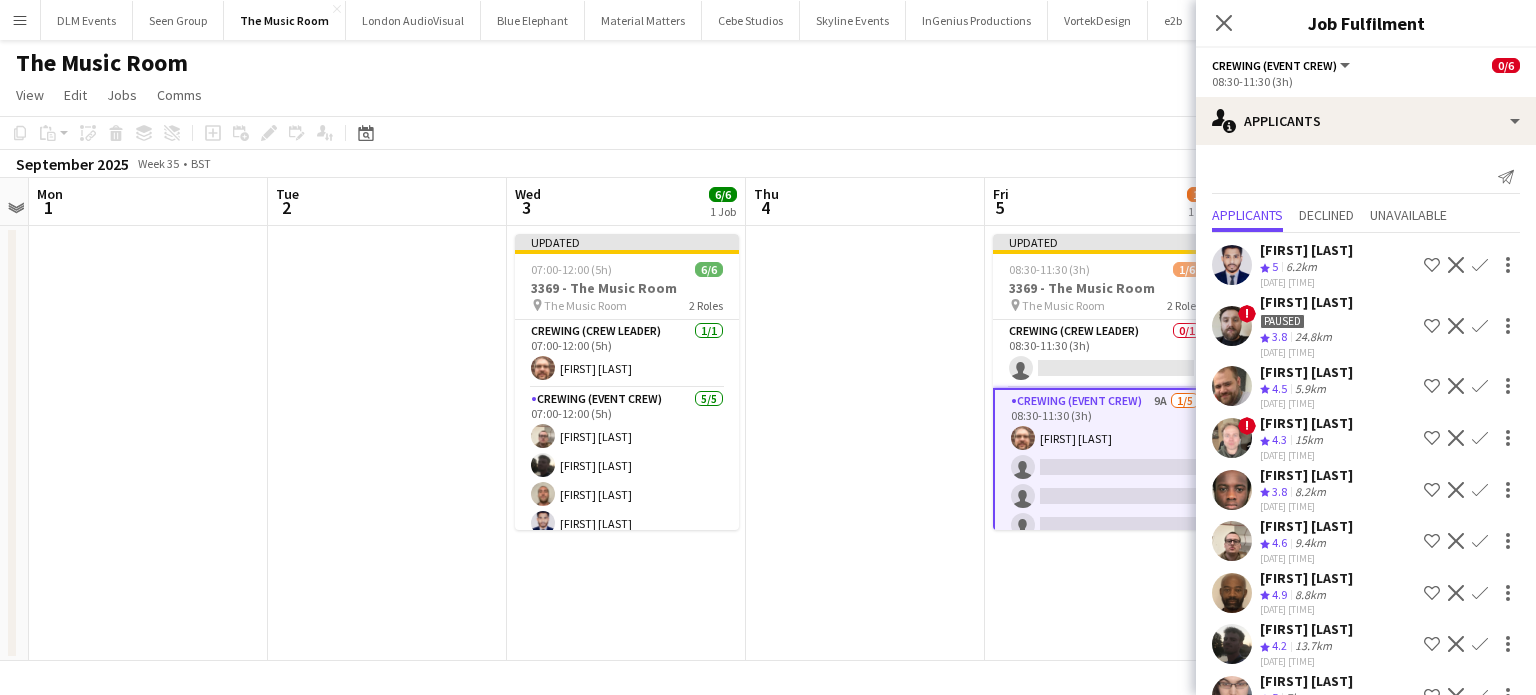 click on "Confirm" at bounding box center (1480, 438) 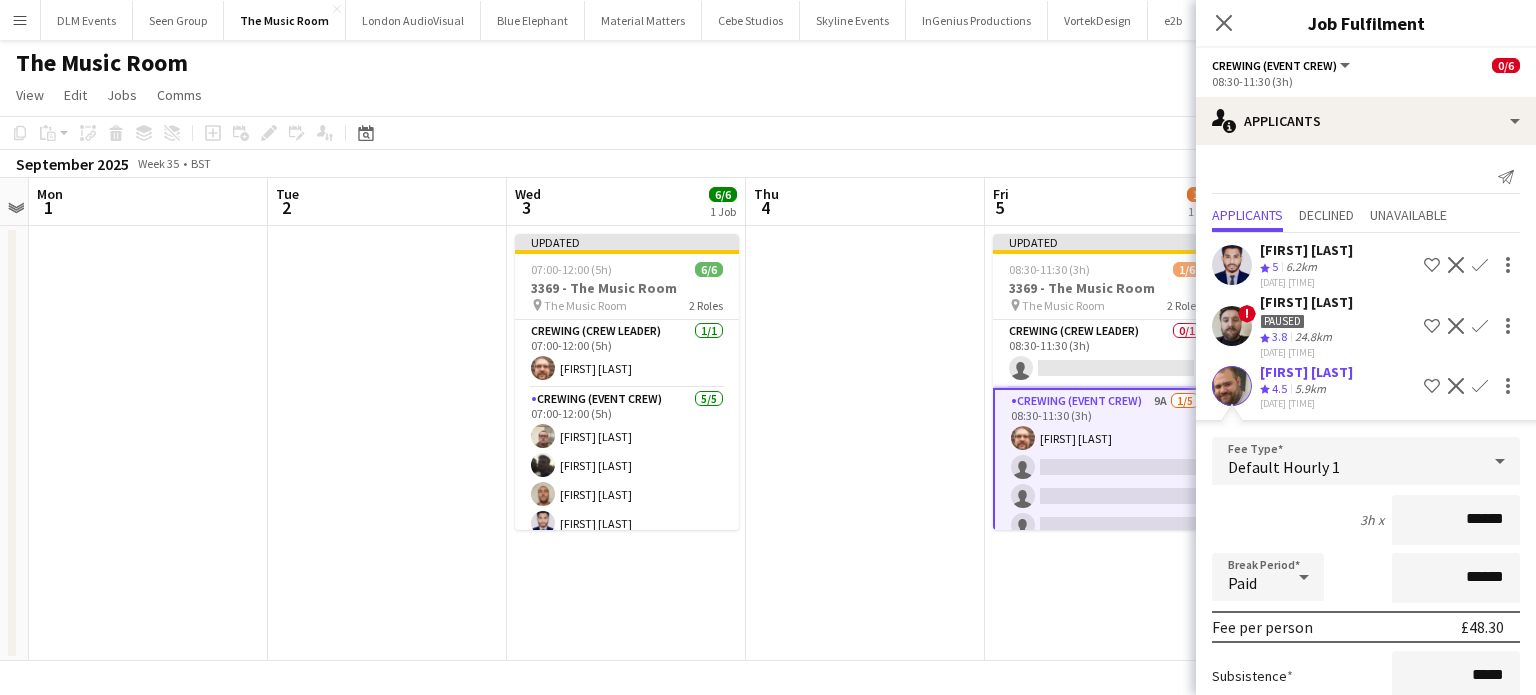 click on "Confirm" 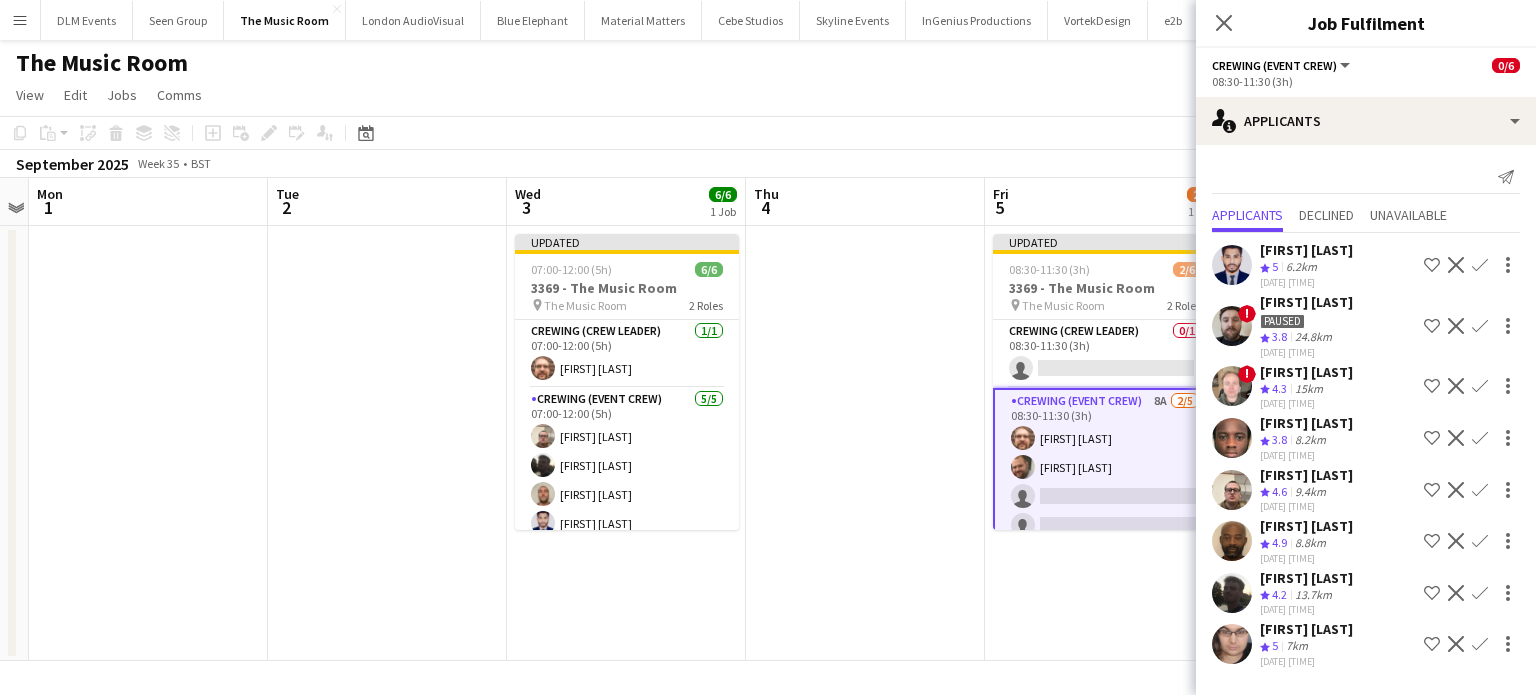 click on "Confirm" at bounding box center [1480, 644] 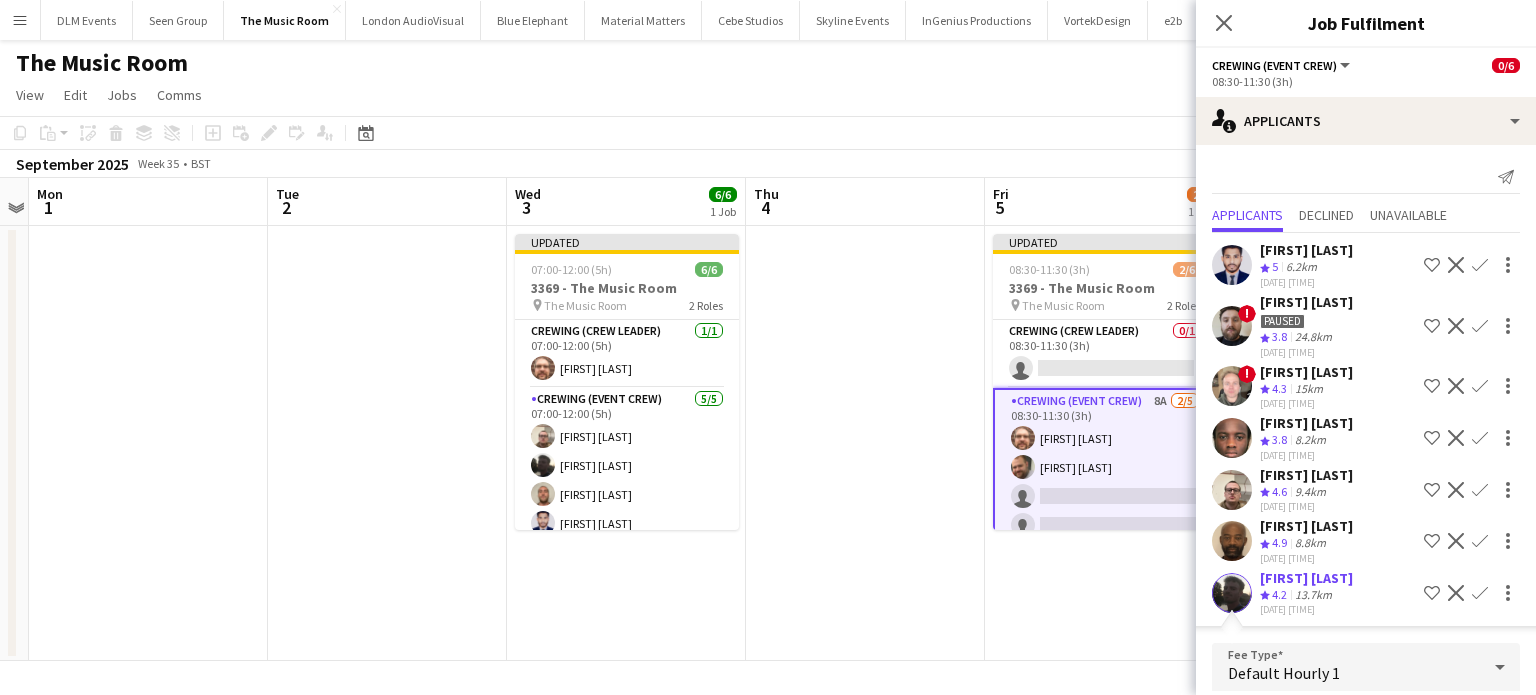 scroll, scrollTop: 49, scrollLeft: 0, axis: vertical 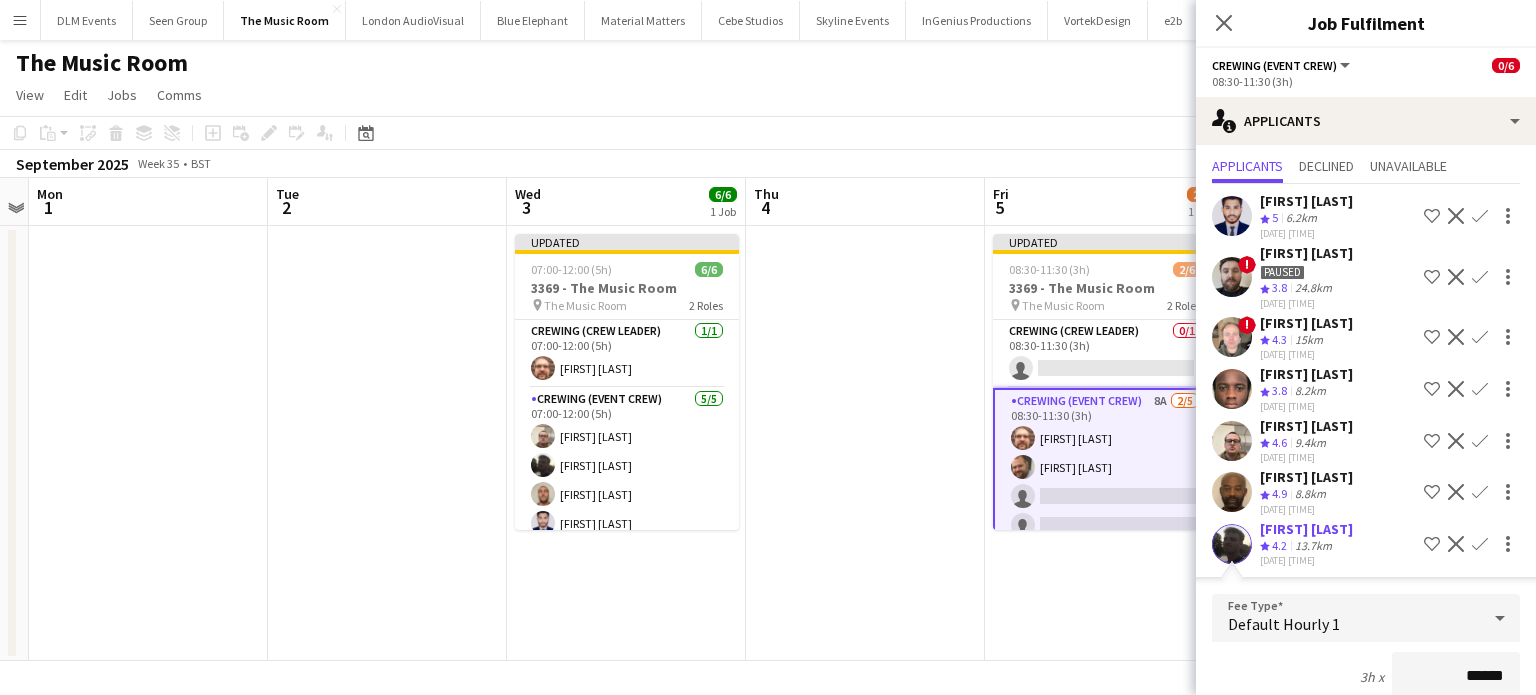 click on "Confirm" 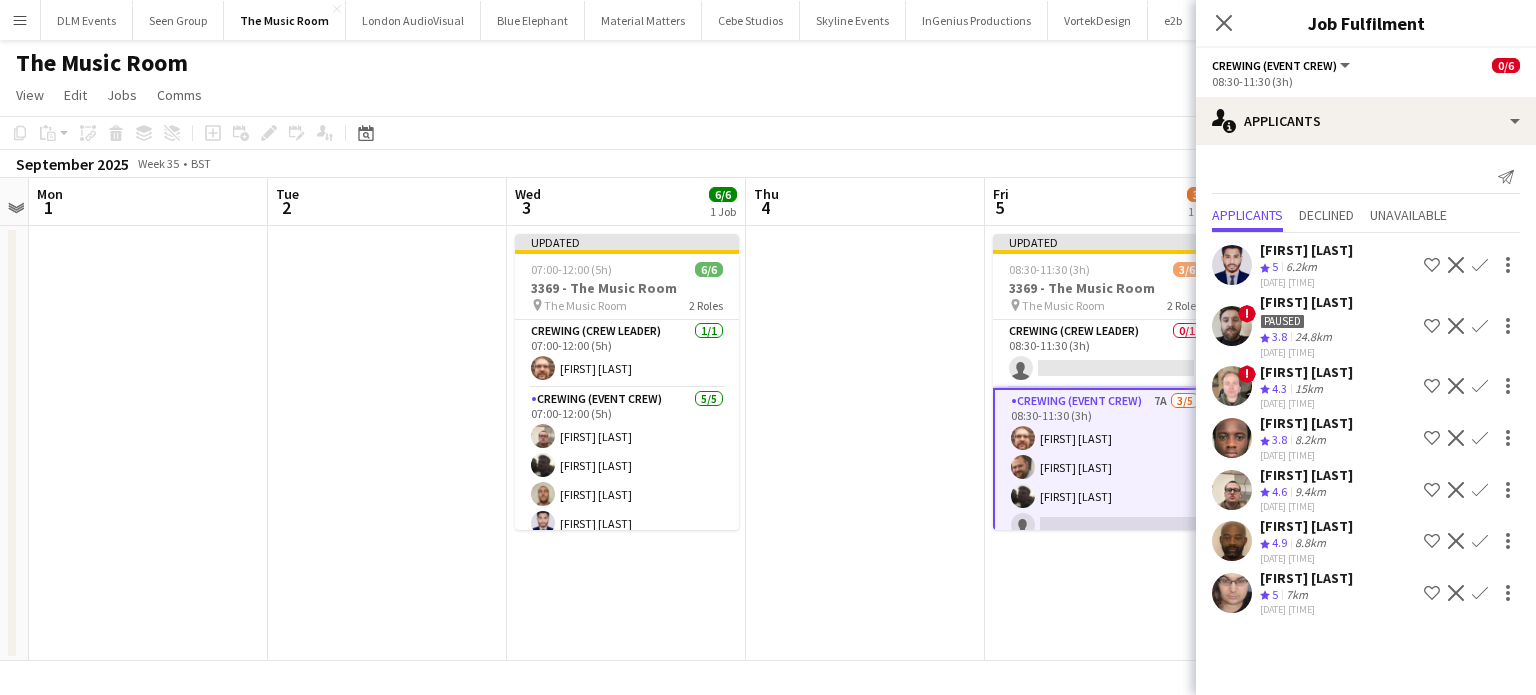 click on "Confirm" at bounding box center (1480, 593) 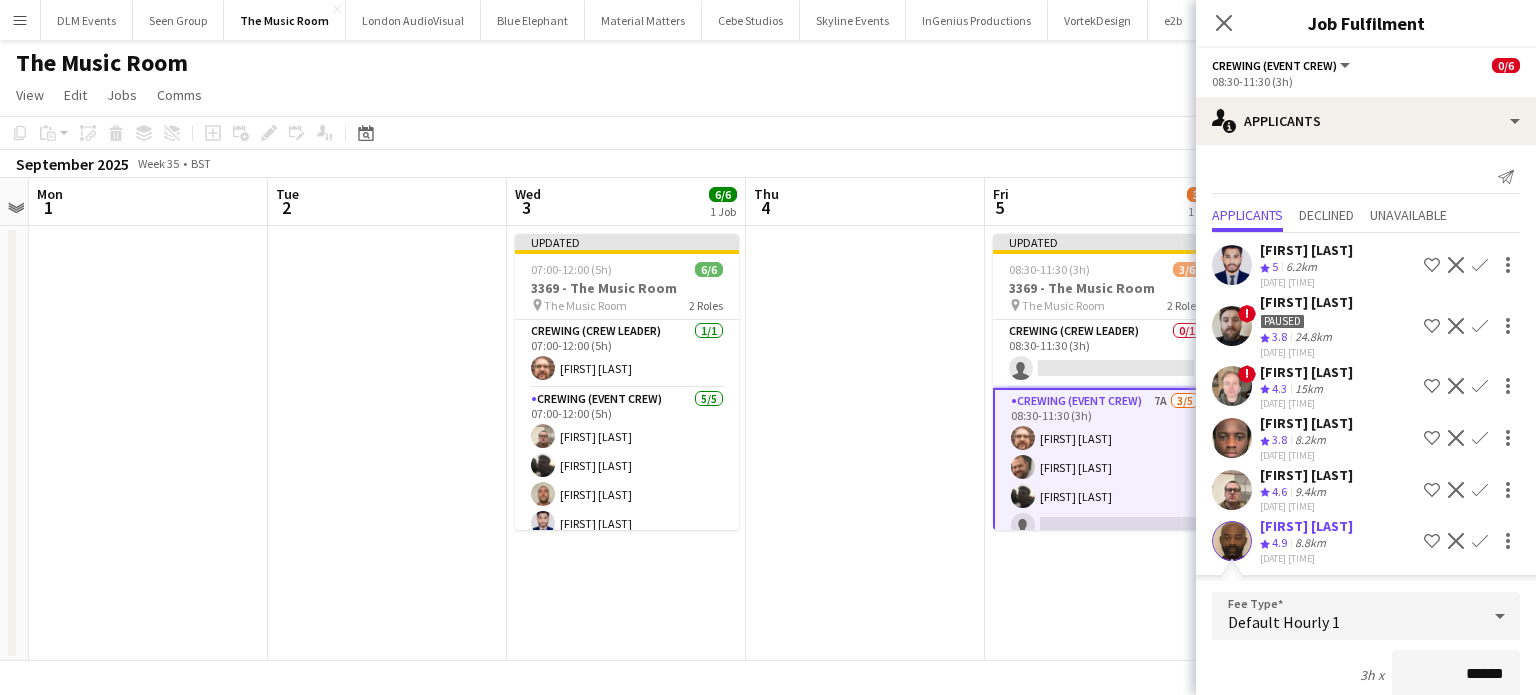 click on "Confirm" 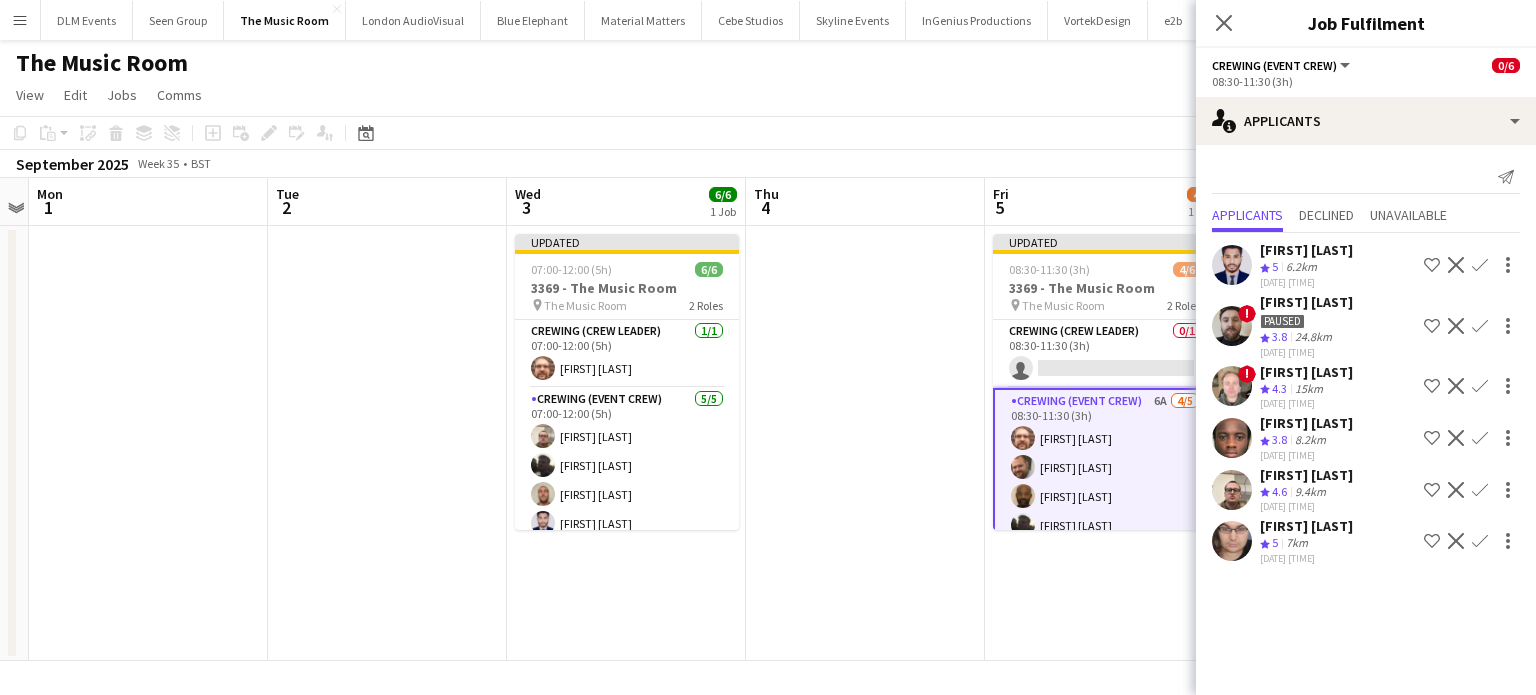 click on "Md Mosabbit Hridoy
Crew rating
5   6.2km   29-07-2025 10:57
Shortlist crew
Decline
Confirm" at bounding box center (1366, 326) 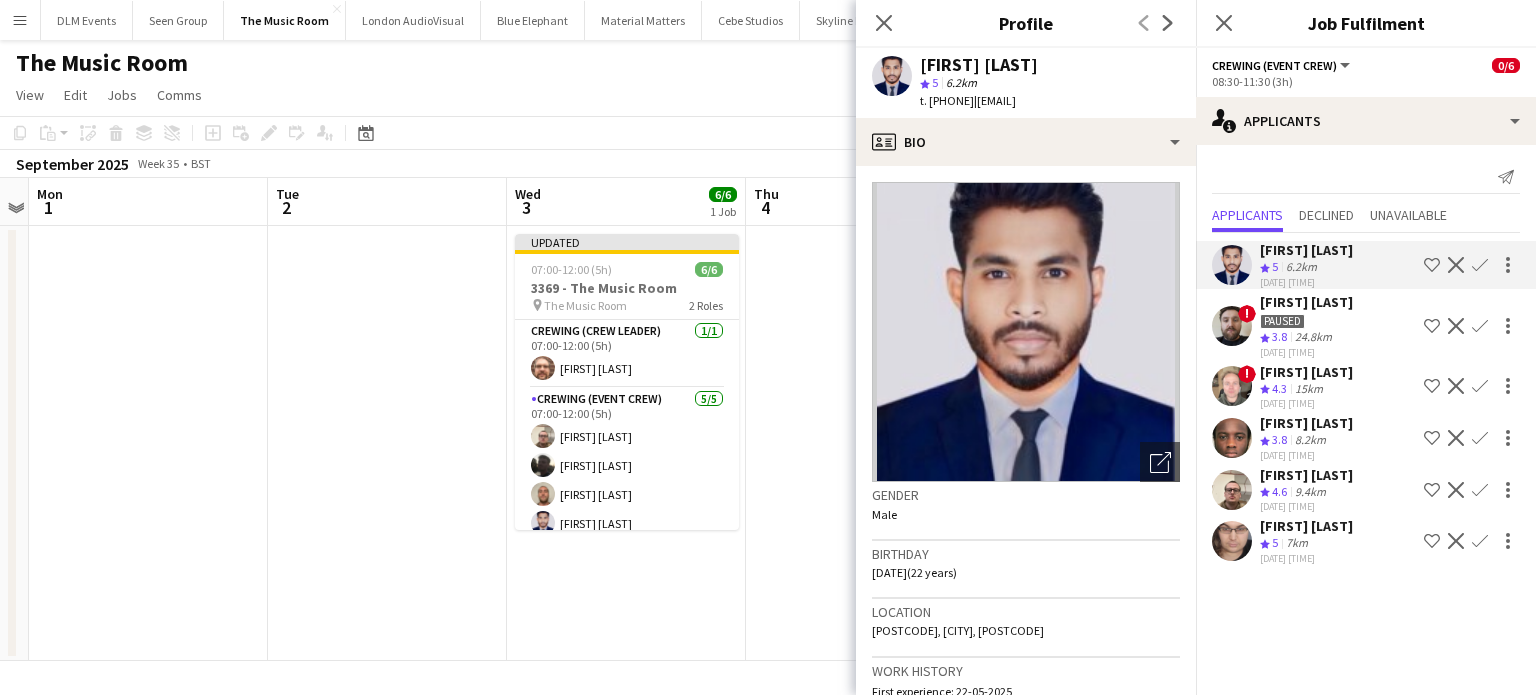 click on "Confirm" 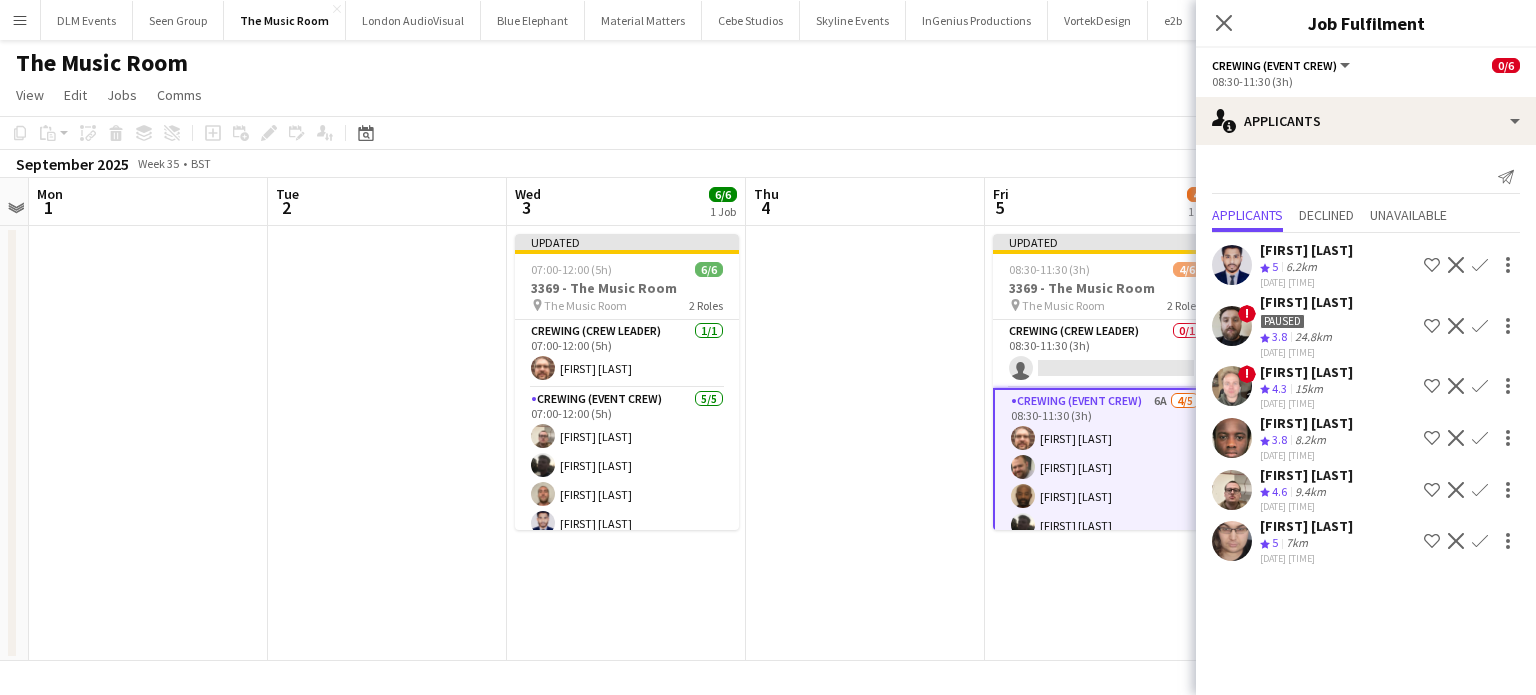 click on "Confirm" at bounding box center [1480, 326] 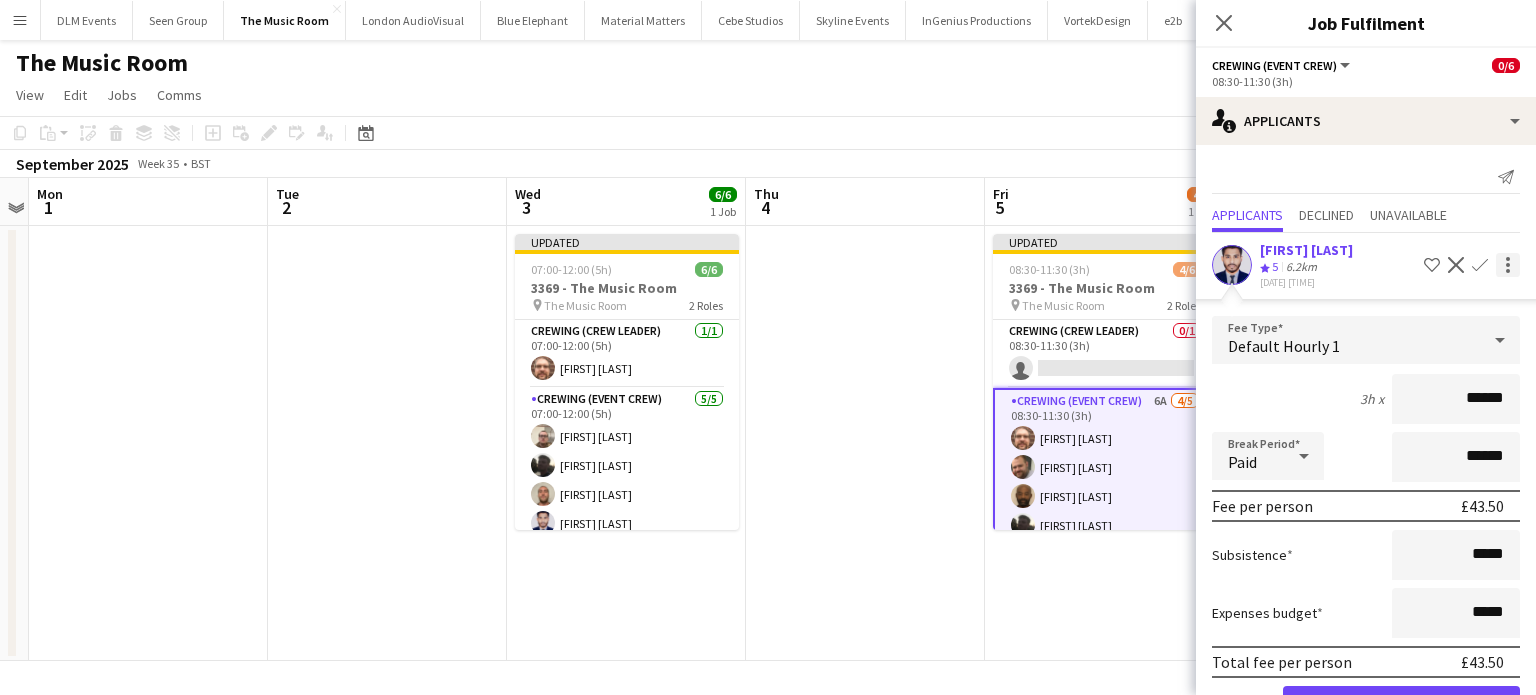 click on "Confirm" 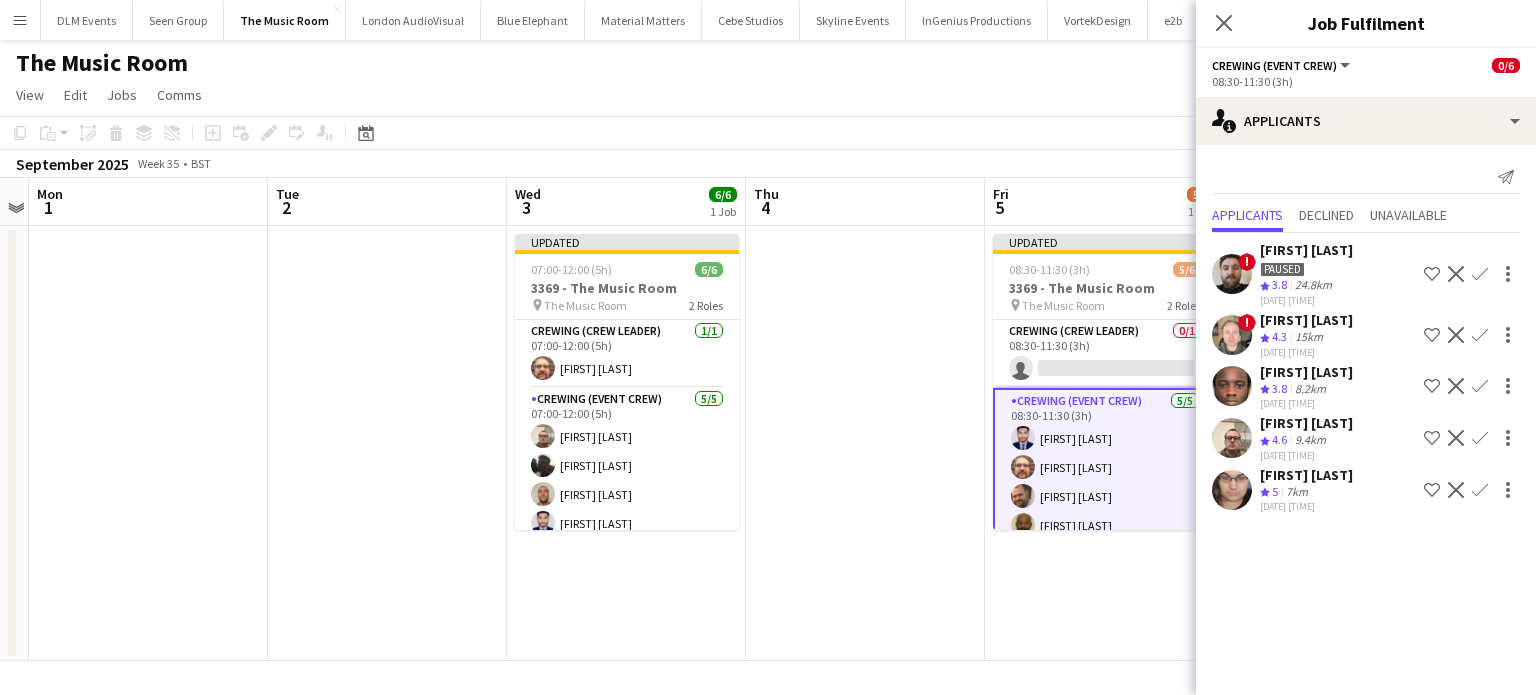 click on "Updated   08:30-11:30 (3h)    5/6   3369 - The Music Room
pin
The Music Room   2 Roles   Crewing (Crew Leader)   0/1   08:30-11:30 (3h)
single-neutral-actions
Crewing (Event Crew)   5/5   08:30-11:30 (3h)
Md Mosabbit Hridoy Corey Arnold Ben Turner Kevin Olanrewaju Louie Applin" at bounding box center (1104, 443) 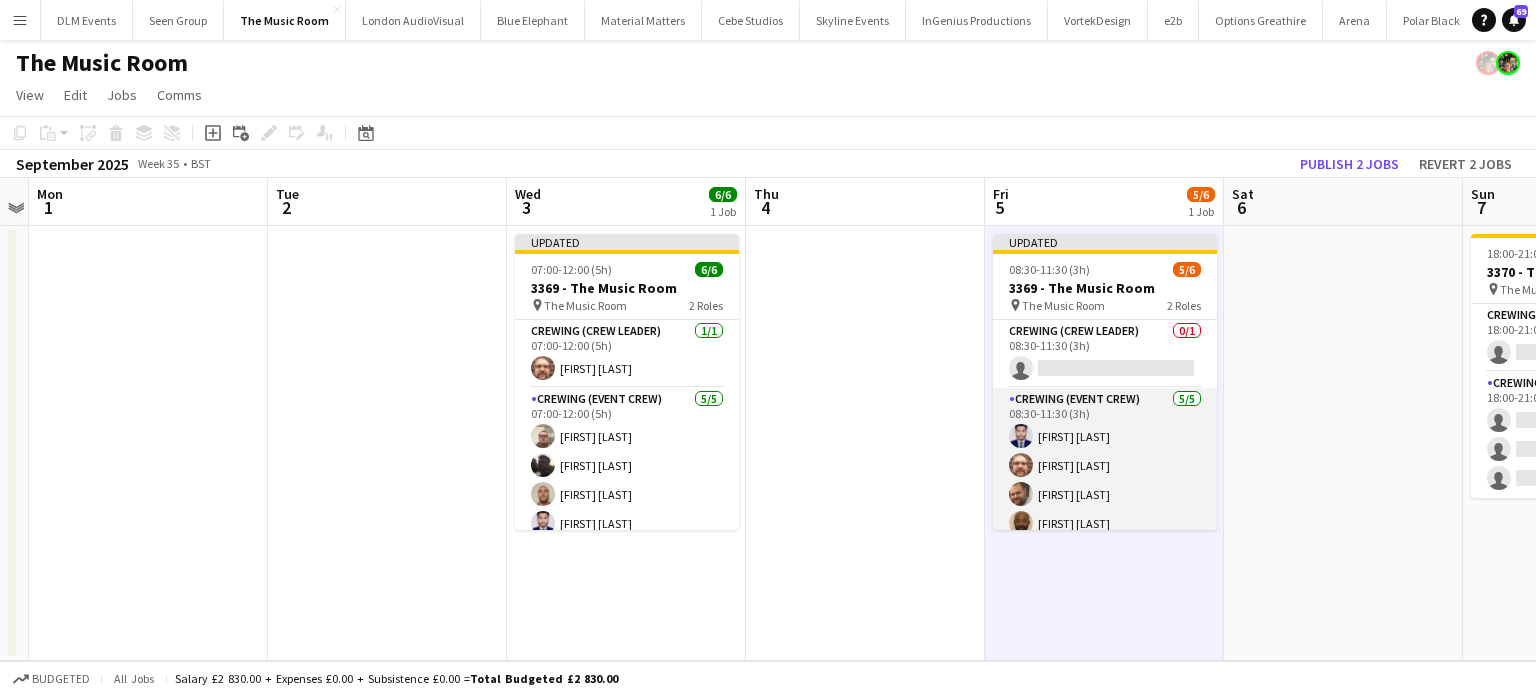 click on "Crewing (Event Crew)   5/5   08:30-11:30 (3h)
Md Mosabbit Hridoy Corey Arnold Ben Turner Kevin Olanrewaju Louie Applin" at bounding box center (1105, 480) 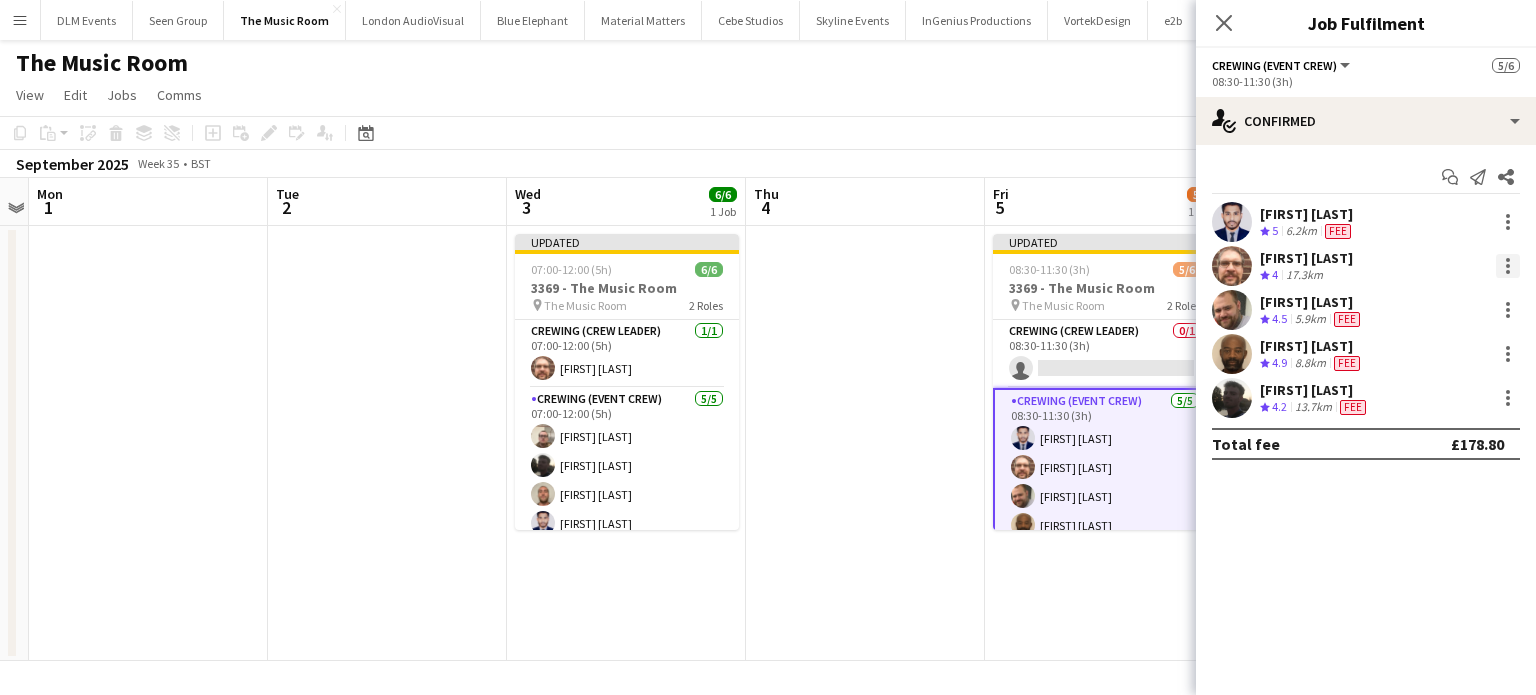 click at bounding box center (1508, 266) 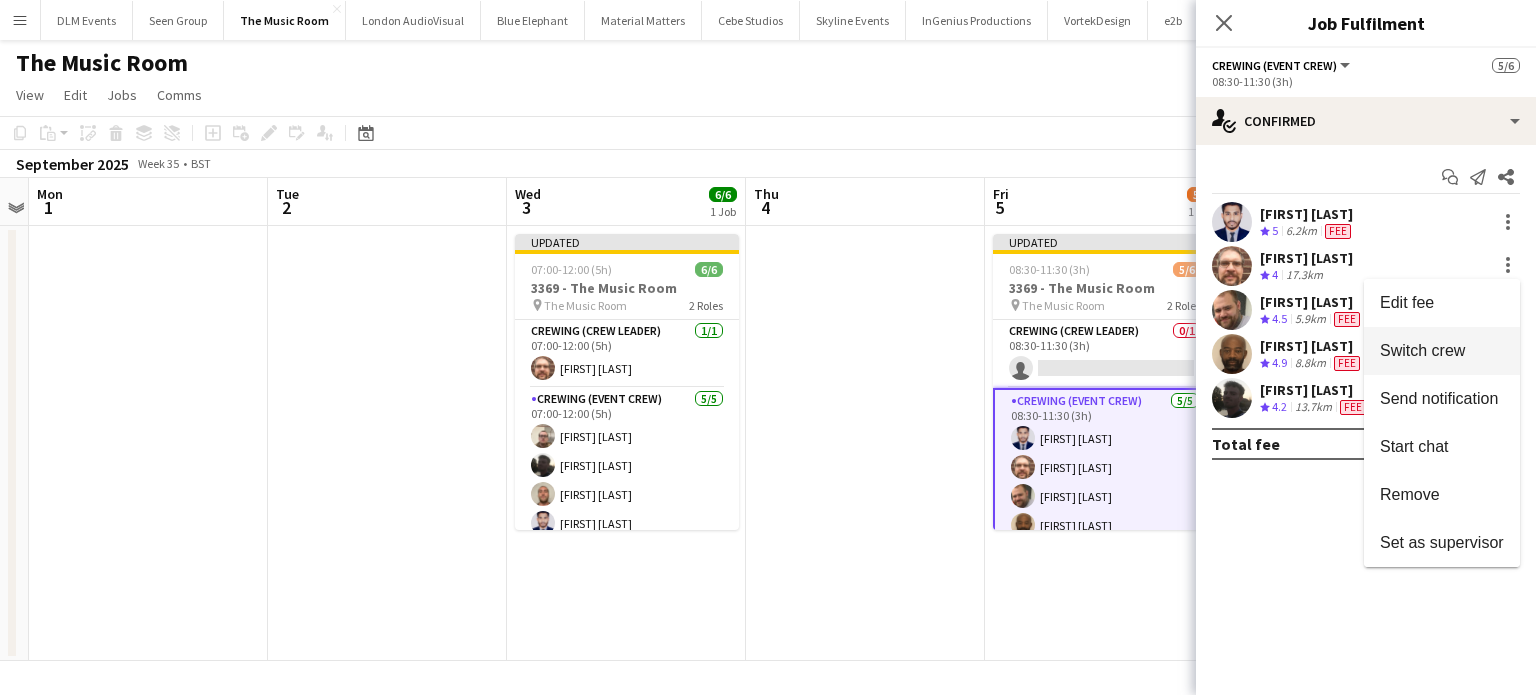 click on "Switch crew" at bounding box center [1422, 350] 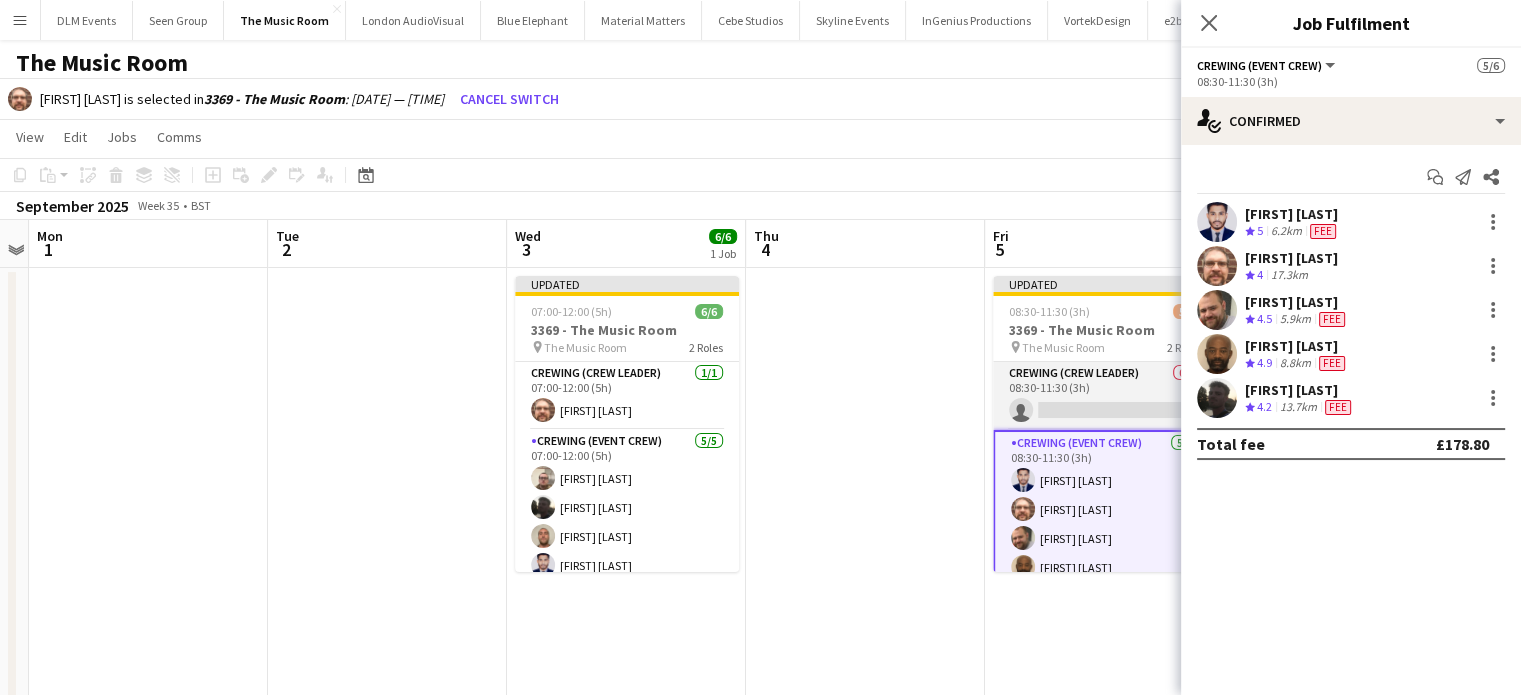 click on "Crewing (Crew Leader)   0/1   08:30-11:30 (3h)
single-neutral-actions" at bounding box center [1105, 396] 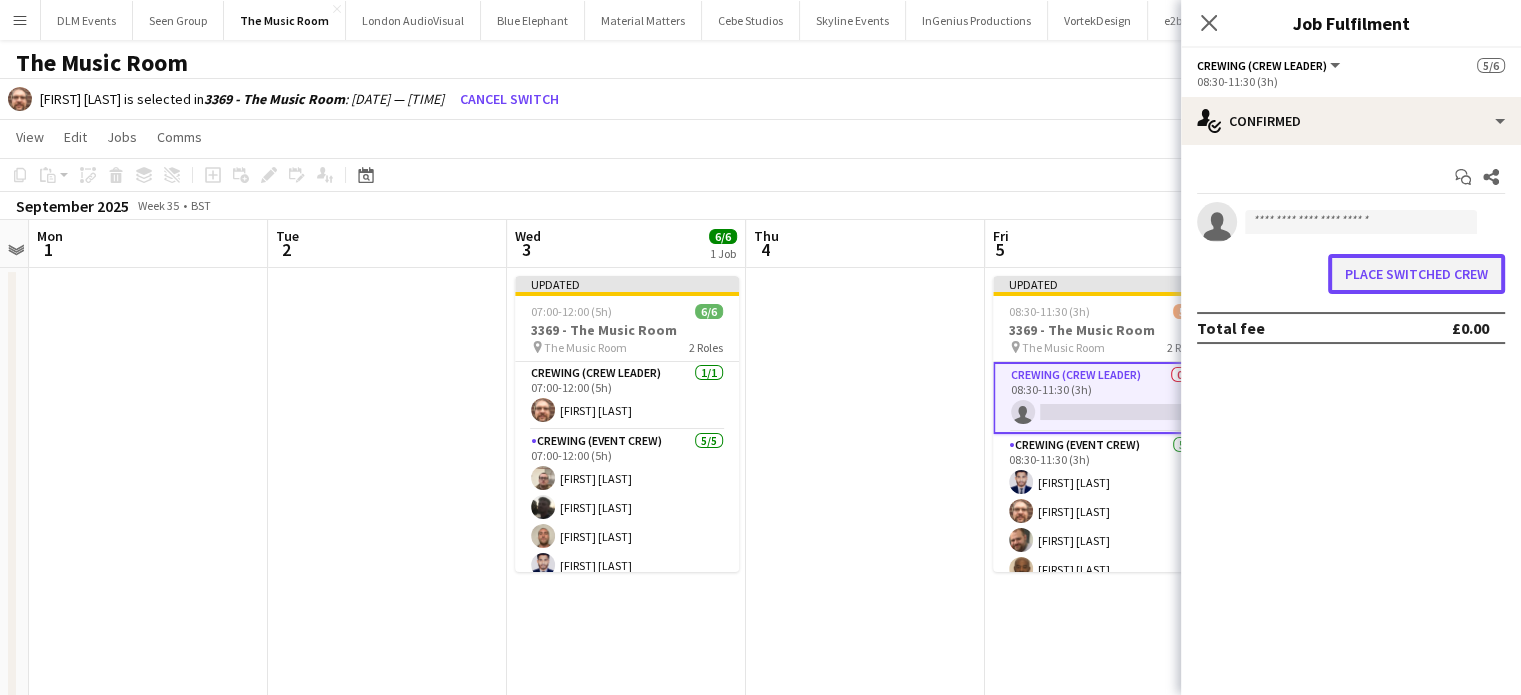 click on "Place switched crew" at bounding box center (1416, 274) 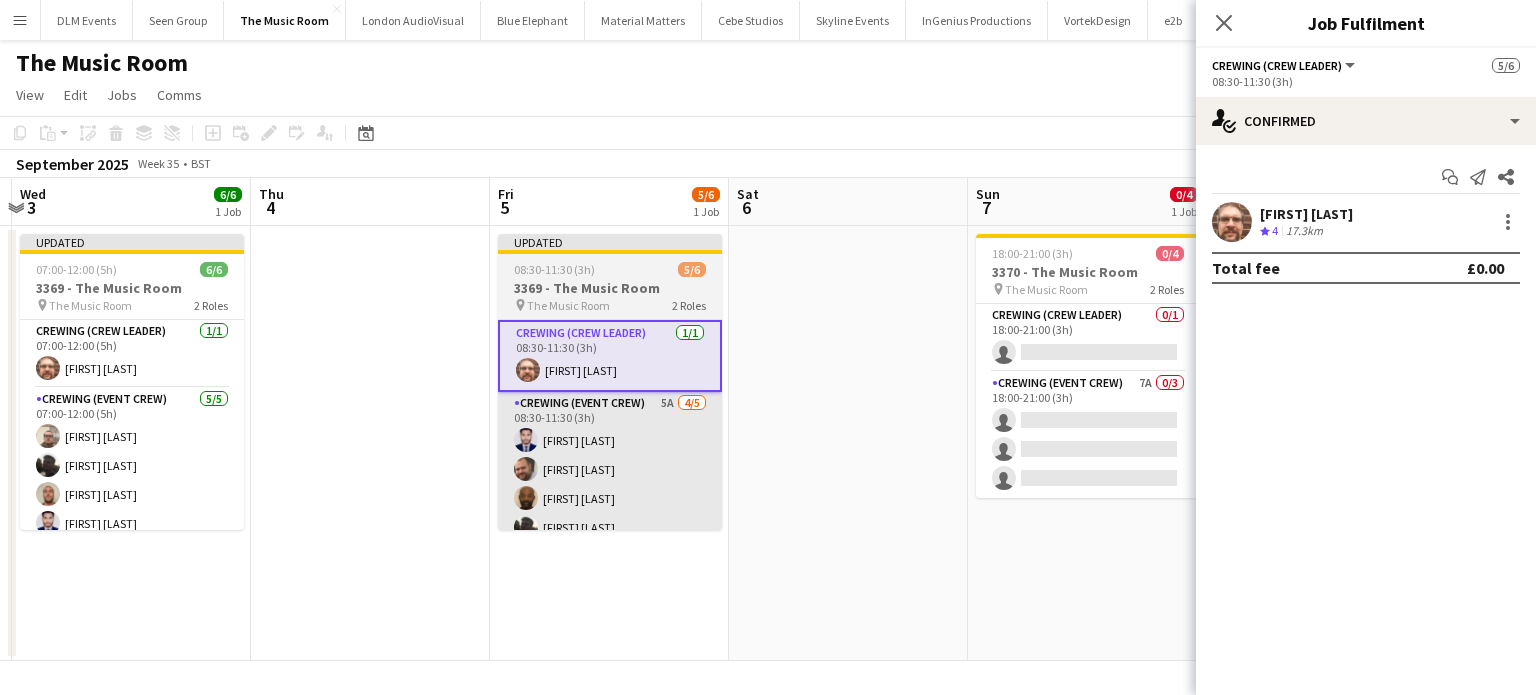 scroll, scrollTop: 0, scrollLeft: 706, axis: horizontal 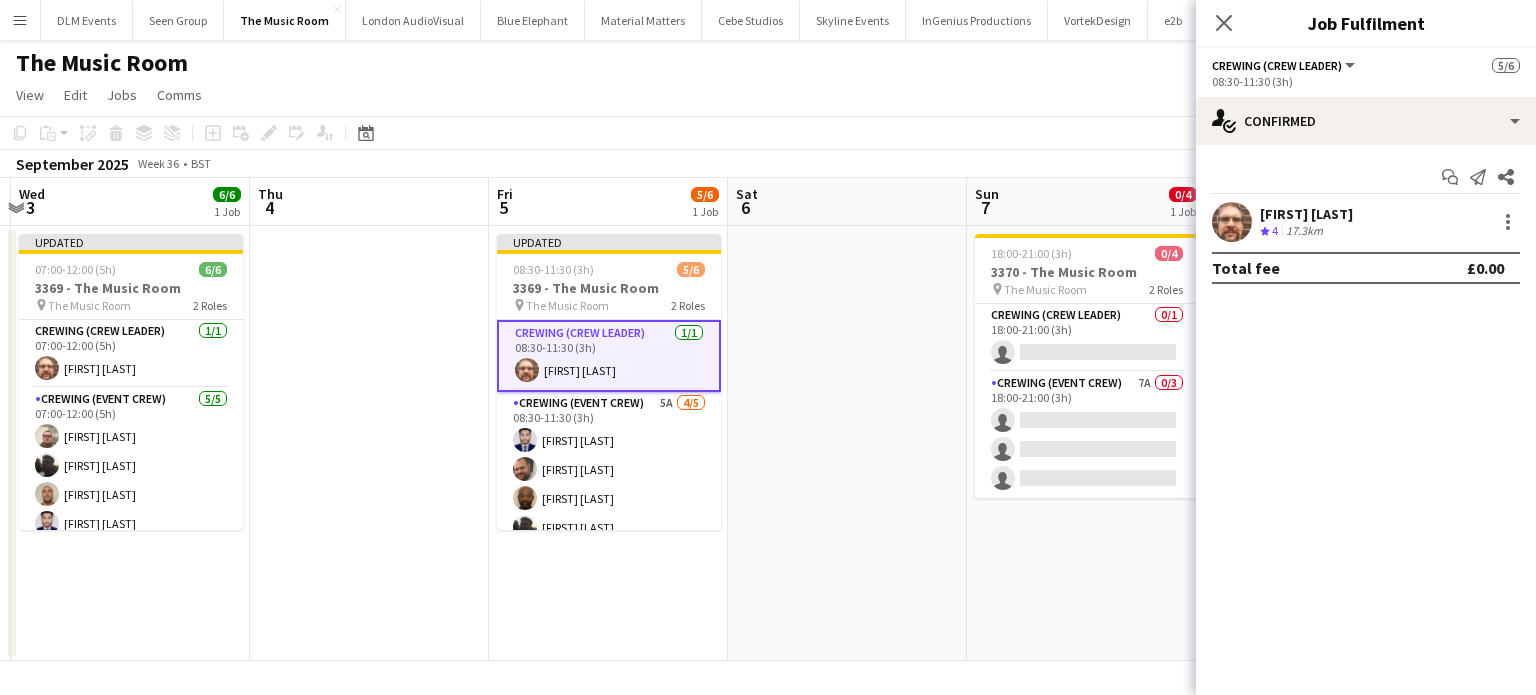 click at bounding box center [847, 443] 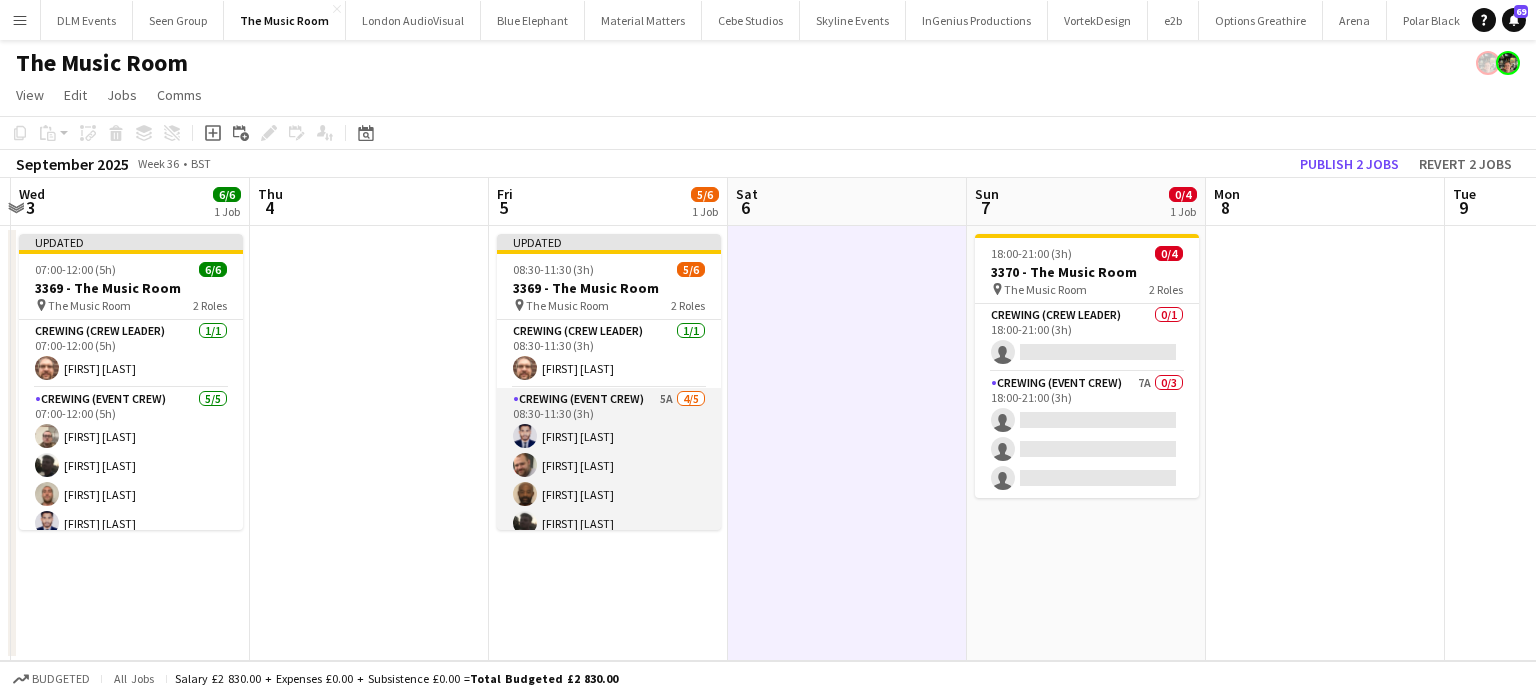 click on "Crewing (Event Crew)   5A   4/5   08:30-11:30 (3h)
Md Mosabbit Hridoy Ben Turner Kevin Olanrewaju Louie Applin
single-neutral-actions" at bounding box center [609, 480] 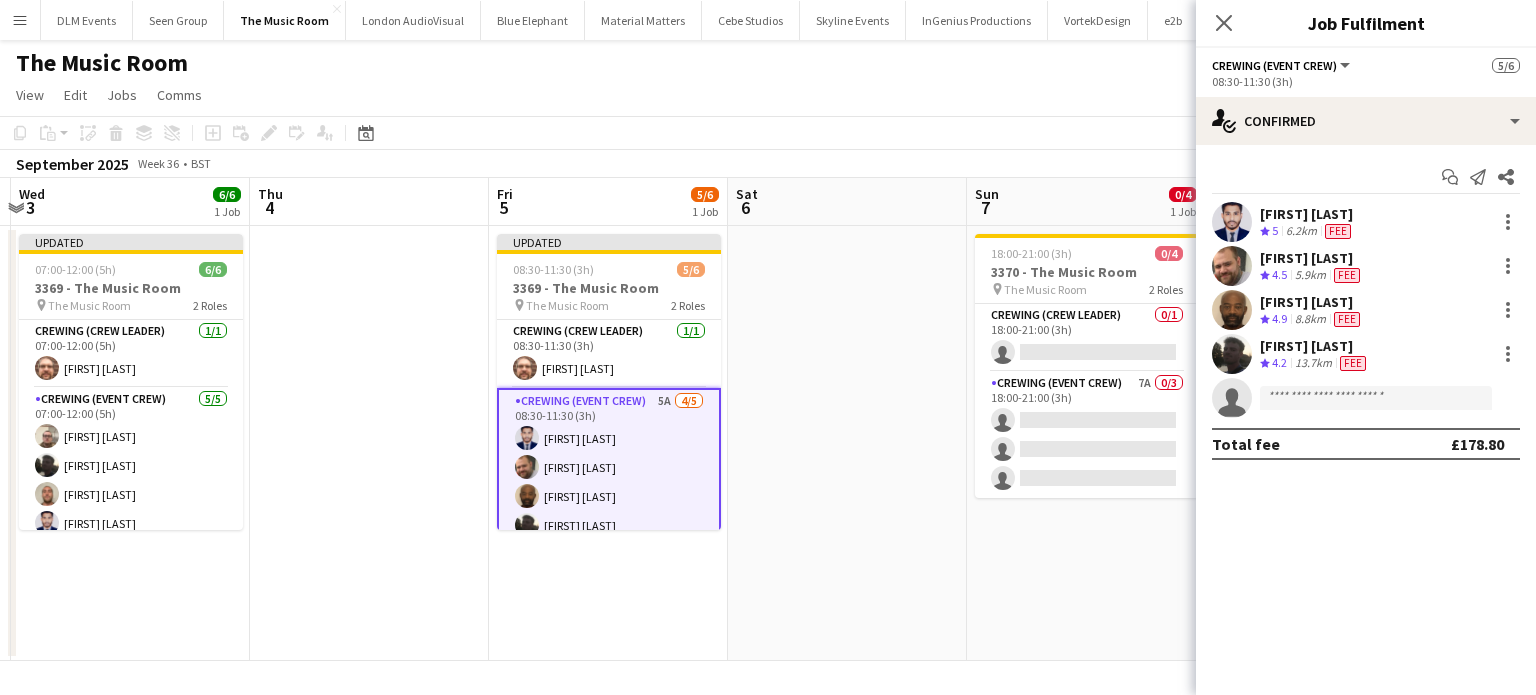 click on "Start chat
Send notification
Share
Md Mosabbit Hridoy
Crew rating
5   6.2km   Fee   Ben Turner
Crew rating
4.5   5.9km   Fee   Kevin Olanrewaju
Crew rating
4.9   8.8km   Fee   Louie Applin
Crew rating
4.2   13.7km   Fee
single-neutral-actions
Total fee   £178.80" at bounding box center [1366, 310] 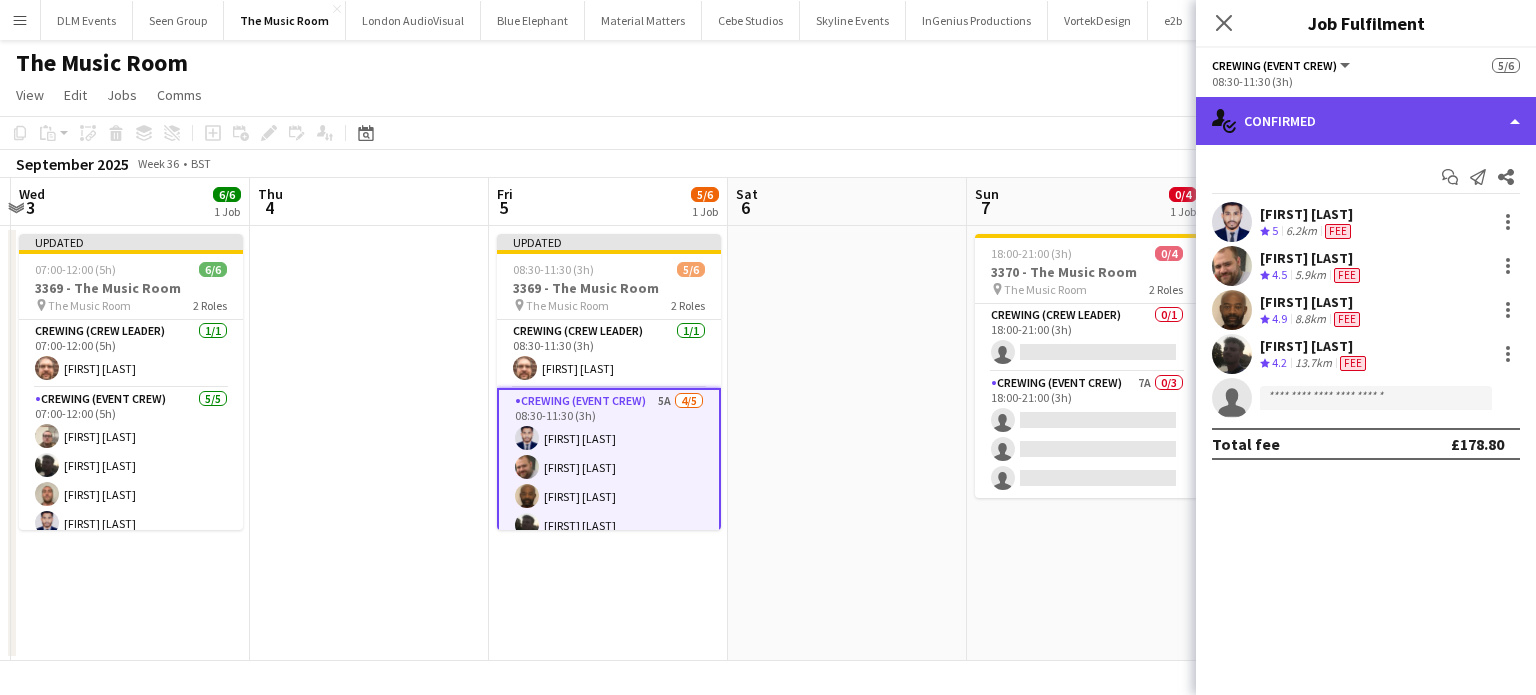 click on "single-neutral-actions-check-2
Confirmed" 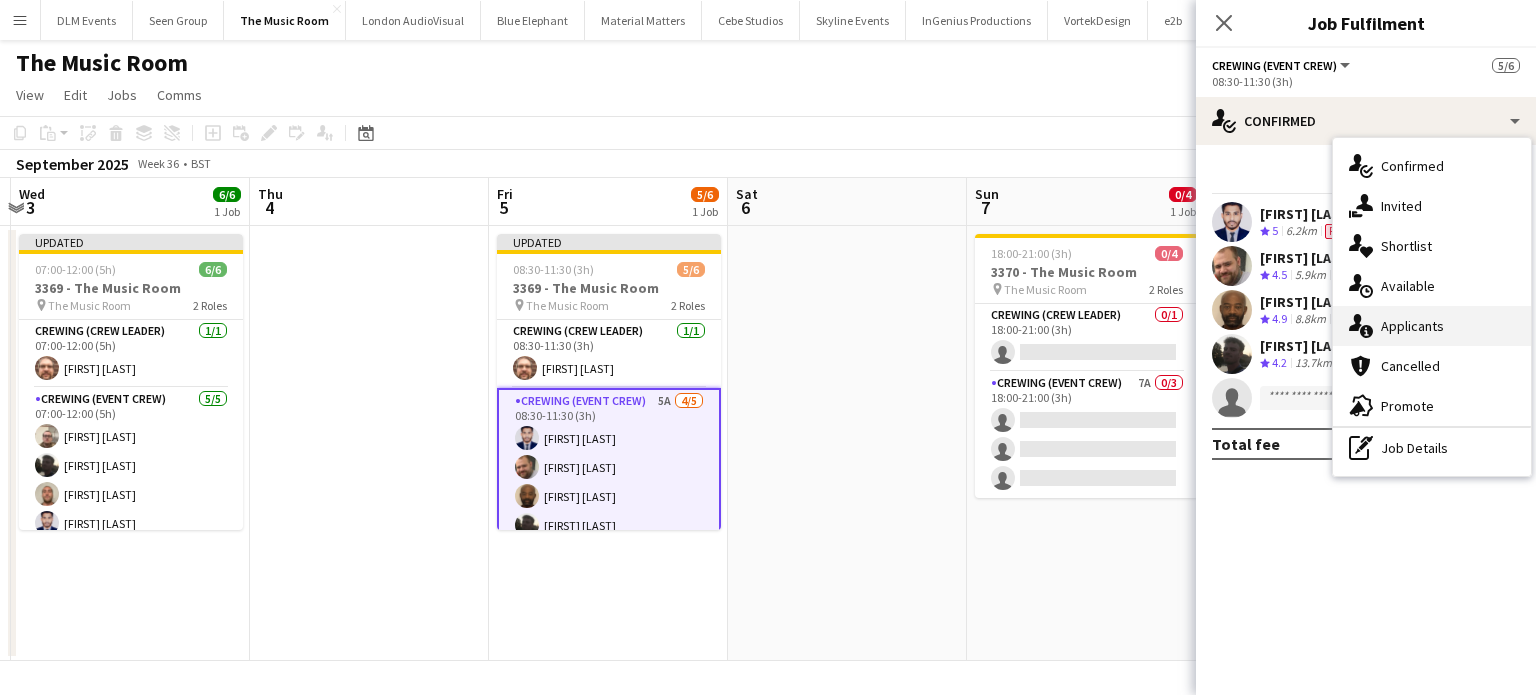click on "single-neutral-actions-information
Applicants" at bounding box center [1432, 326] 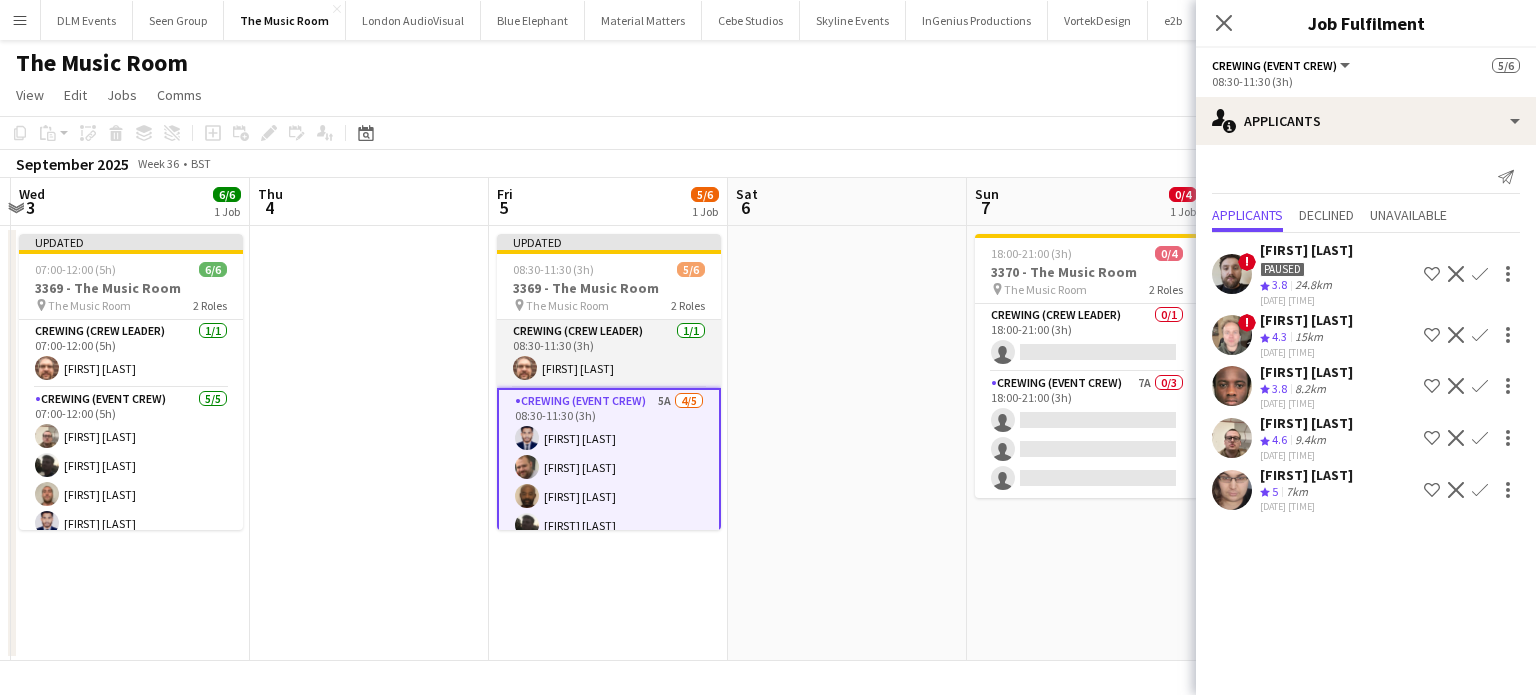 click on "Crewing (Crew Leader)   1/1   08:30-11:30 (3h)
Corey Arnold" at bounding box center (609, 354) 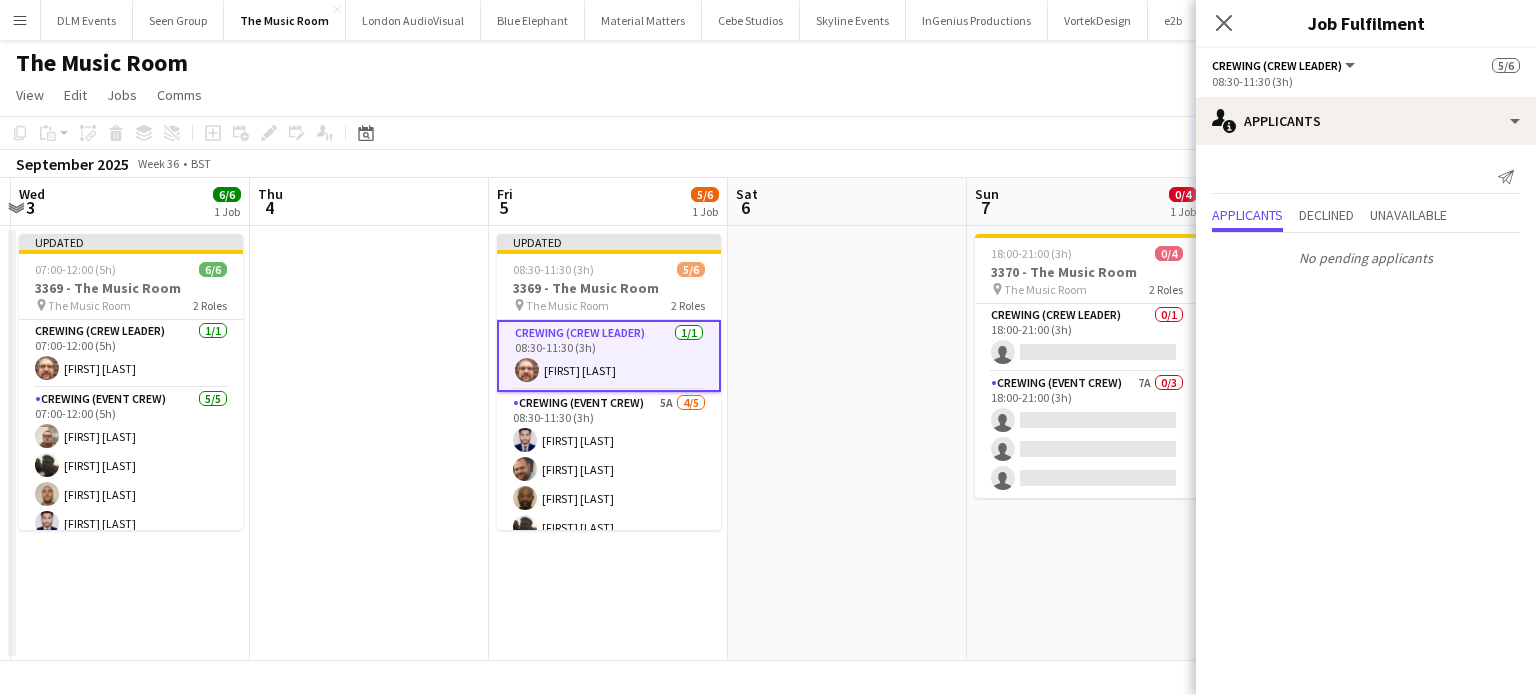 click at bounding box center [847, 443] 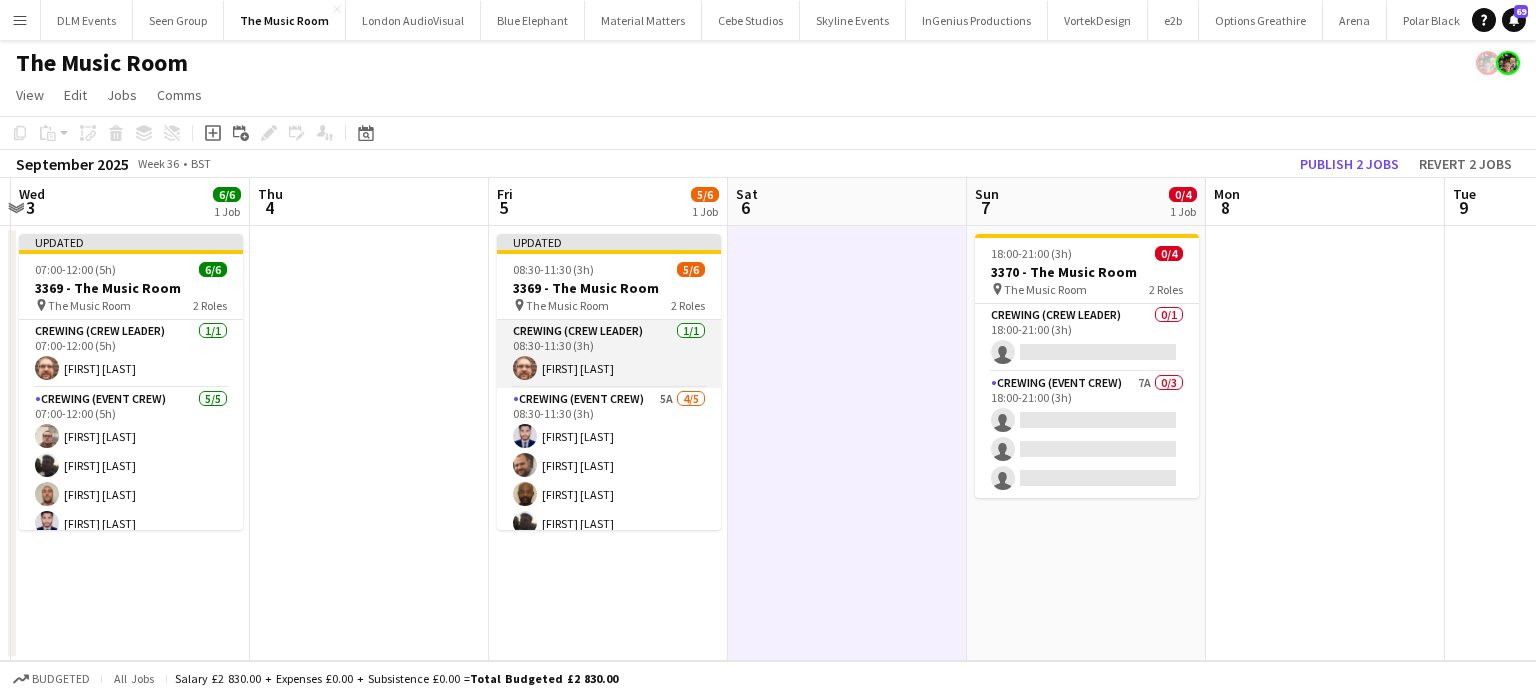 click on "Crewing (Crew Leader)   1/1   08:30-11:30 (3h)
Corey Arnold" at bounding box center (609, 354) 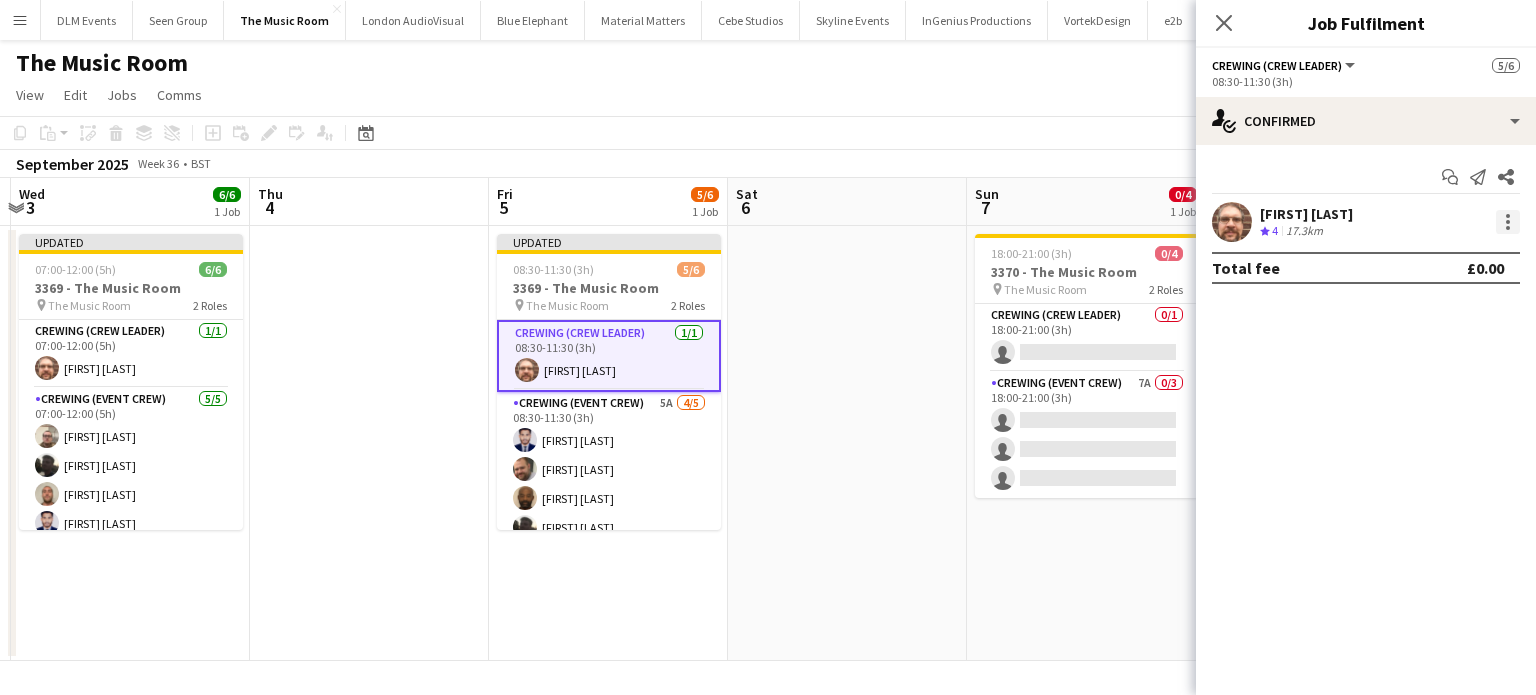 click at bounding box center [1508, 222] 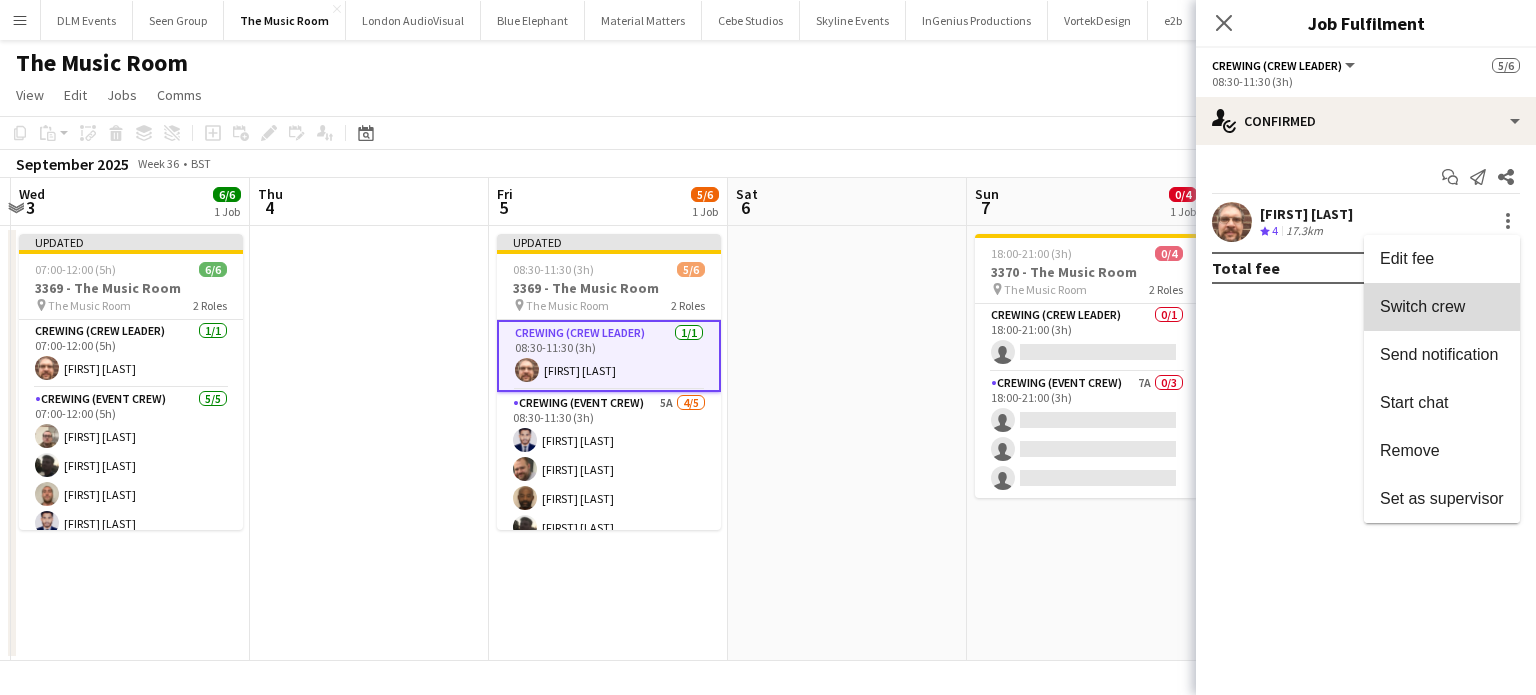click on "Switch crew" at bounding box center (1442, 307) 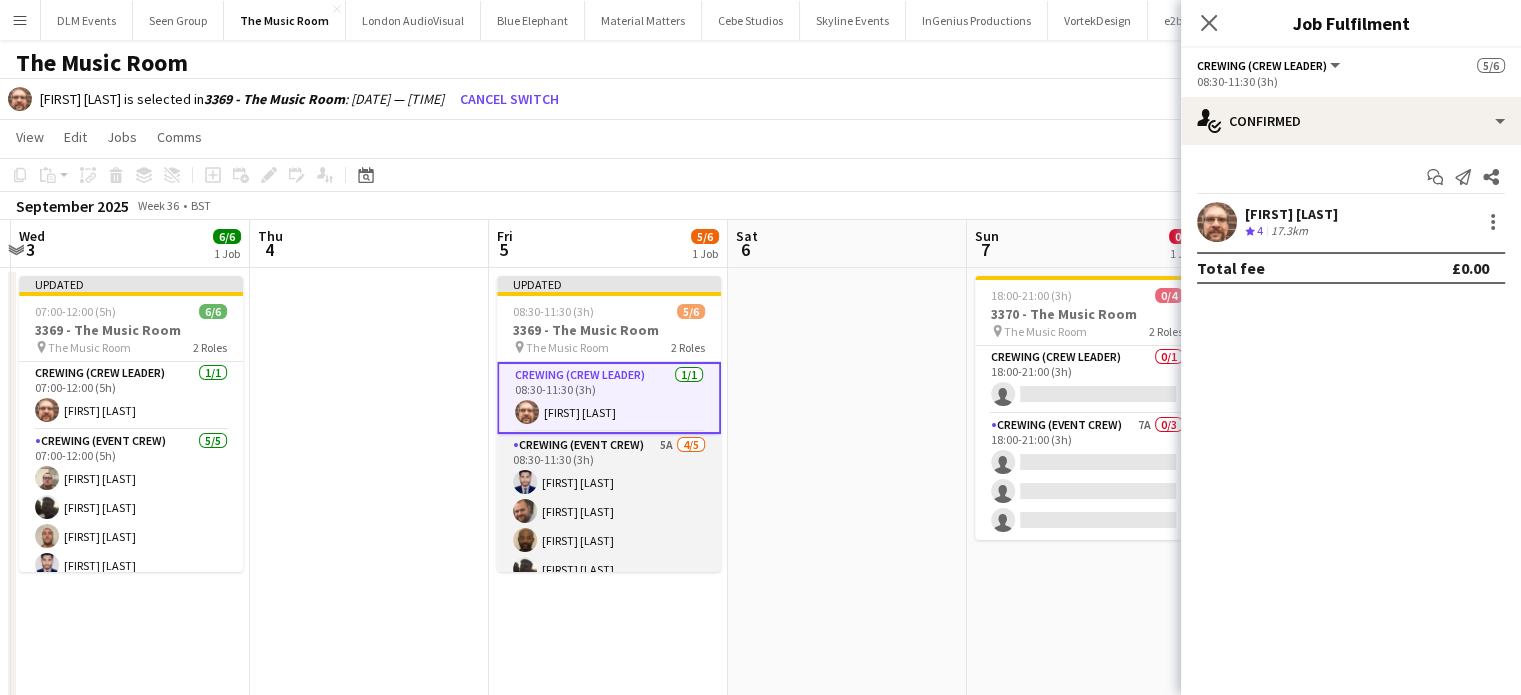 click on "Crewing (Event Crew)   5A   4/5   08:30-11:30 (3h)
Md Mosabbit Hridoy Ben Turner Kevin Olanrewaju Louie Applin
single-neutral-actions" at bounding box center [609, 526] 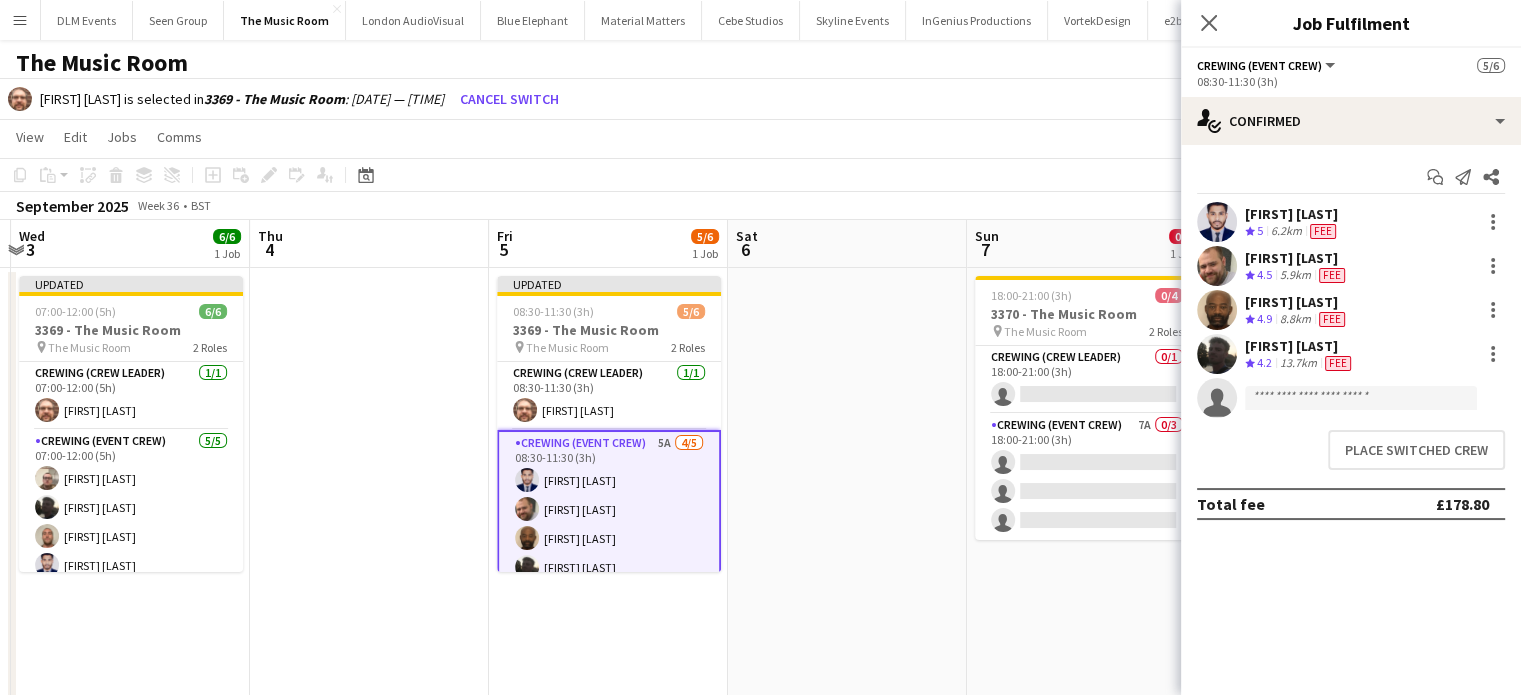 click on "Place switched crew" at bounding box center [1351, 450] 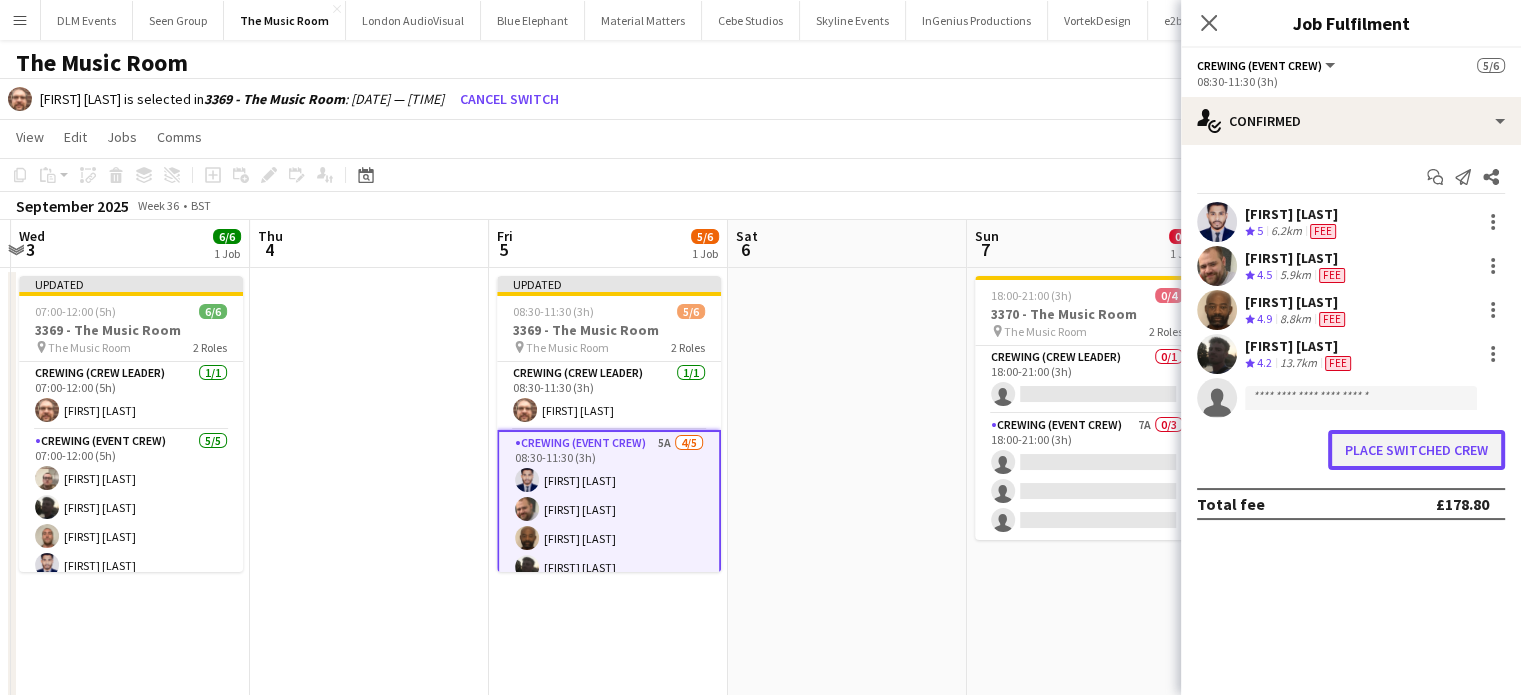 click on "Place switched crew" at bounding box center [1416, 450] 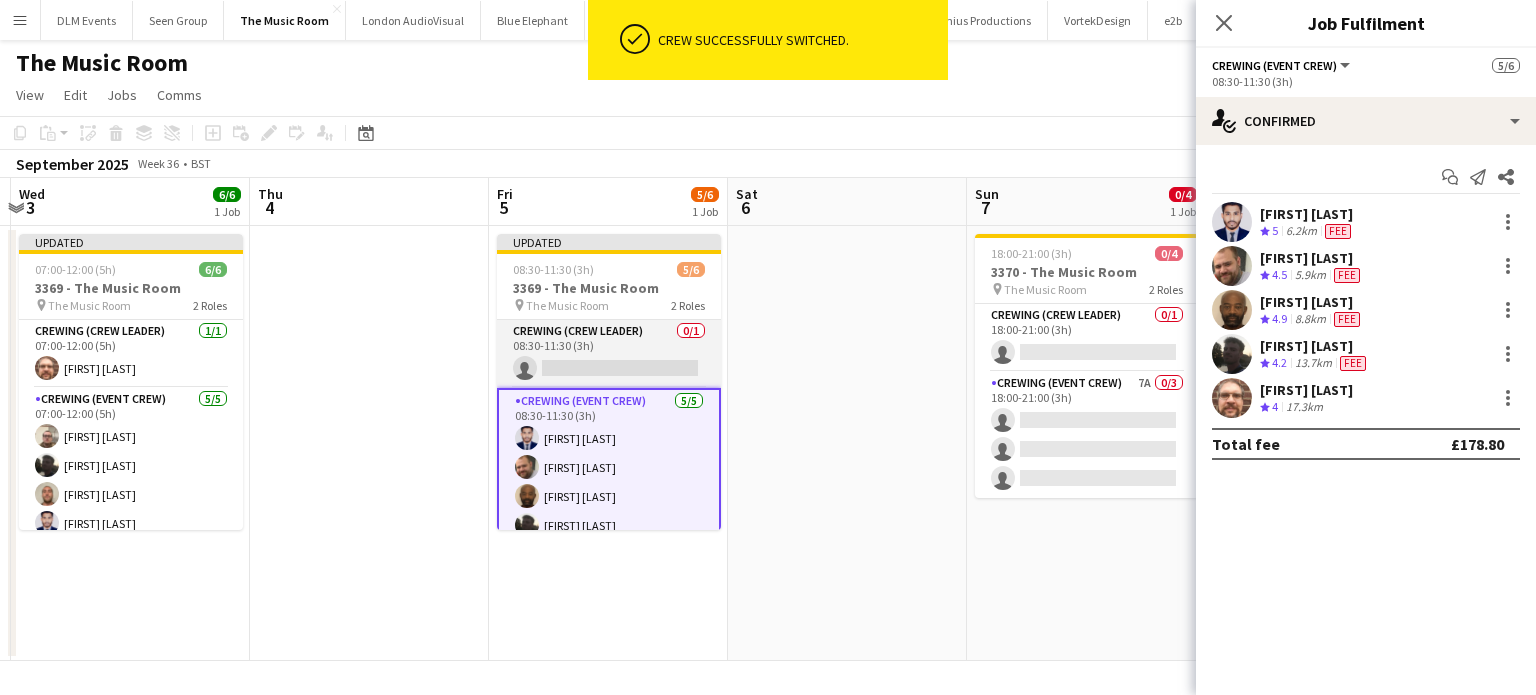 click on "Crewing (Crew Leader)   0/1   08:30-11:30 (3h)
single-neutral-actions" at bounding box center [609, 354] 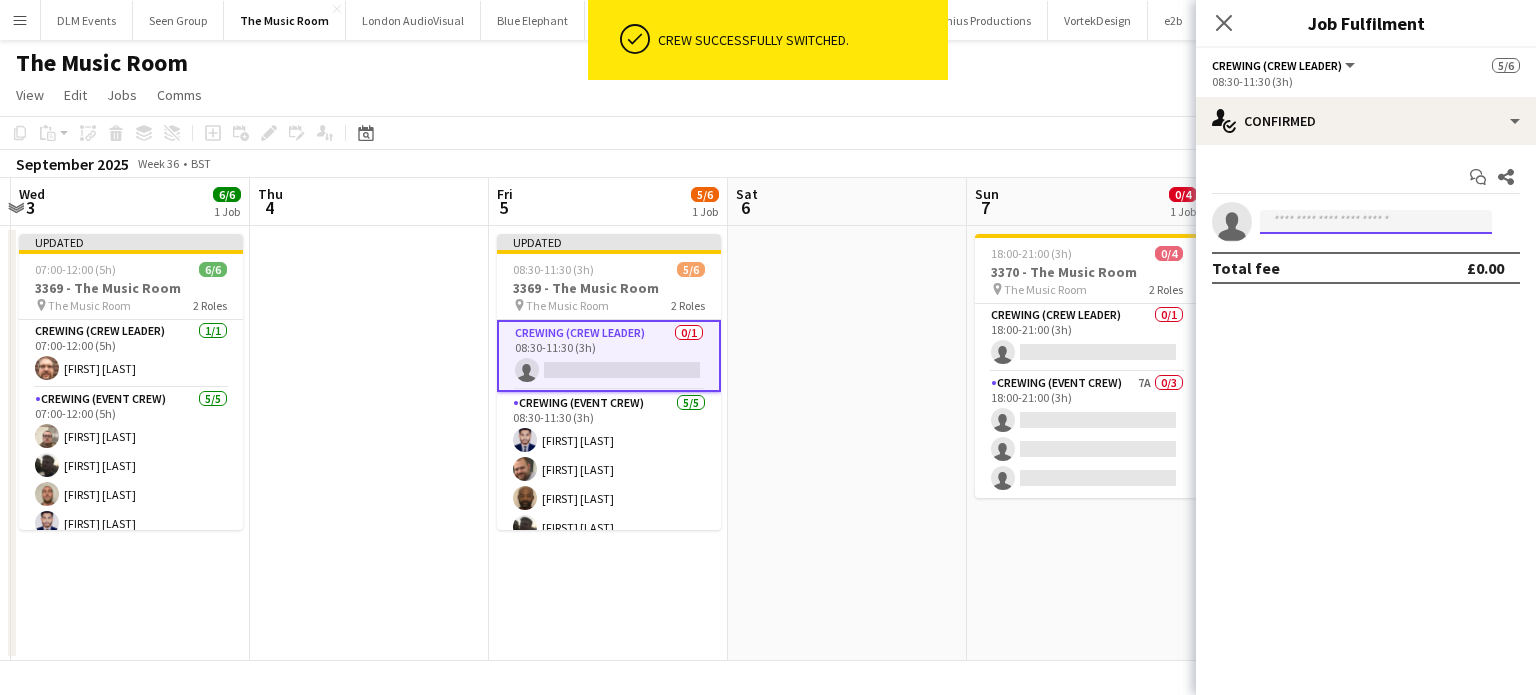 click at bounding box center (1376, 222) 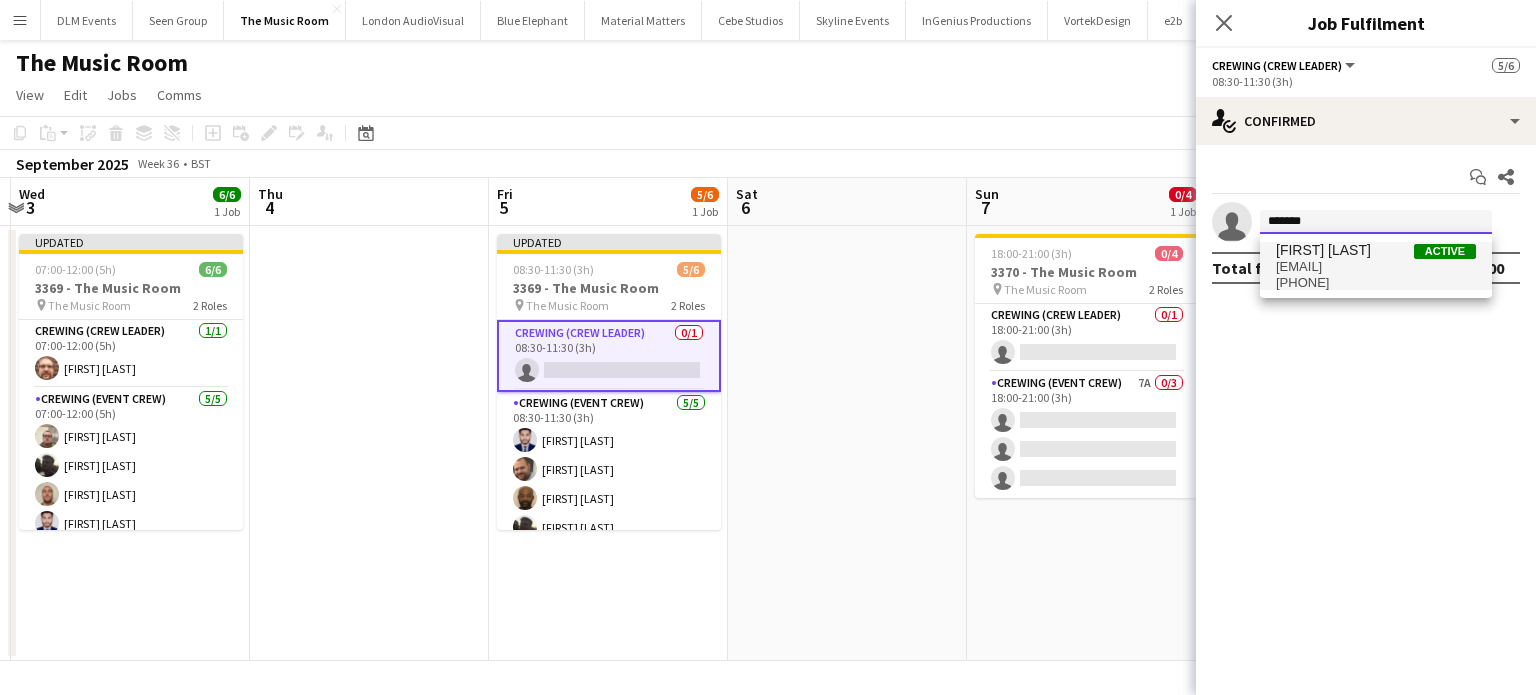 type on "*******" 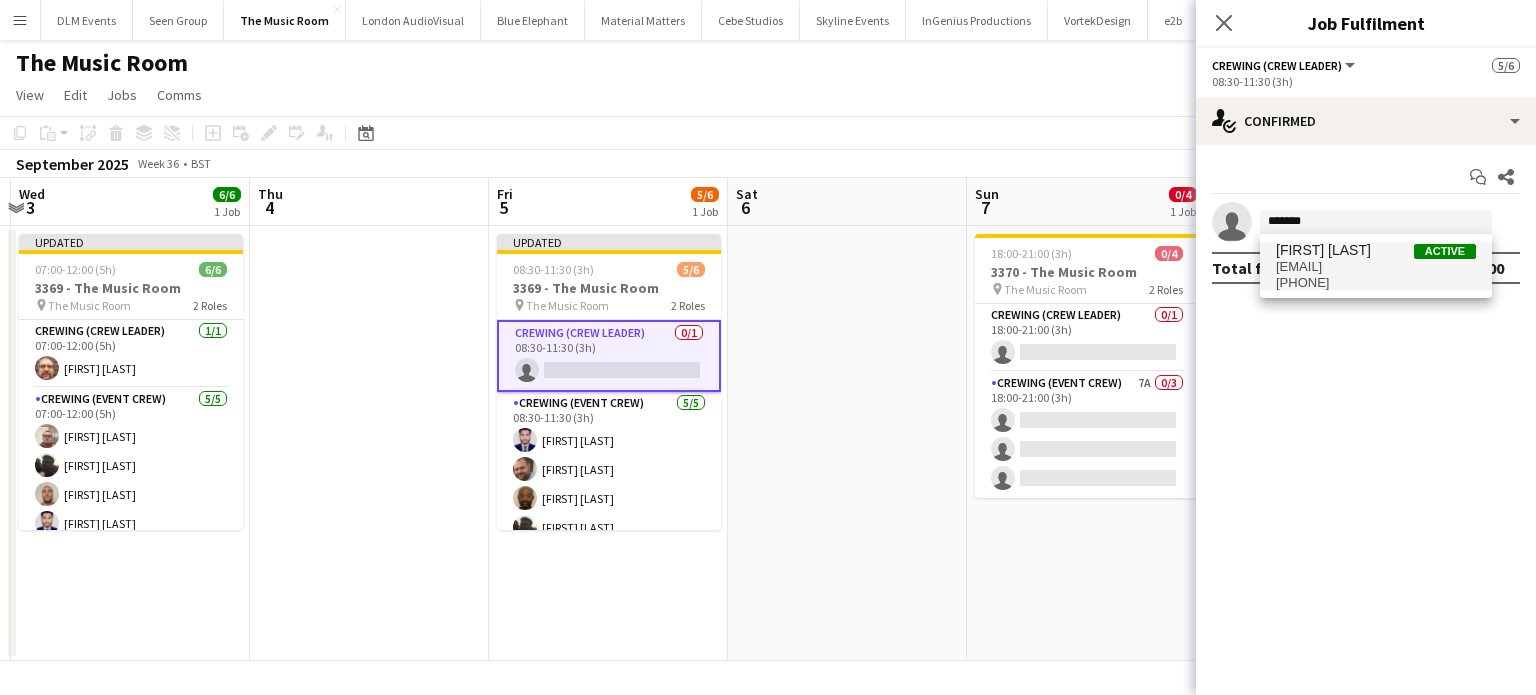 click on "[EMAIL]" at bounding box center [1376, 267] 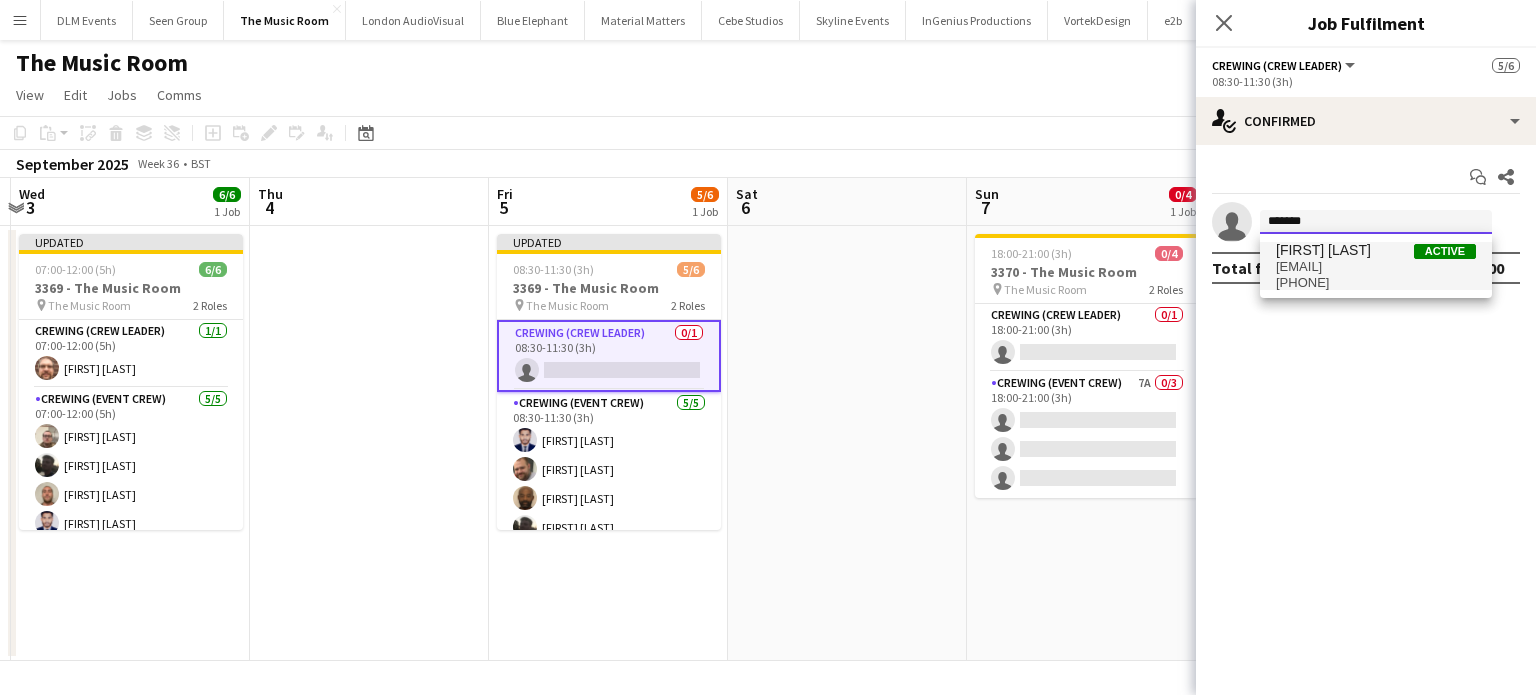type 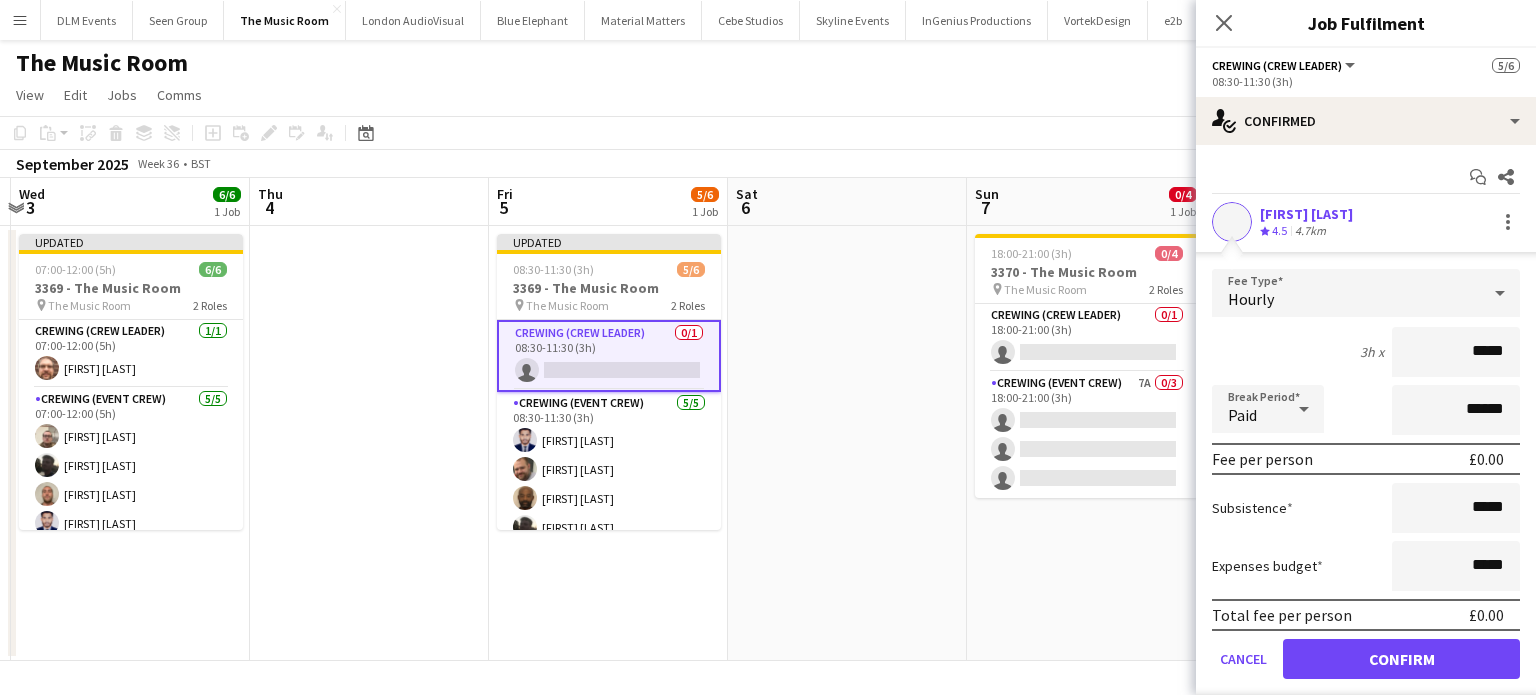 click on "Confirm" at bounding box center (1401, 659) 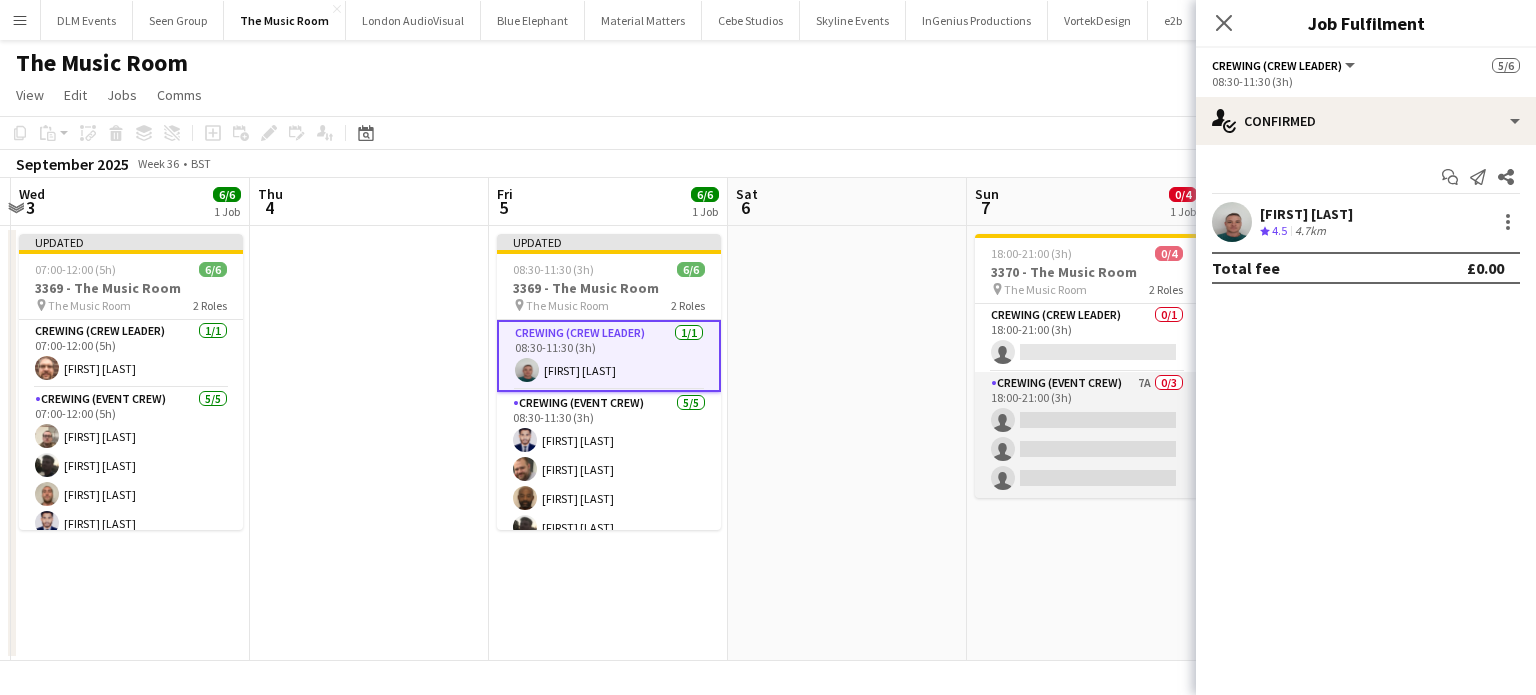 click on "Crewing (Event Crew)   7A   0/3   18:00-21:00 (3h)
single-neutral-actions
single-neutral-actions
single-neutral-actions" at bounding box center [1087, 435] 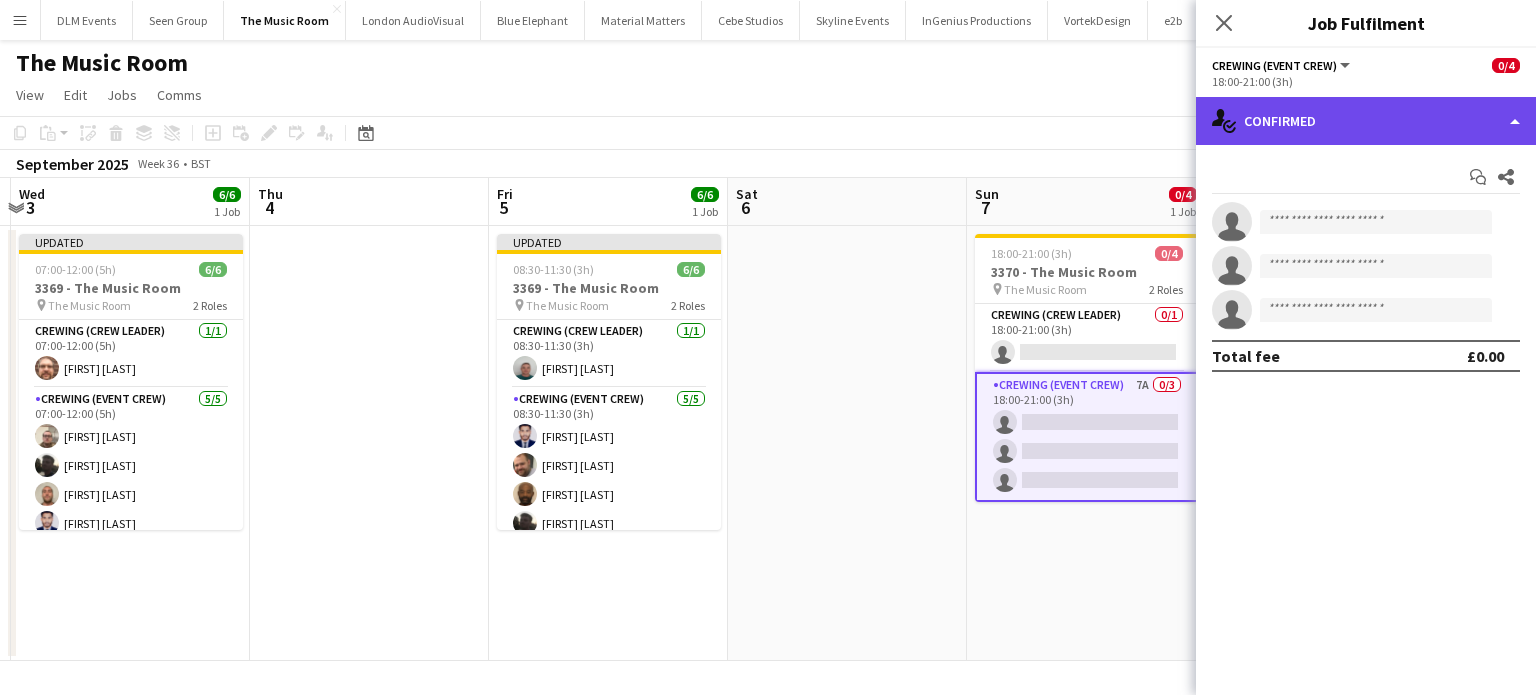 click on "single-neutral-actions-check-2
Confirmed" 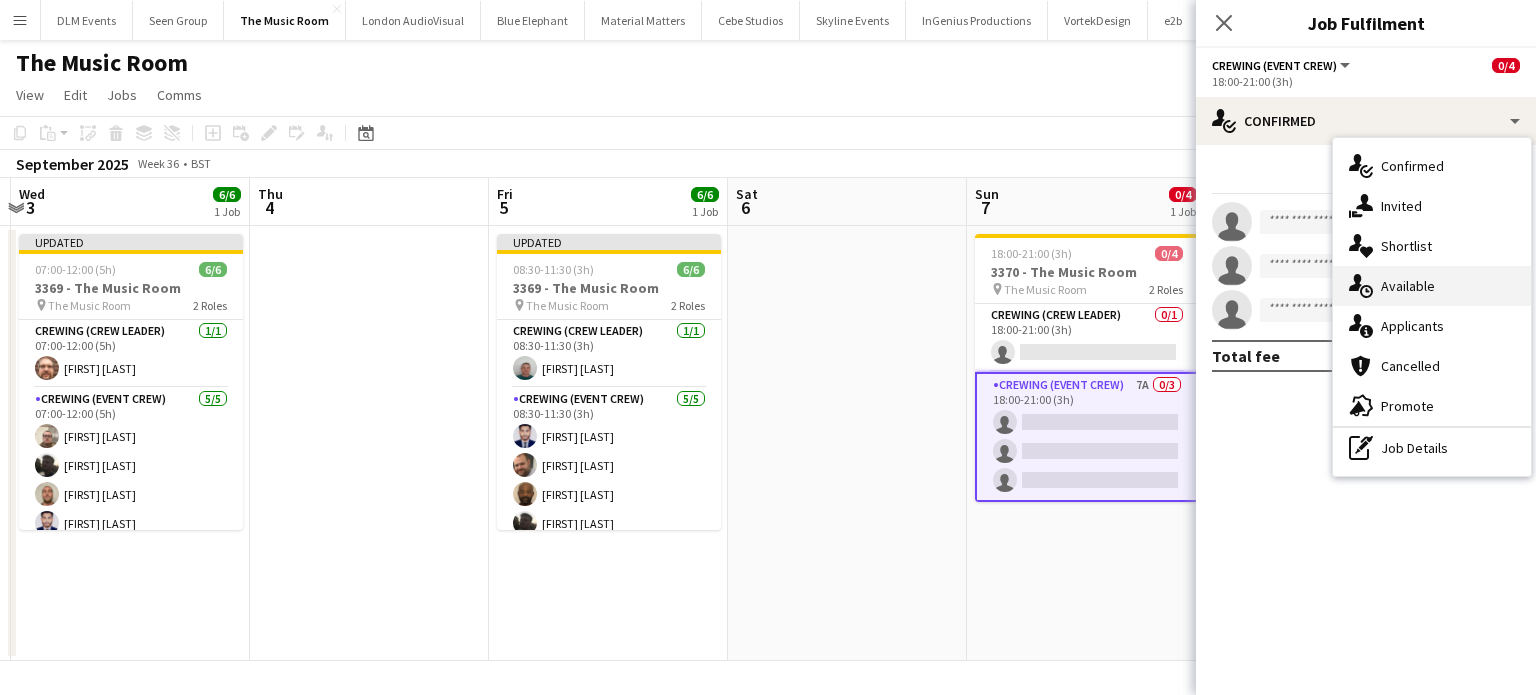 click on "single-neutral-actions-upload
Available" at bounding box center (1432, 286) 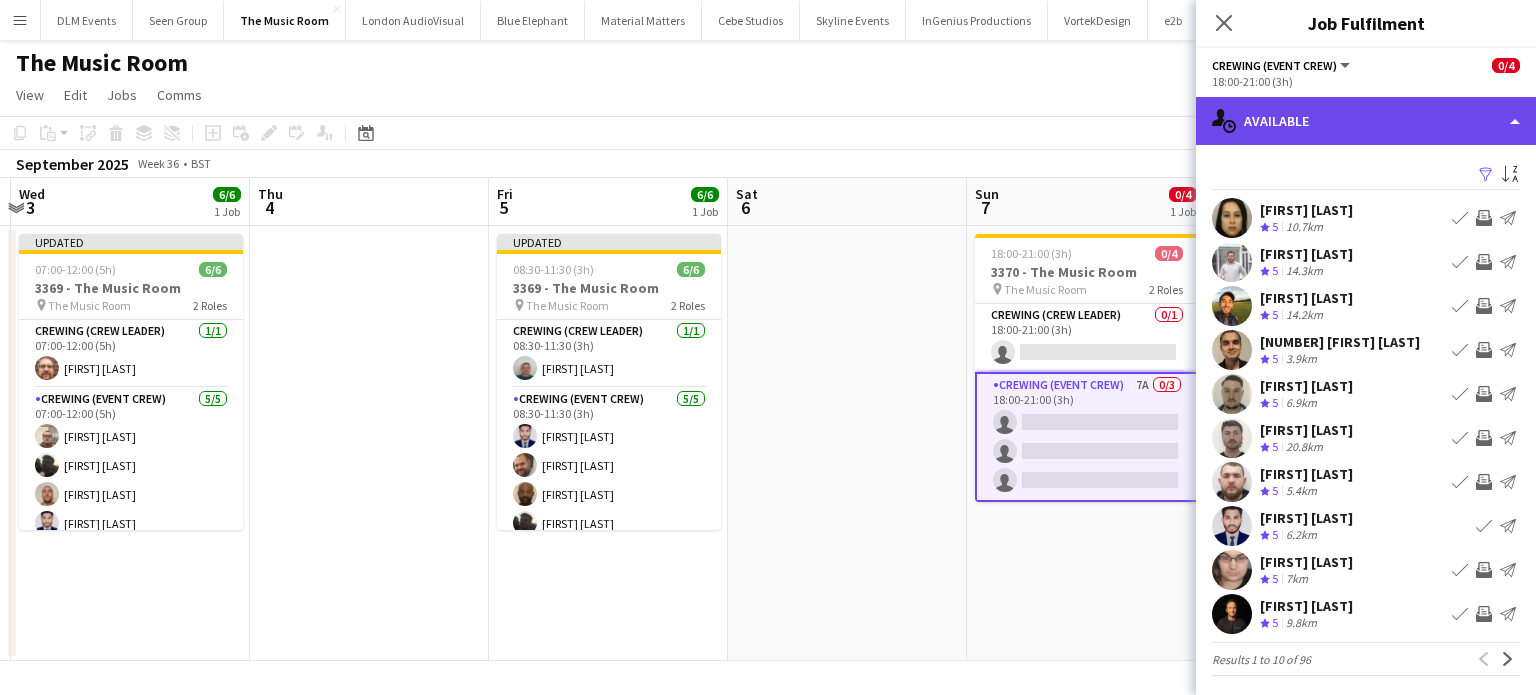 click on "single-neutral-actions-upload
Available" 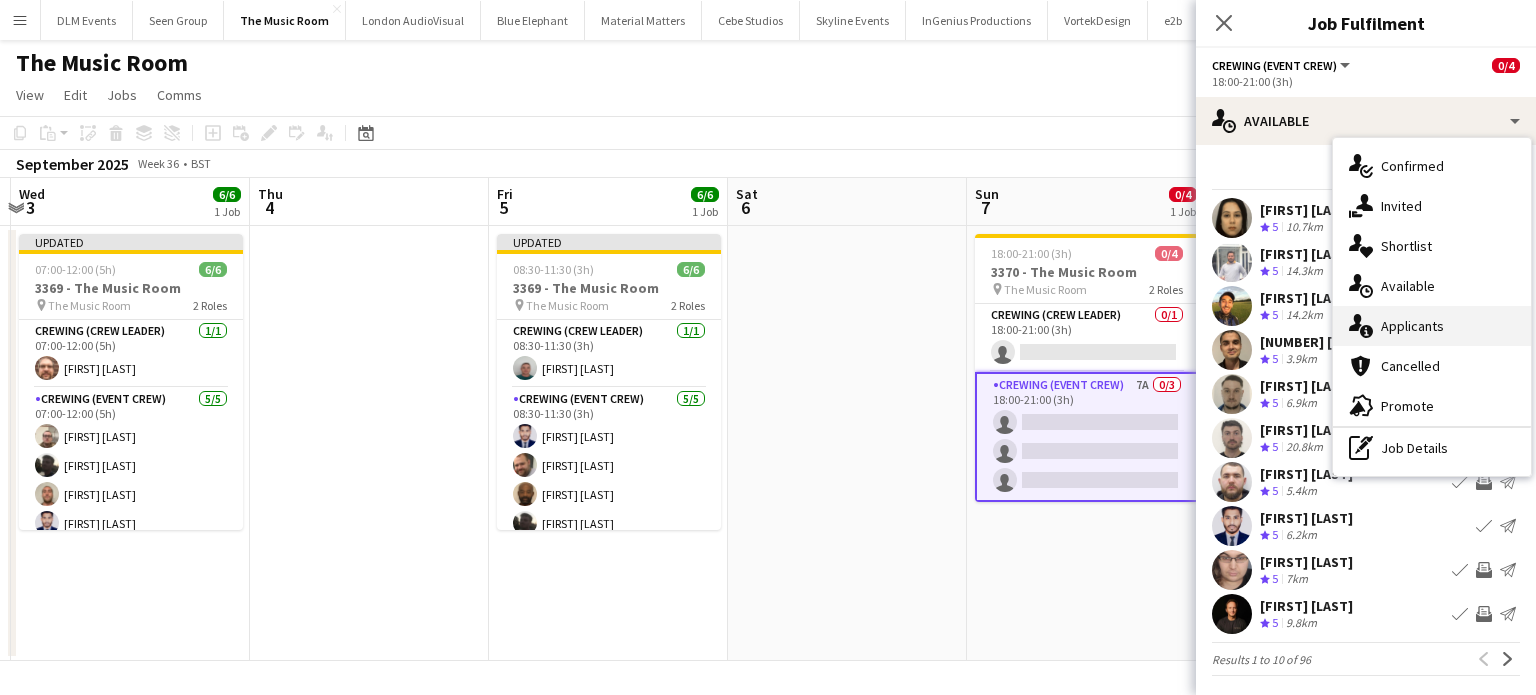 click on "single-neutral-actions-information
Applicants" at bounding box center (1432, 326) 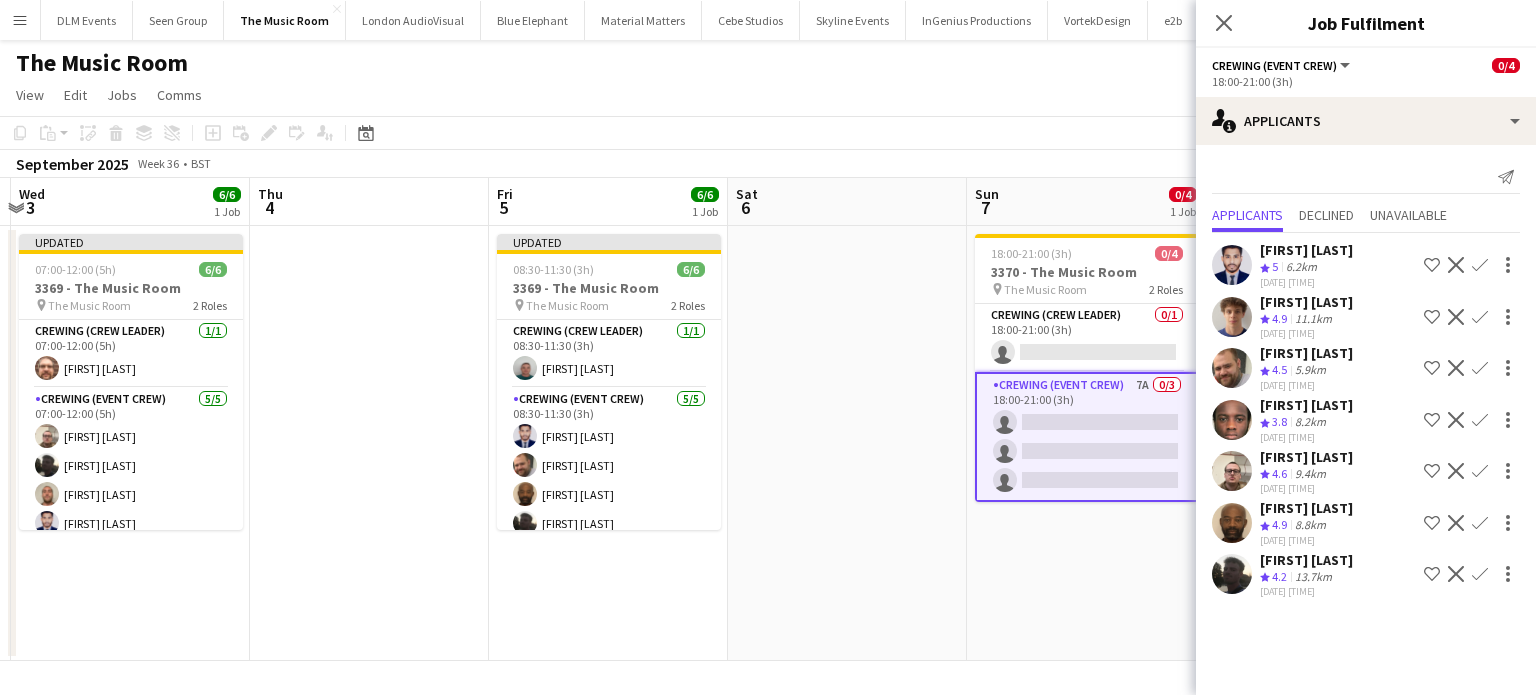 click on "Alexander Caseley
Crew rating
4.9   11.1km   29-07-2025 12:34
Shortlist crew
Decline
Confirm" at bounding box center (1366, 368) 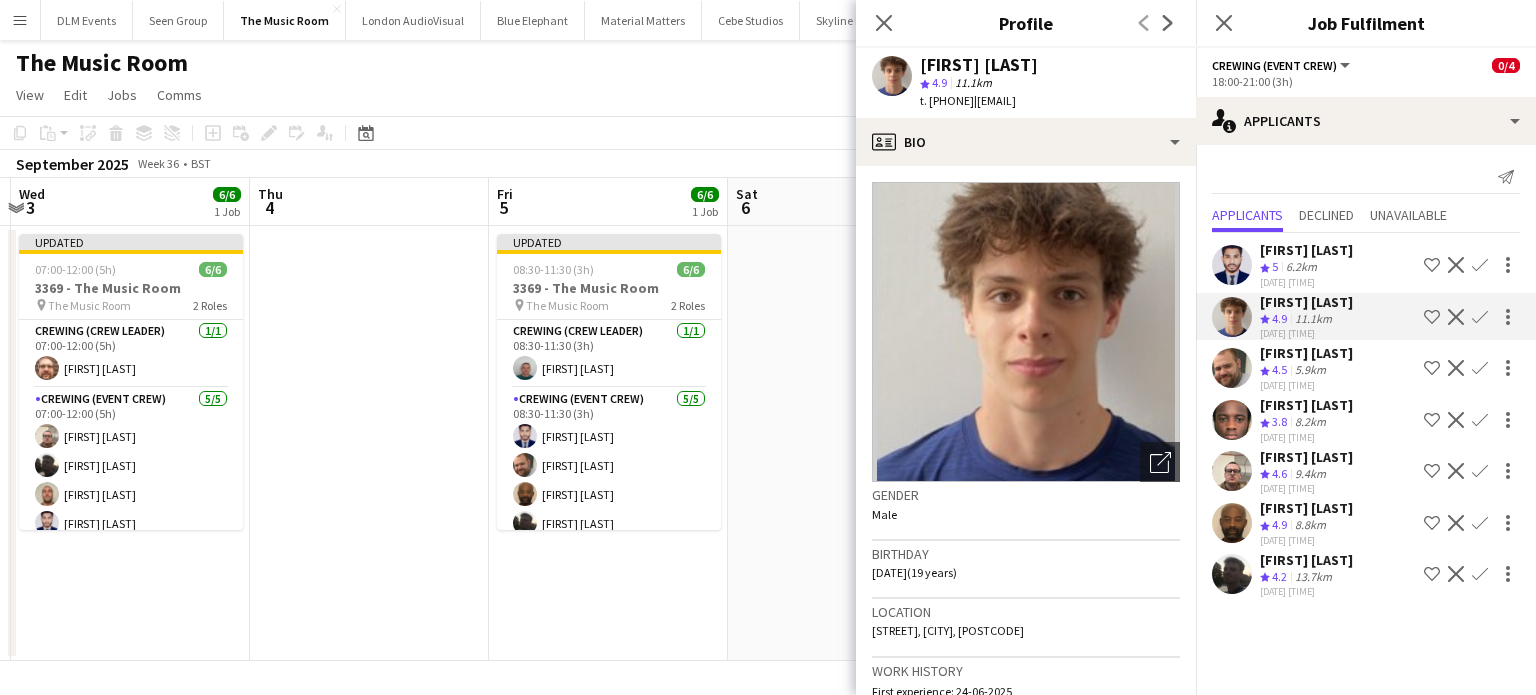 click at bounding box center [847, 443] 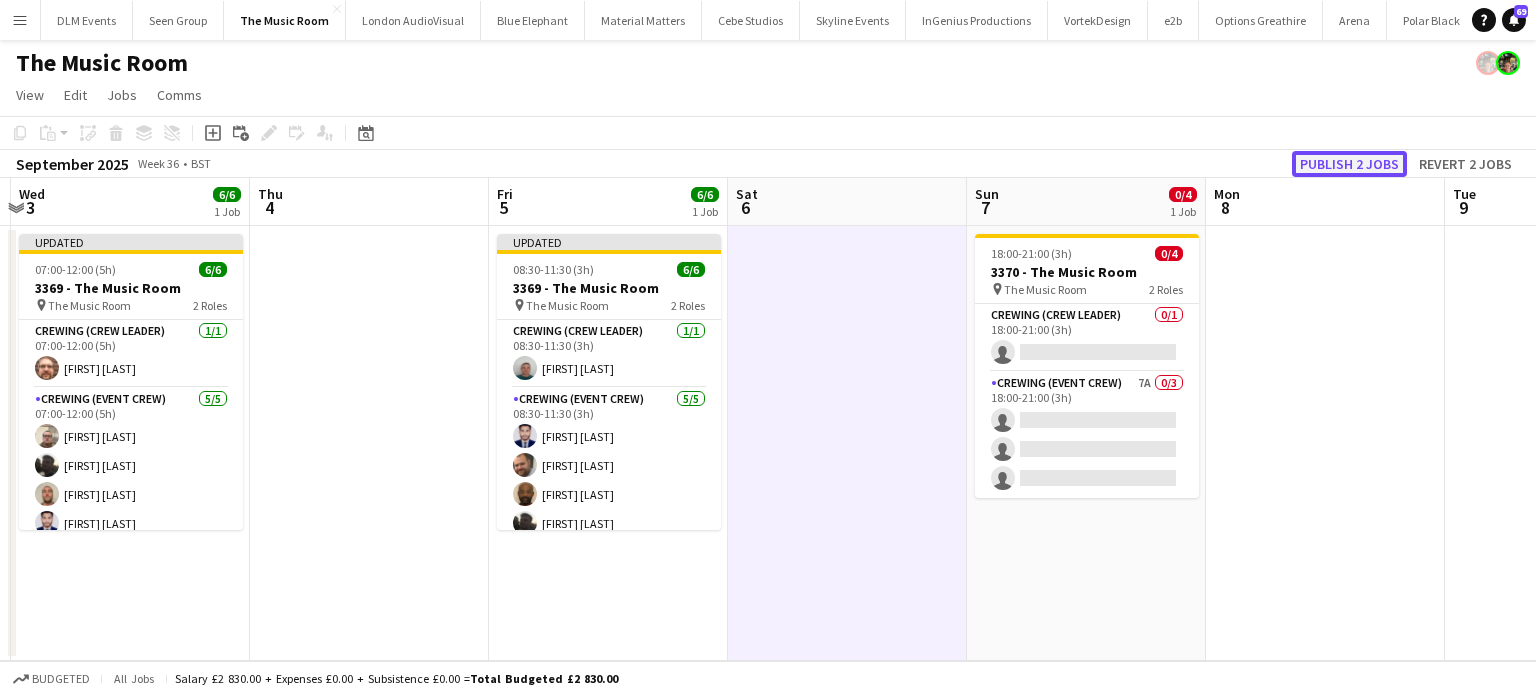 click on "Publish 2 jobs" 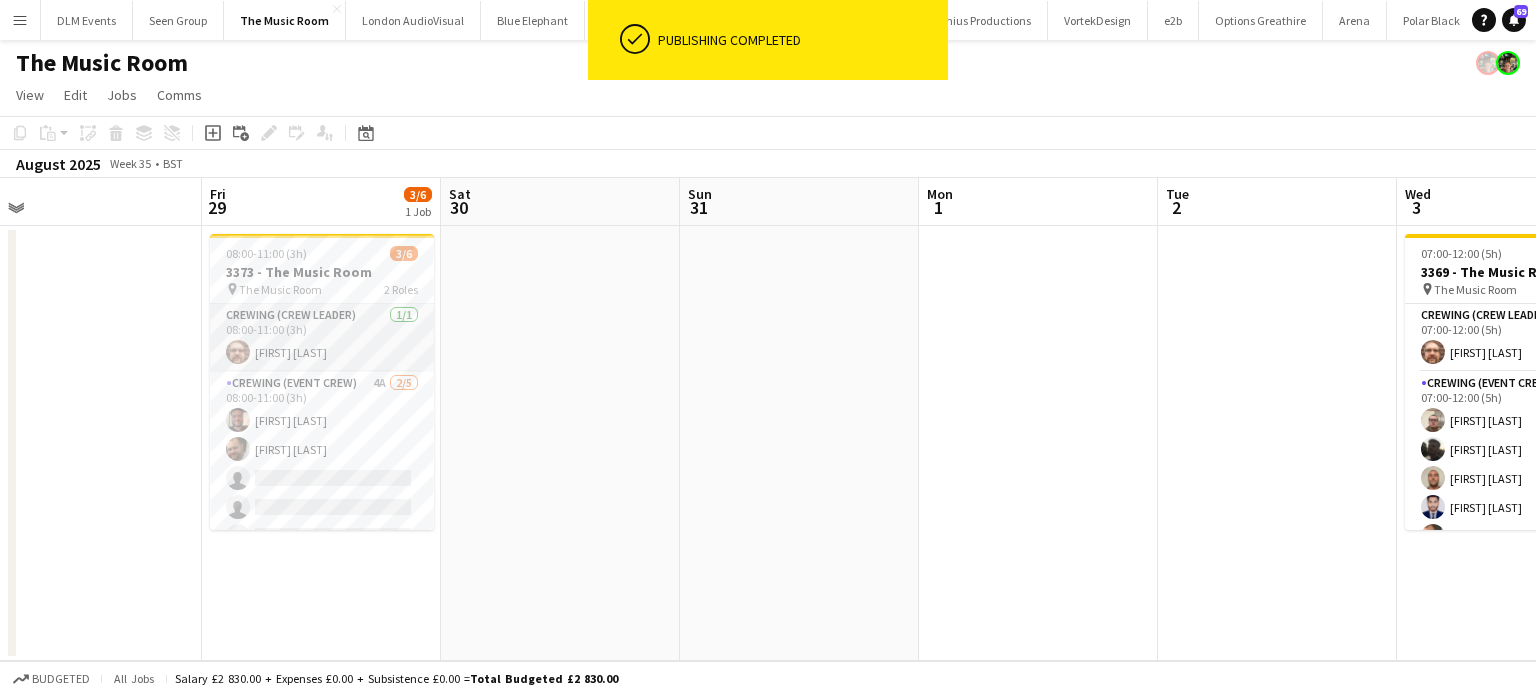 scroll, scrollTop: 0, scrollLeft: 755, axis: horizontal 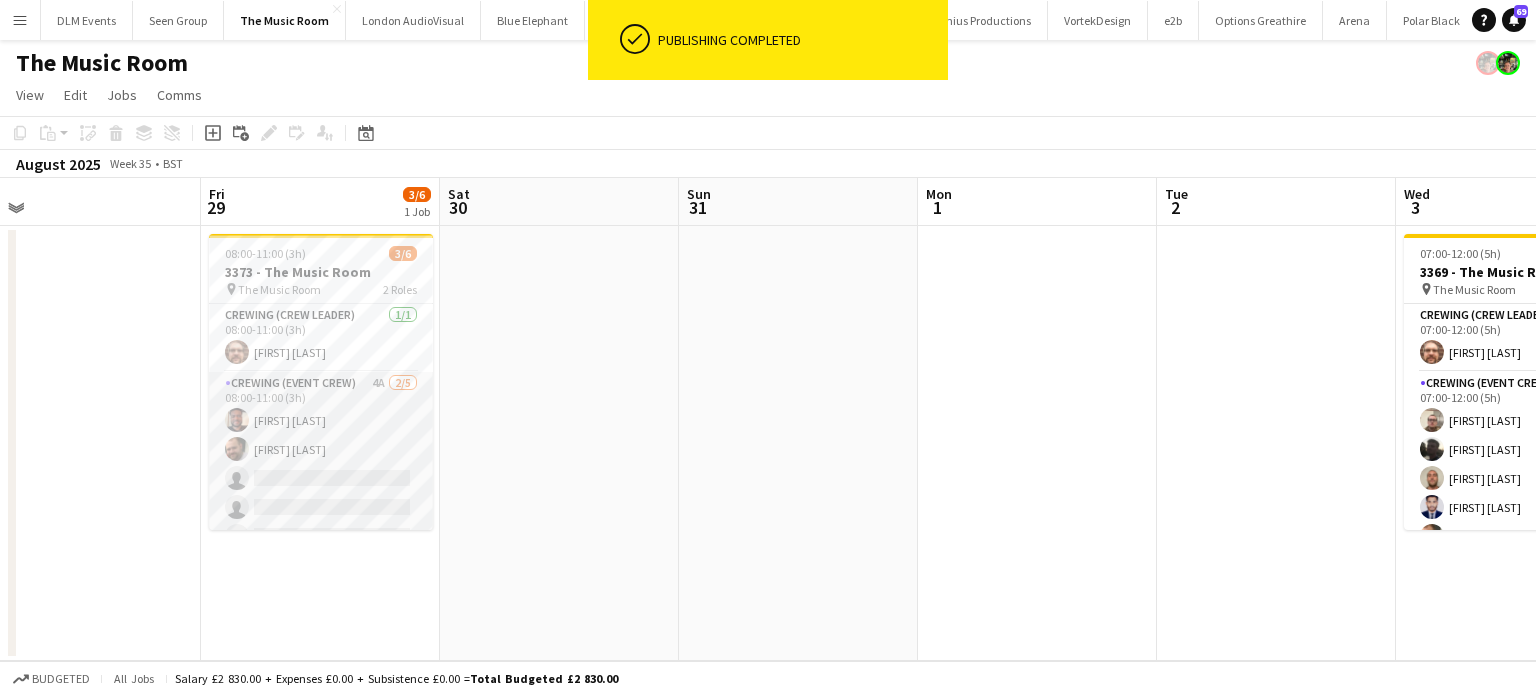 click on "Crewing (Event Crew)   4A   2/5   08:00-11:00 (3h)
Papa Opoku-Adjei Ben Turner
single-neutral-actions
single-neutral-actions
single-neutral-actions" at bounding box center (321, 464) 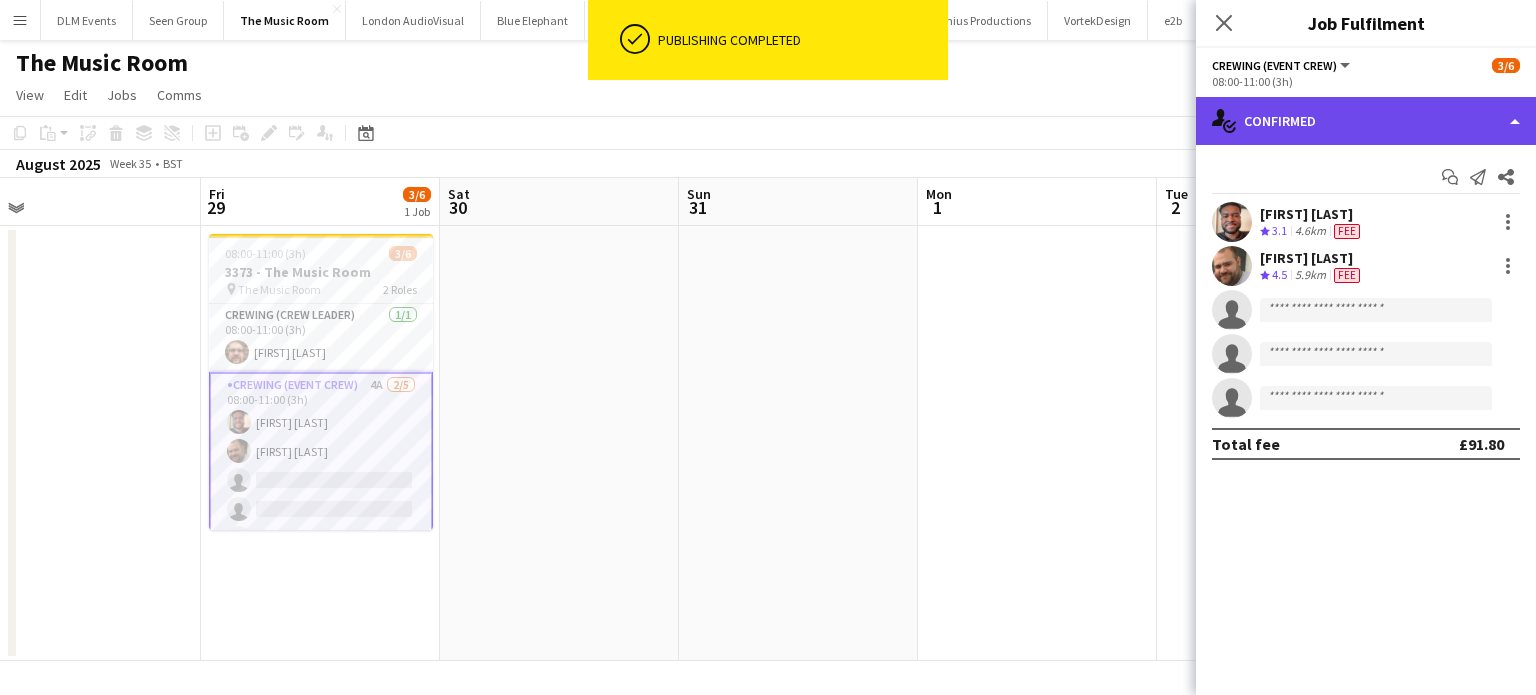 click on "single-neutral-actions-check-2
Confirmed" 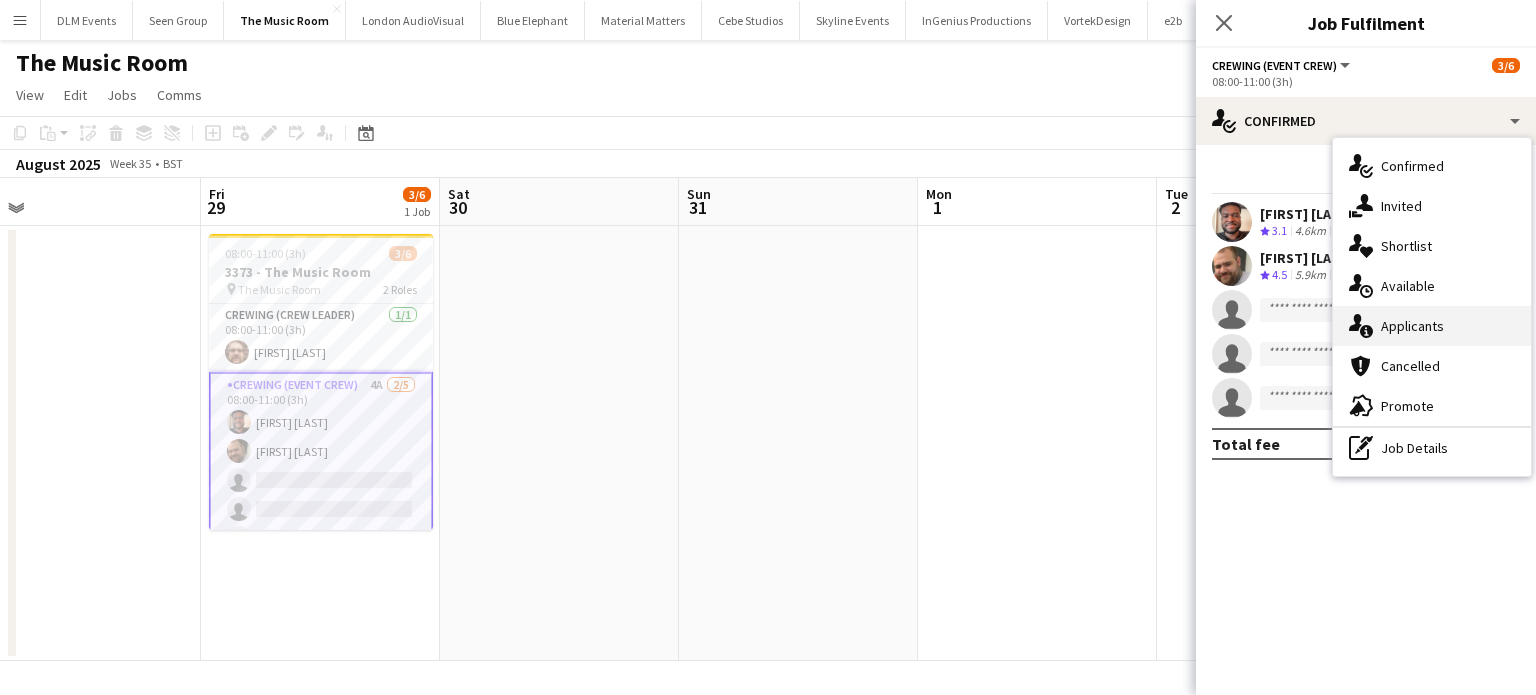 click on "single-neutral-actions-information
Applicants" at bounding box center [1432, 326] 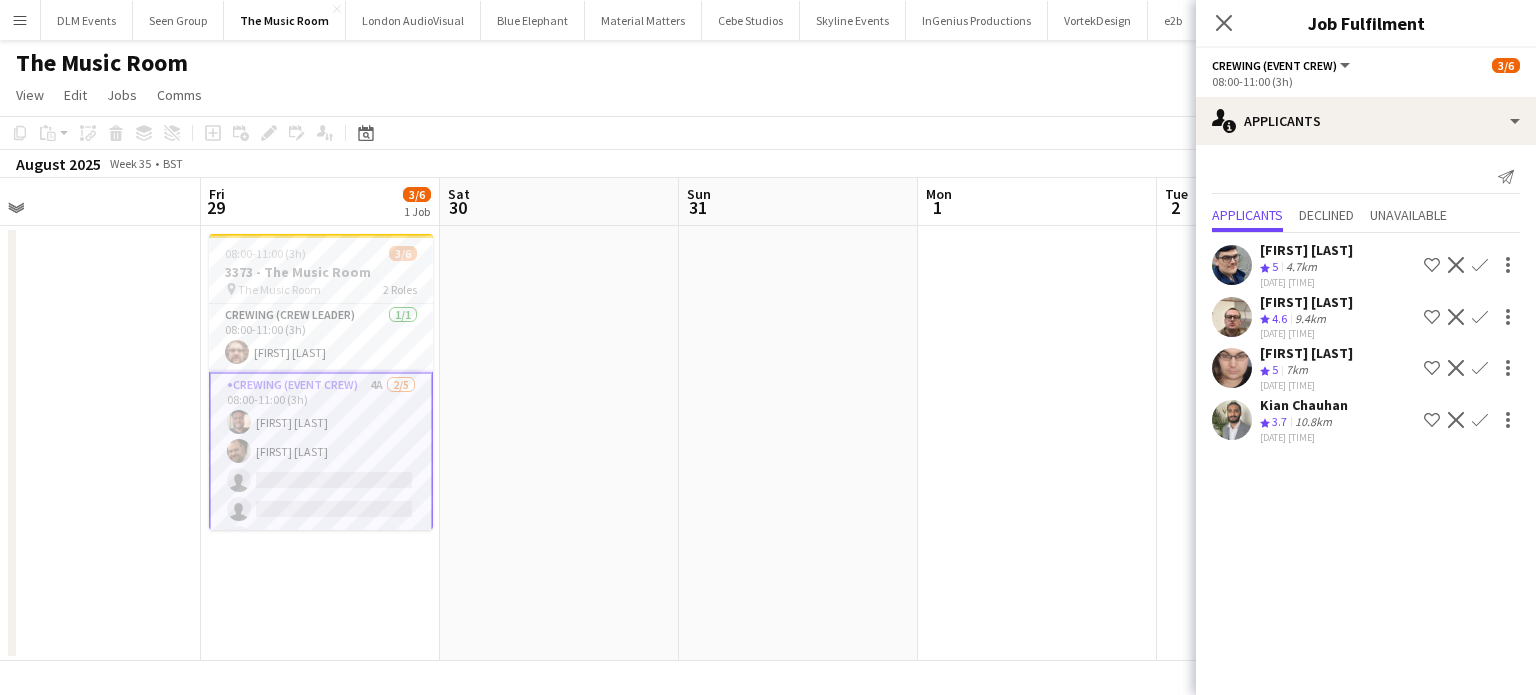 click on "Confirm" 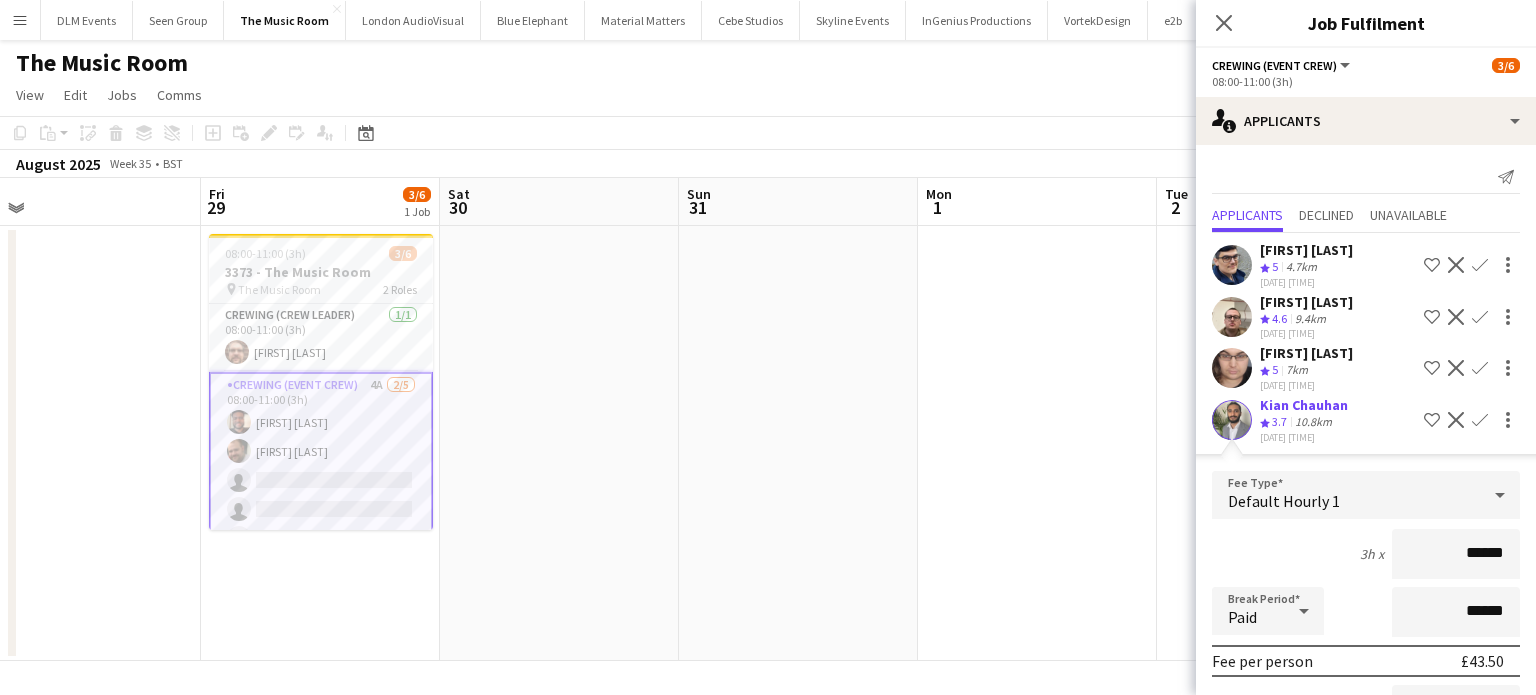 click on "Confirm" 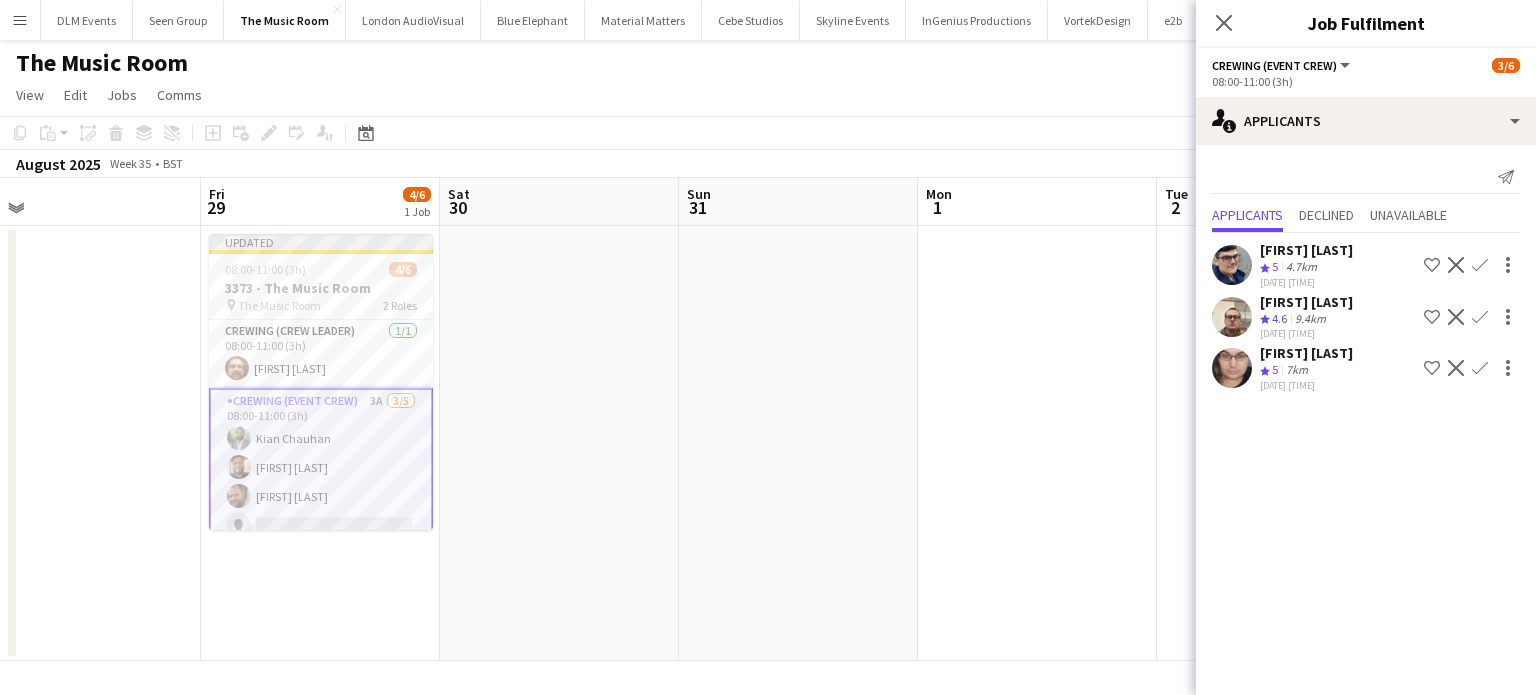 click on "Crew rating
5   7km" 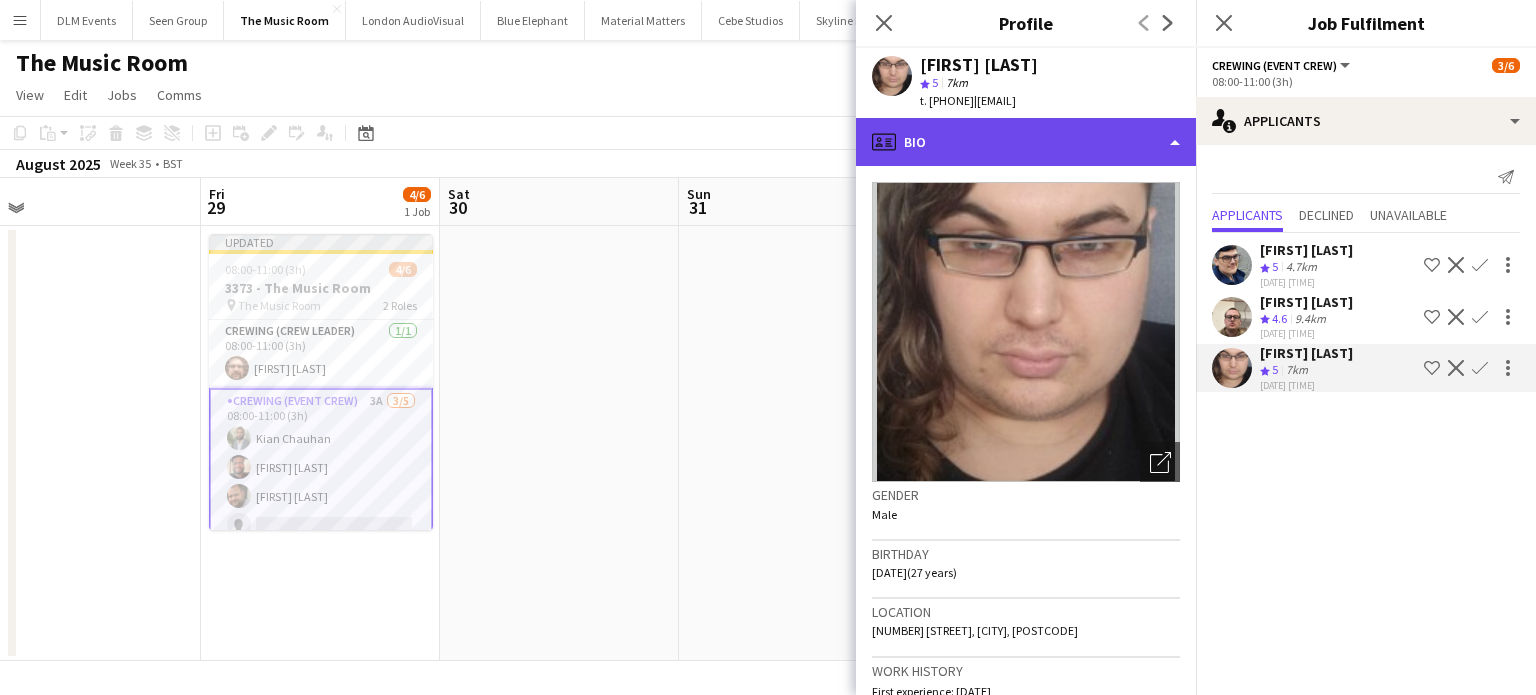 click on "profile
Bio" 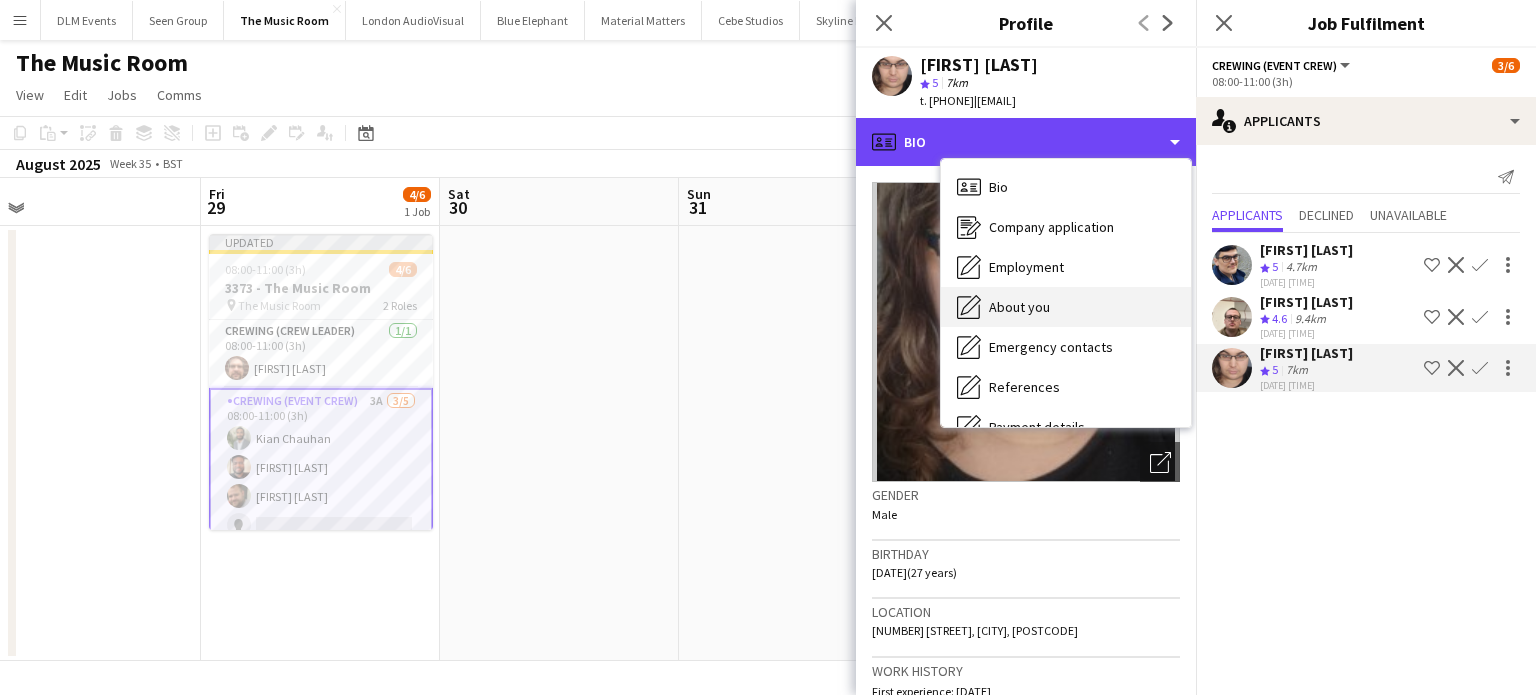 scroll, scrollTop: 388, scrollLeft: 0, axis: vertical 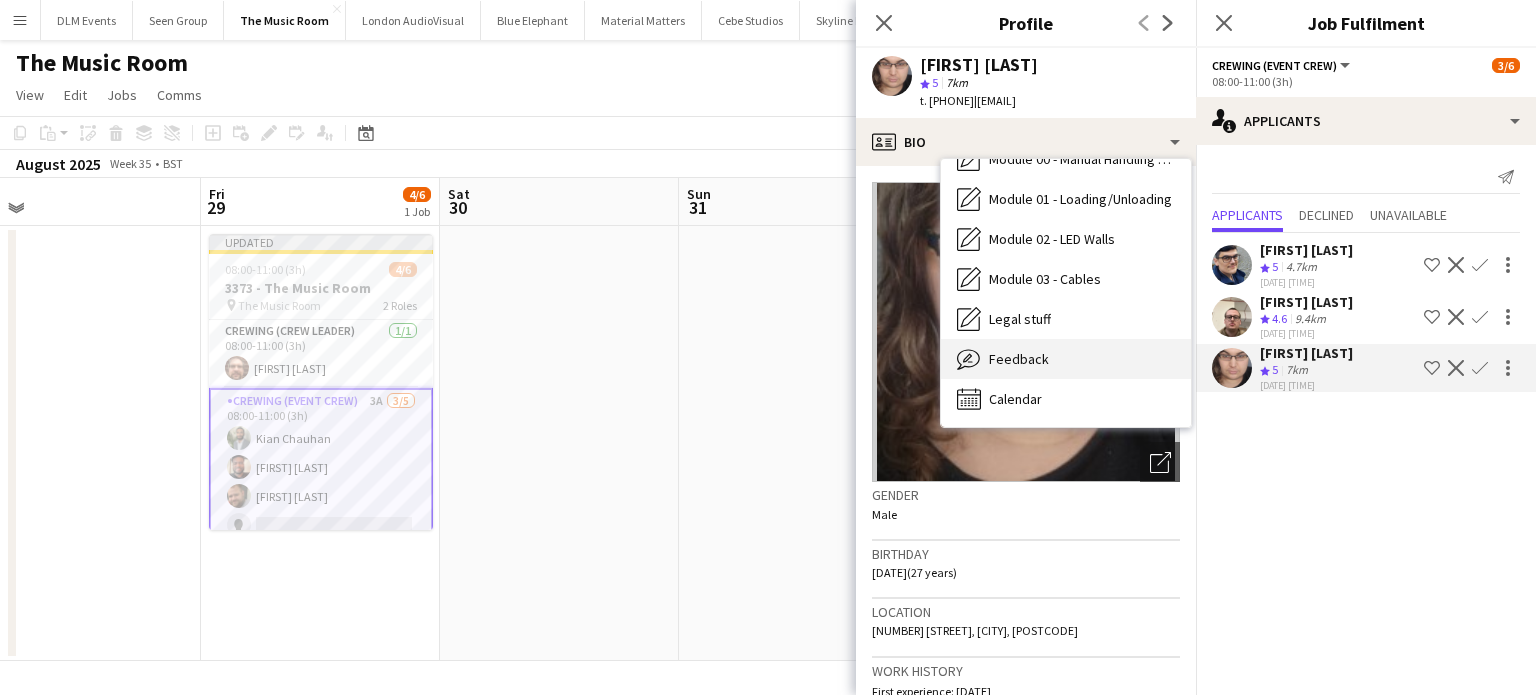 click on "Feedback" at bounding box center [1019, 359] 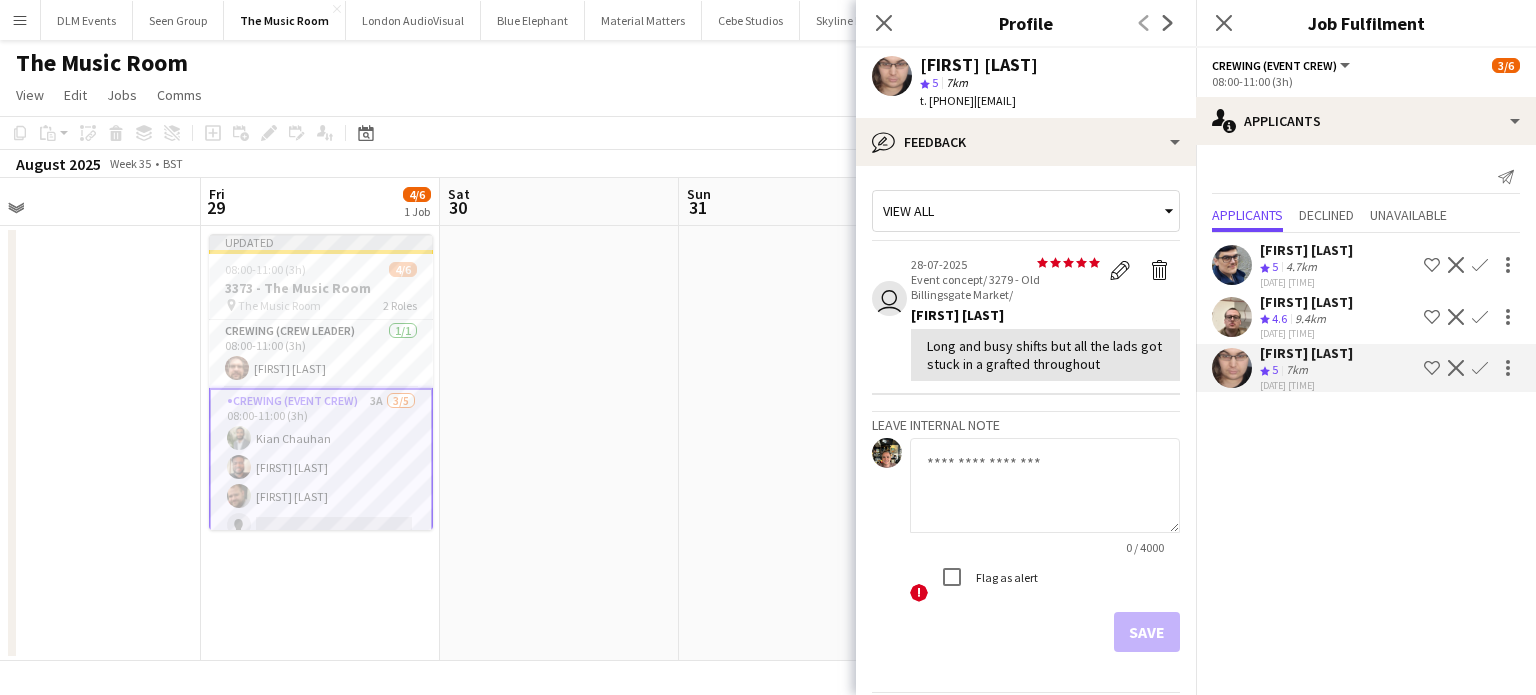 click on "Confirm" at bounding box center (1480, 317) 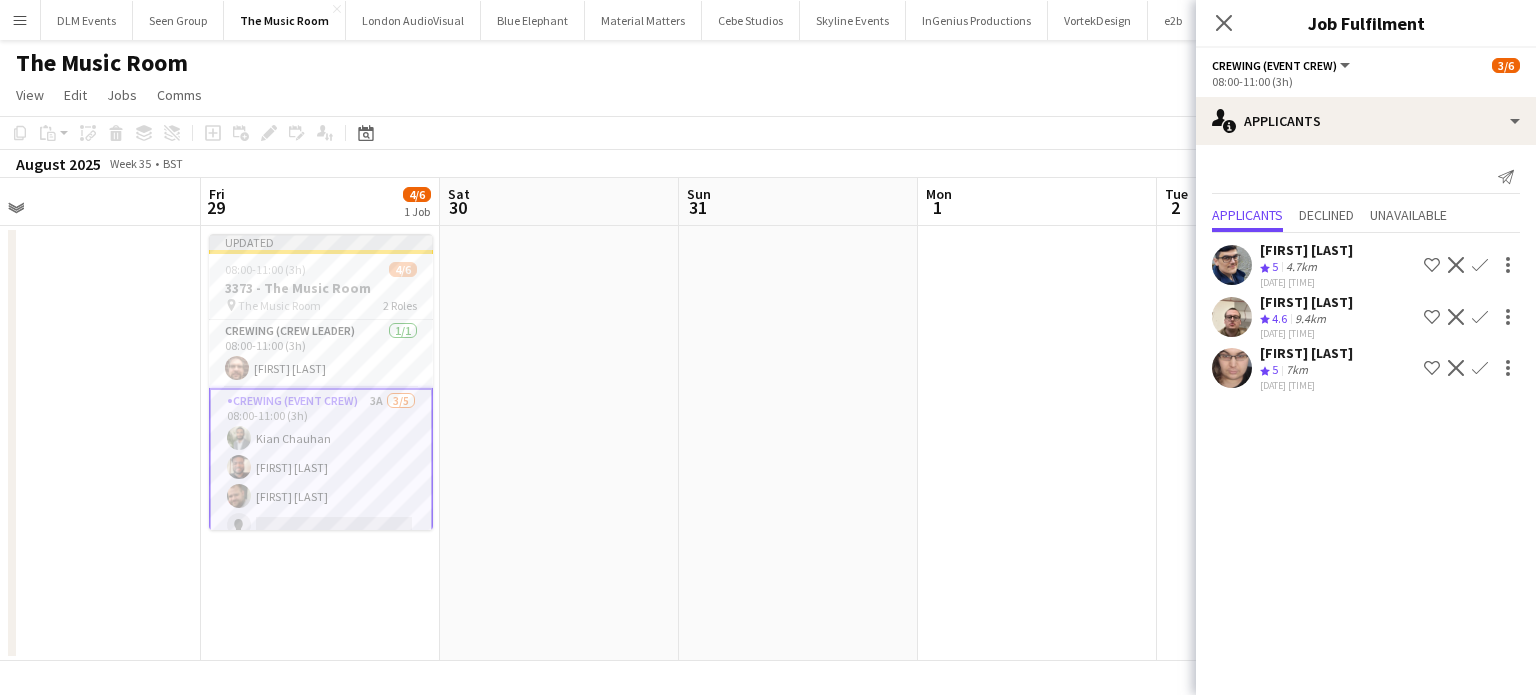 click on "Confirm" at bounding box center (1480, 317) 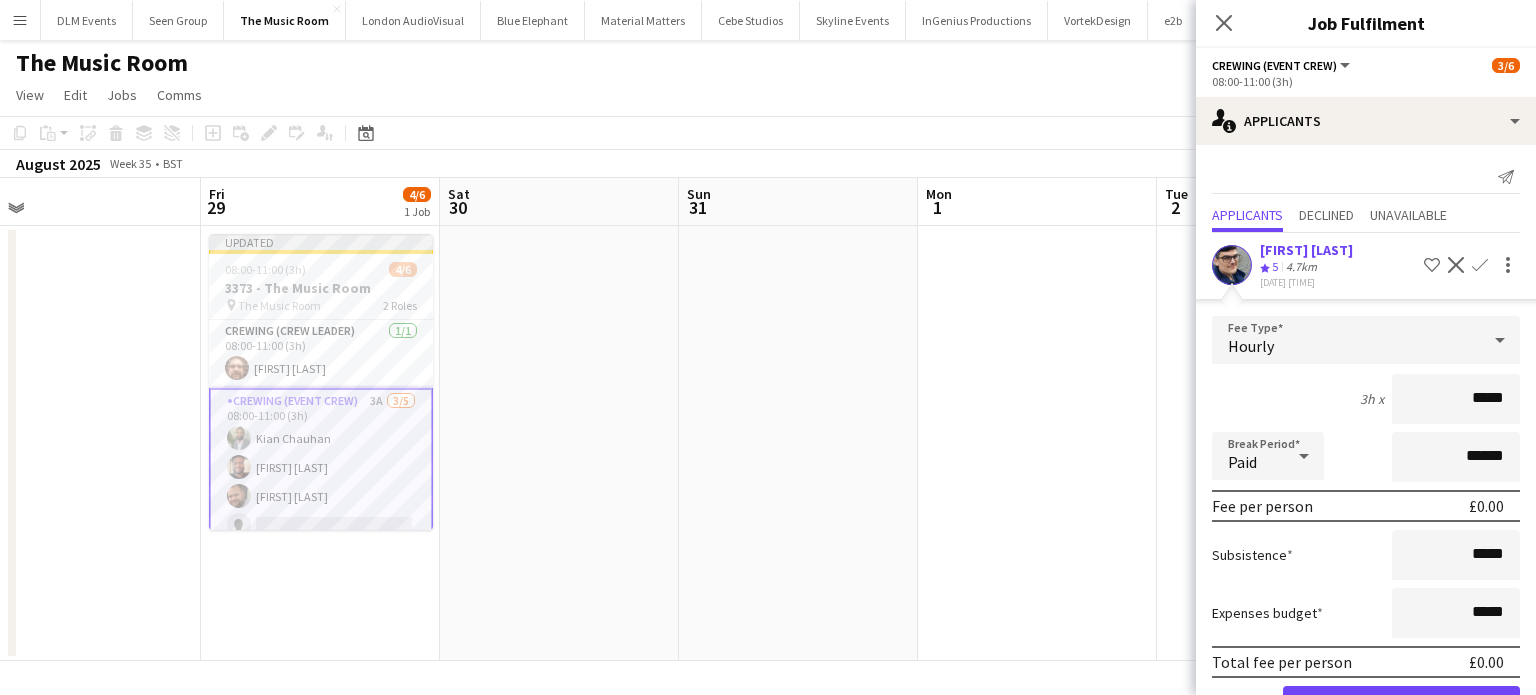 click on "Confirm" 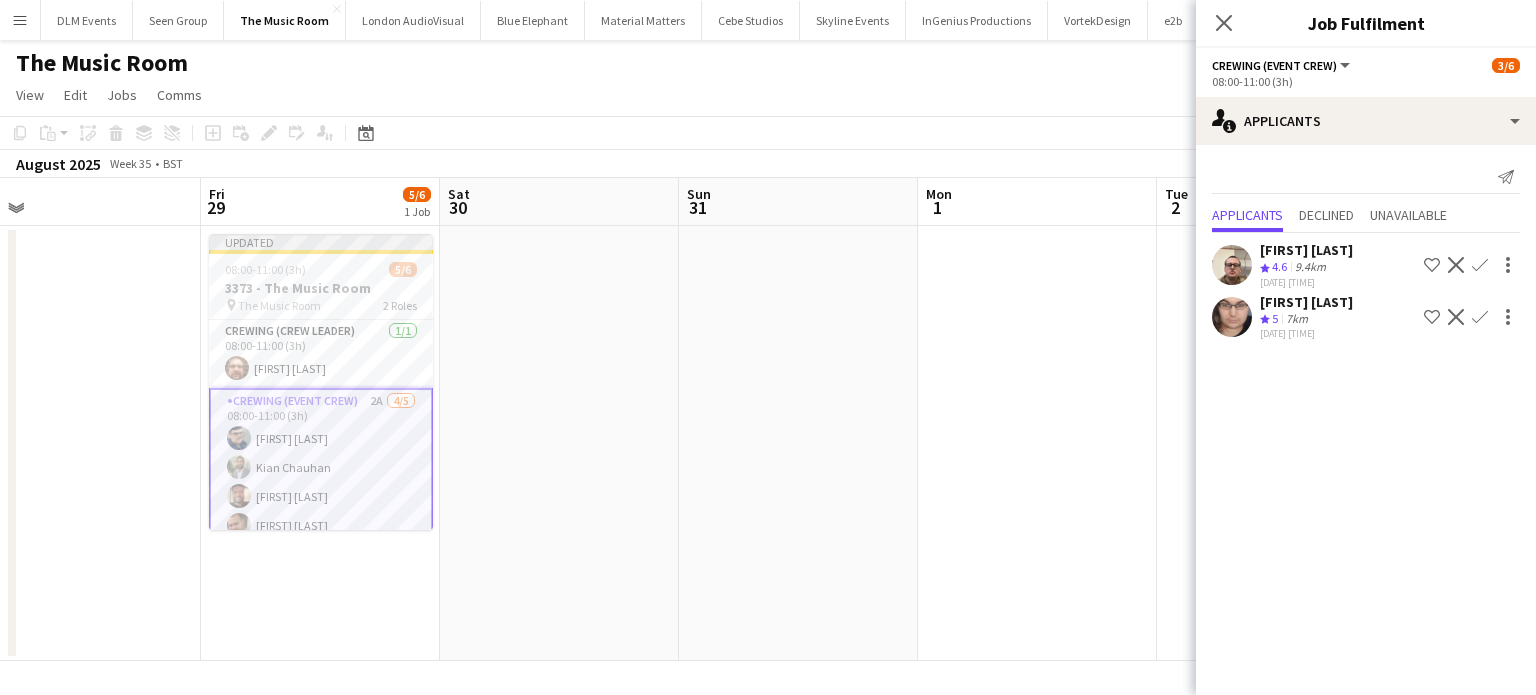 click on "Confirm" at bounding box center [1480, 317] 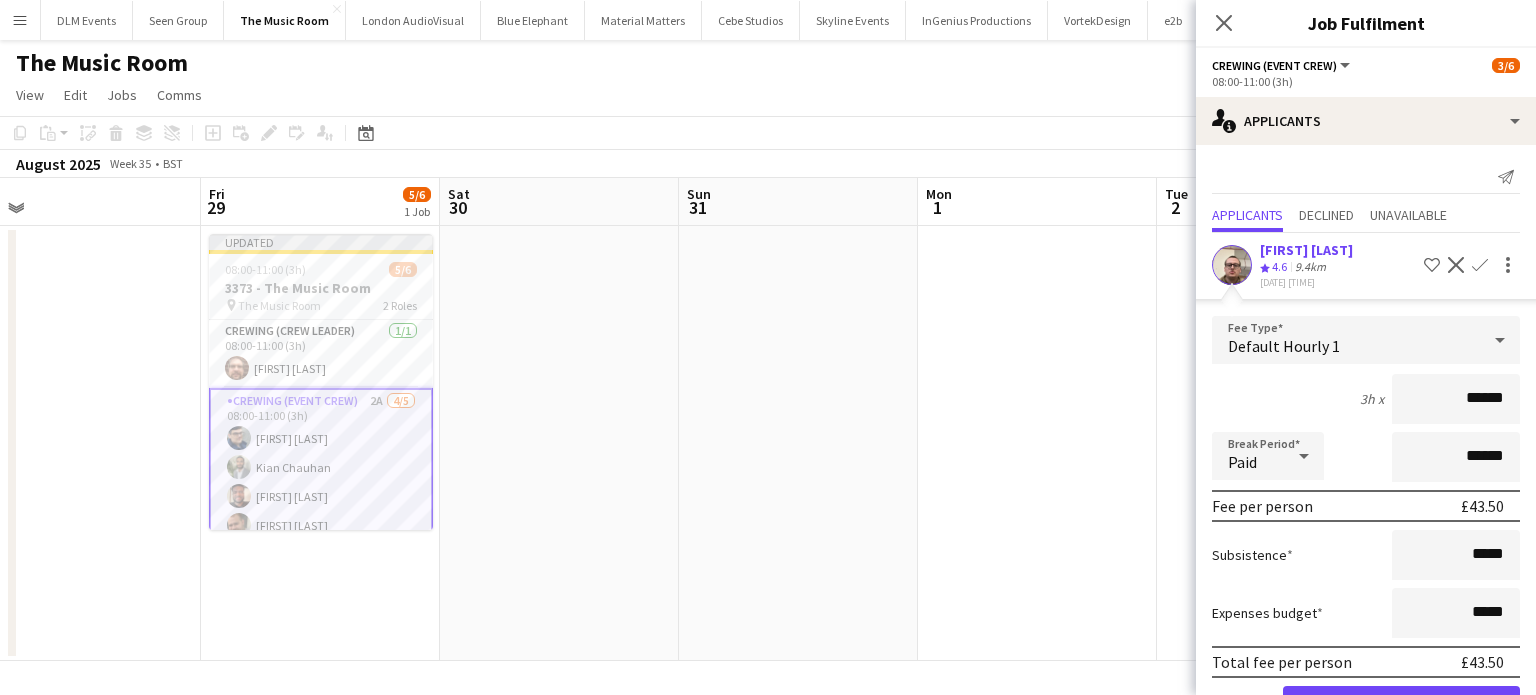 click on "Confirm" 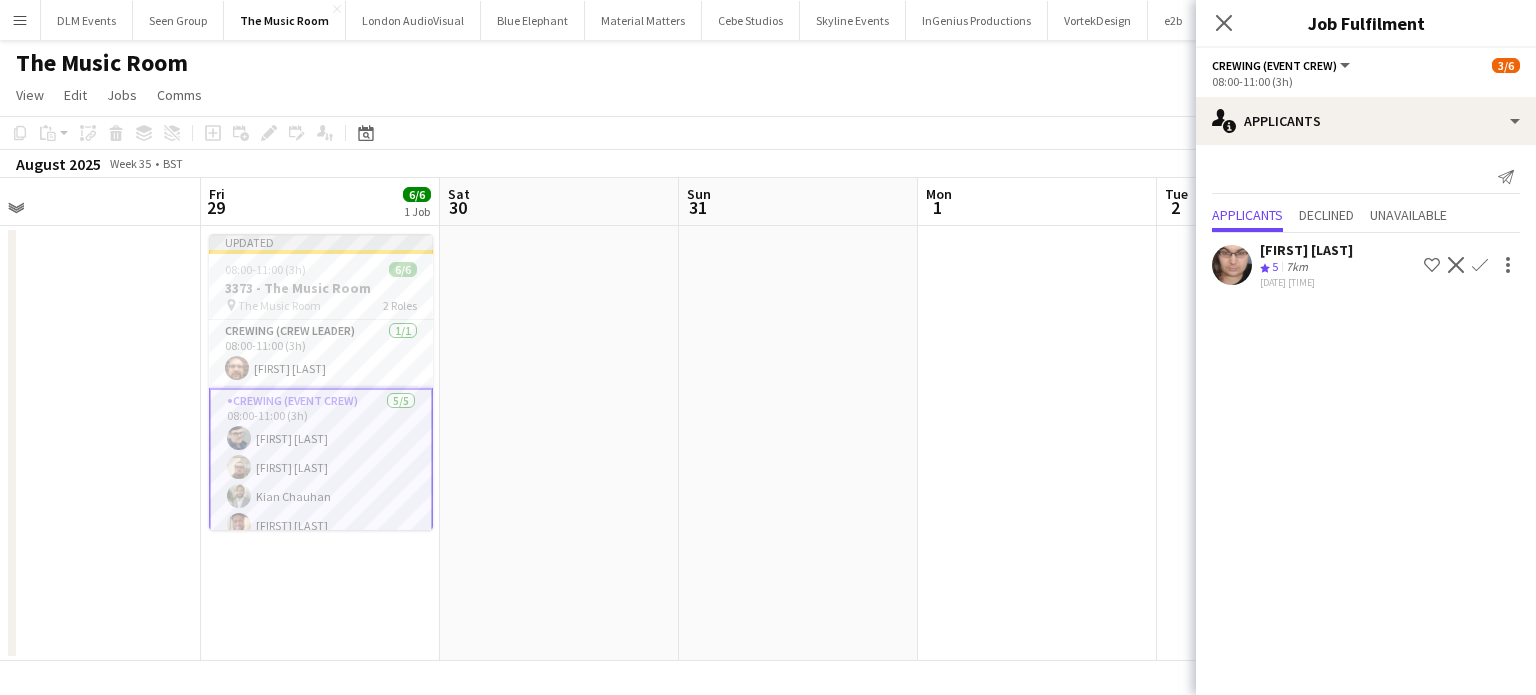 click at bounding box center (1037, 443) 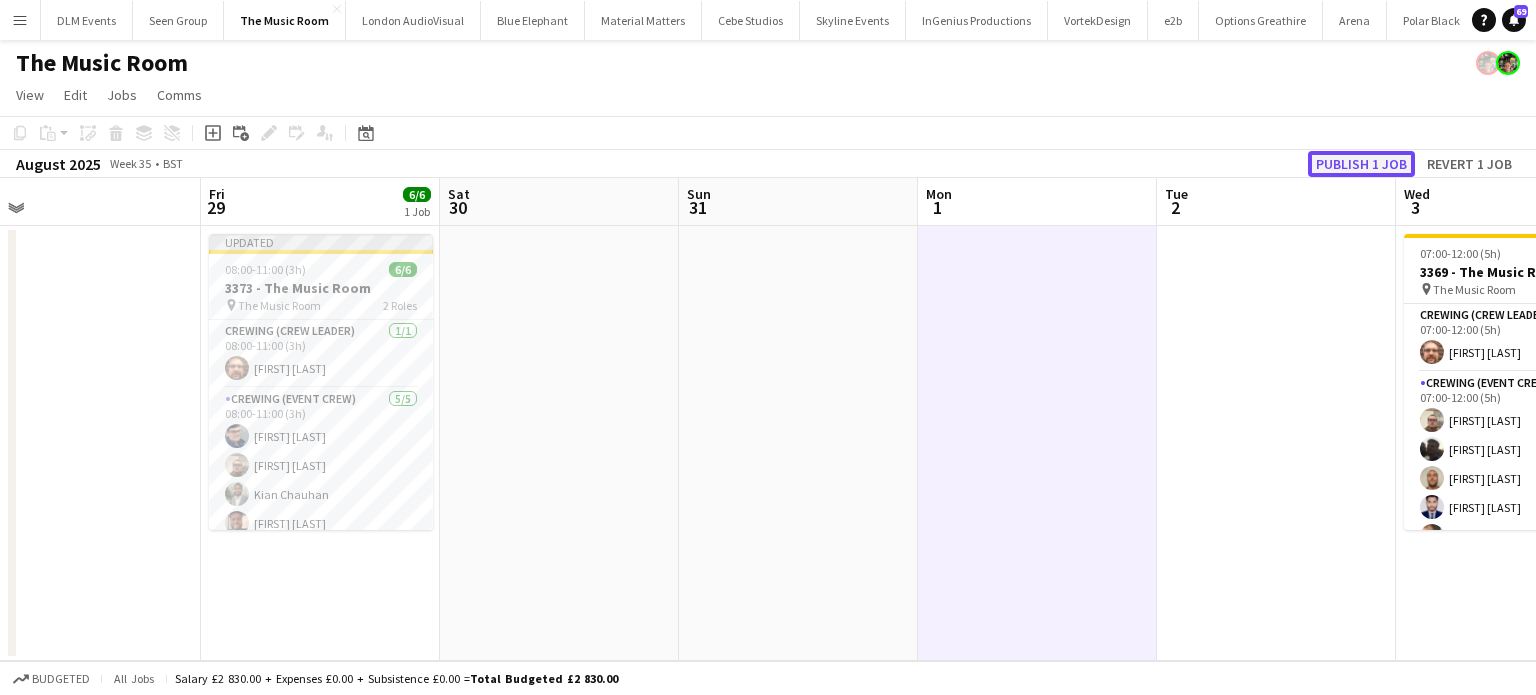 click on "Publish 1 job" 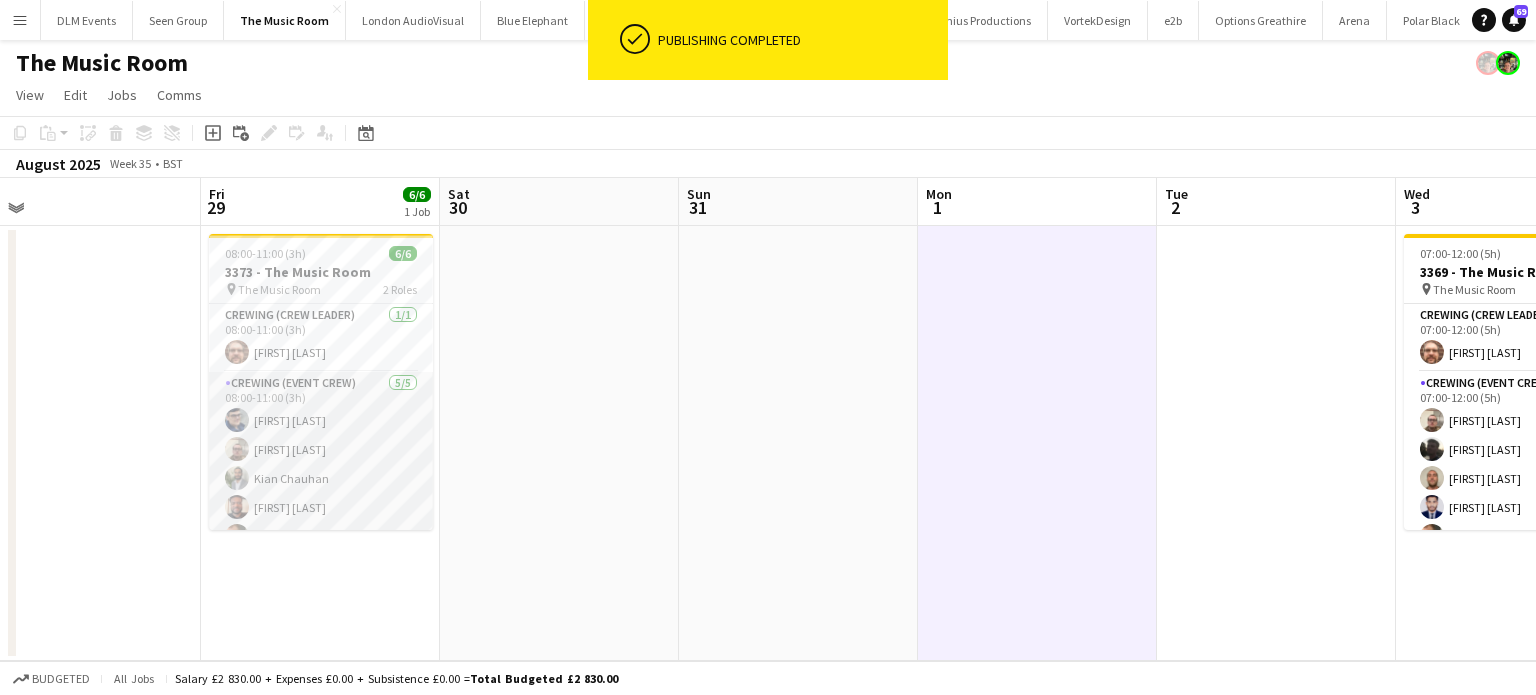 scroll, scrollTop: 25, scrollLeft: 0, axis: vertical 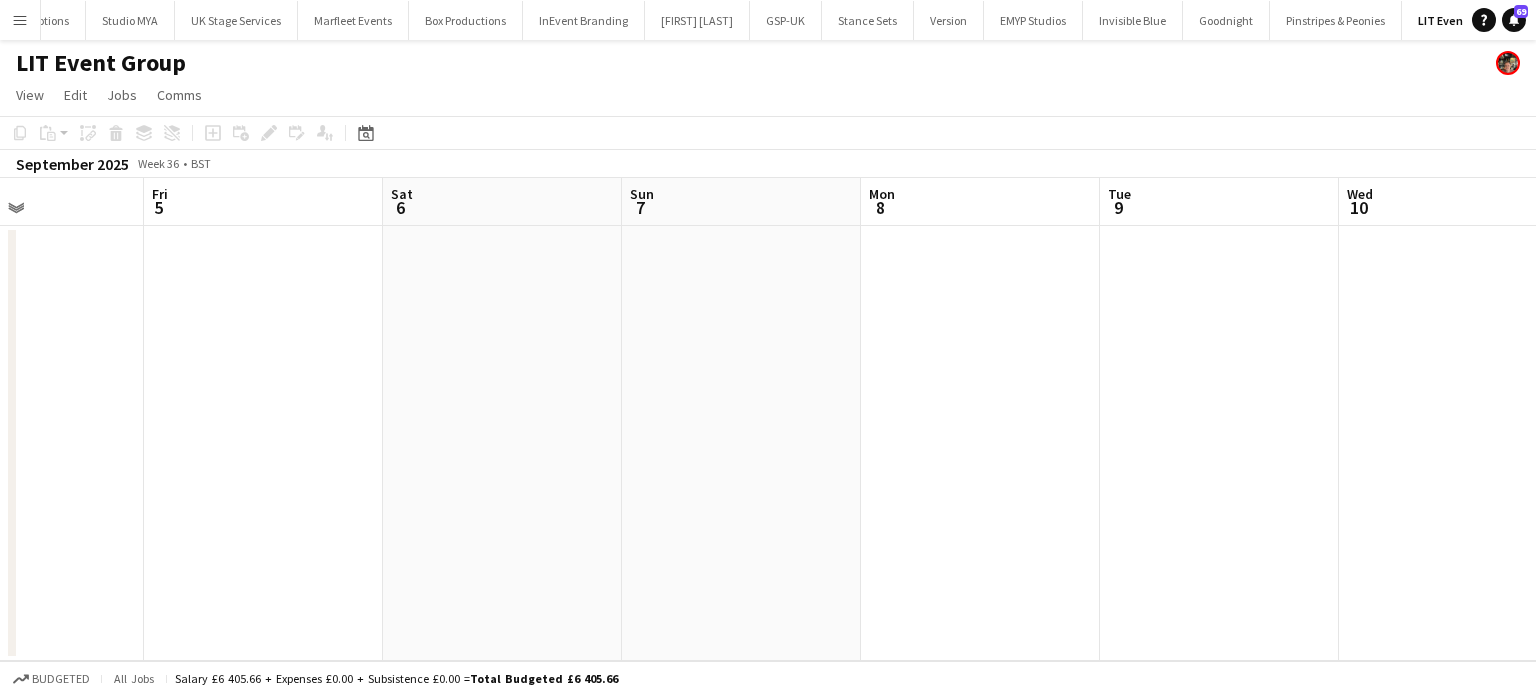 click at bounding box center (741, 443) 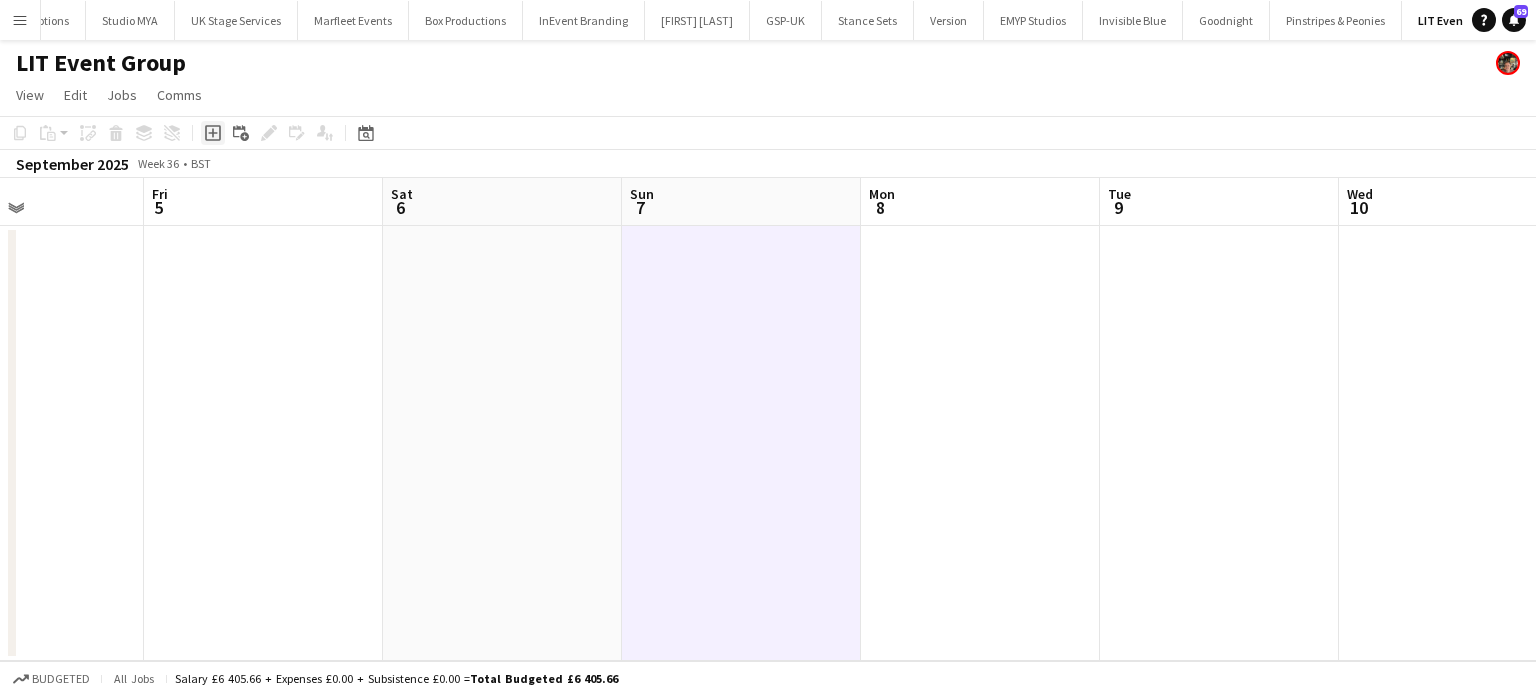 click on "Add job" 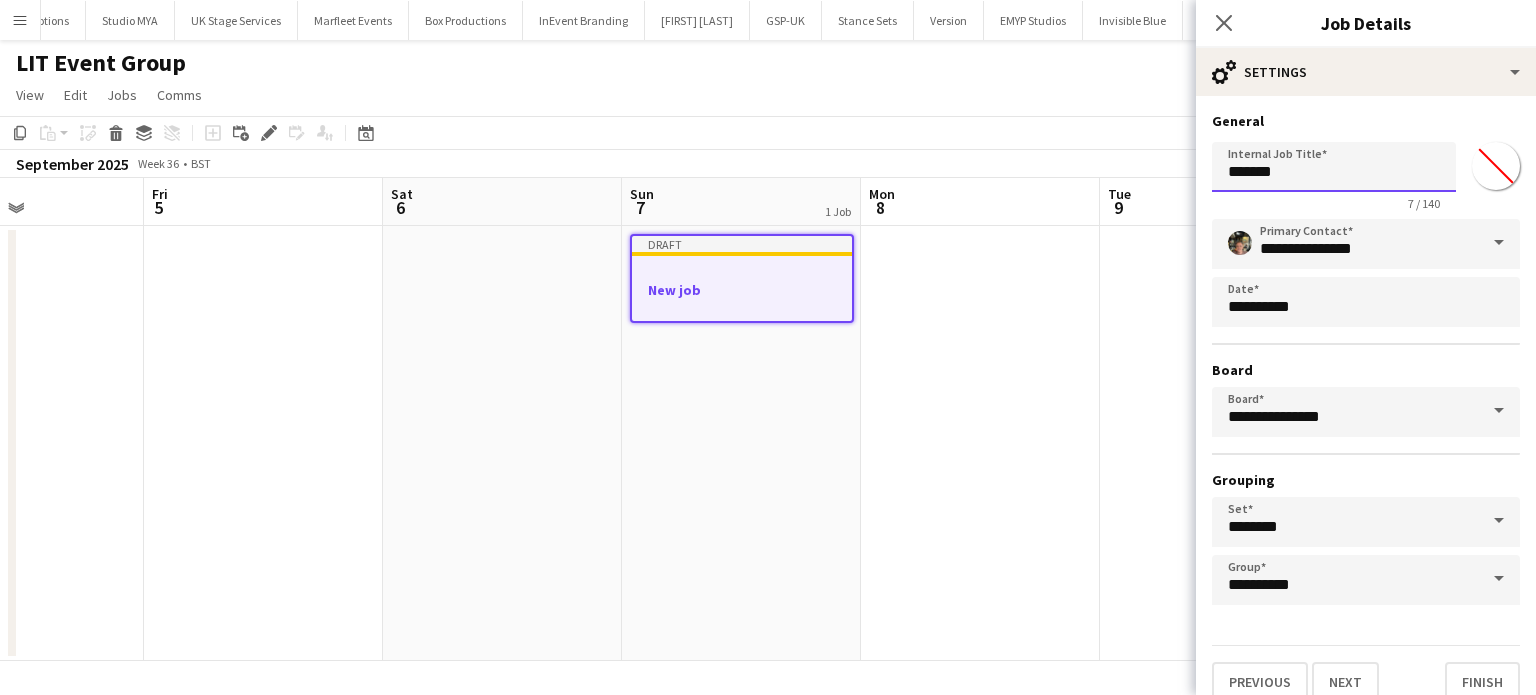 click on "*******" at bounding box center (1334, 167) 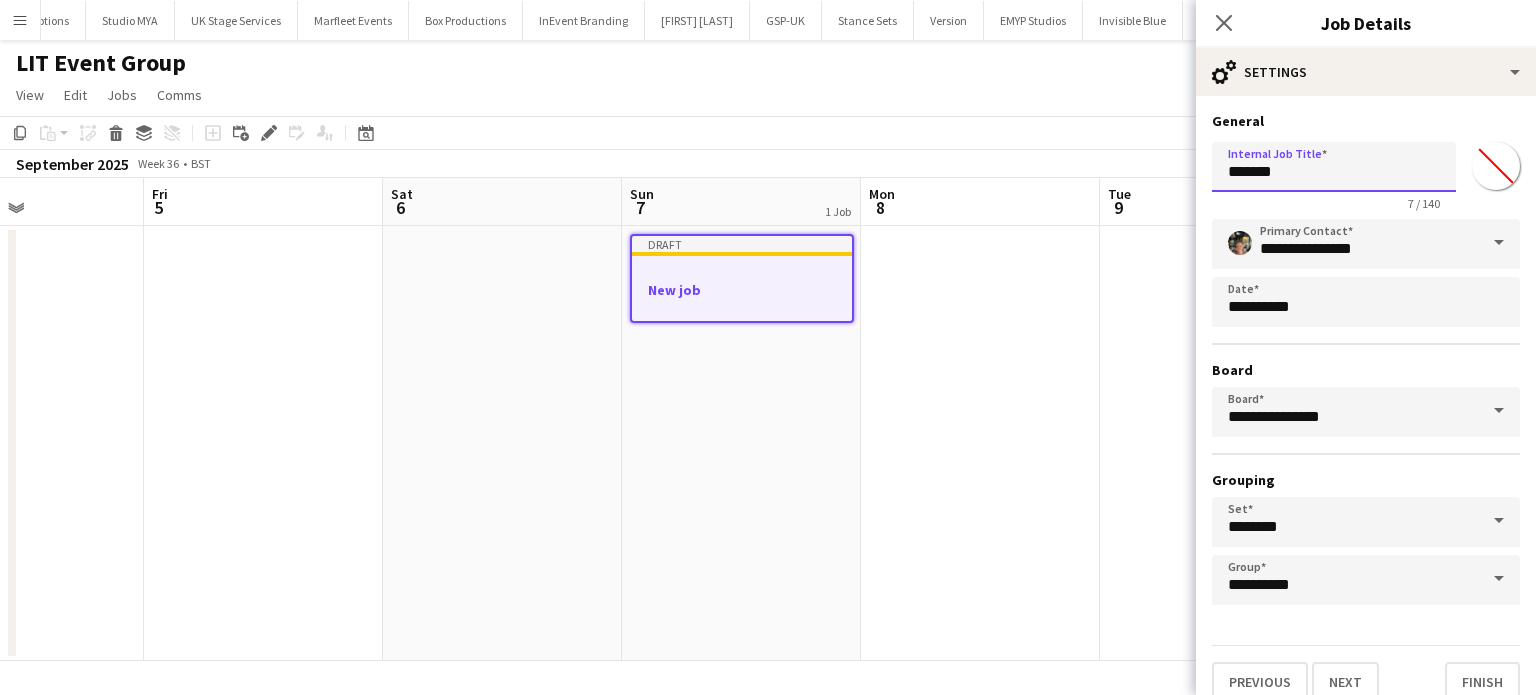 click on "*******" at bounding box center (1334, 167) 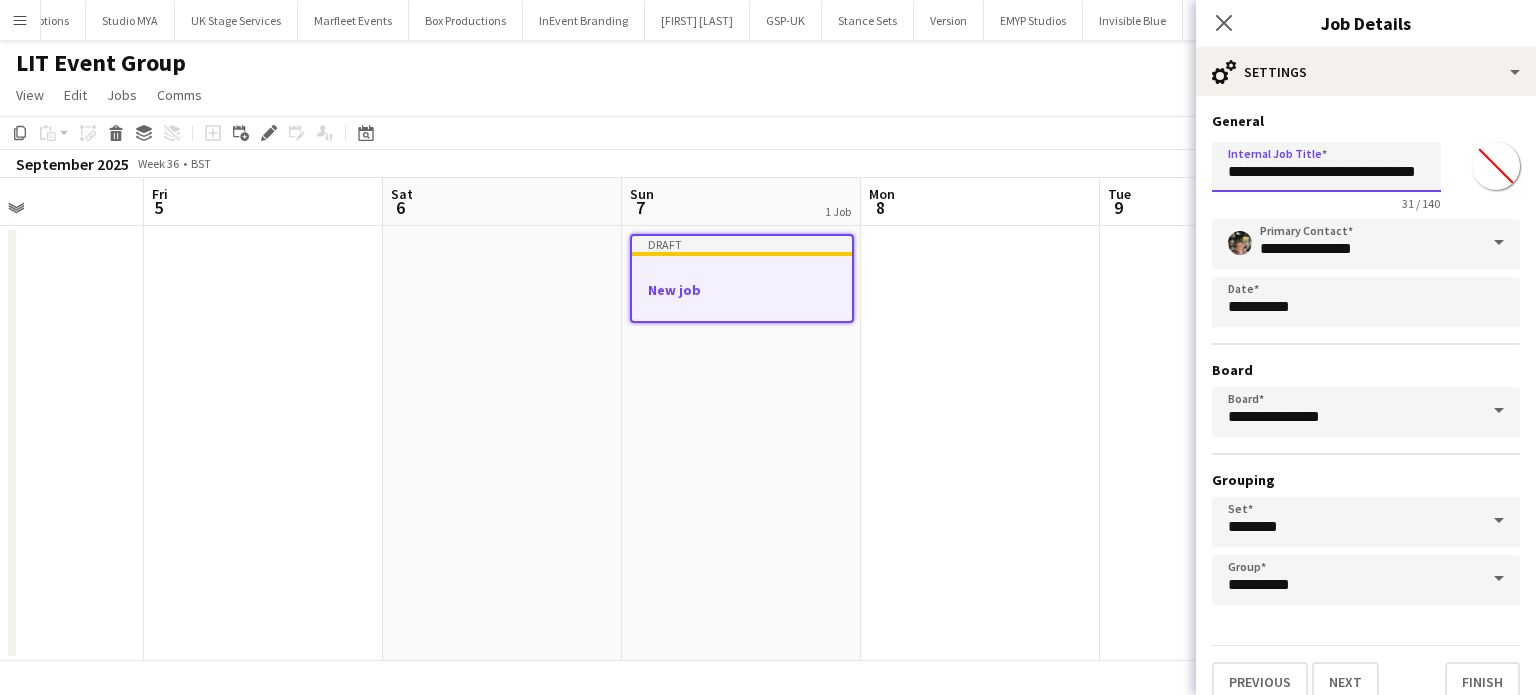 scroll, scrollTop: 0, scrollLeft: 19, axis: horizontal 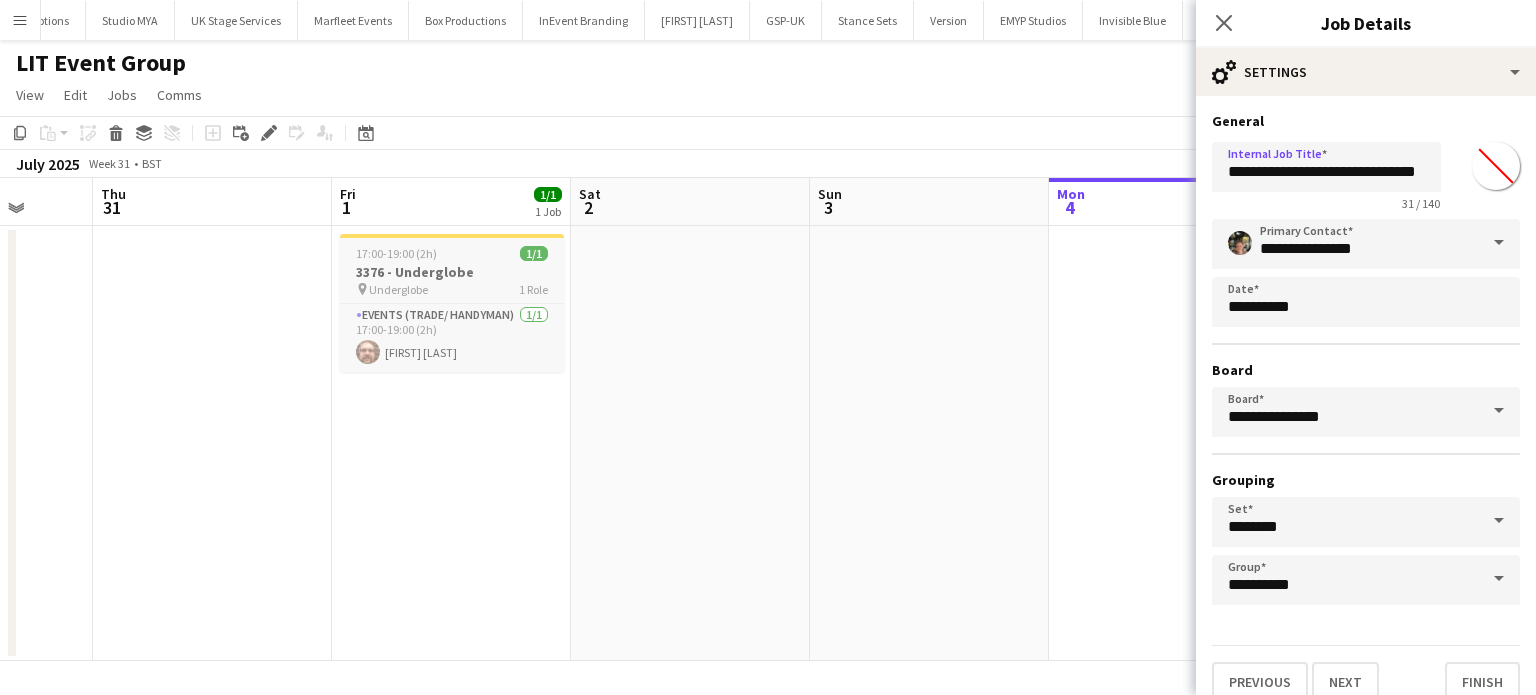 click on "[TIME]-[TIME] (2h) 1/1" at bounding box center [452, 253] 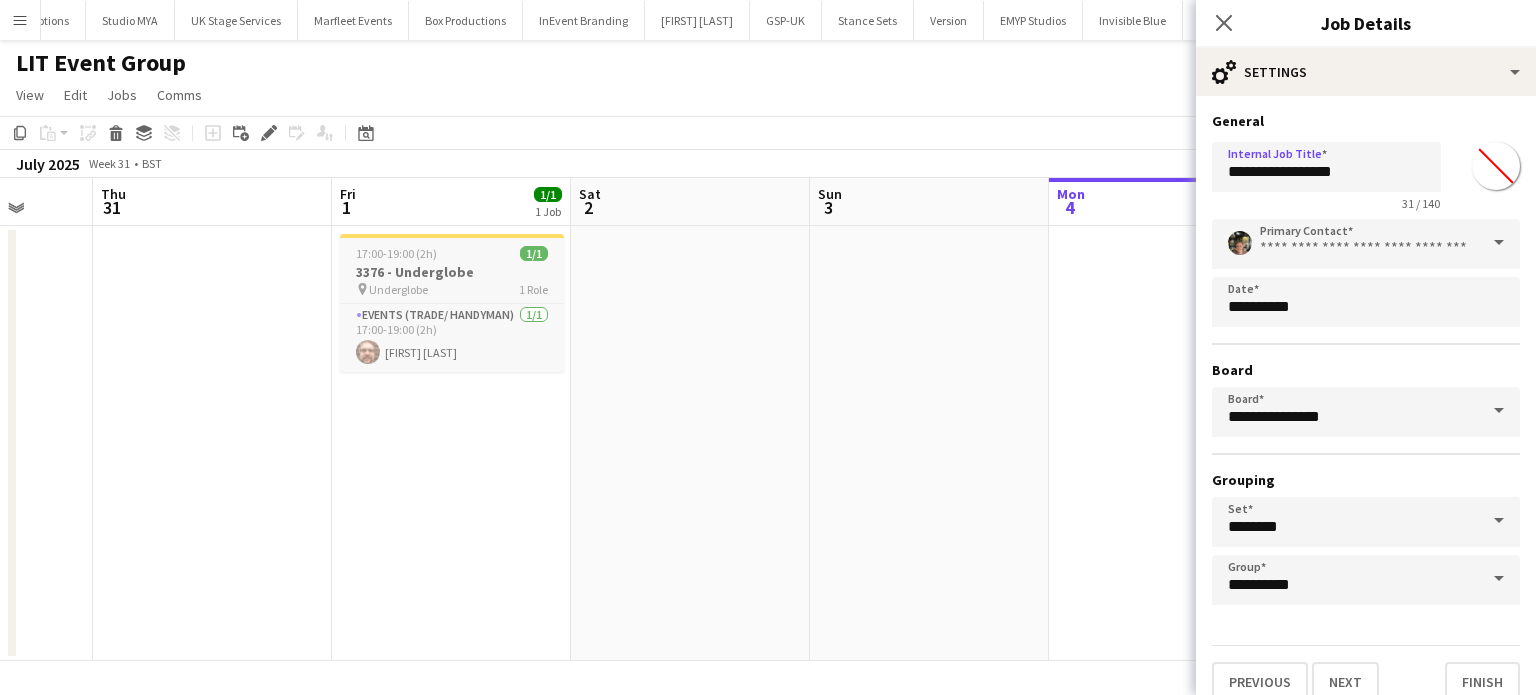 scroll, scrollTop: 0, scrollLeft: 0, axis: both 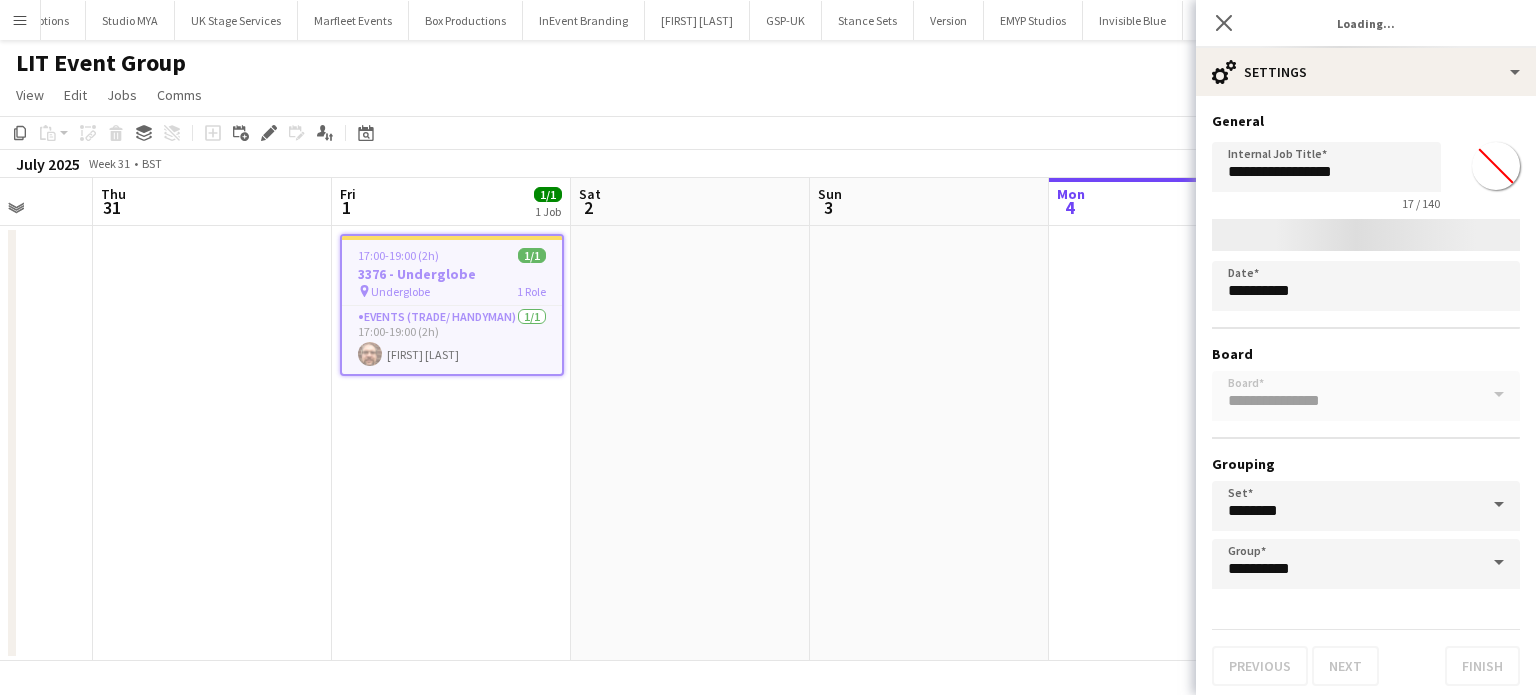 type on "*******" 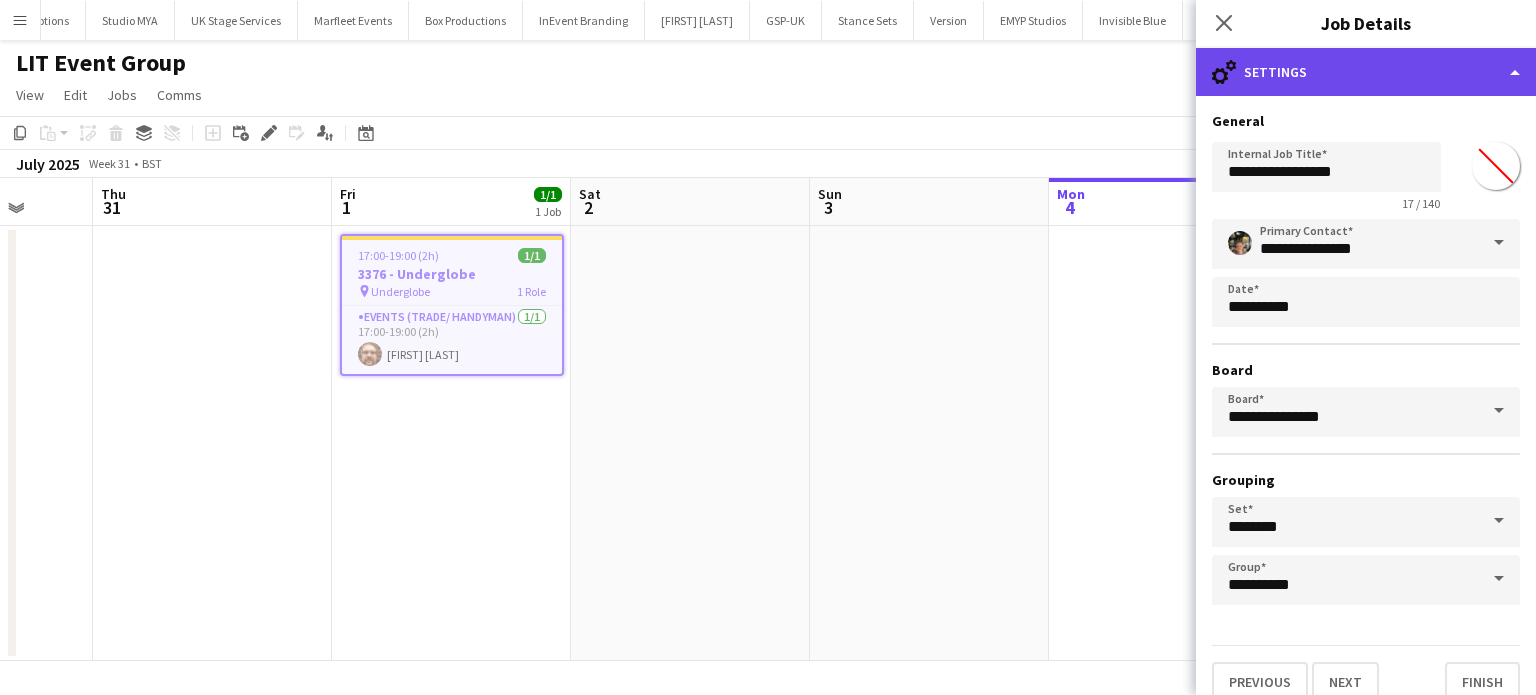 click on "cog-double-3
Settings" 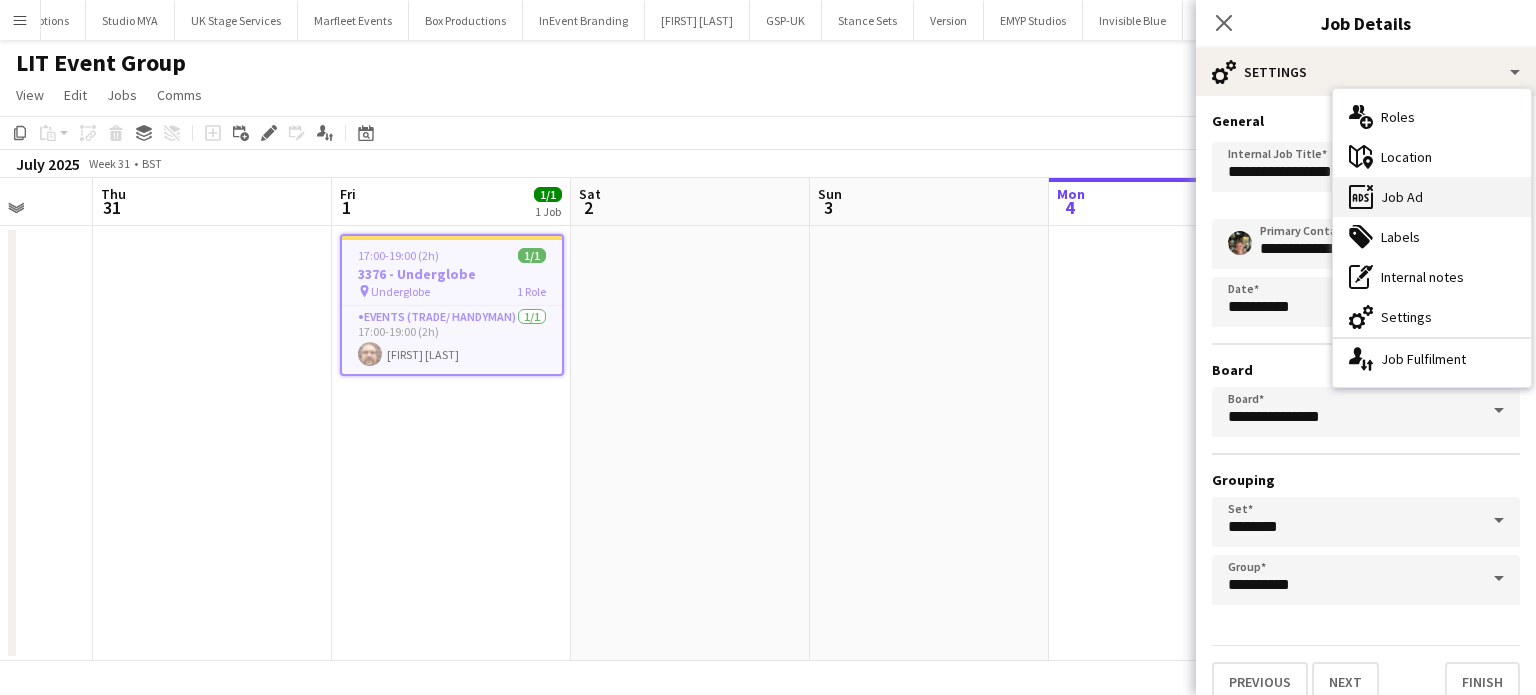 click on "ads-window
Job Ad" at bounding box center [1432, 197] 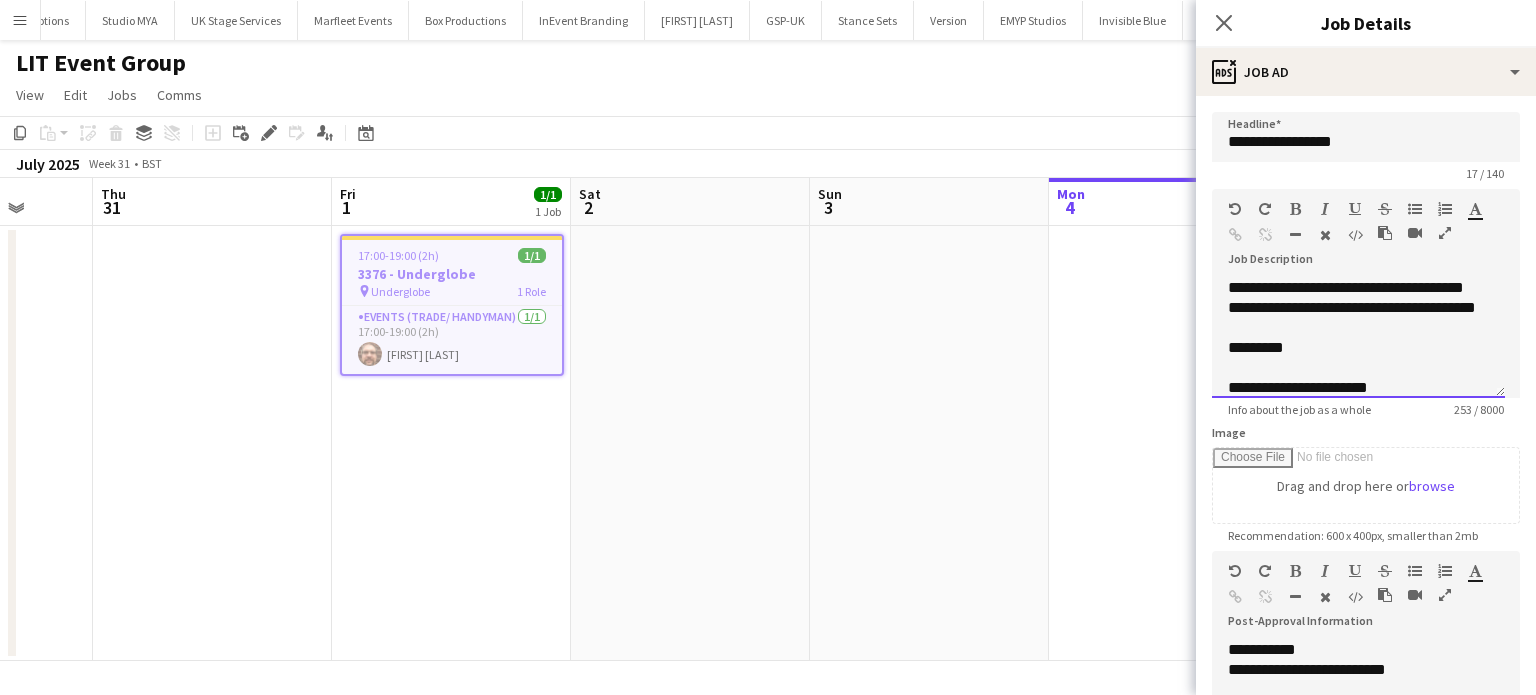 click on "**********" at bounding box center [1358, 338] 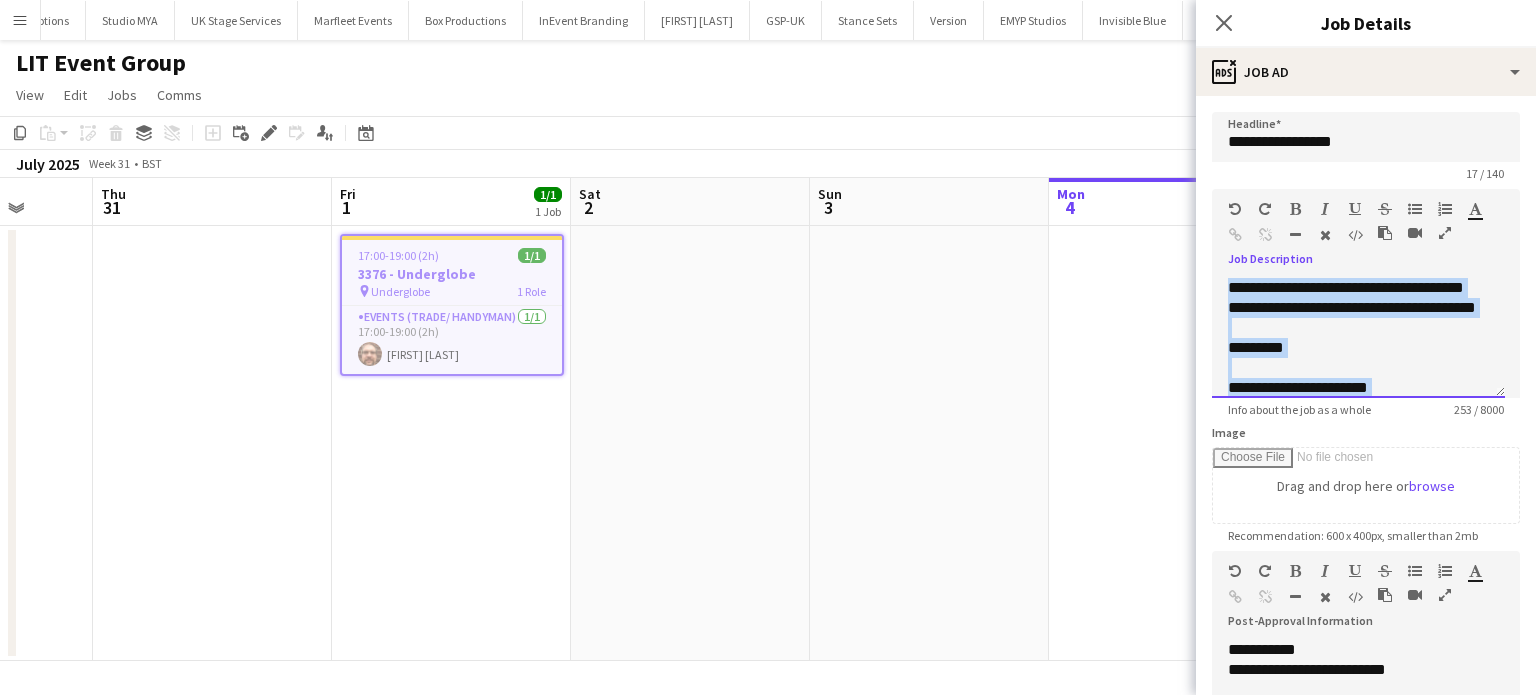 copy on "**********" 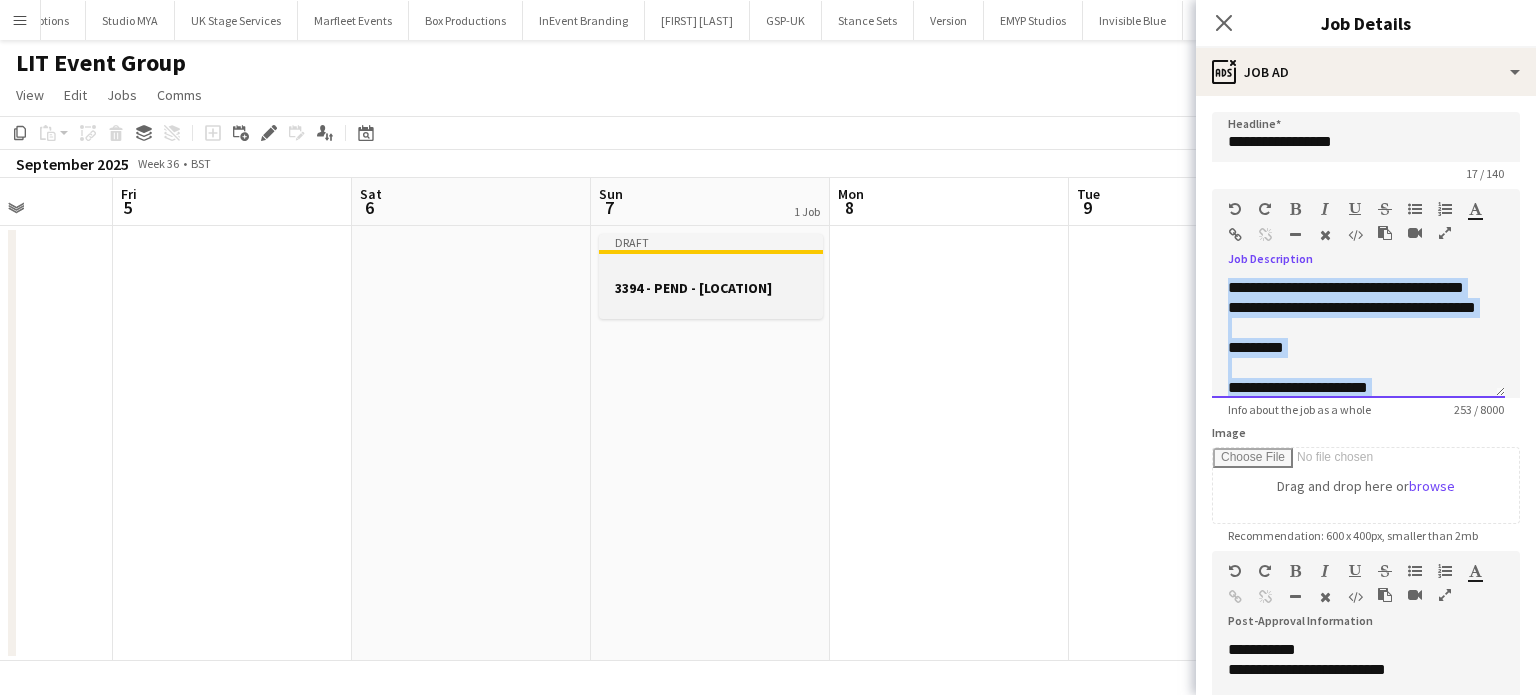scroll, scrollTop: 0, scrollLeft: 844, axis: horizontal 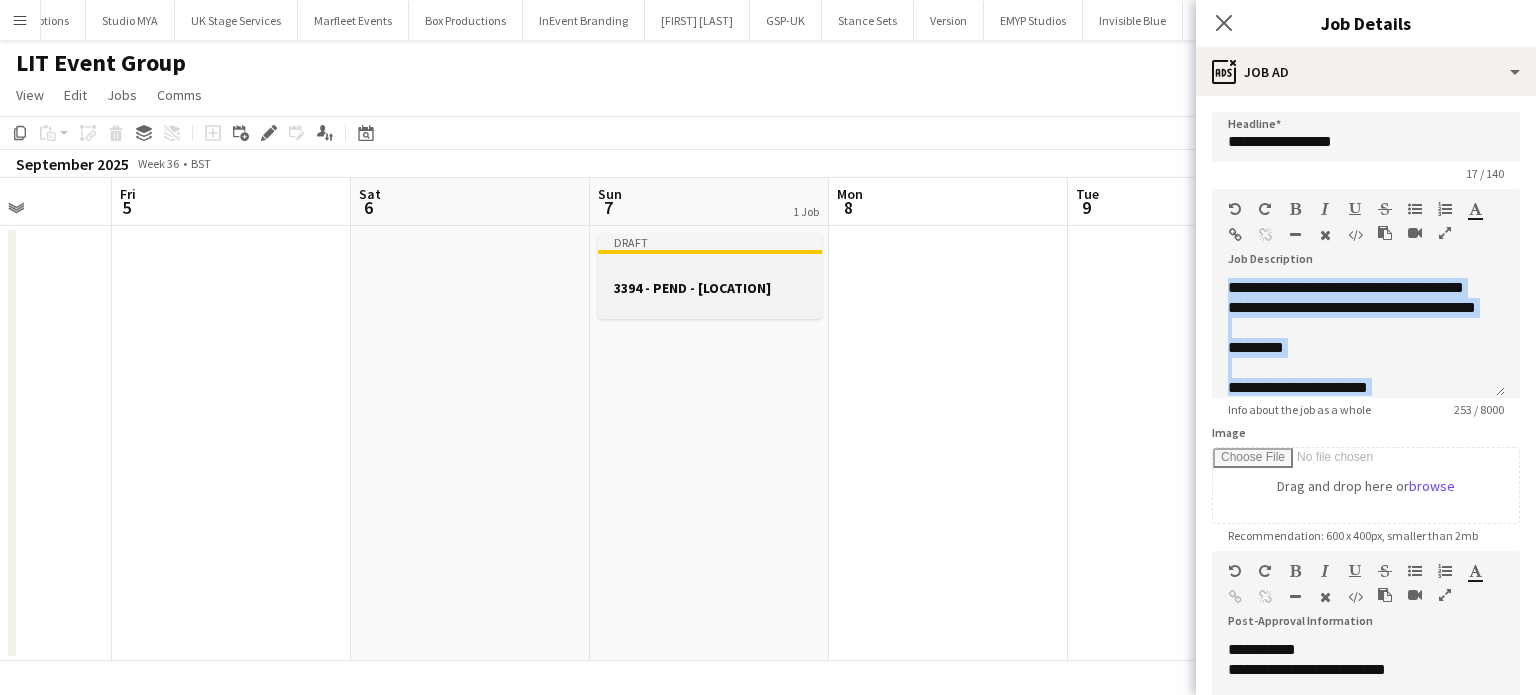 click on "Draft   3394 - PEND - Parliament Square" at bounding box center (710, 276) 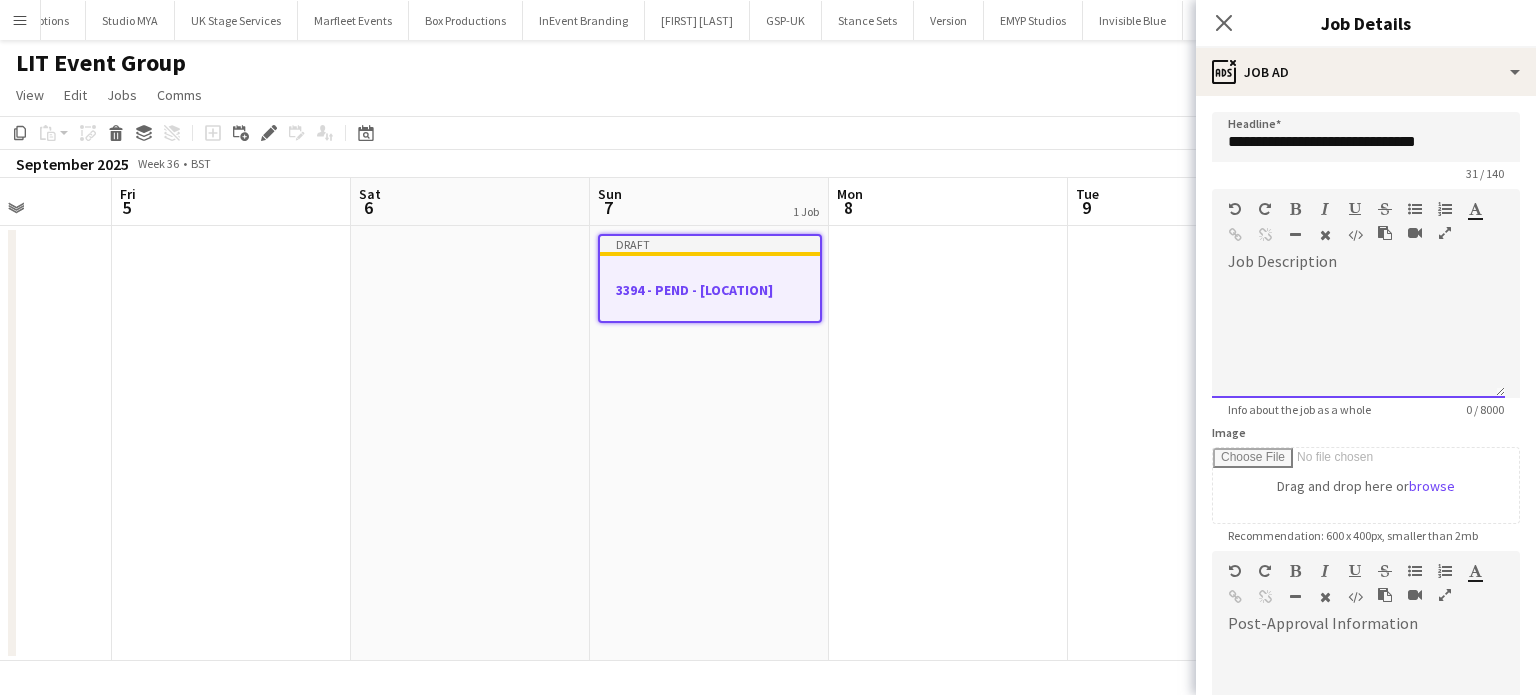 click at bounding box center (1358, 338) 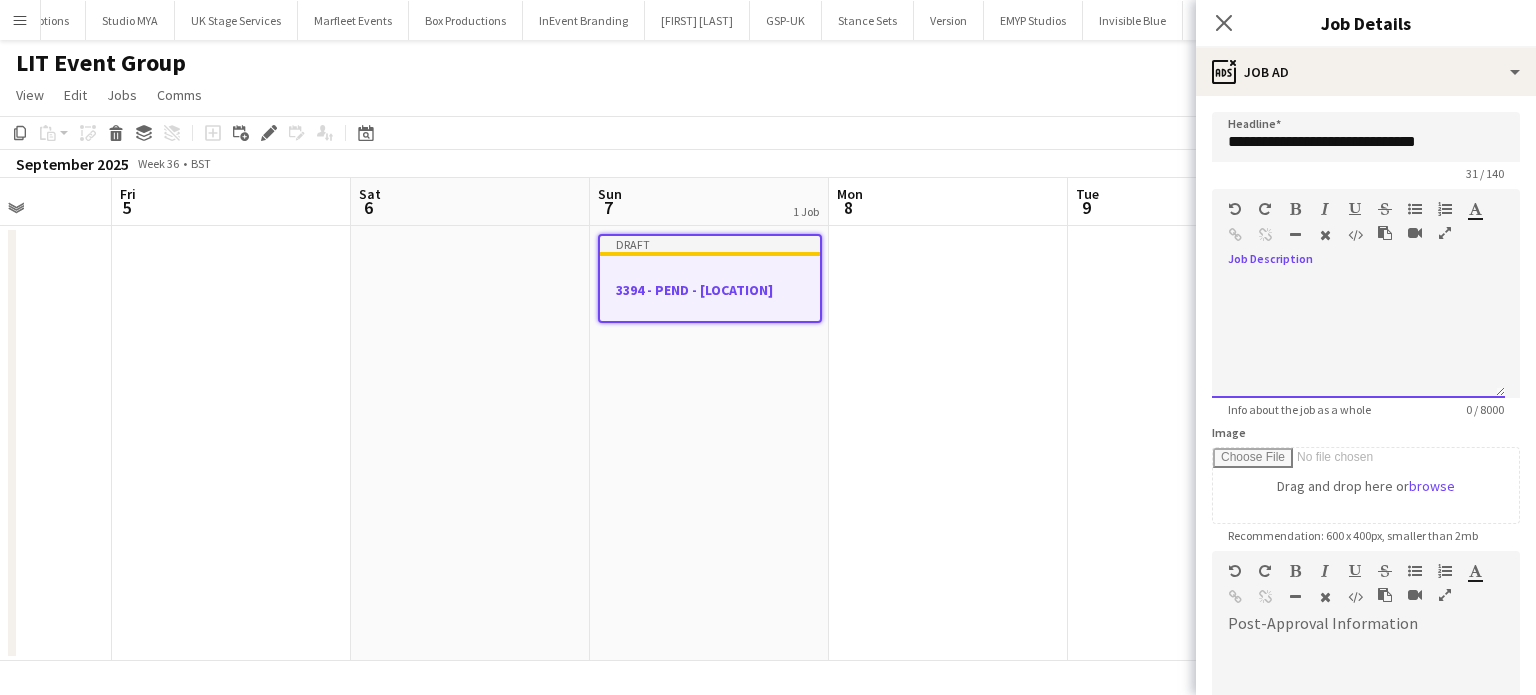 paste 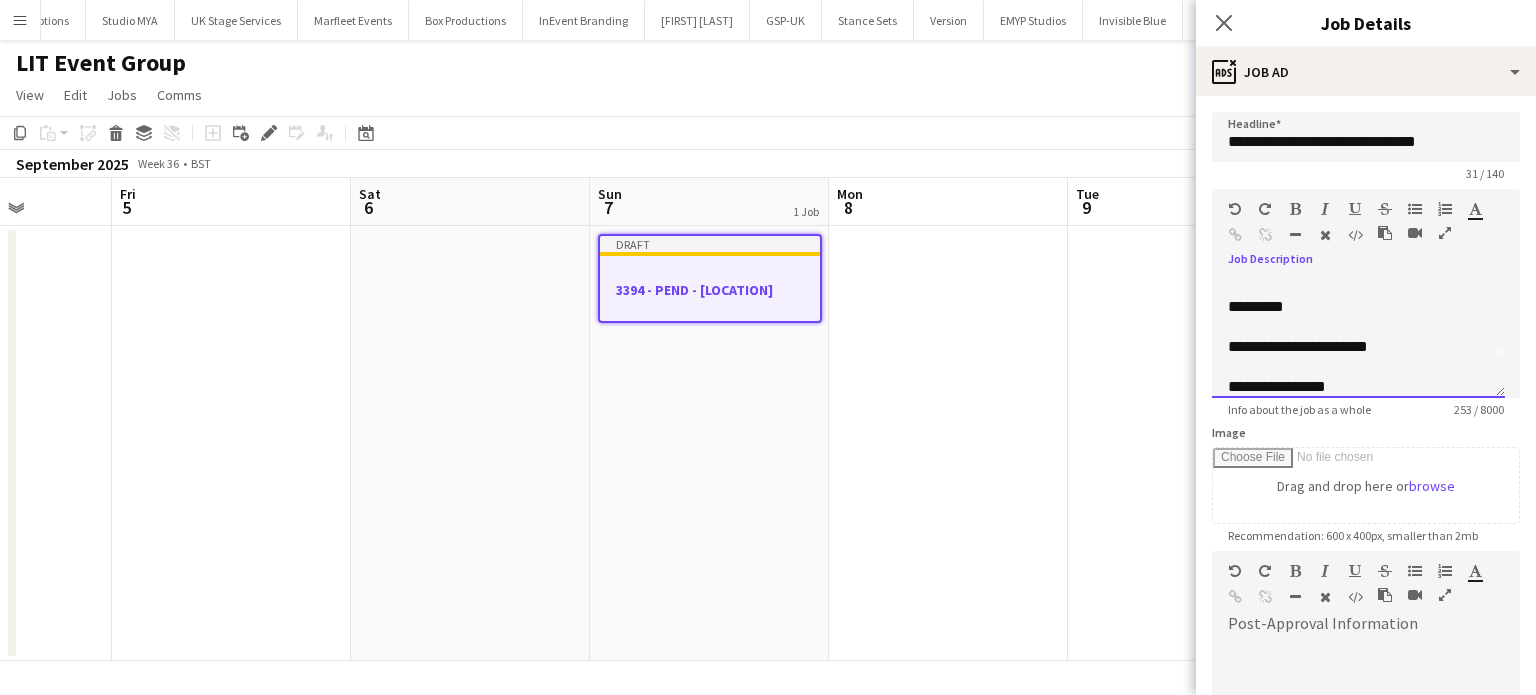 scroll, scrollTop: 42, scrollLeft: 0, axis: vertical 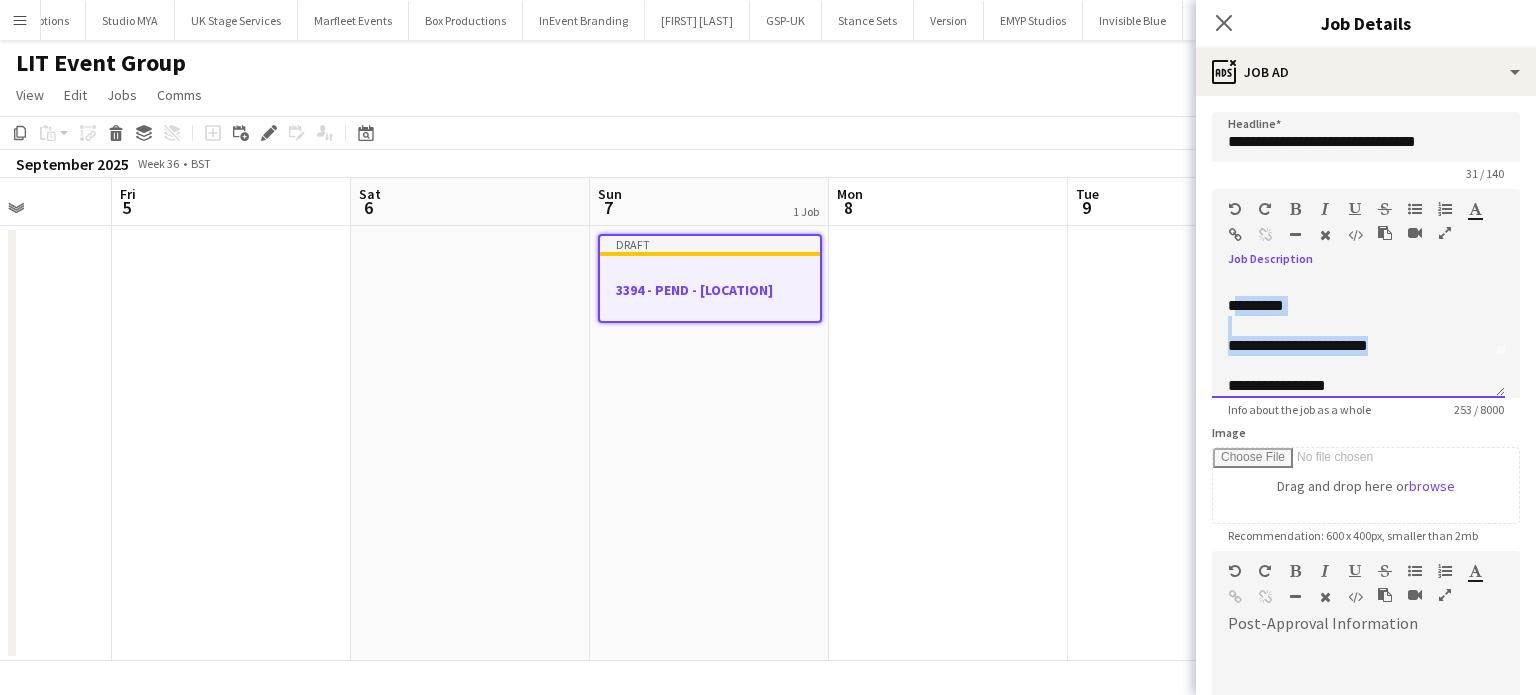 drag, startPoint x: 1409, startPoint y: 360, endPoint x: 1236, endPoint y: 323, distance: 176.91241 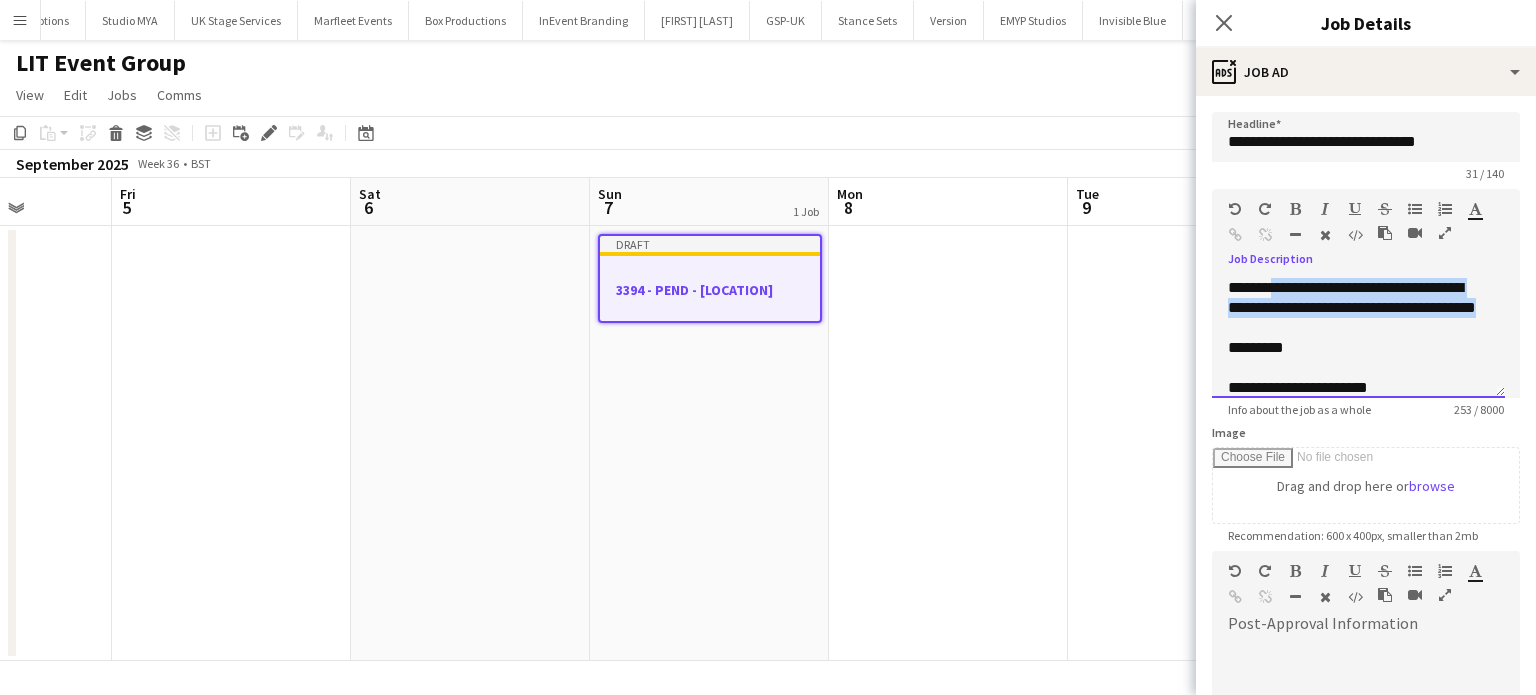 drag, startPoint x: 1409, startPoint y: 327, endPoint x: 1276, endPoint y: 277, distance: 142.088 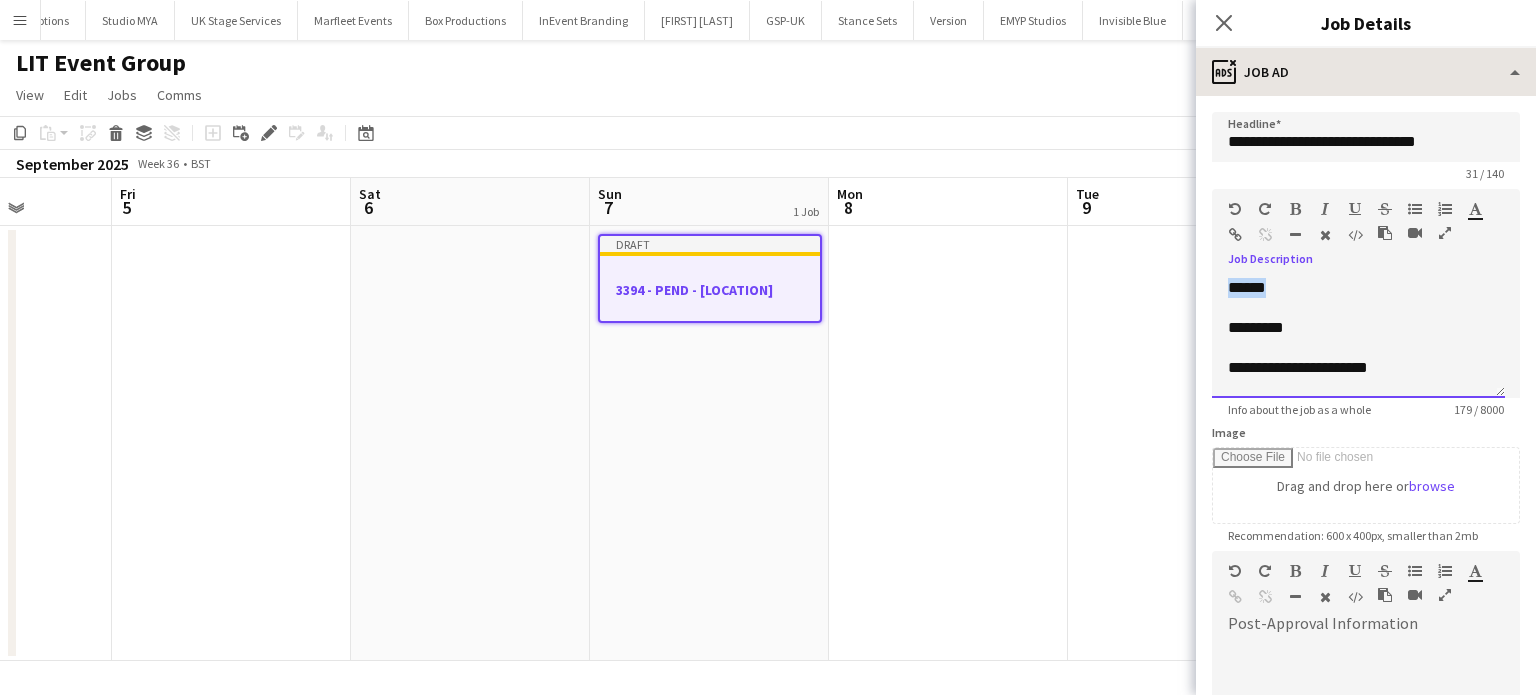 click on "ads-window
Job Ad" 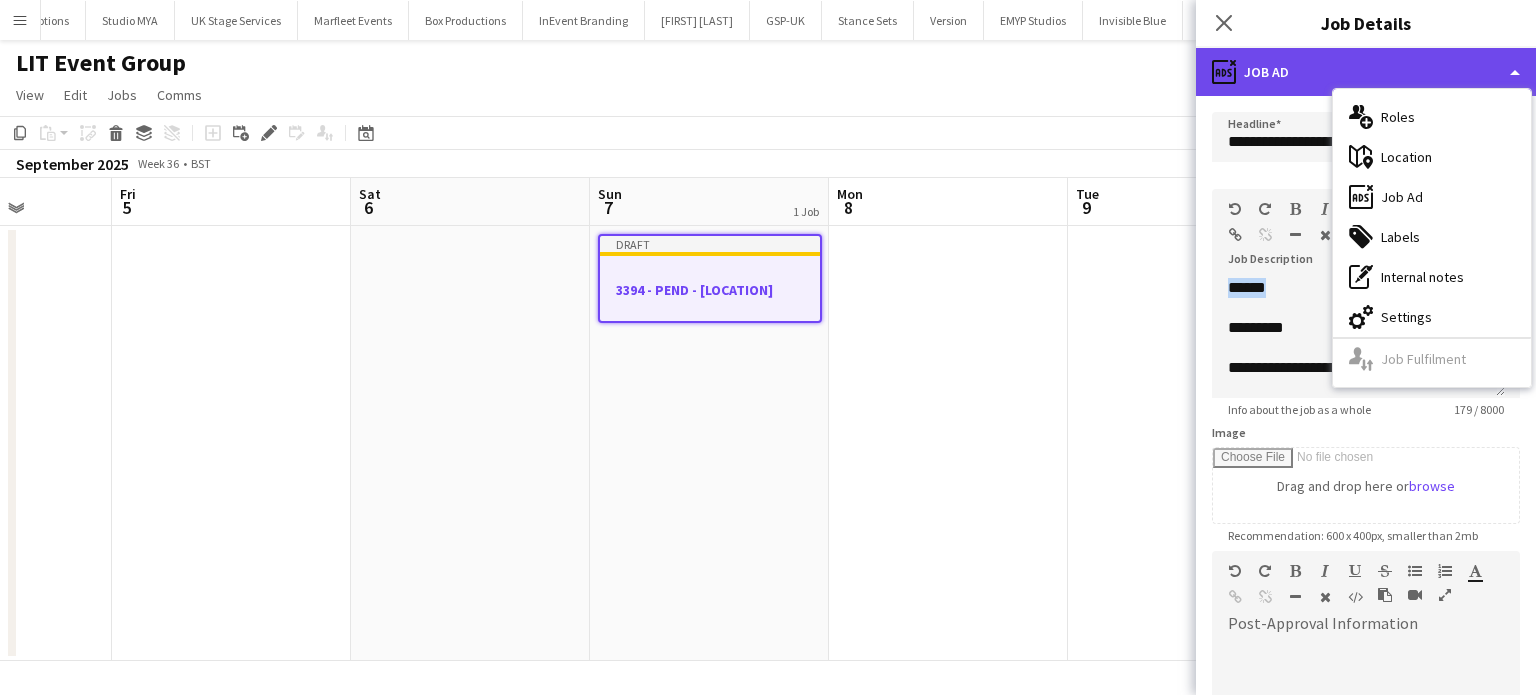 click on "ads-window
Job Ad" 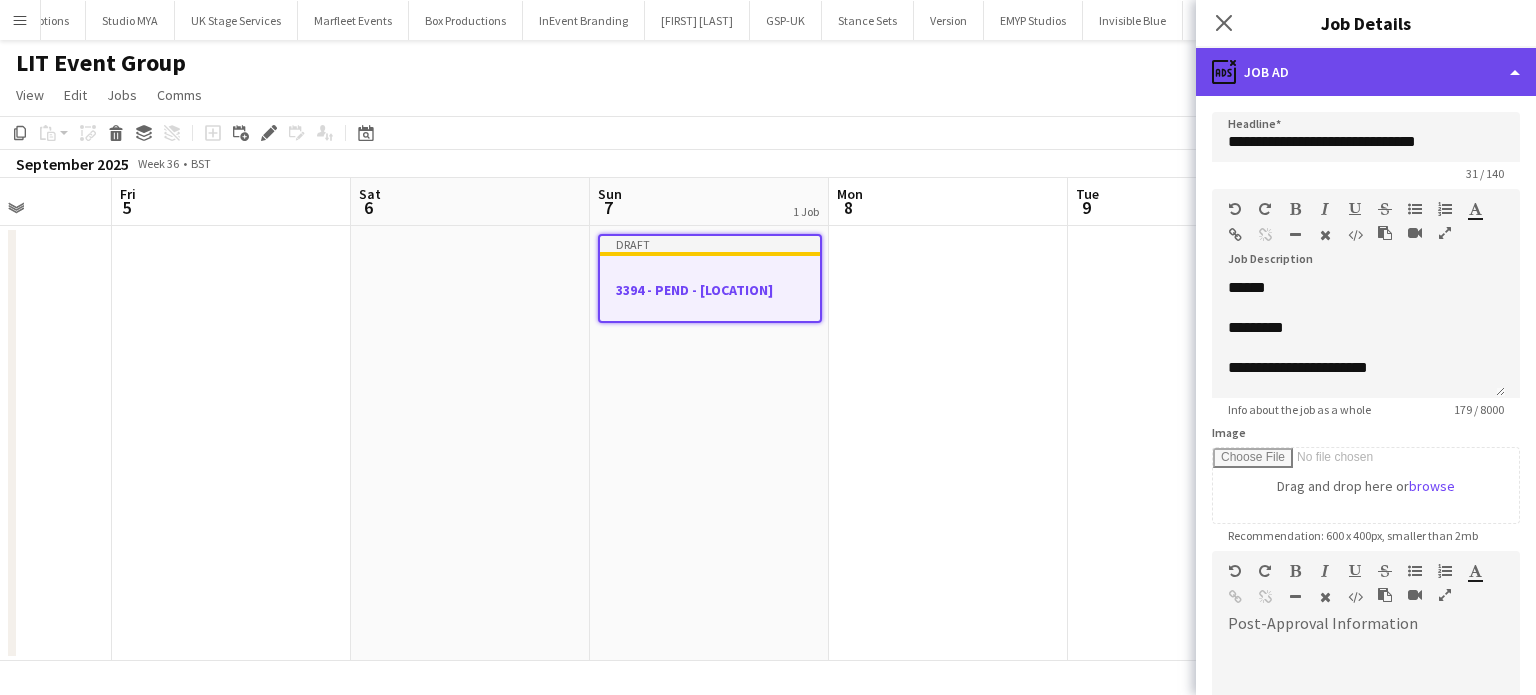 click on "ads-window
Job Ad" 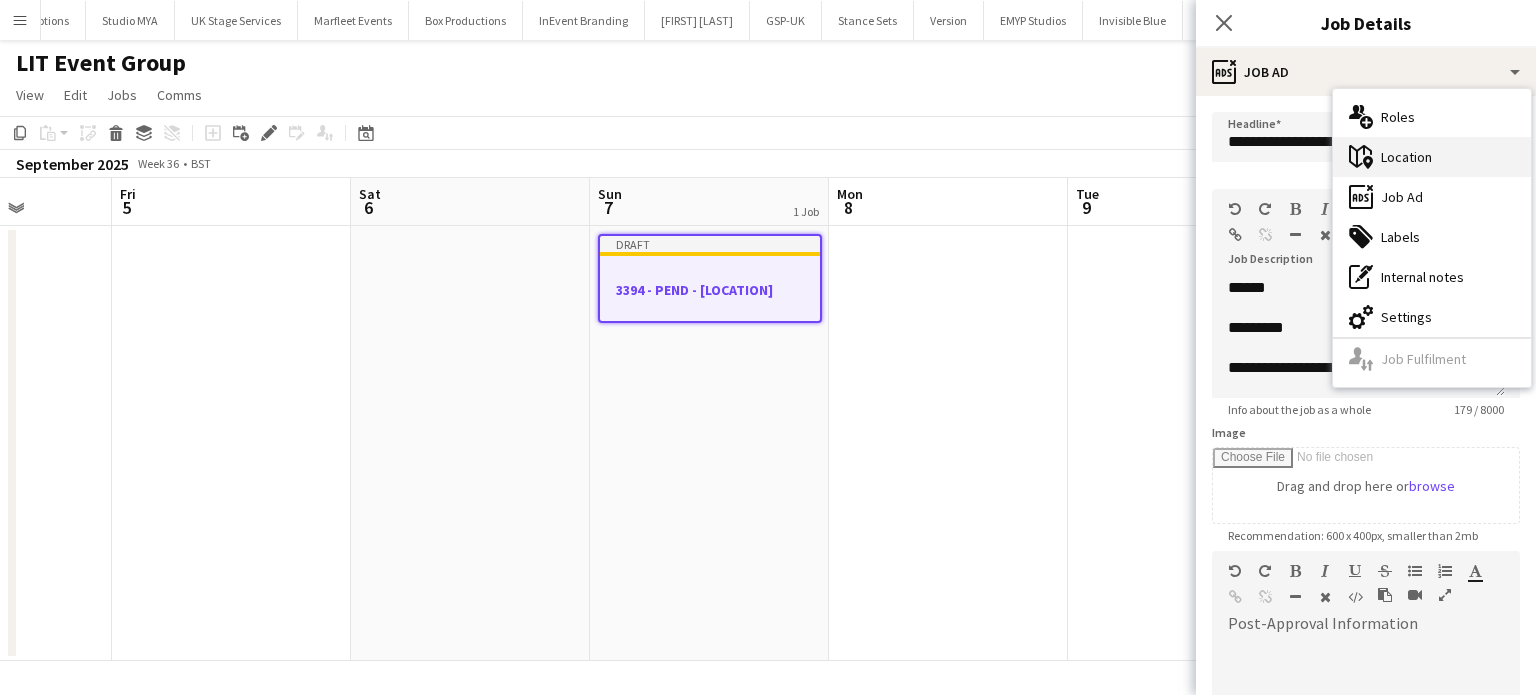 click on "maps-pin-1
Location" at bounding box center [1432, 157] 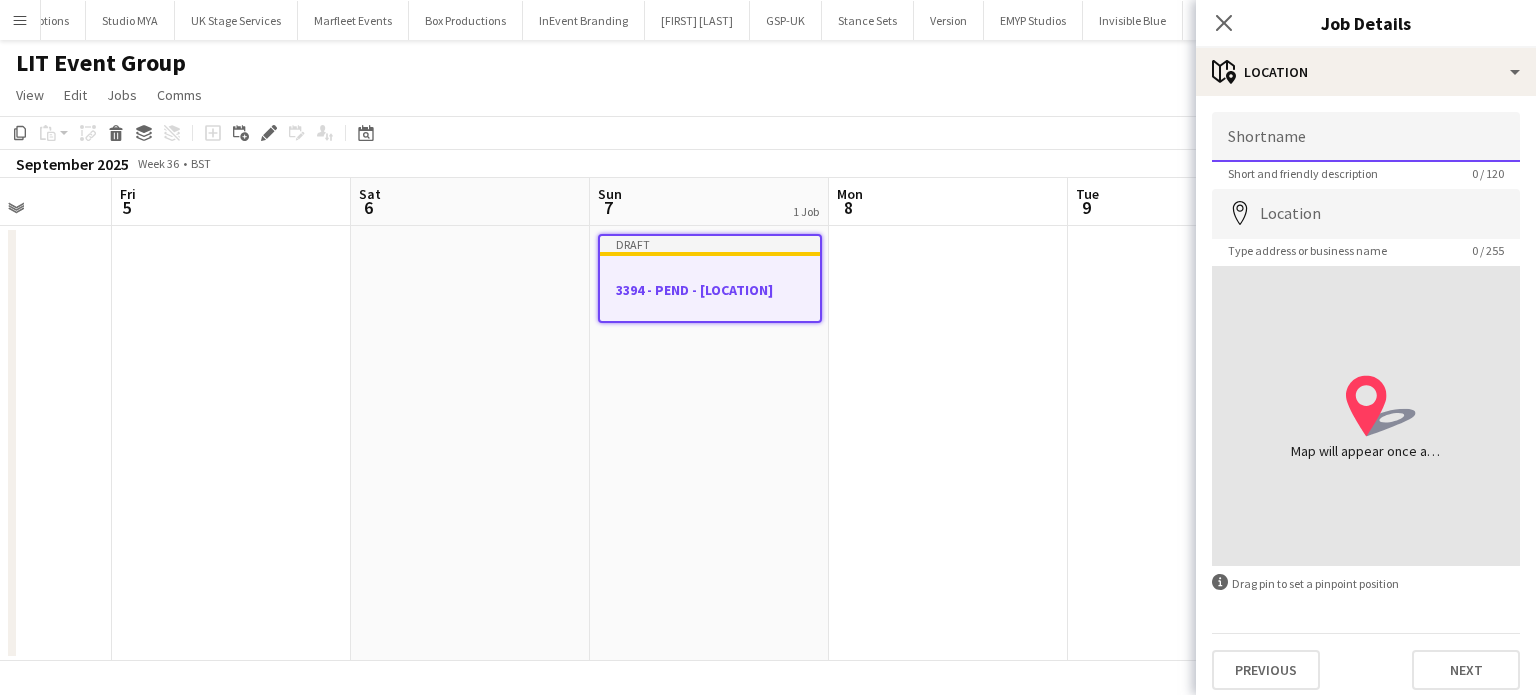 click on "Shortname" at bounding box center [1366, 137] 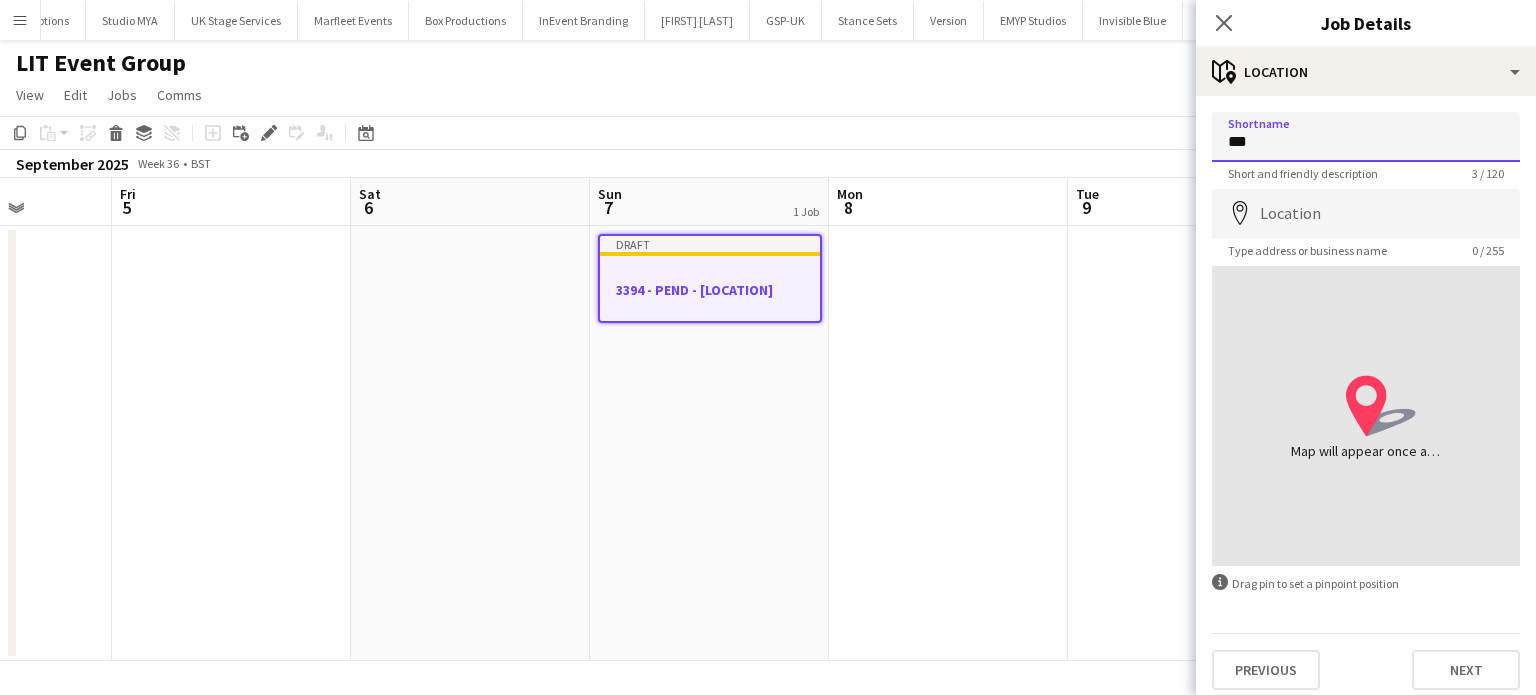 type on "**********" 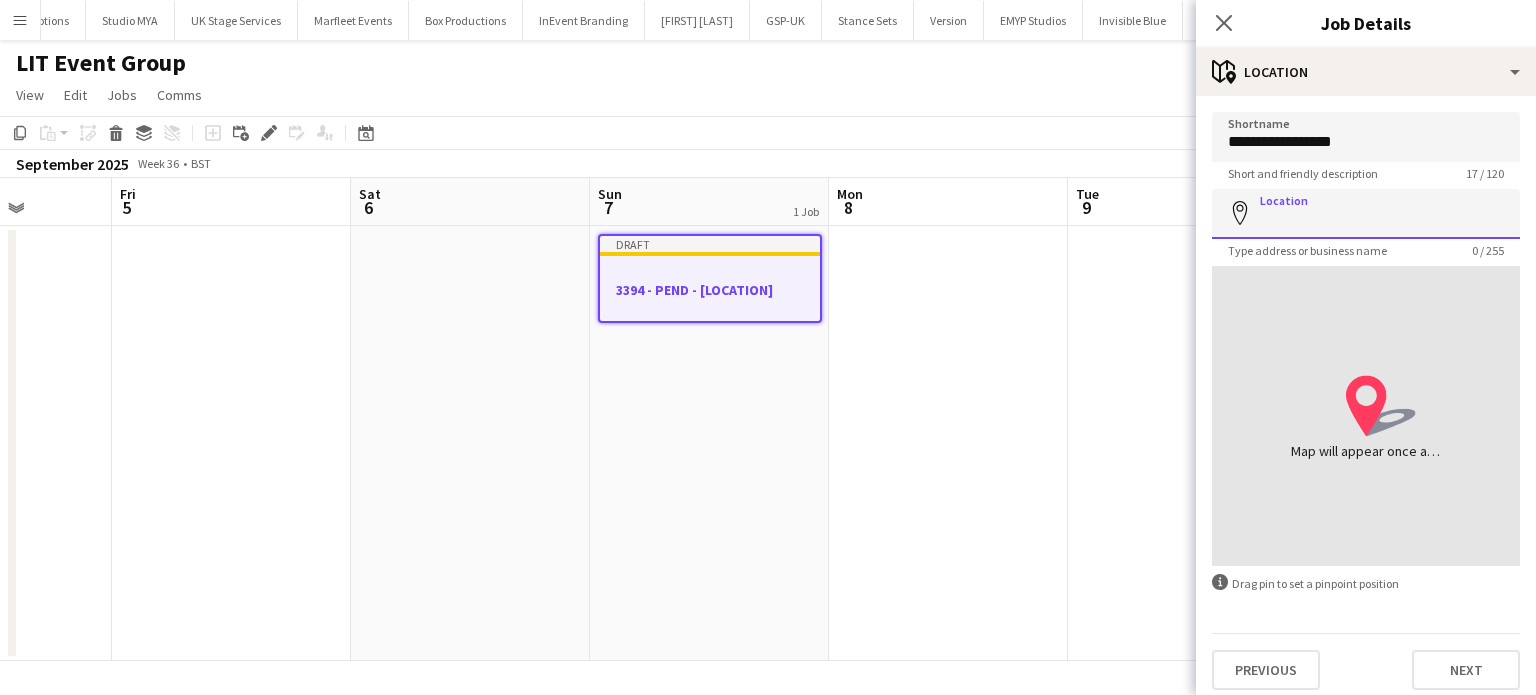 click on "Location" at bounding box center [1366, 214] 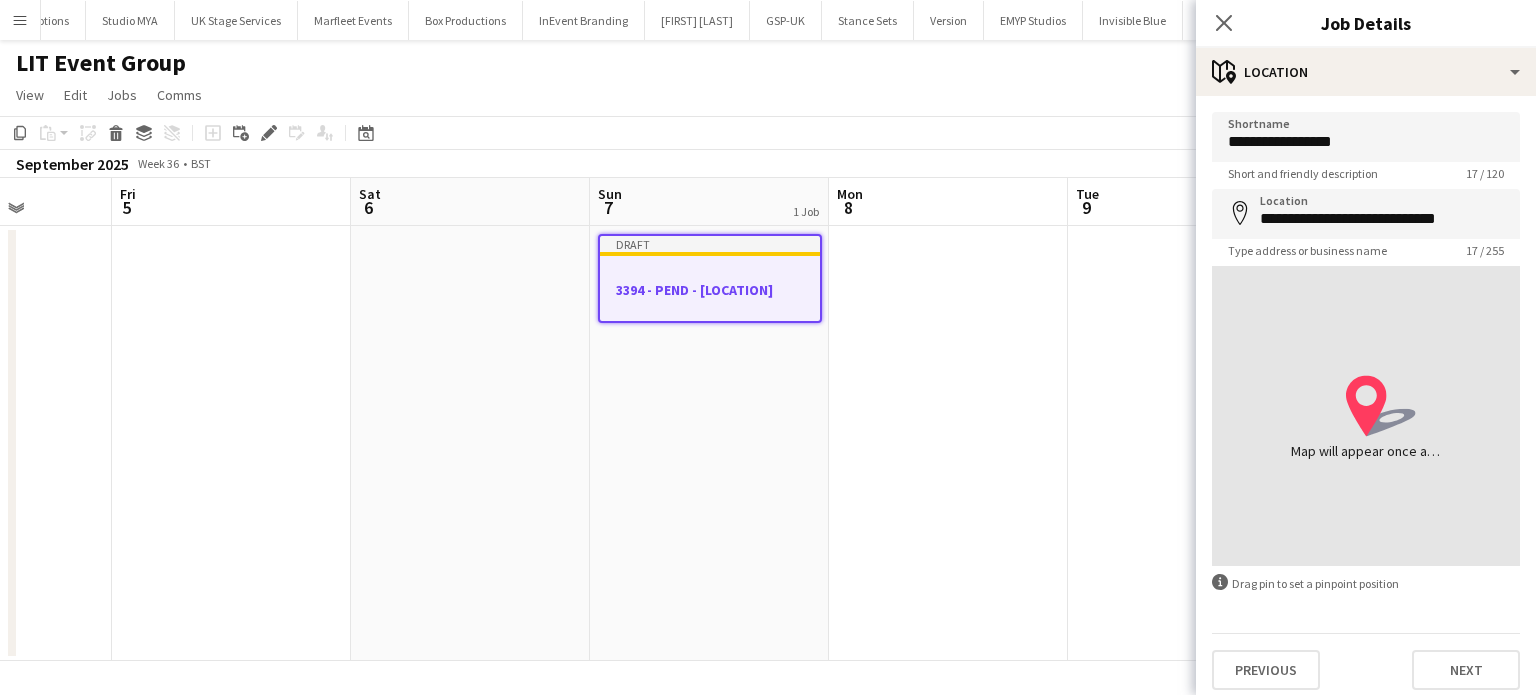 type on "**********" 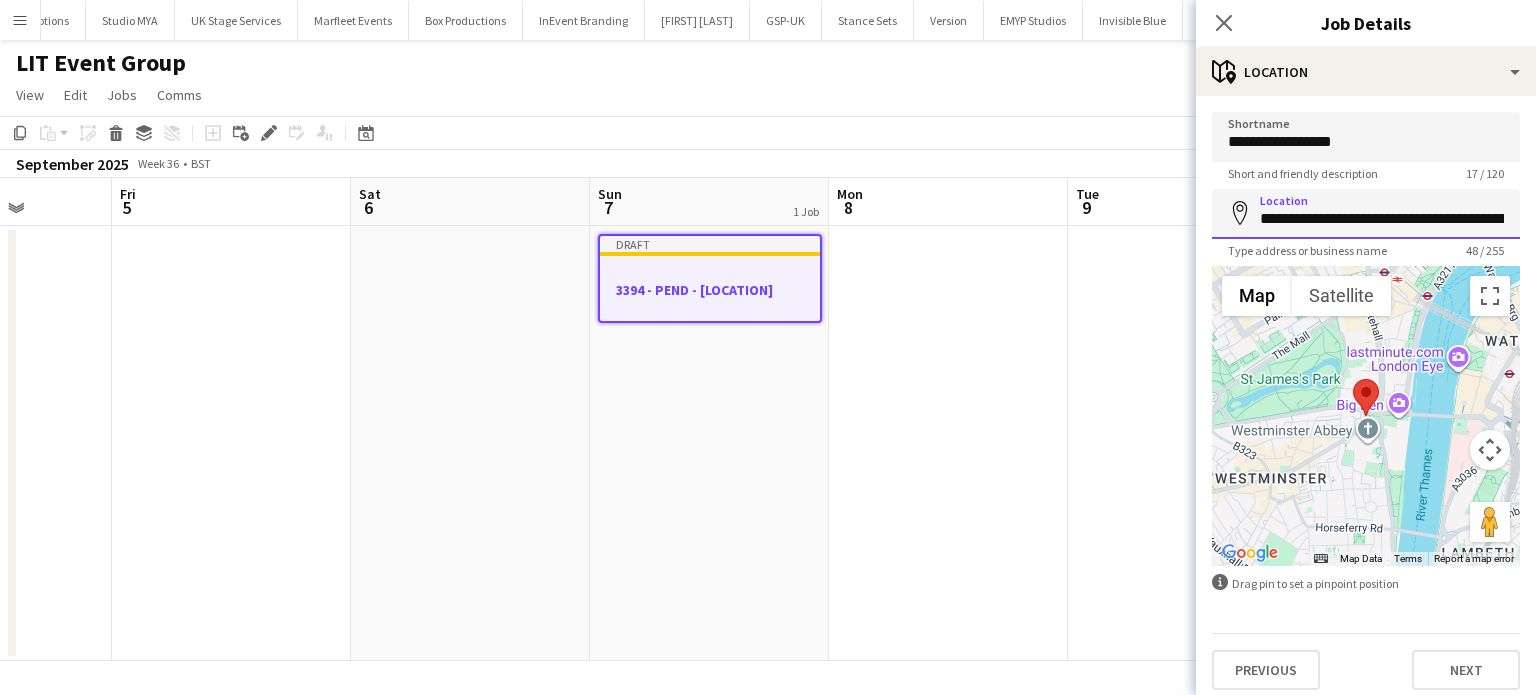 click on "**********" at bounding box center [1366, 214] 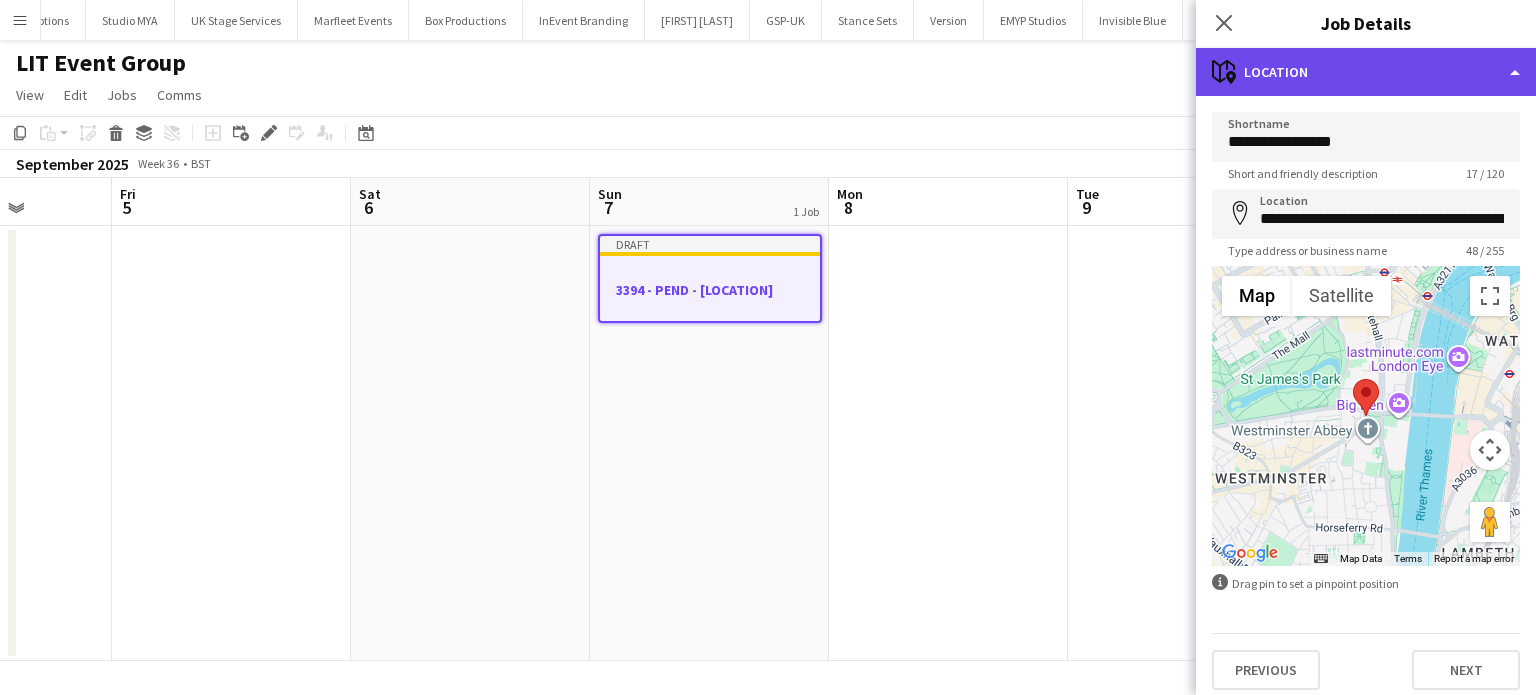 click on "maps-pin-1
Location" 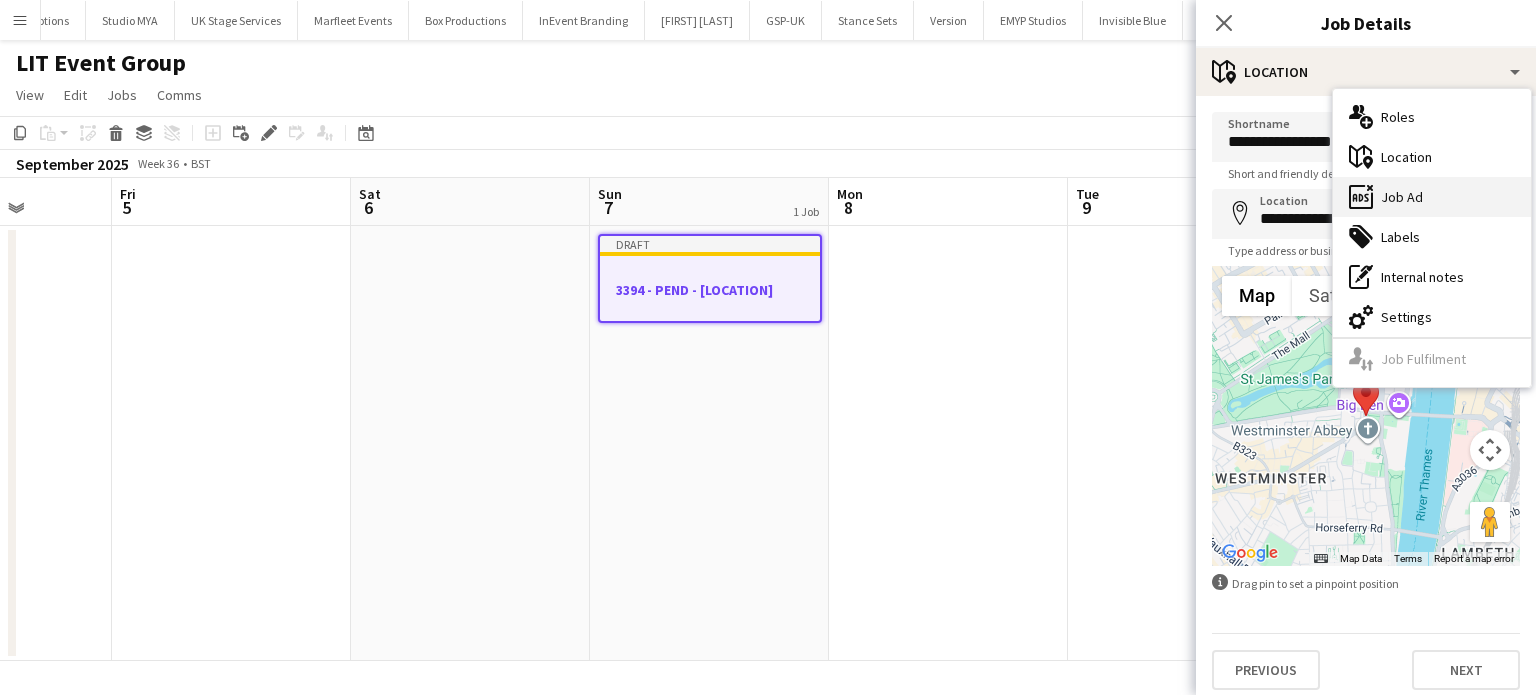 click on "ads-window
Job Ad" at bounding box center (1432, 197) 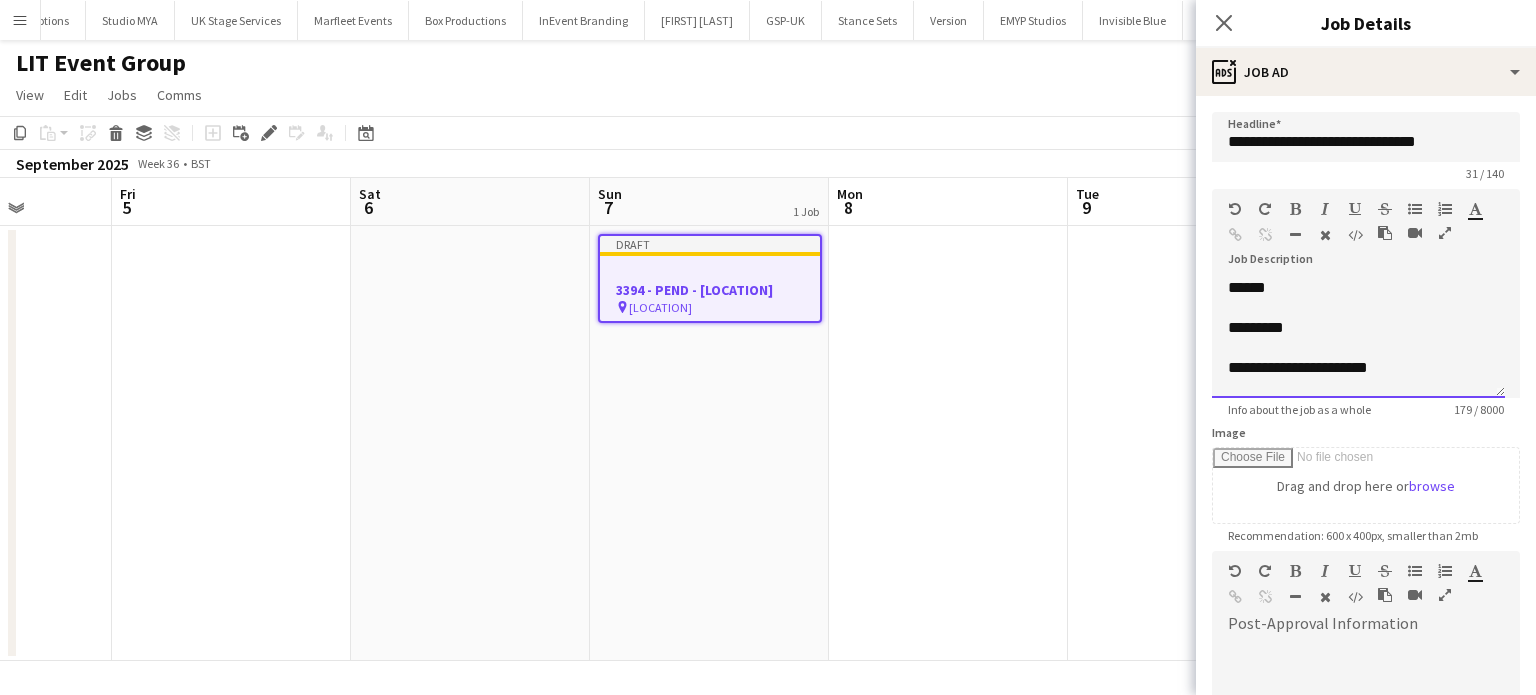click on "**********" at bounding box center (1358, 338) 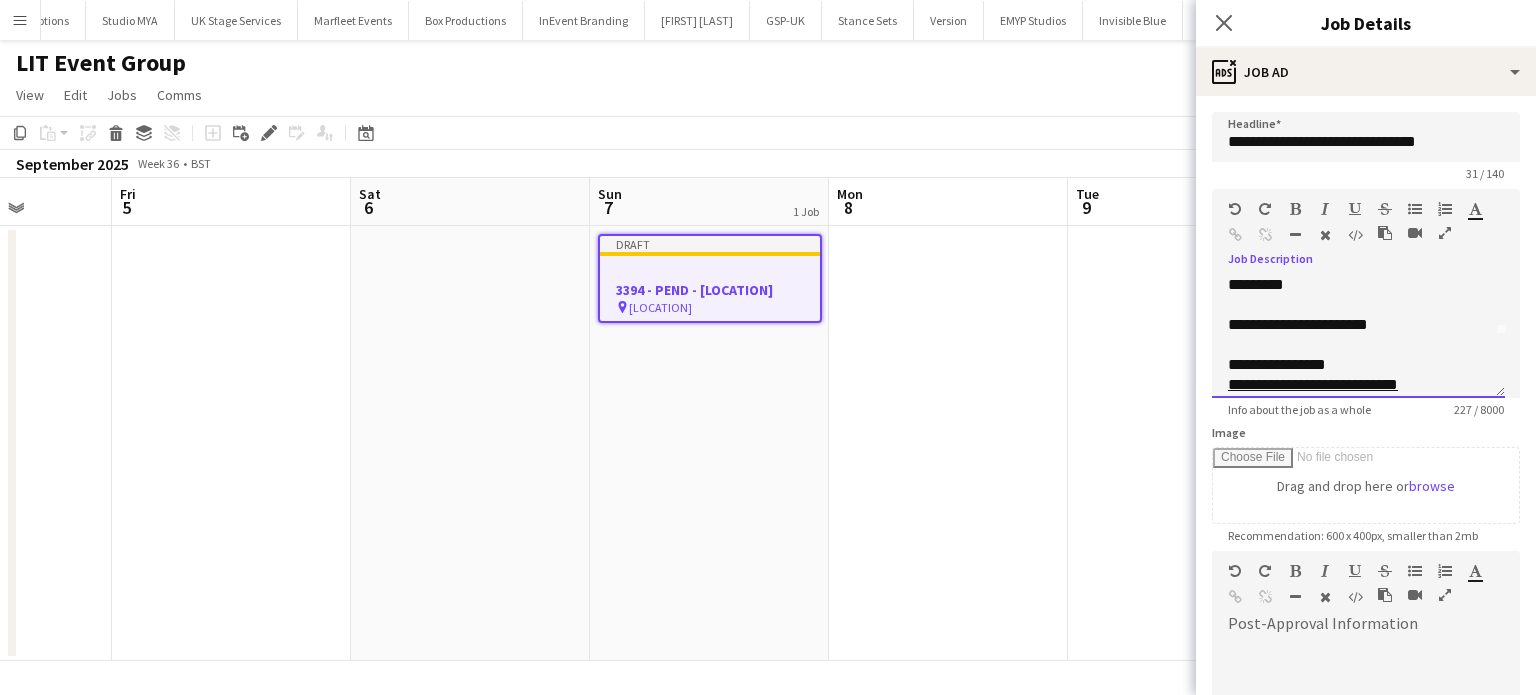 scroll, scrollTop: 67, scrollLeft: 0, axis: vertical 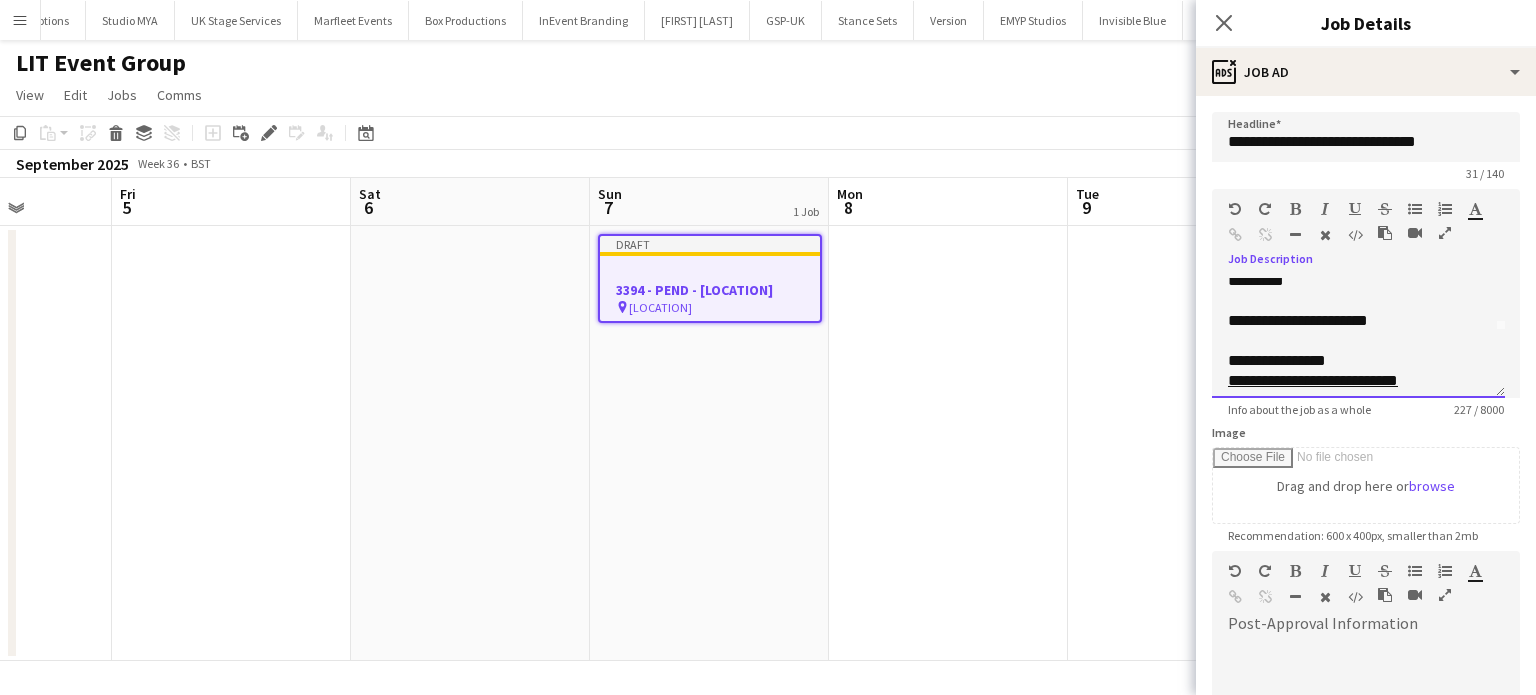 click on "*********" at bounding box center (1351, 281) 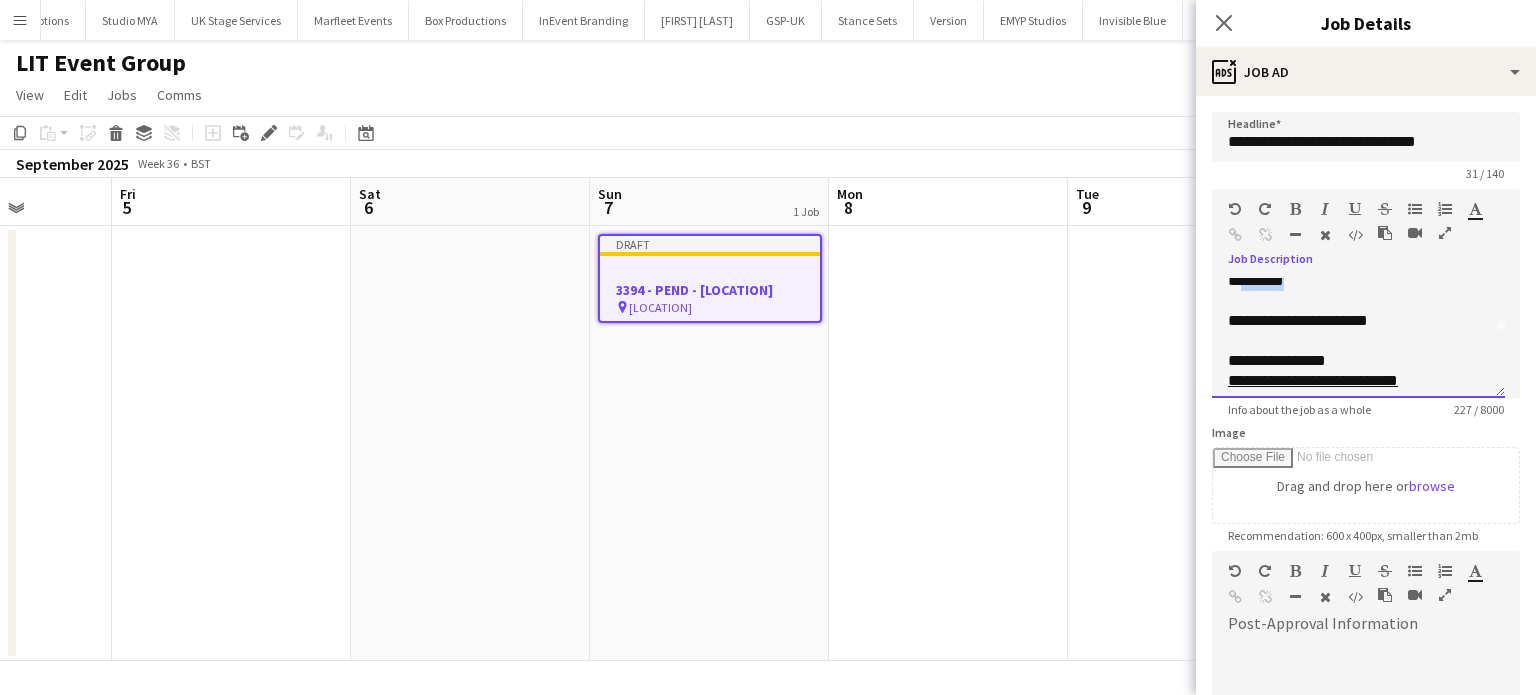 click on "*********" at bounding box center [1351, 281] 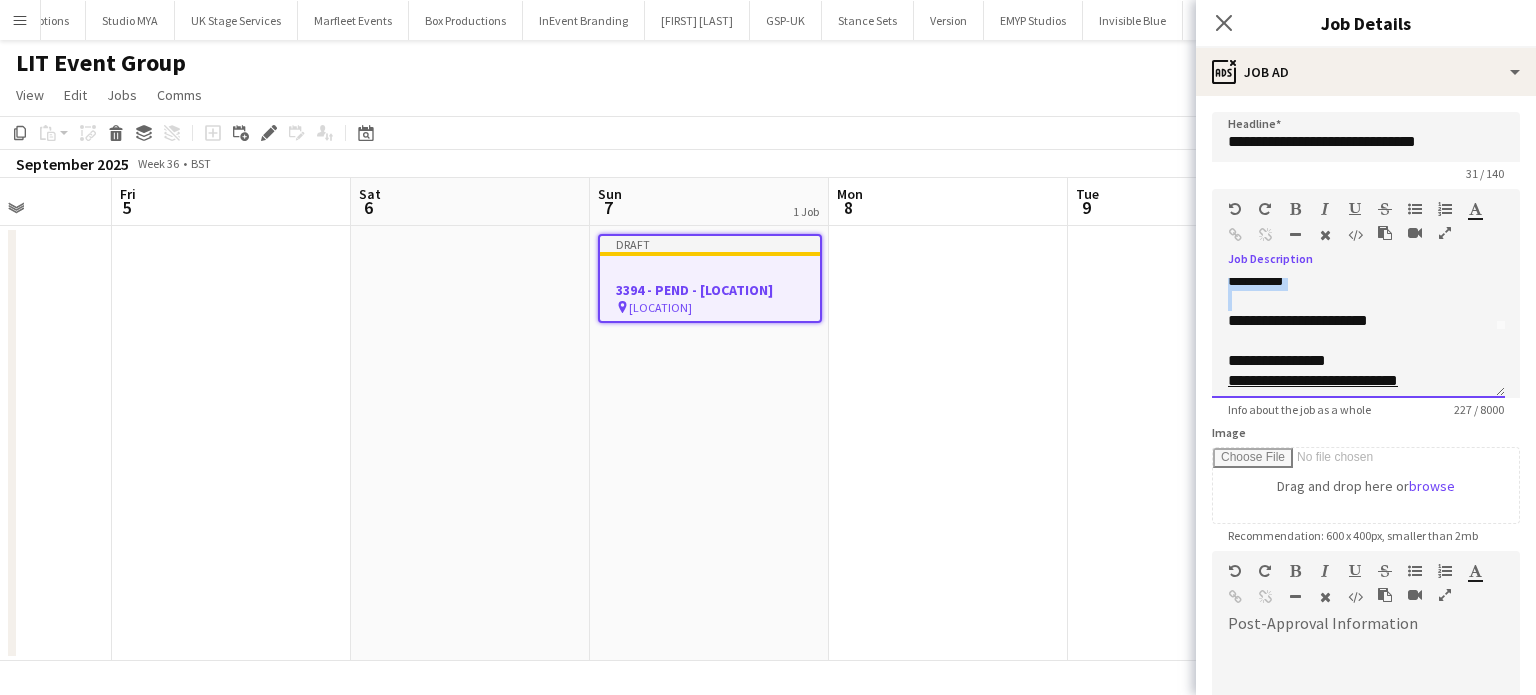click on "*********" at bounding box center [1351, 281] 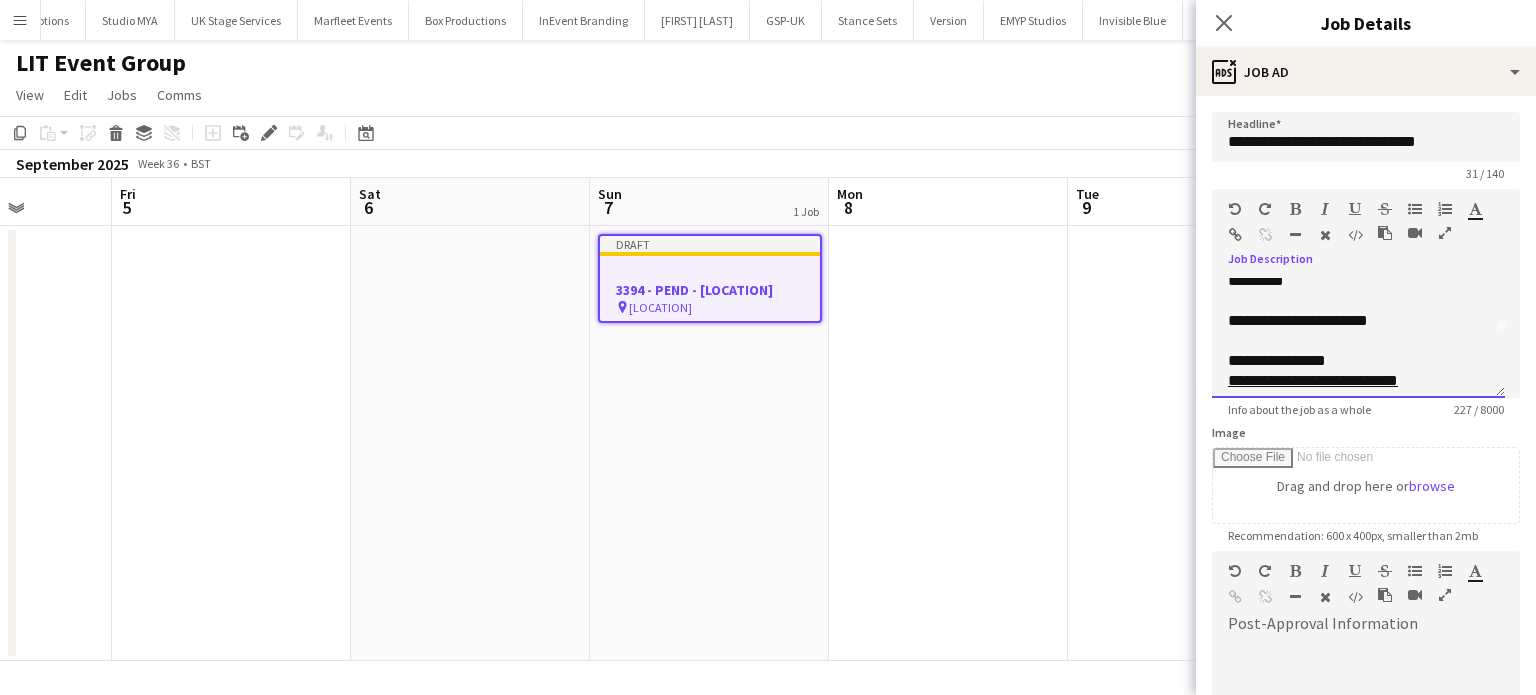 scroll, scrollTop: 60, scrollLeft: 0, axis: vertical 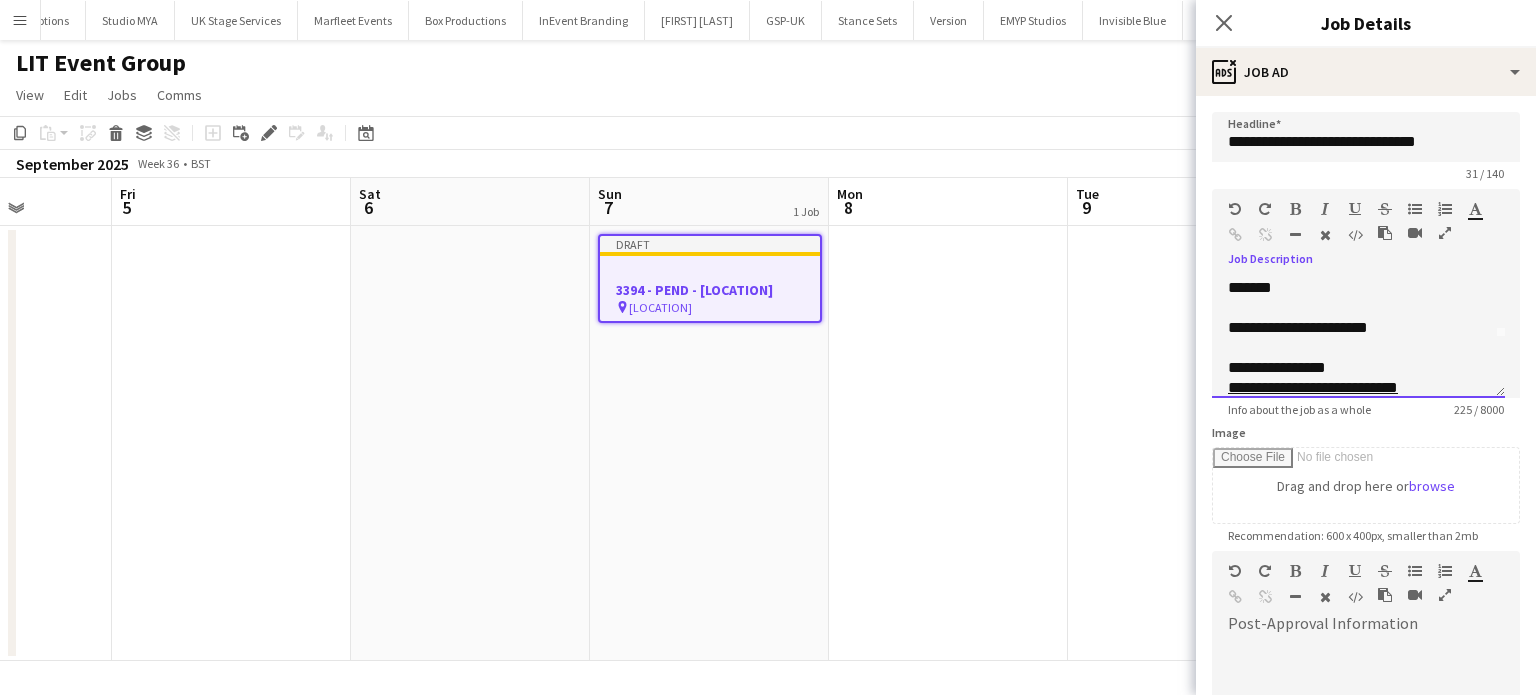 click on "**********" at bounding box center [1351, 328] 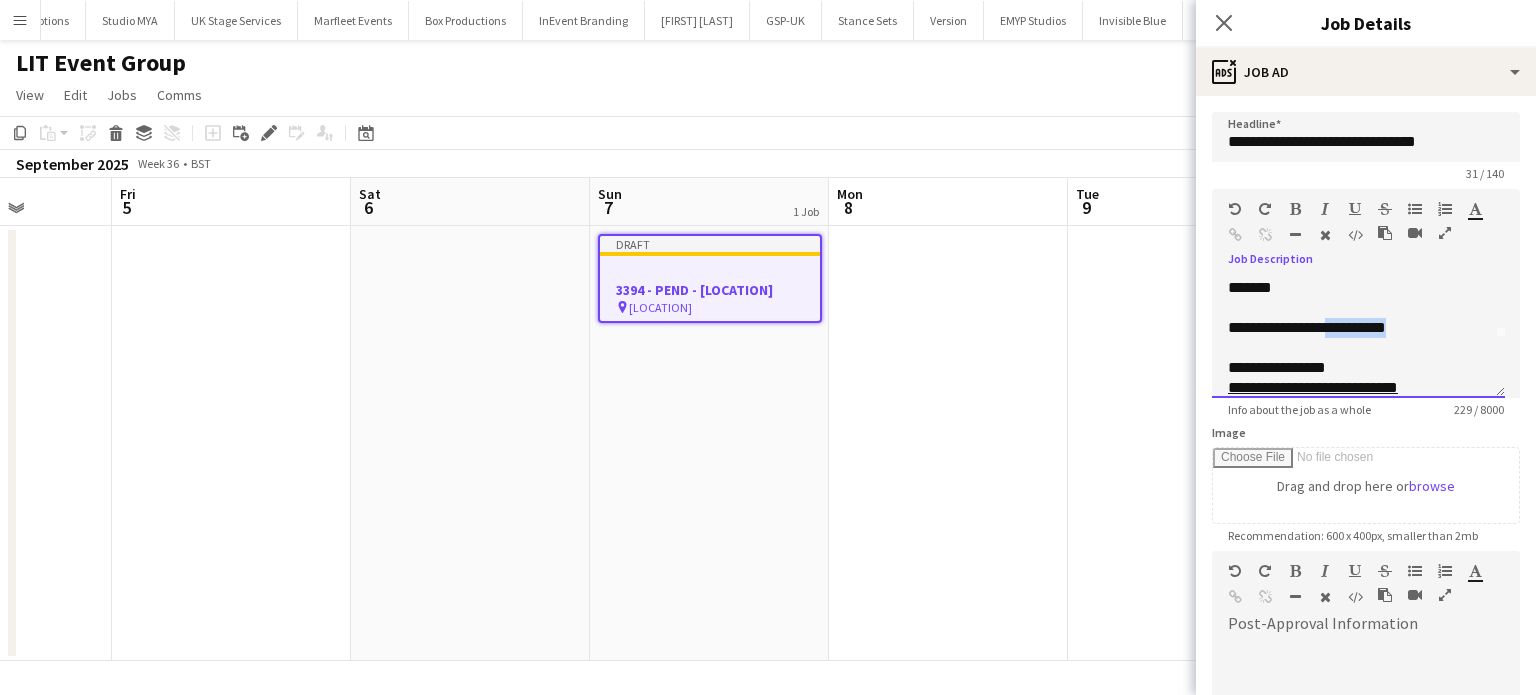 drag, startPoint x: 1420, startPoint y: 325, endPoint x: 1330, endPoint y: 334, distance: 90.44888 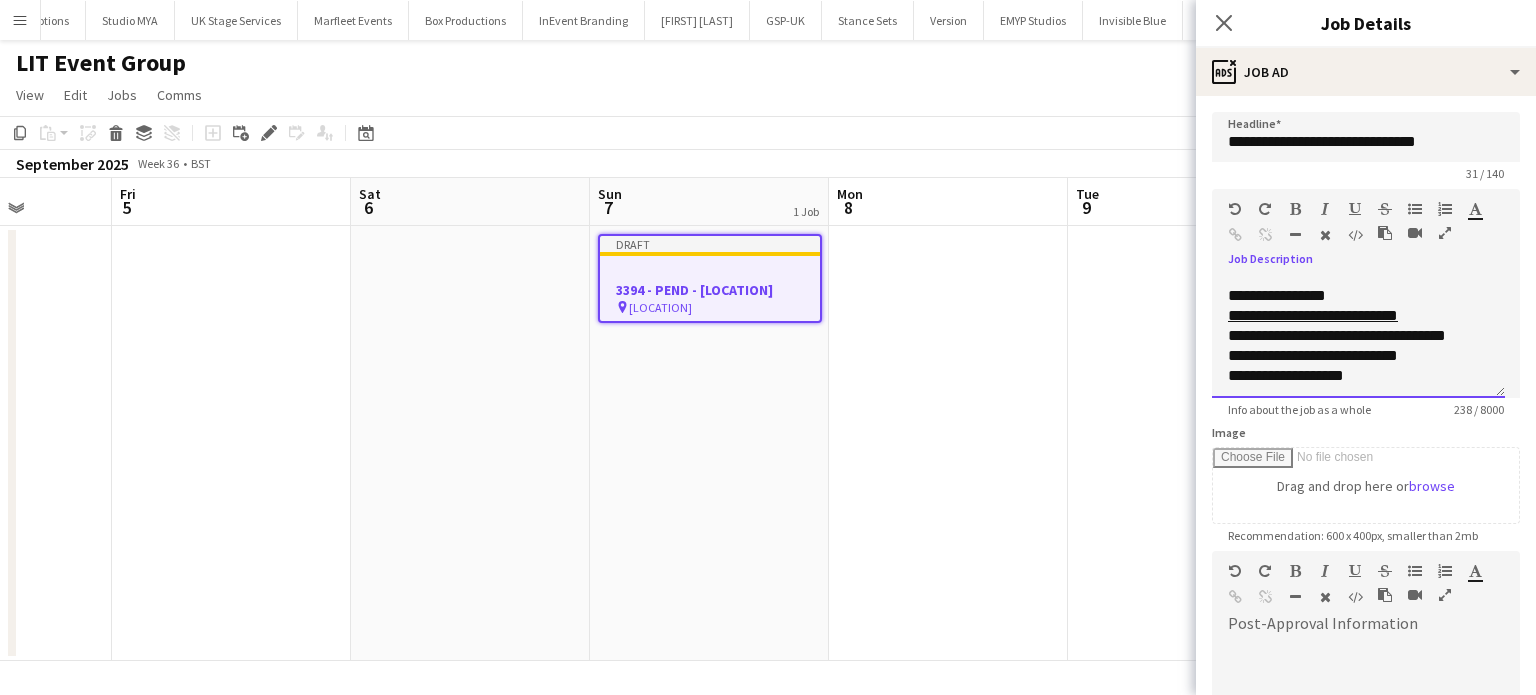 scroll, scrollTop: 136, scrollLeft: 0, axis: vertical 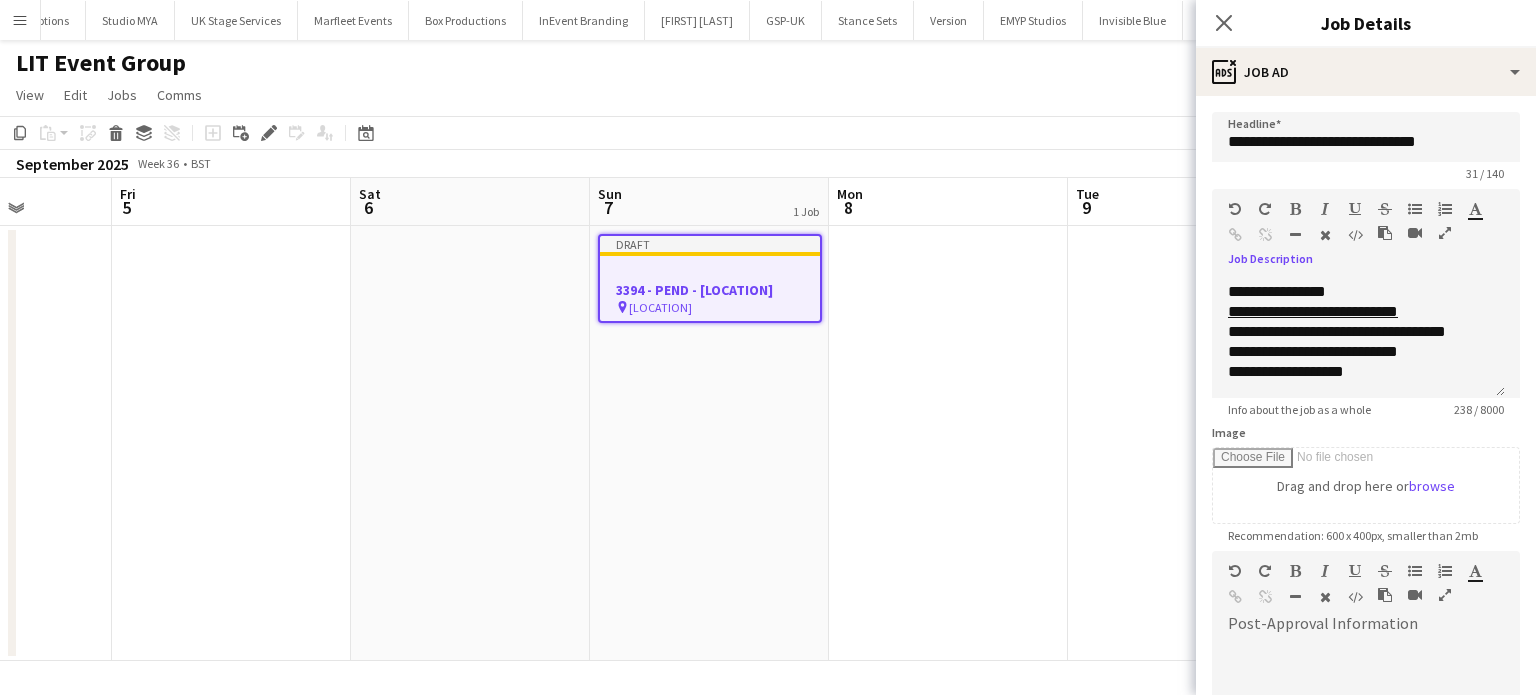click at bounding box center [1366, 693] 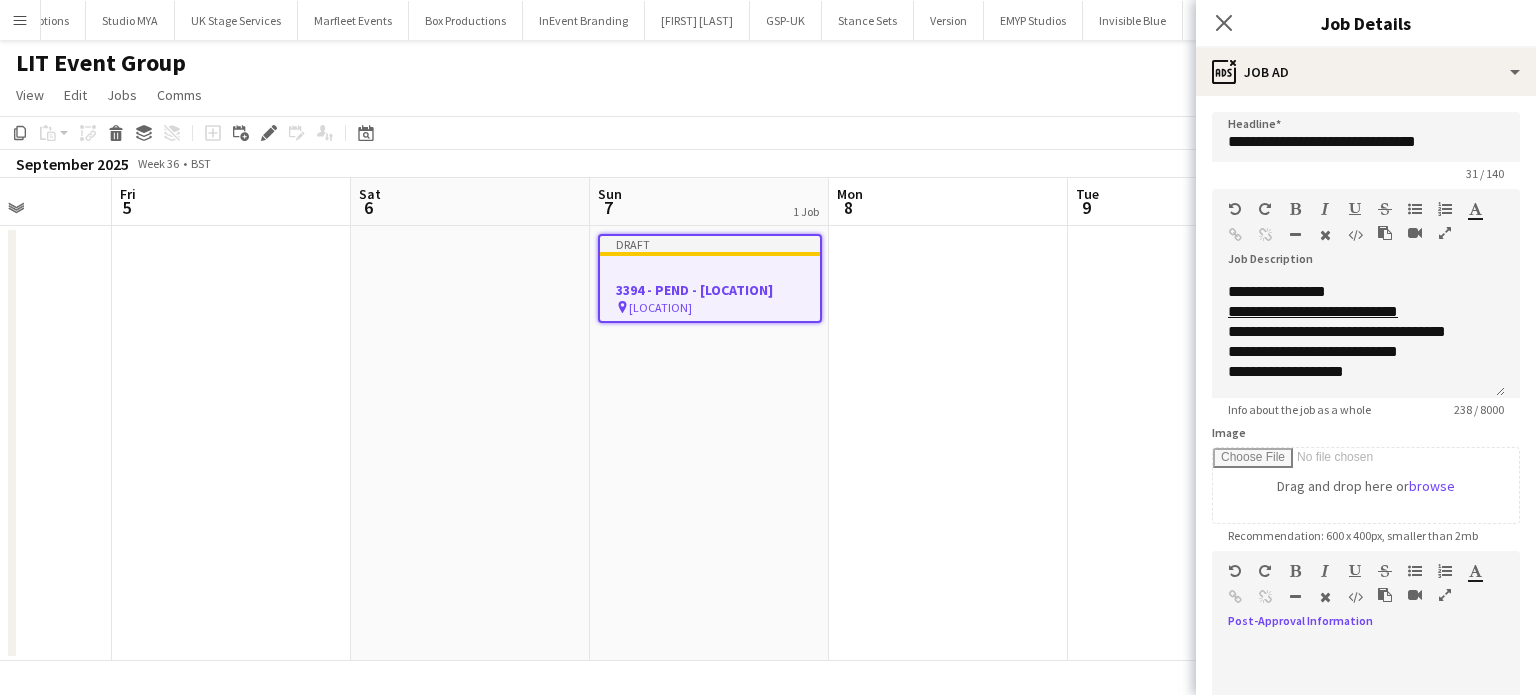 type 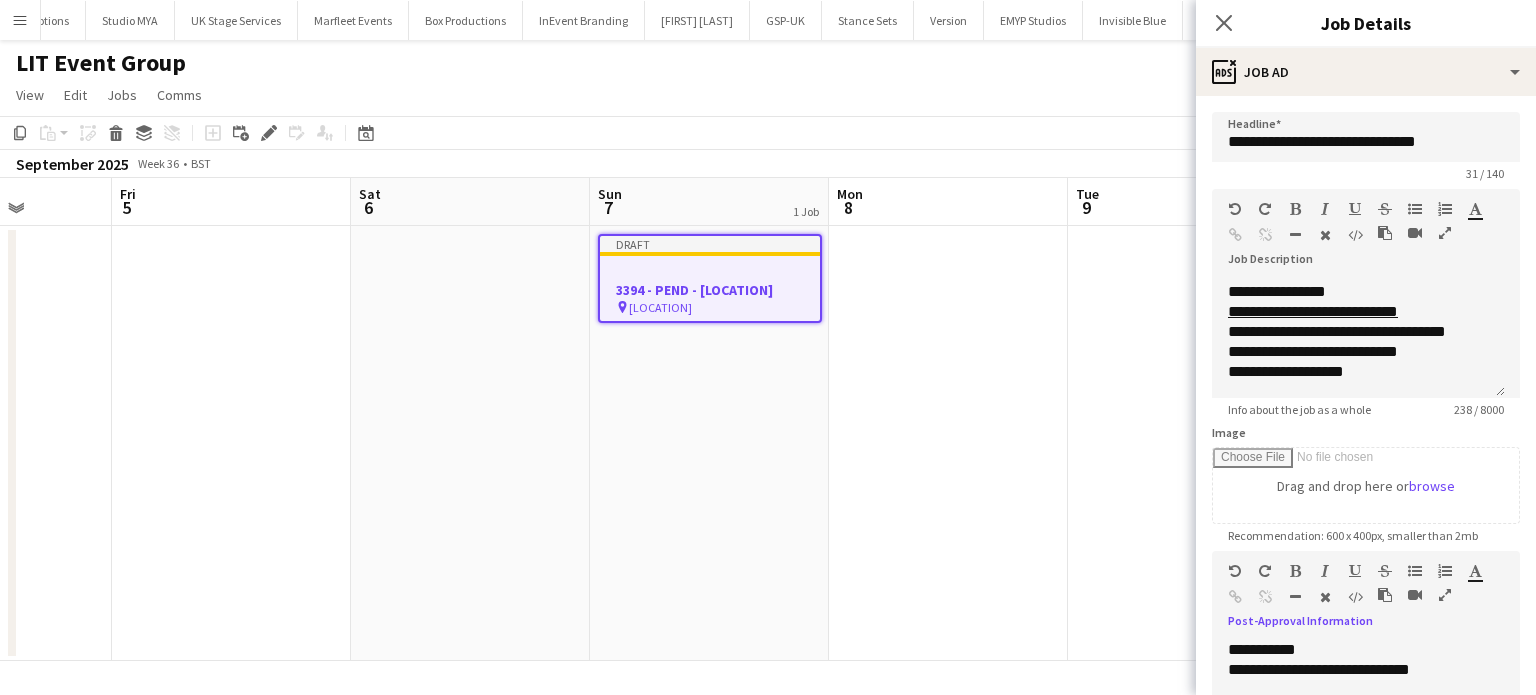 scroll, scrollTop: 4, scrollLeft: 0, axis: vertical 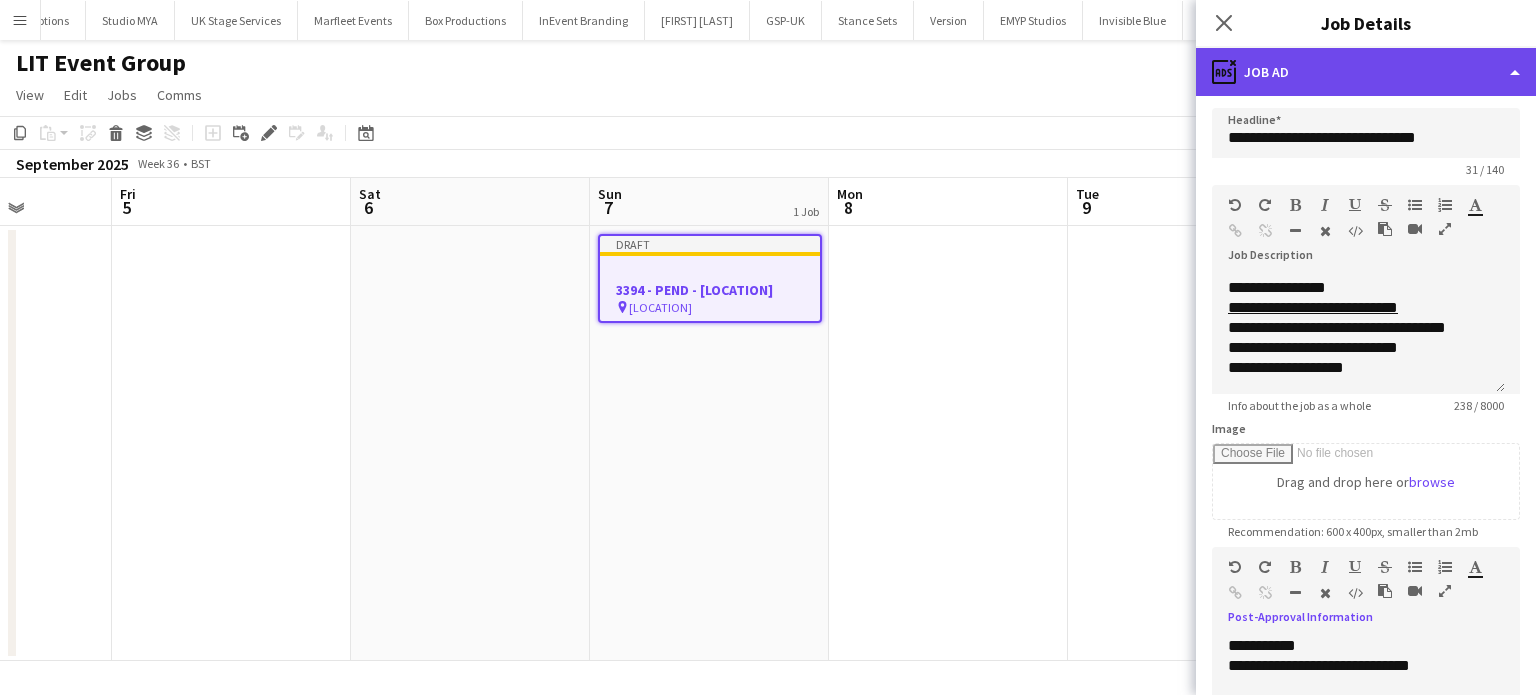 click on "ads-window
Job Ad" 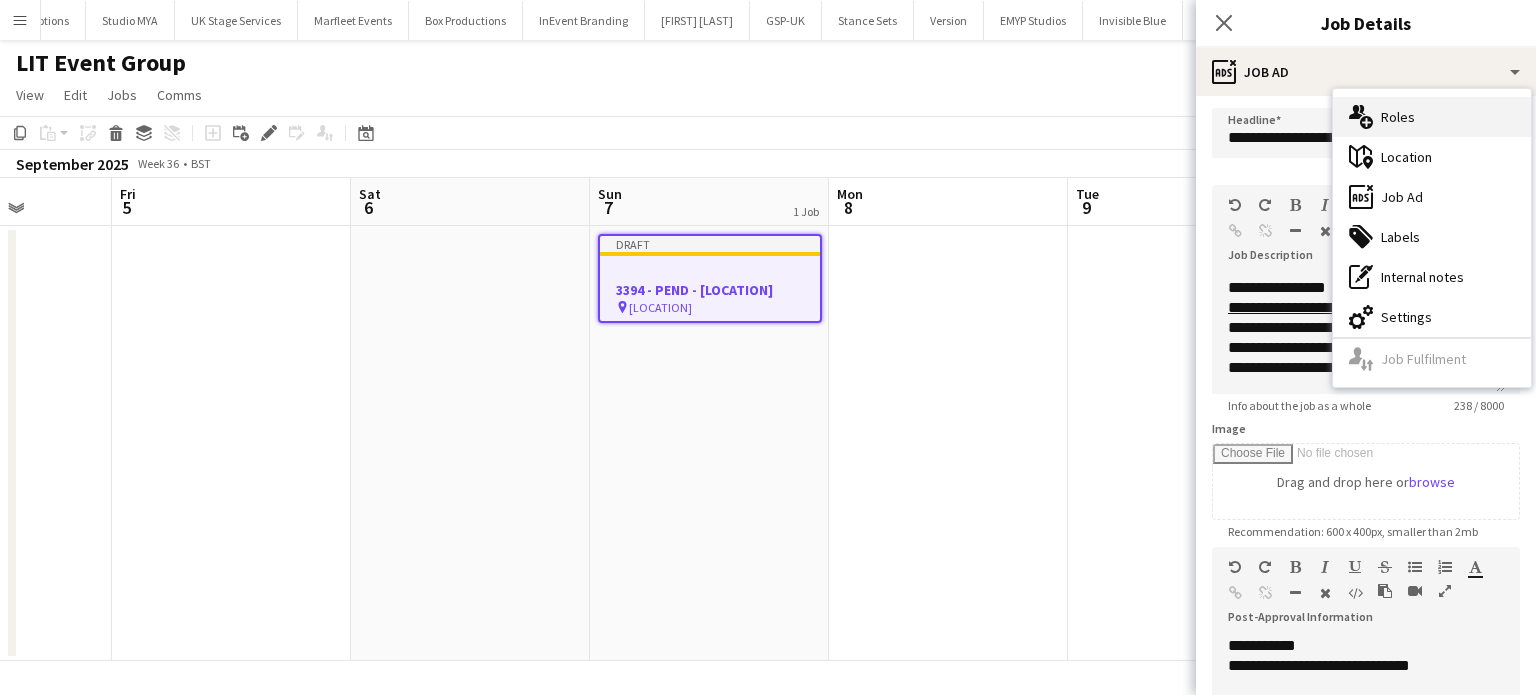 click on "multiple-users-add
Roles" at bounding box center (1432, 117) 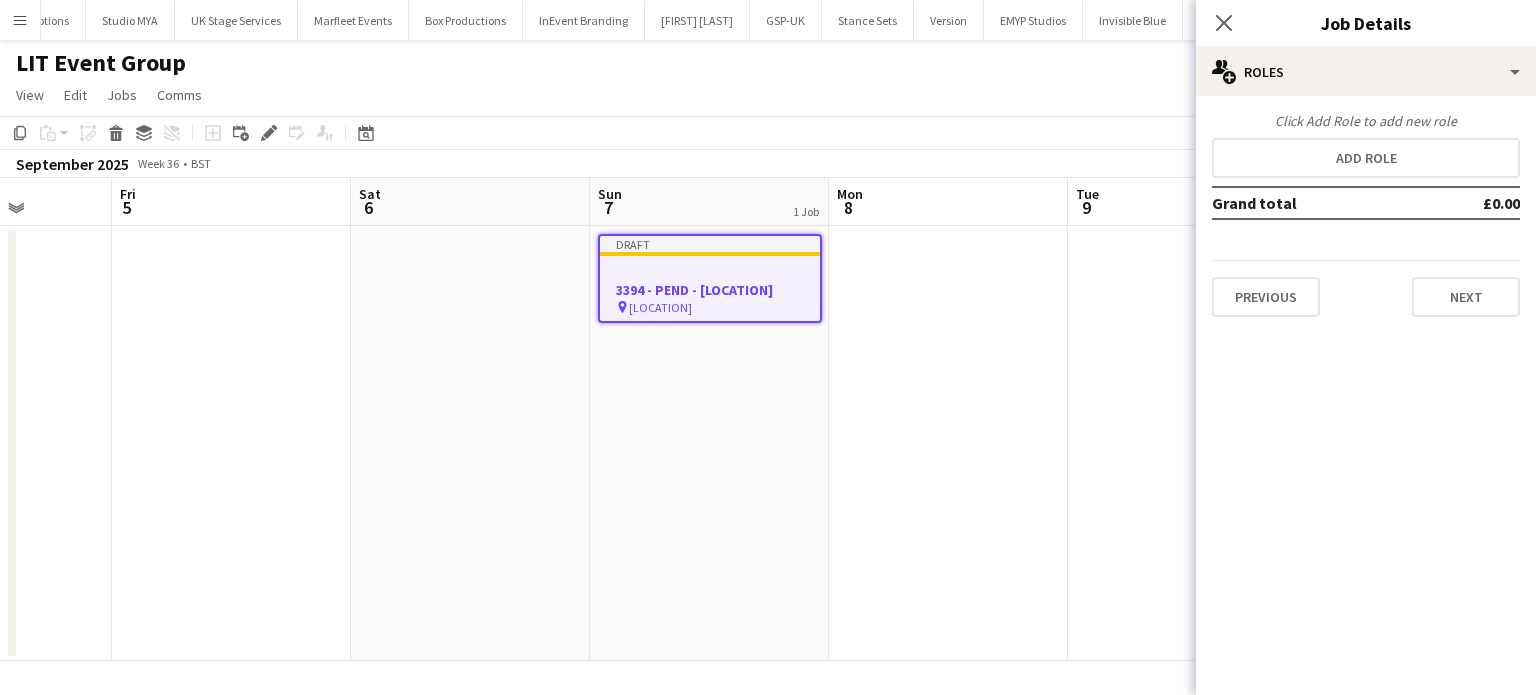 scroll, scrollTop: 0, scrollLeft: 0, axis: both 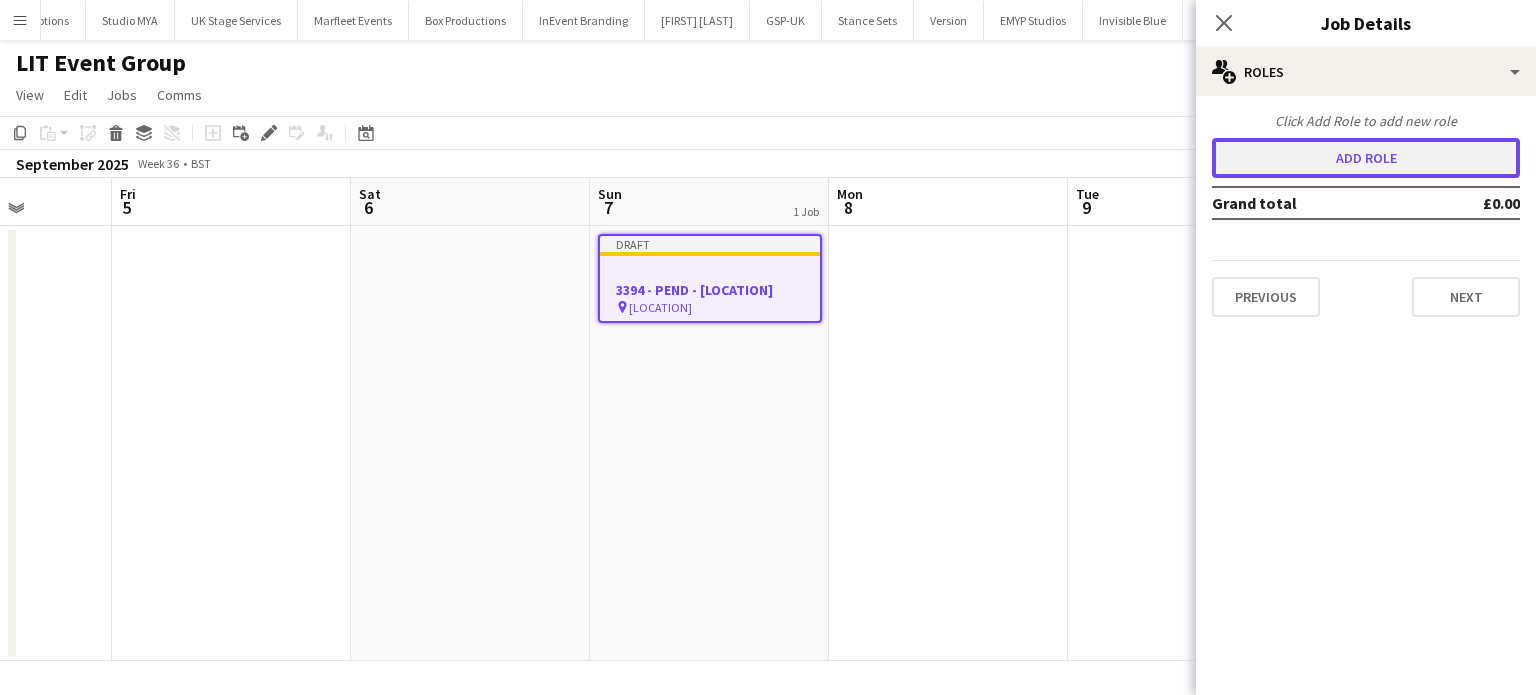 click on "Add role" at bounding box center (1366, 158) 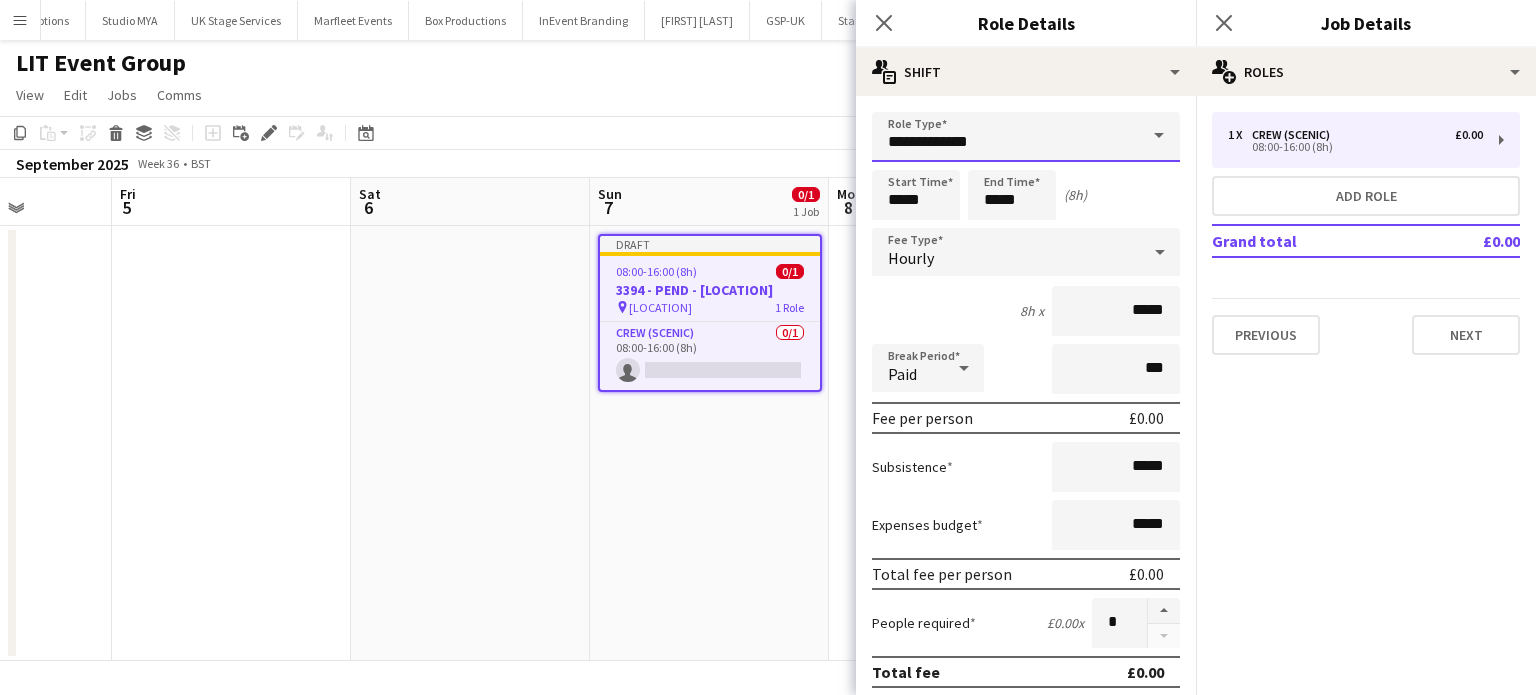 click on "**********" at bounding box center (1026, 137) 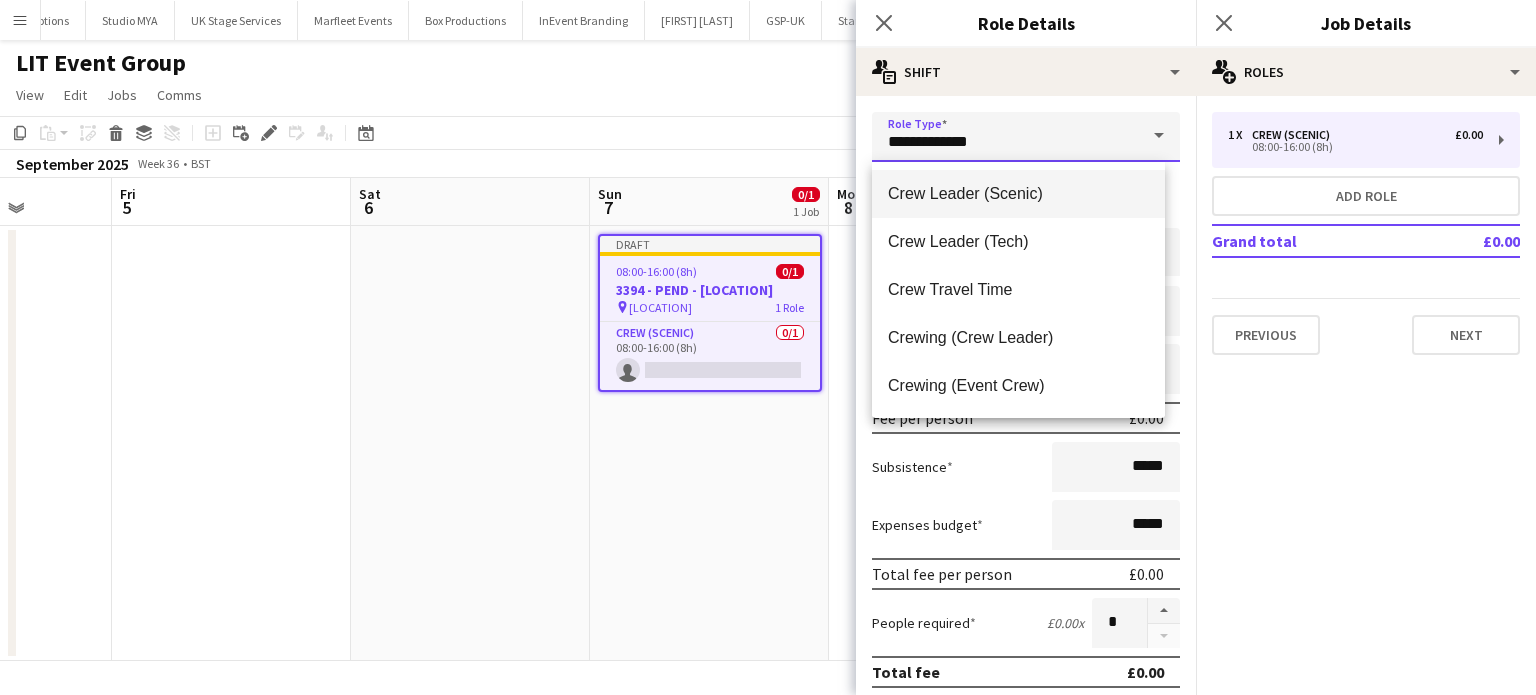 scroll, scrollTop: 107, scrollLeft: 0, axis: vertical 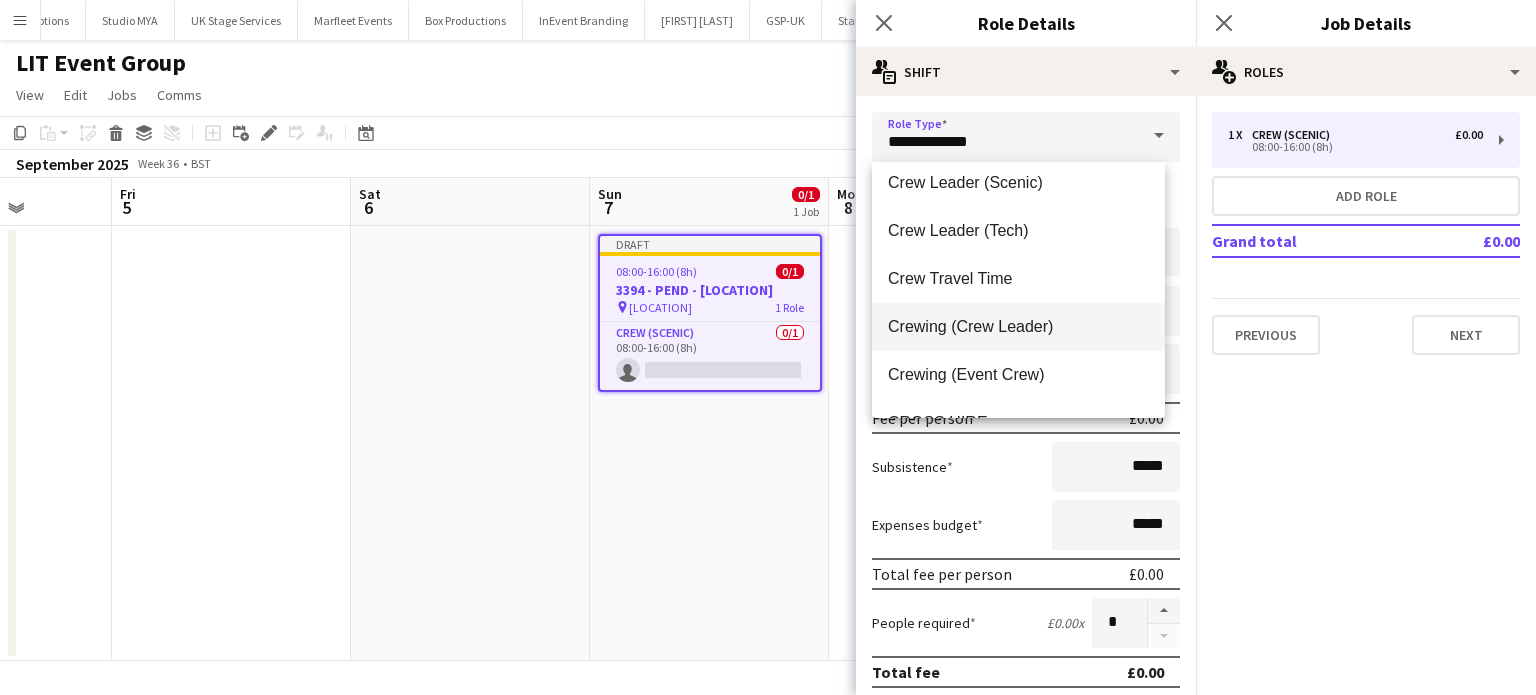 click on "Crewing (Crew Leader)" at bounding box center [1018, 326] 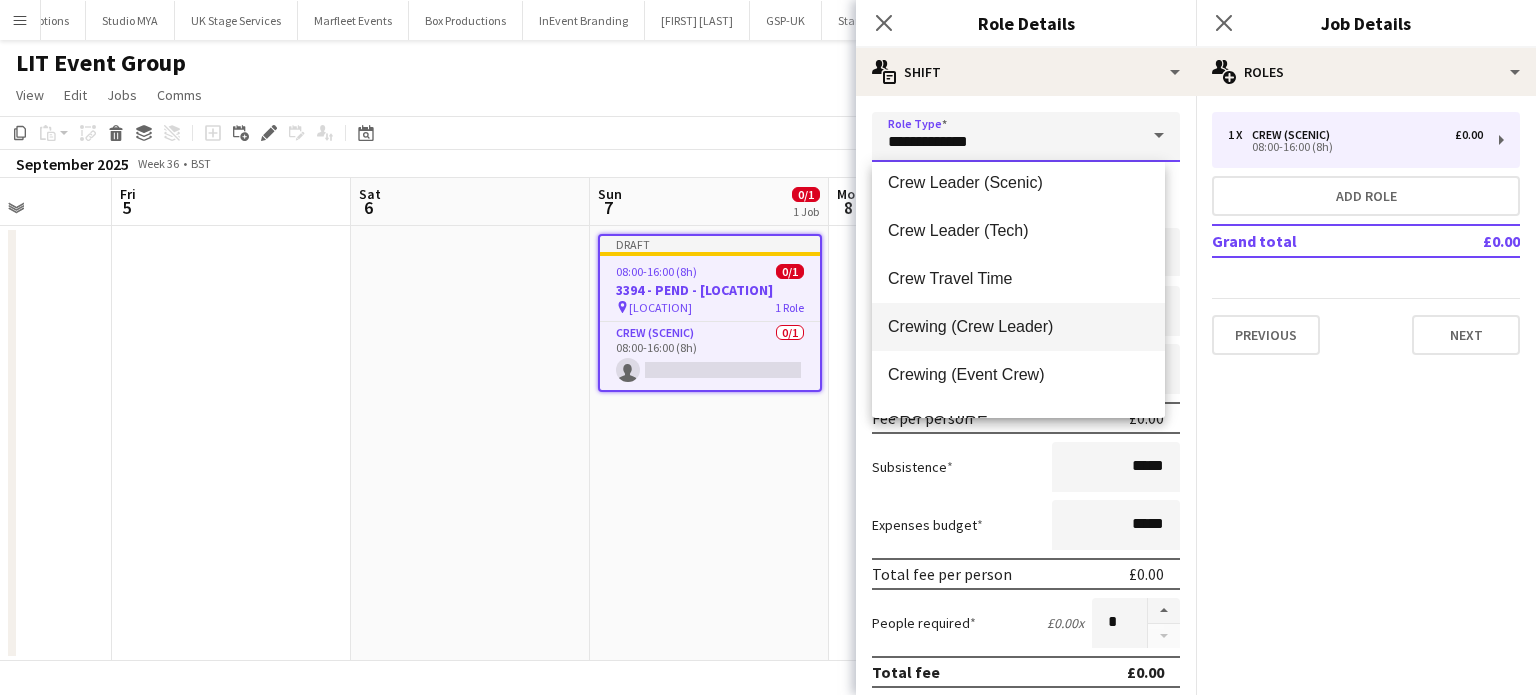type on "**********" 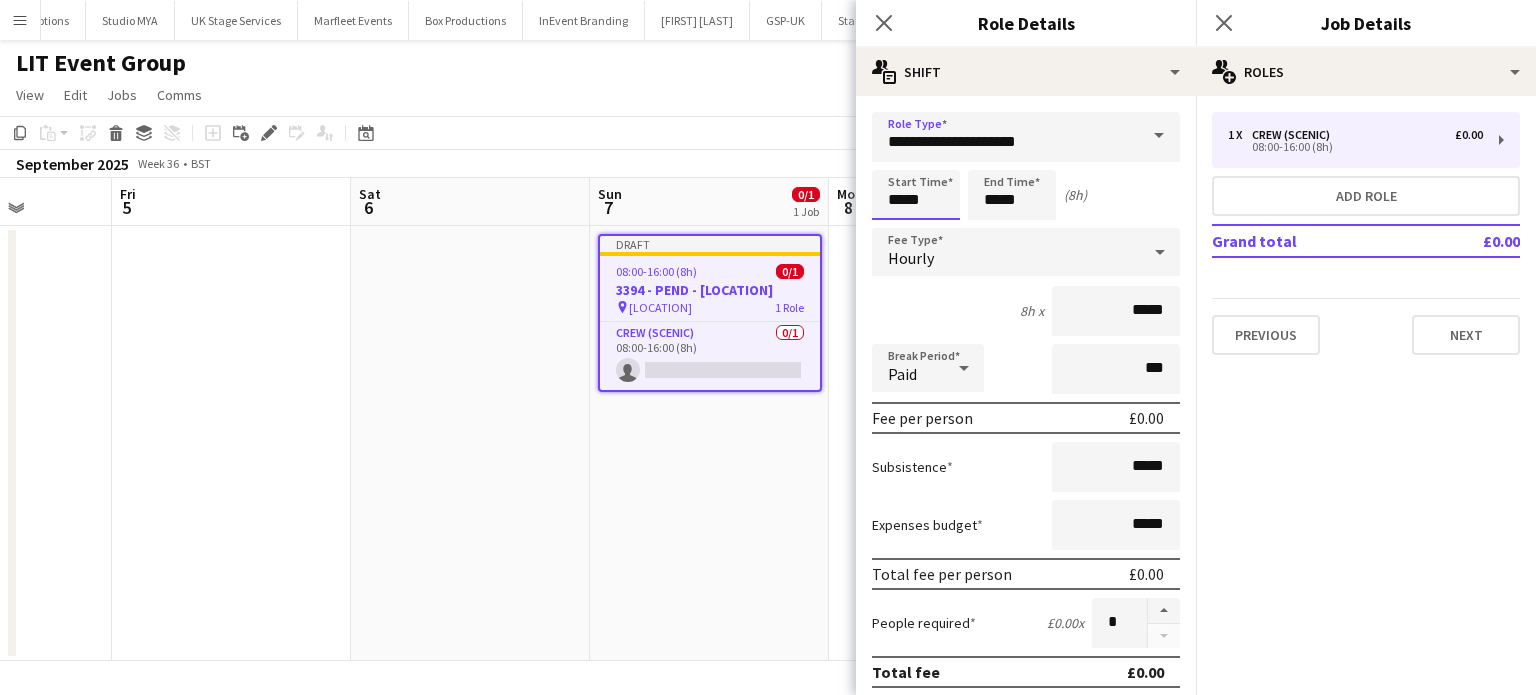 click on "*****" at bounding box center [916, 195] 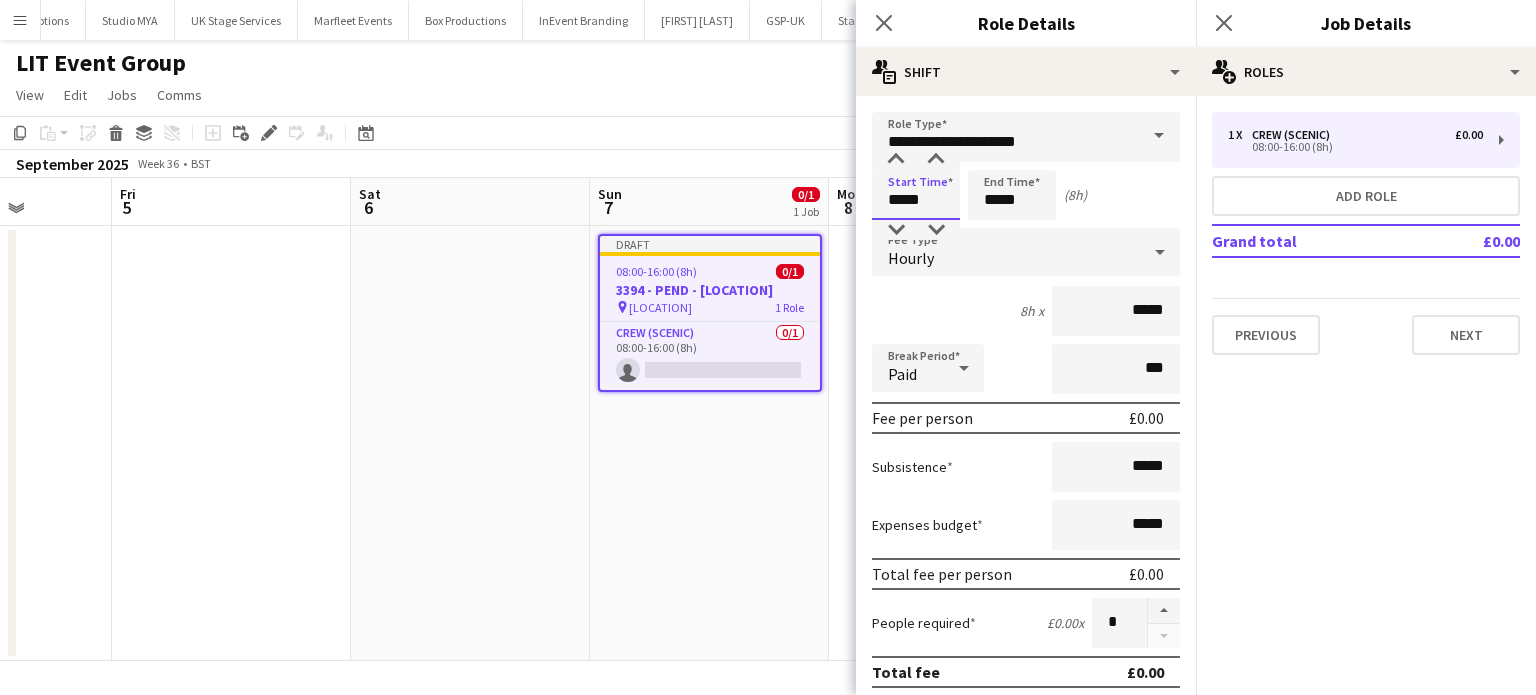 click on "*****" at bounding box center (916, 195) 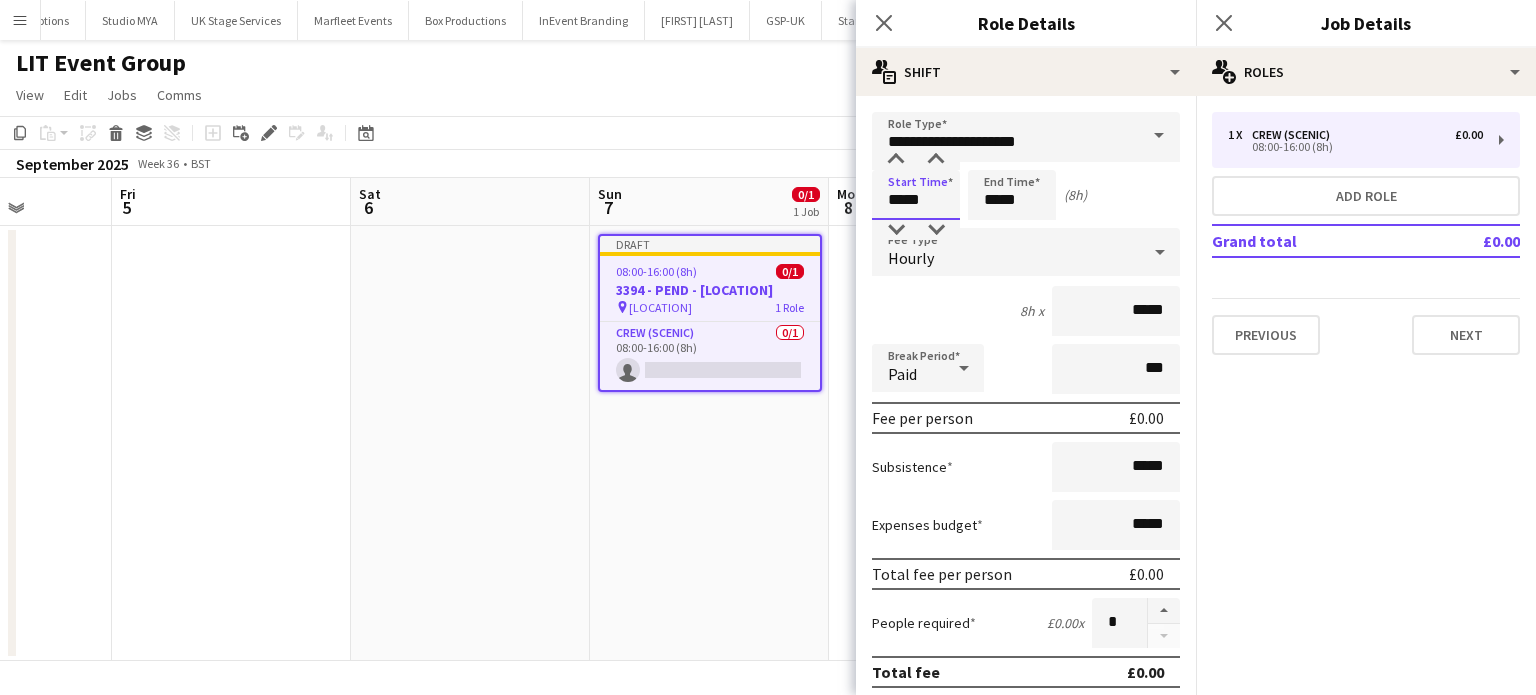 click on "*****" at bounding box center (916, 195) 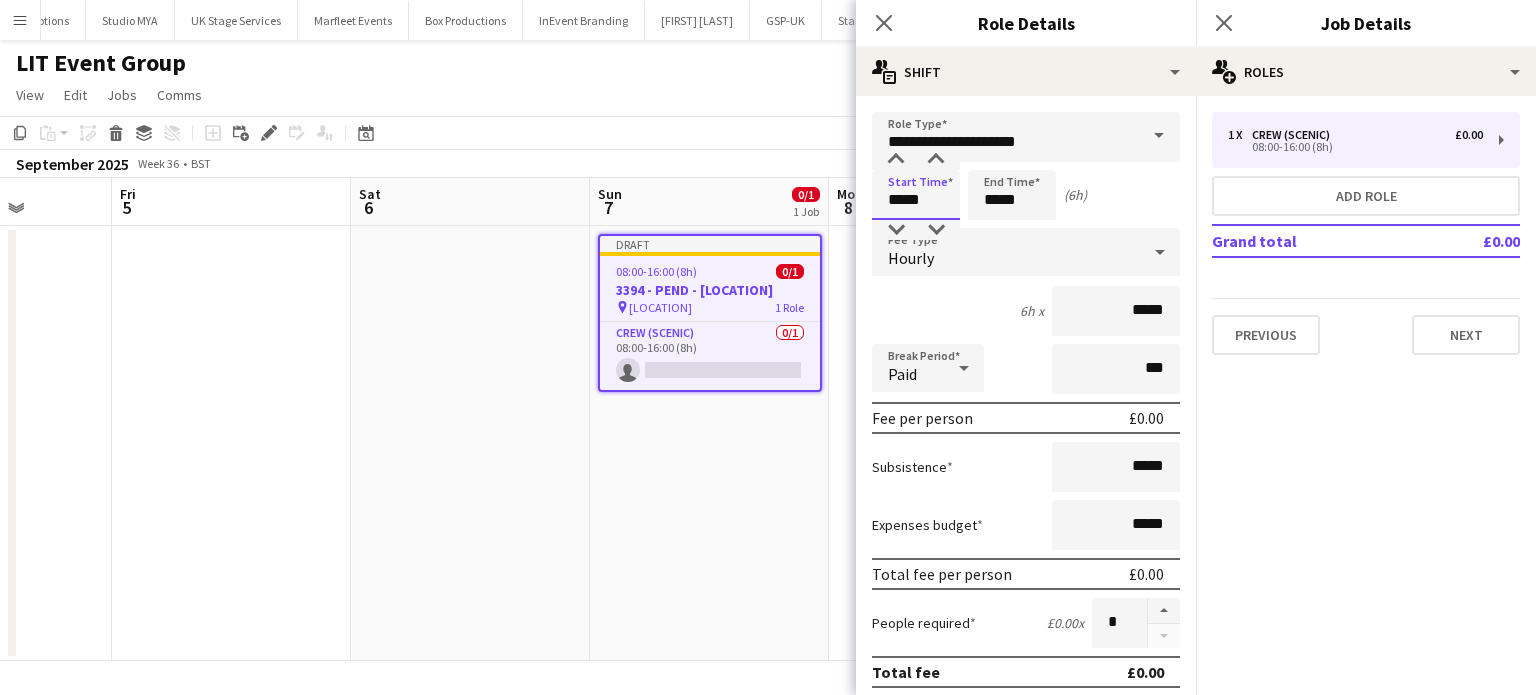 type on "*****" 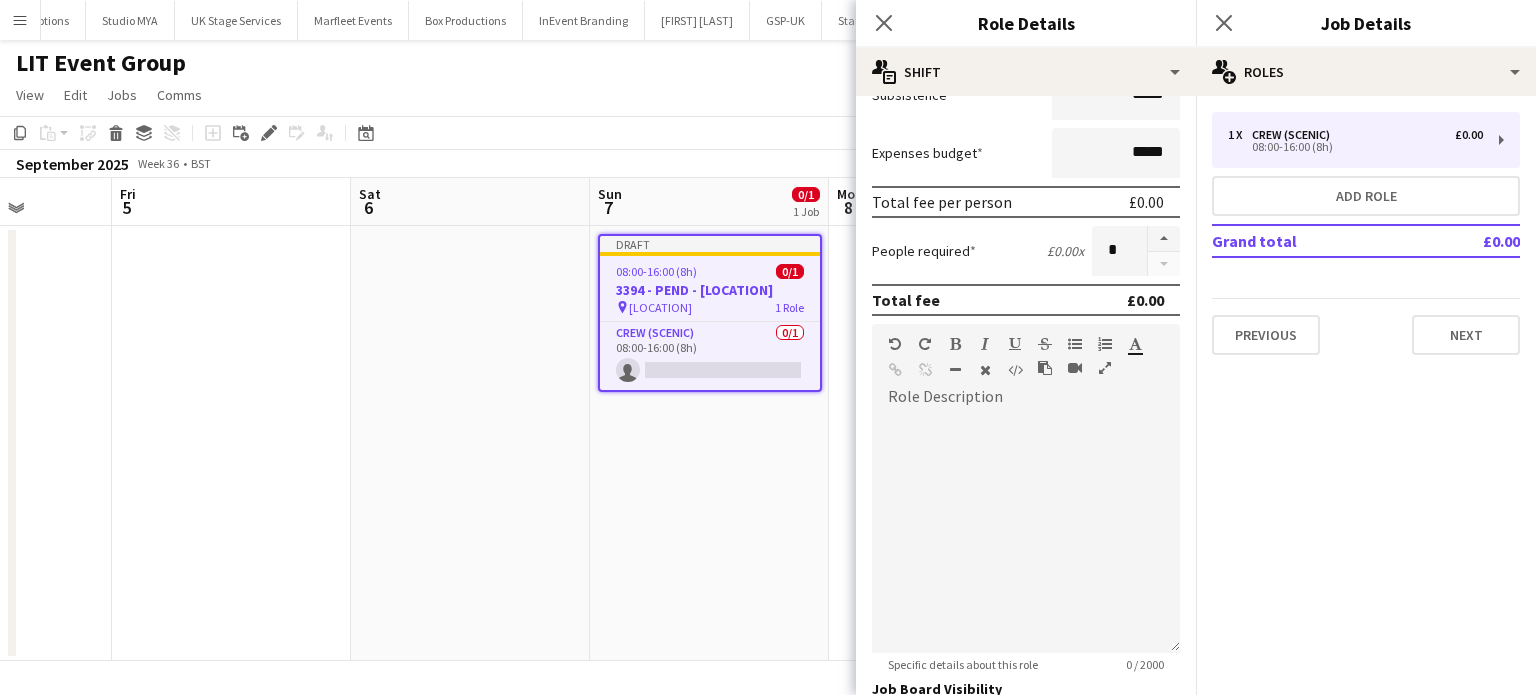 scroll, scrollTop: 374, scrollLeft: 0, axis: vertical 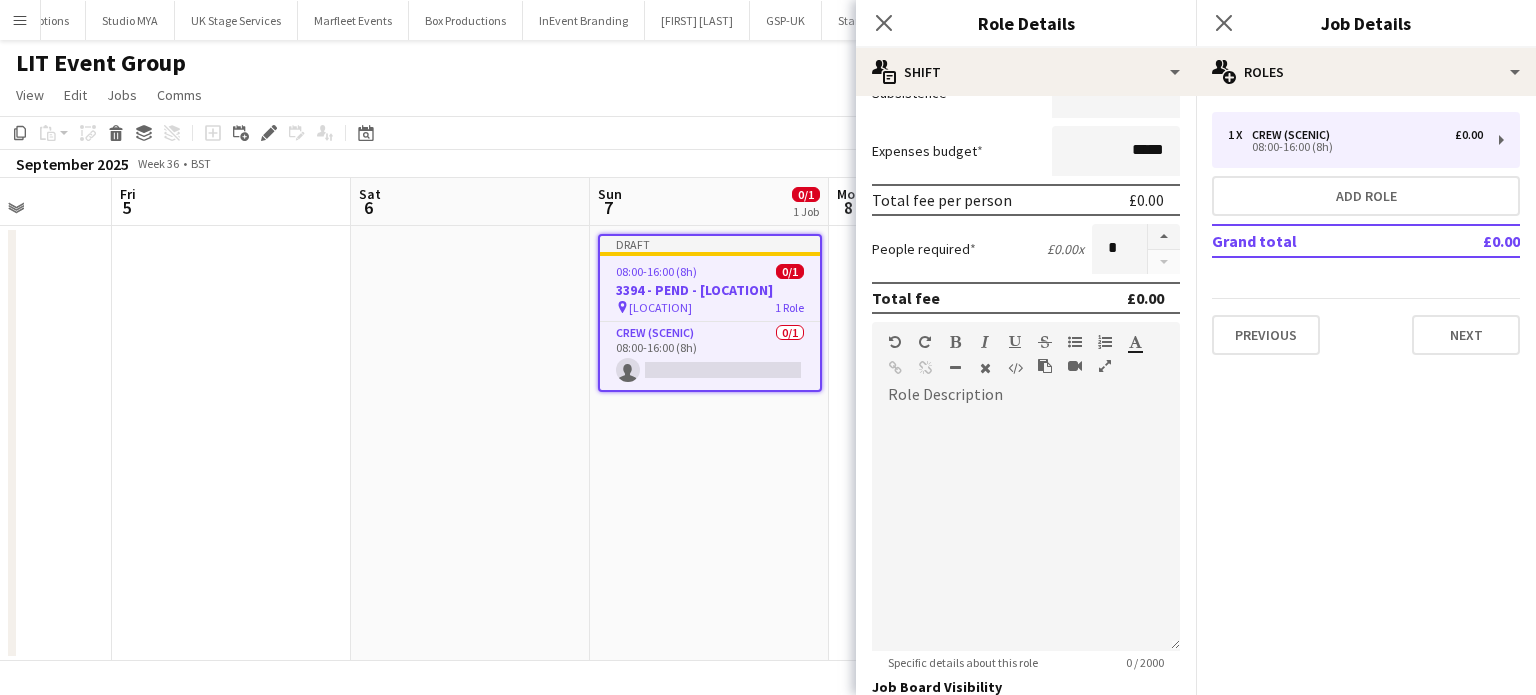 type on "*****" 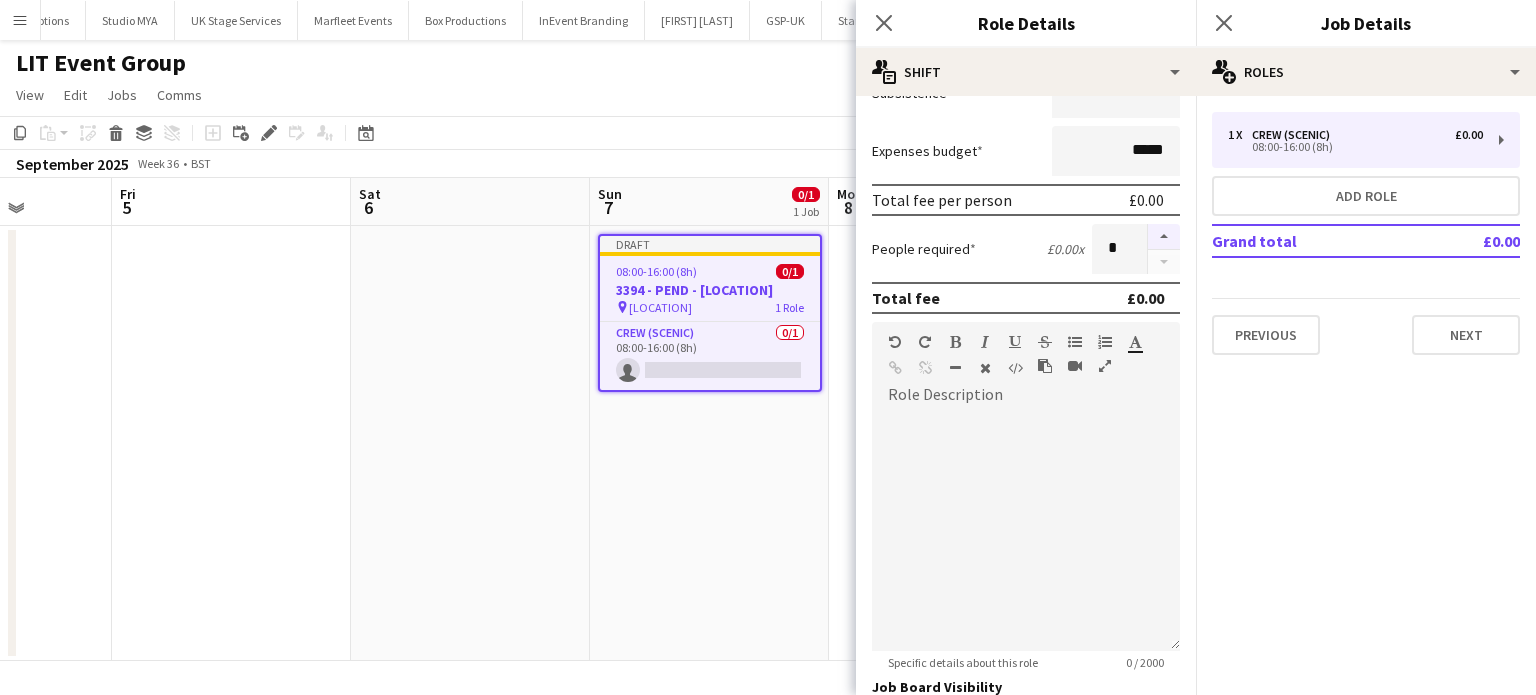 drag, startPoint x: 999, startPoint y: 288, endPoint x: 1141, endPoint y: 237, distance: 150.88075 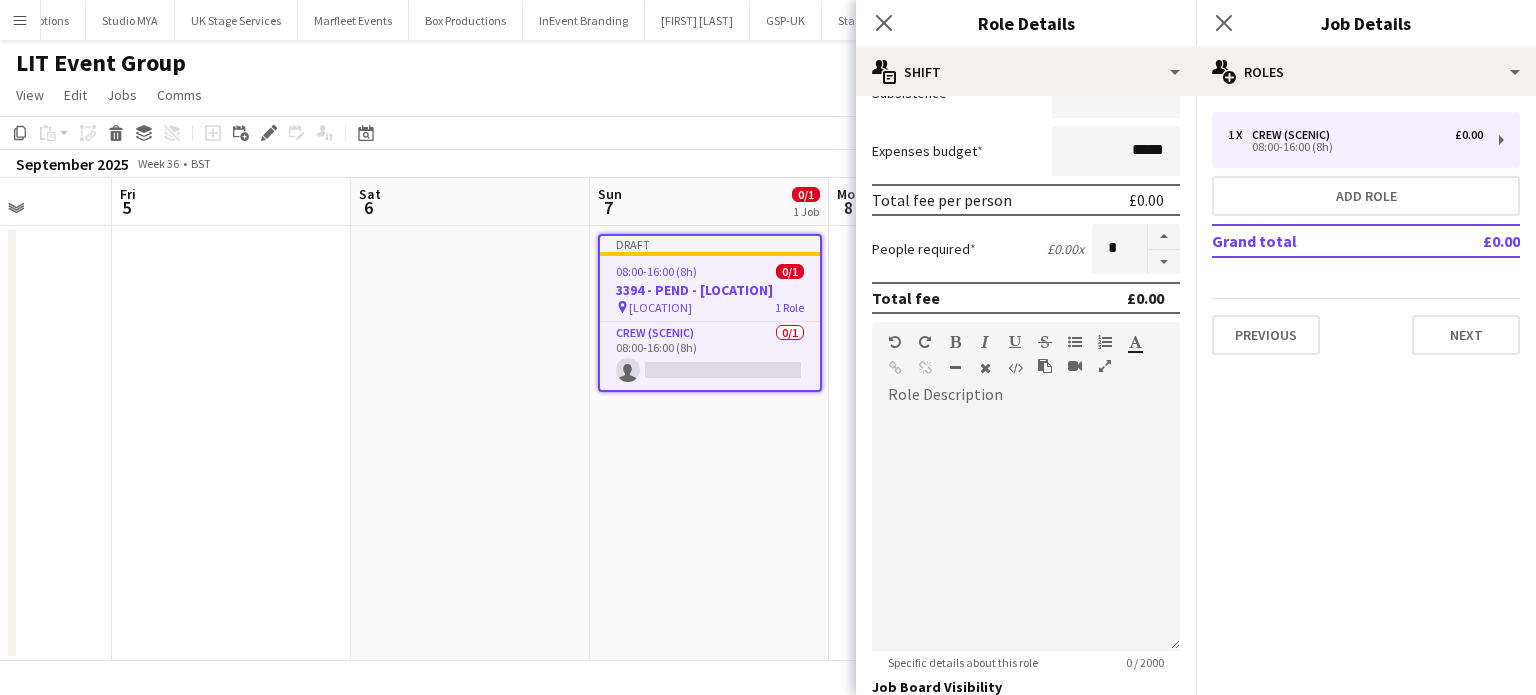 scroll, scrollTop: 0, scrollLeft: 0, axis: both 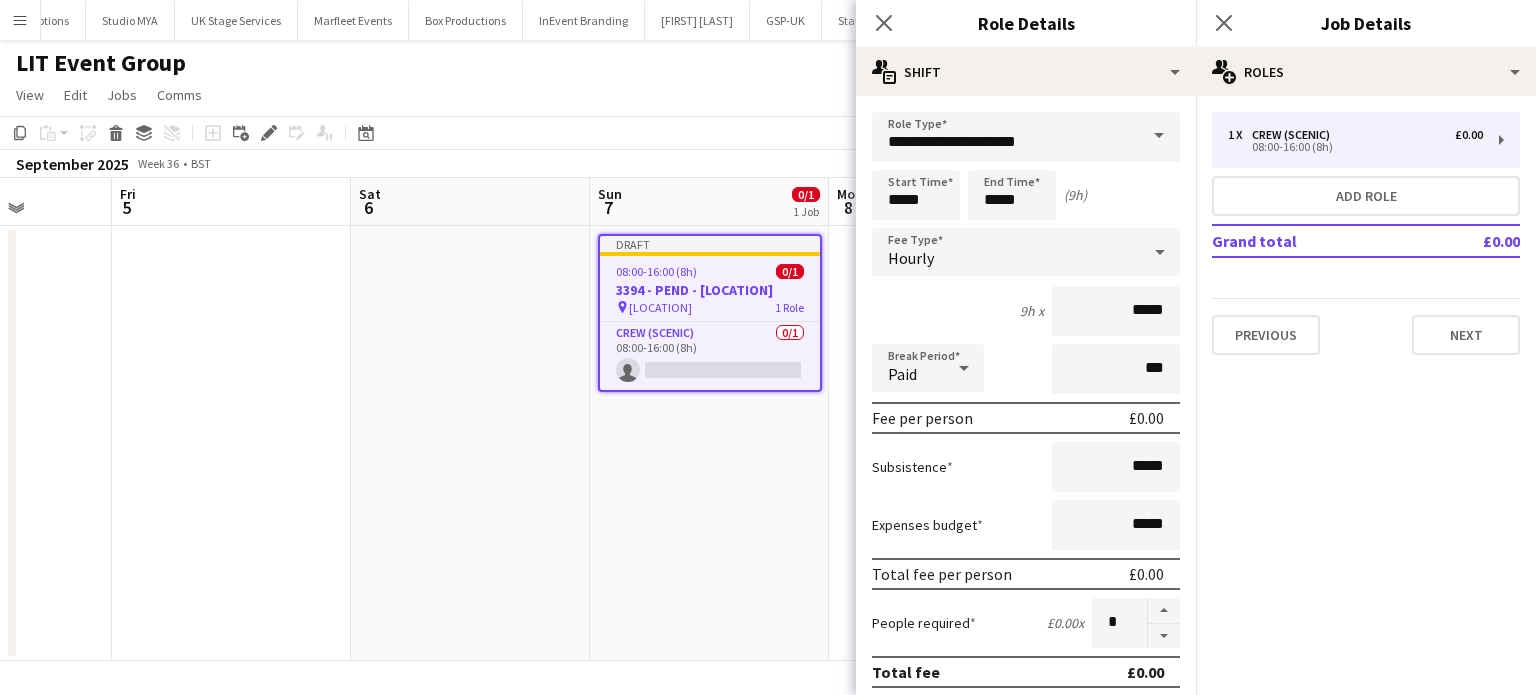 click on "Draft   08:00-16:00 (8h)    0/1   3394 - PEND - Parliament Square
pin
Parliament Square   1 Role   Crew (Scenic)   0/1   08:00-16:00 (8h)
single-neutral-actions" at bounding box center (709, 443) 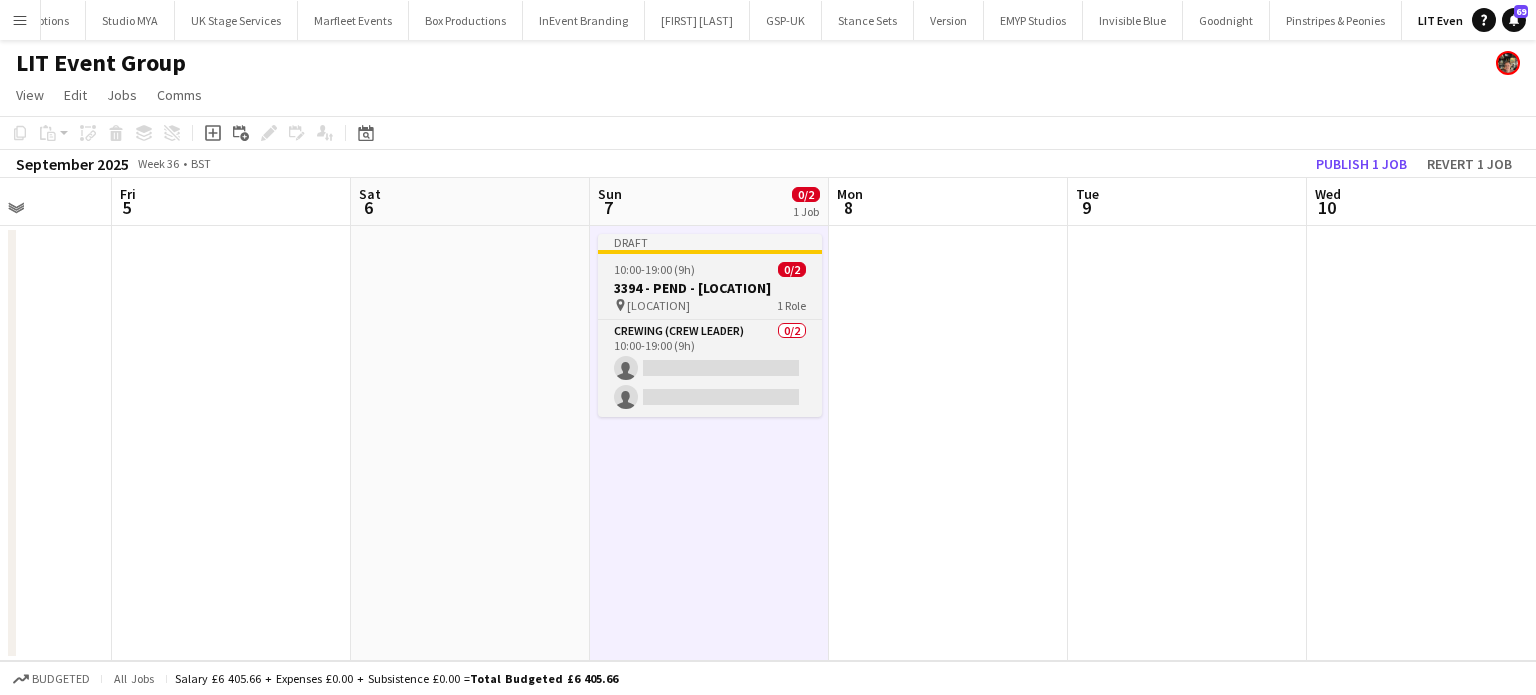 click on "10:00-19:00 (9h)    0/2" at bounding box center [710, 269] 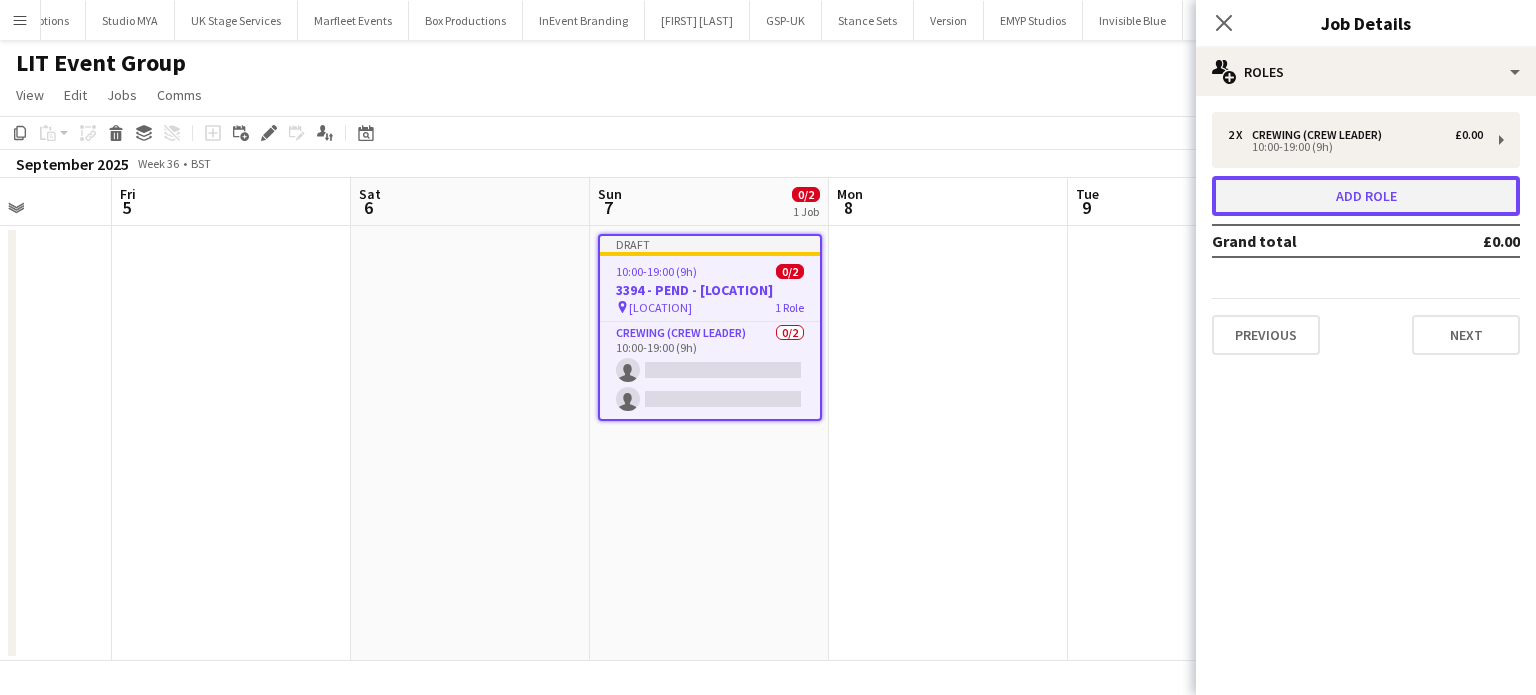 click on "Add role" at bounding box center [1366, 196] 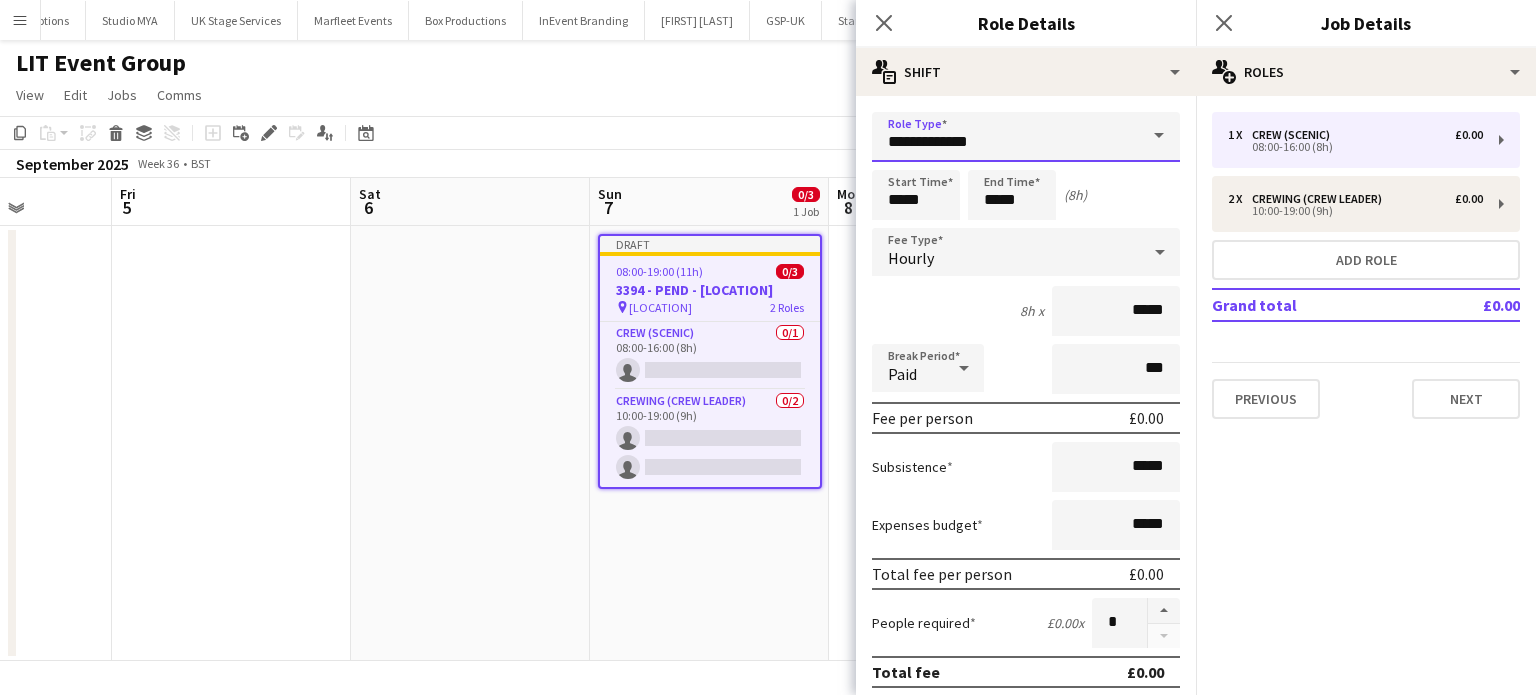 click on "**********" at bounding box center [1026, 137] 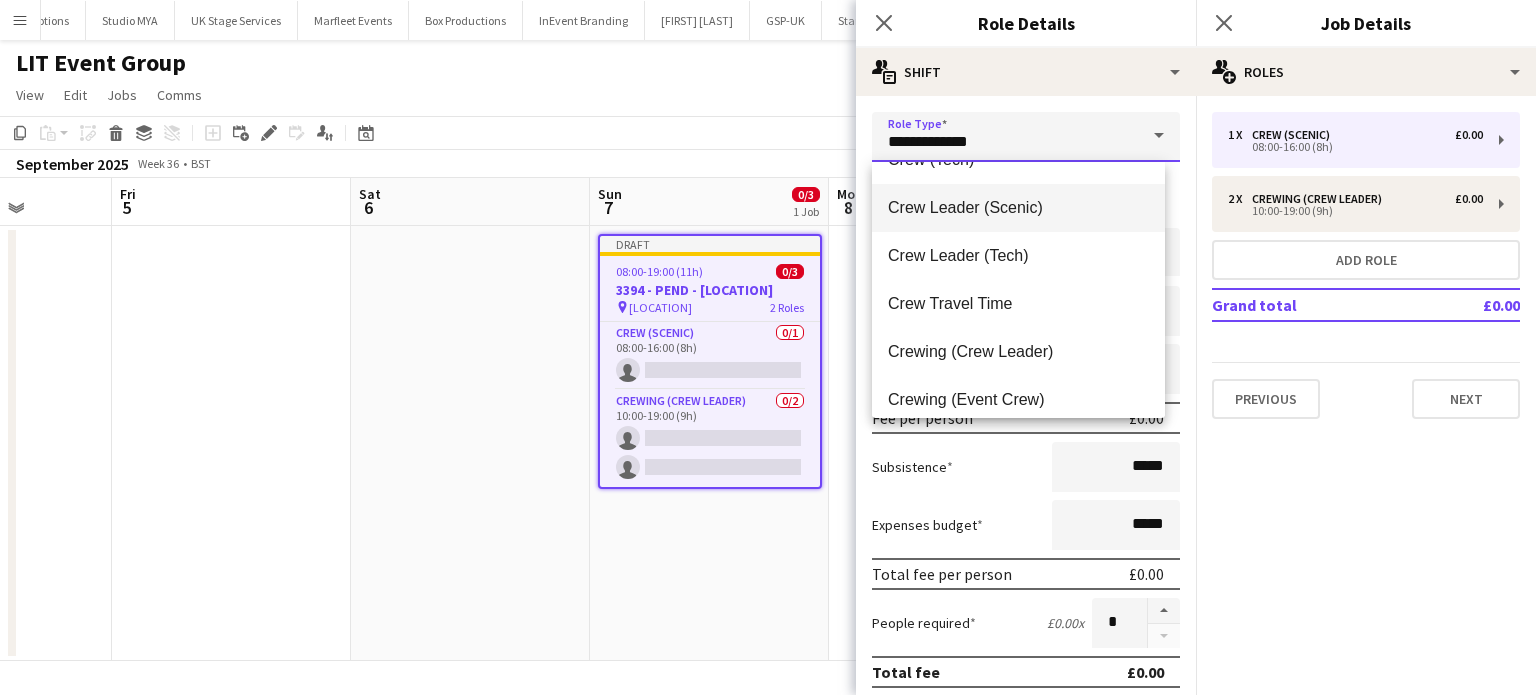scroll, scrollTop: 83, scrollLeft: 0, axis: vertical 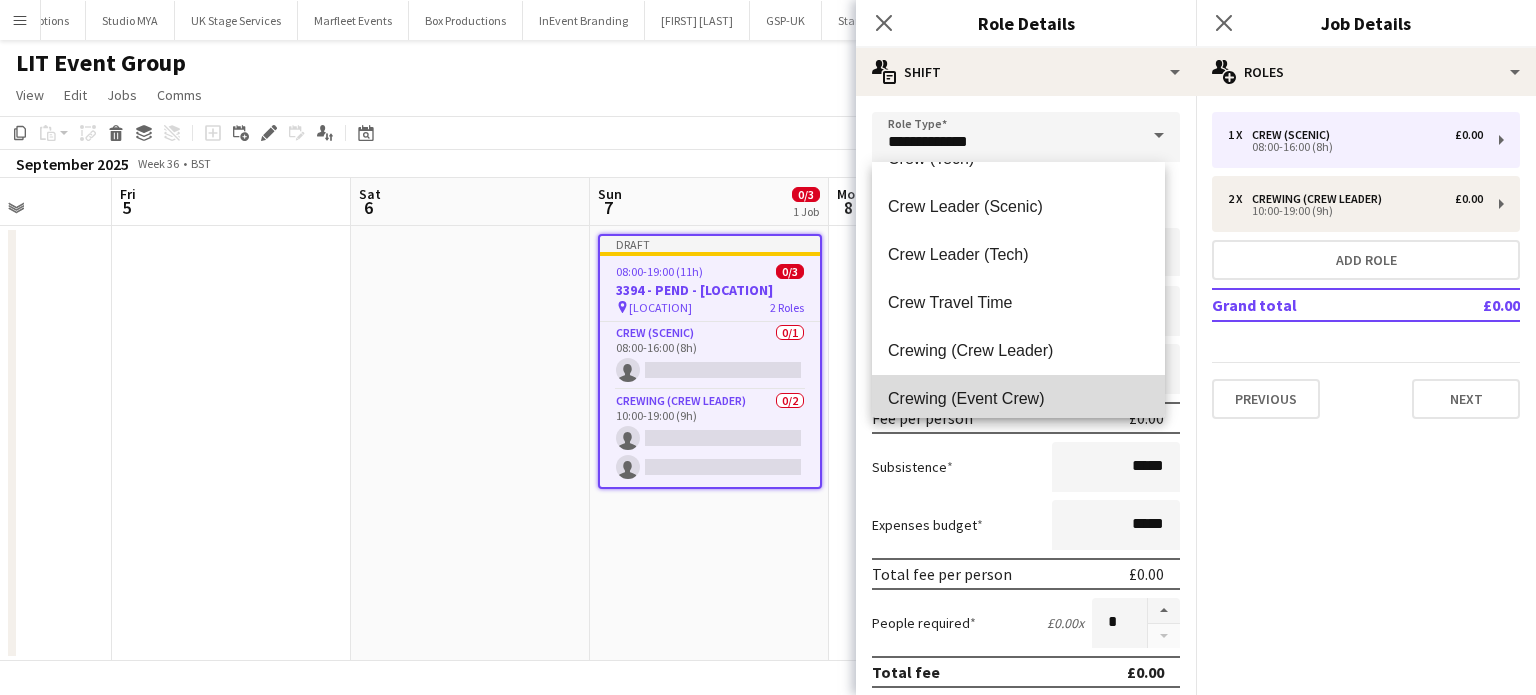 click on "Crewing (Event Crew)" at bounding box center (1018, 398) 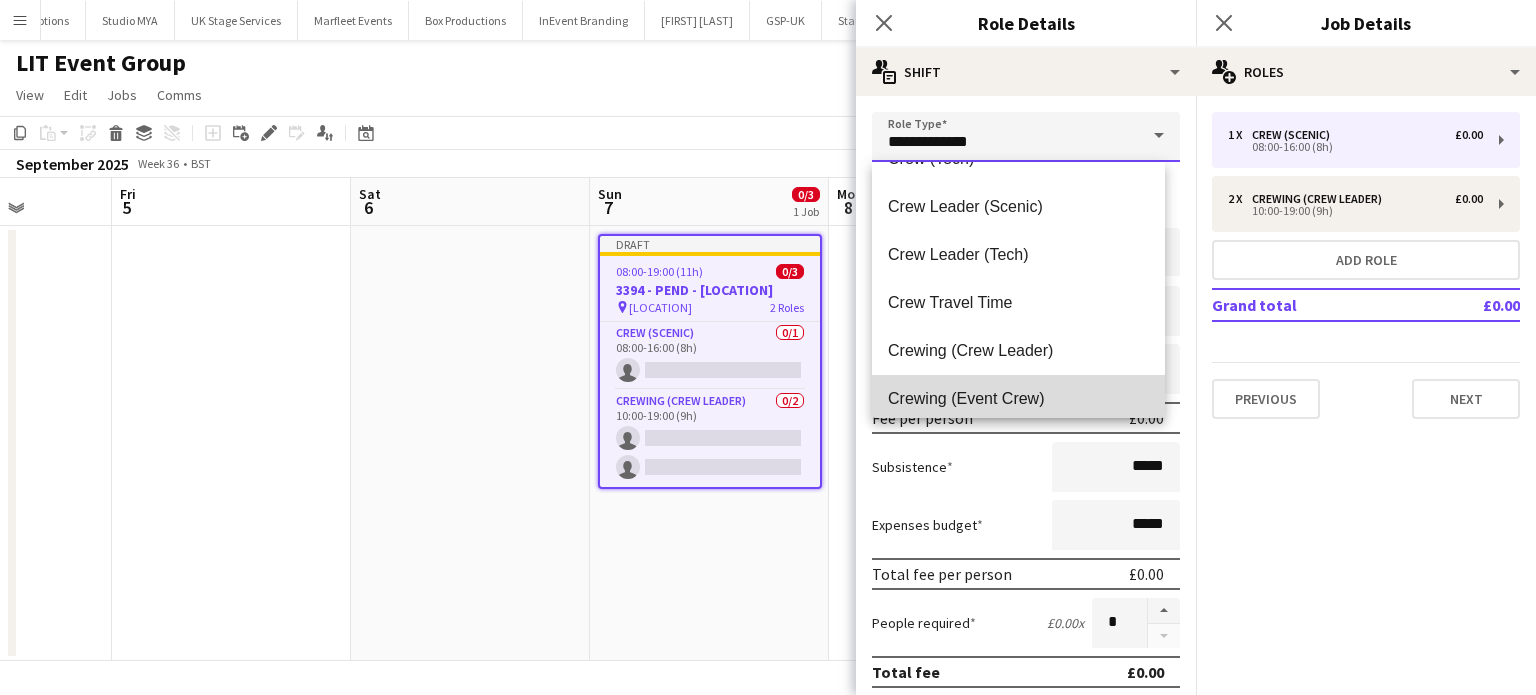type on "**********" 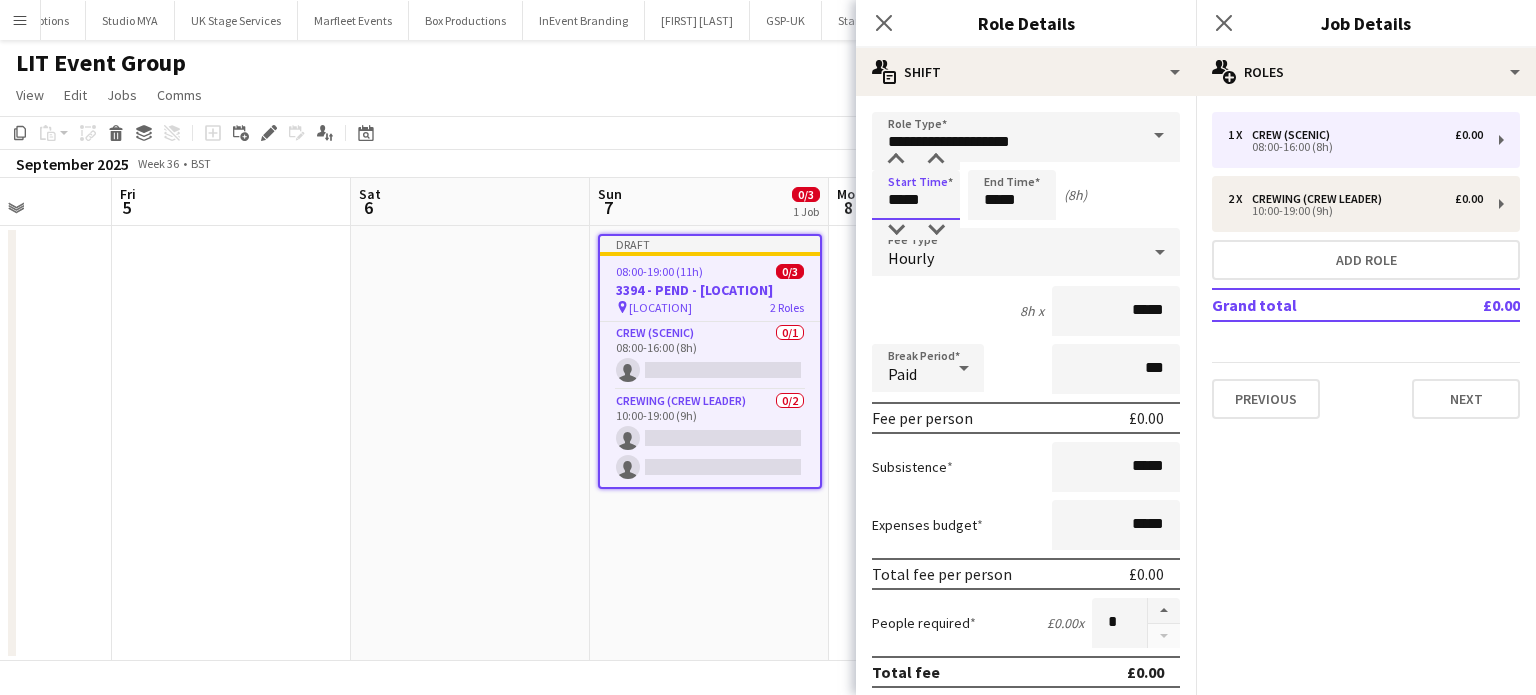click on "*****" at bounding box center [916, 195] 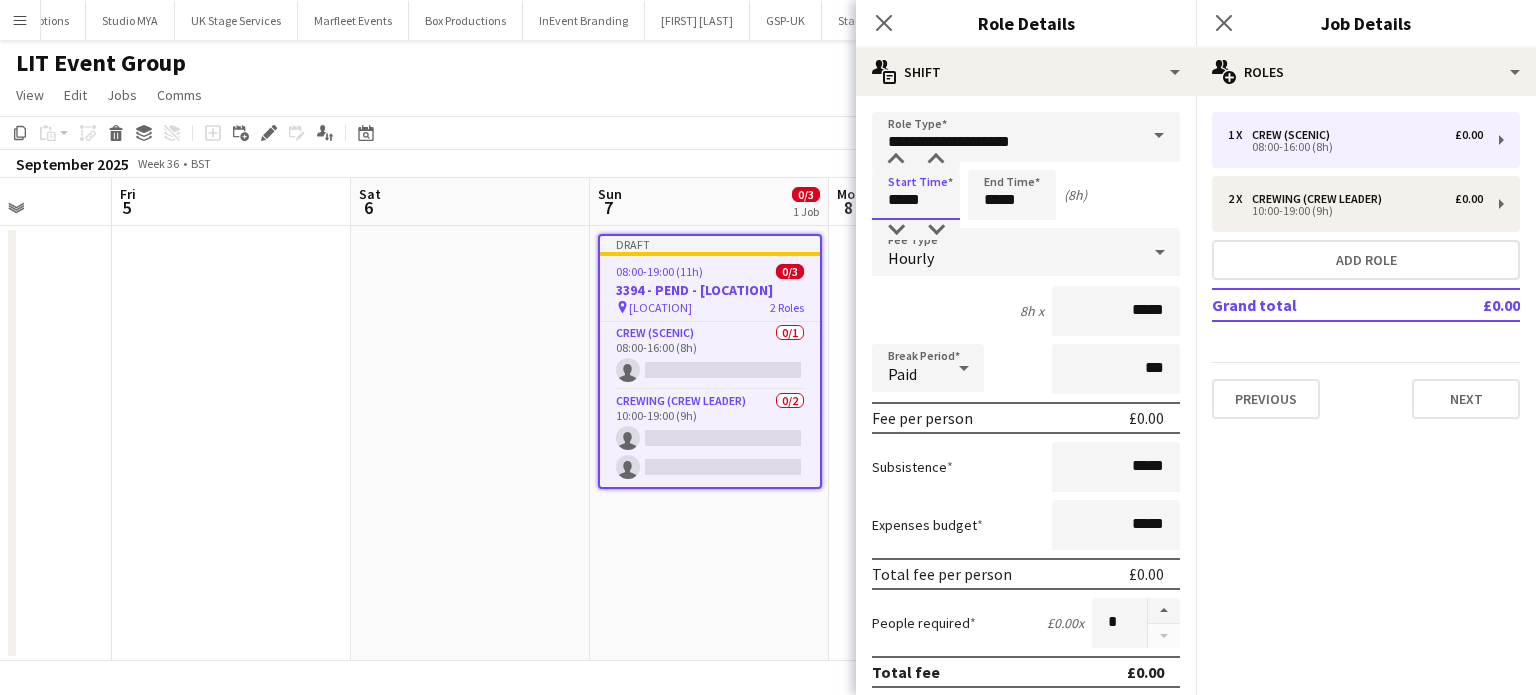 click on "*****" at bounding box center [916, 195] 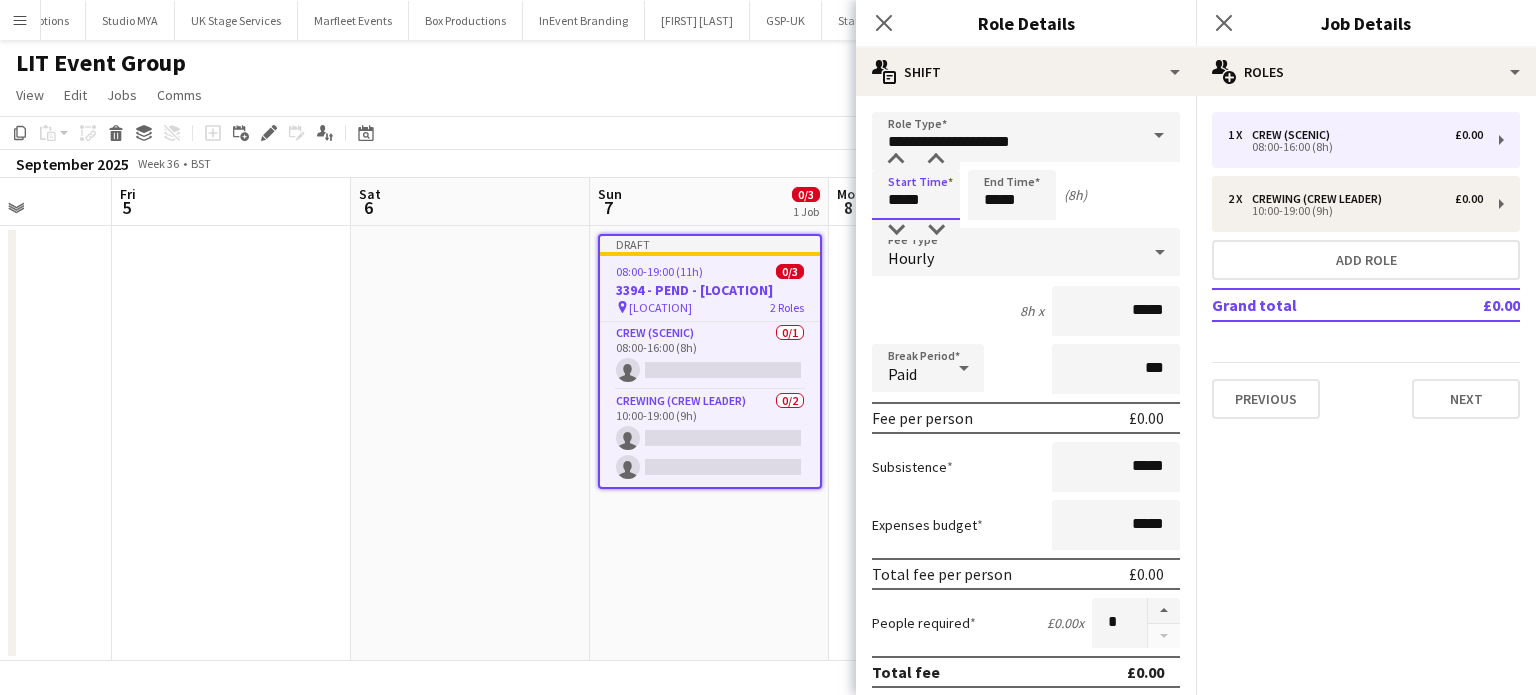 click on "*****" at bounding box center [916, 195] 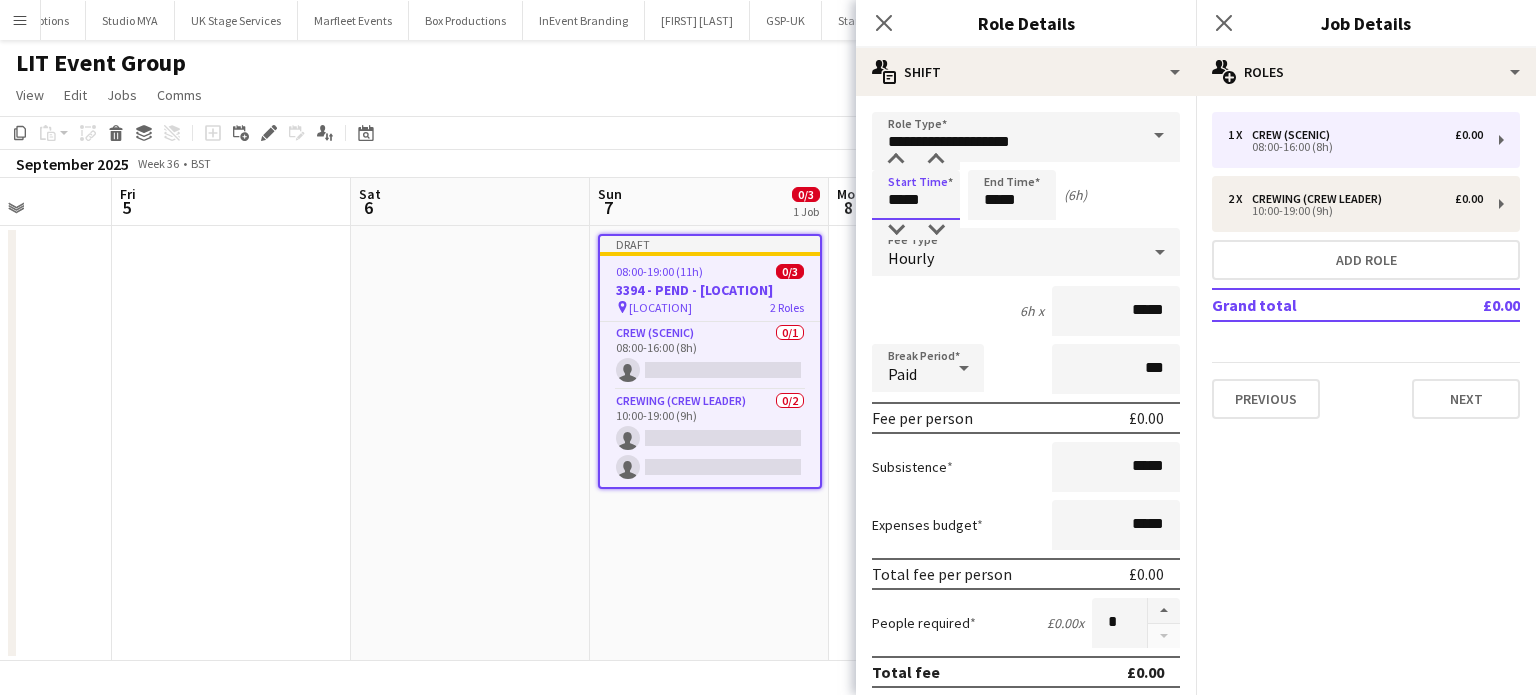 type on "*****" 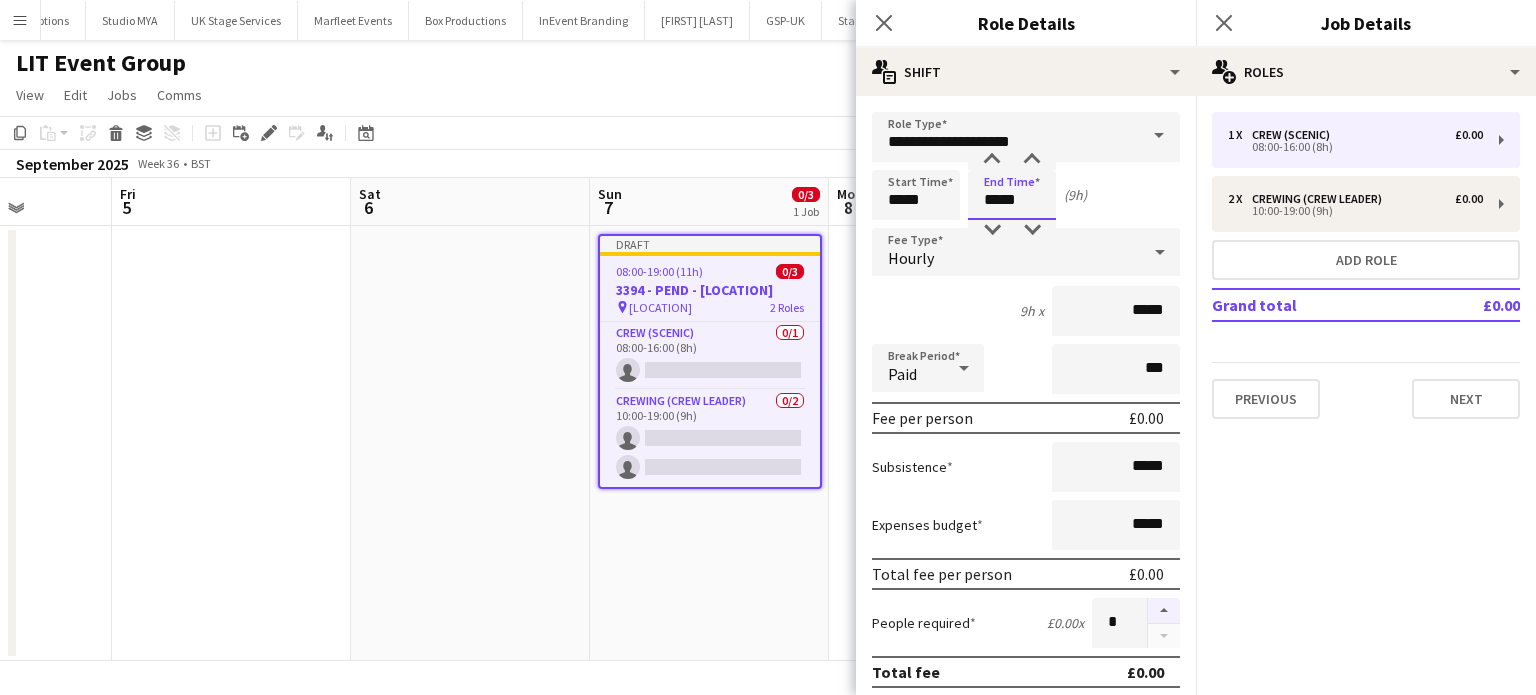 type on "*****" 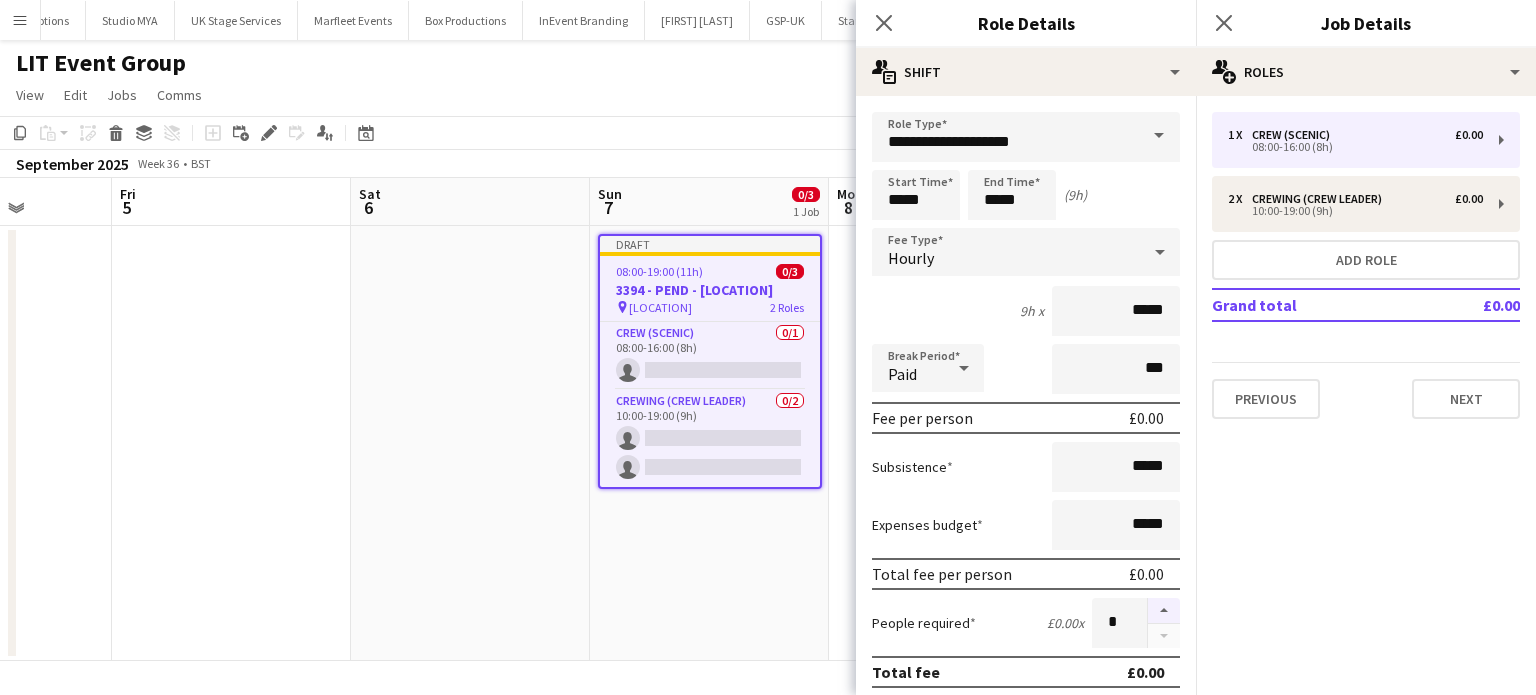 click at bounding box center (1164, 611) 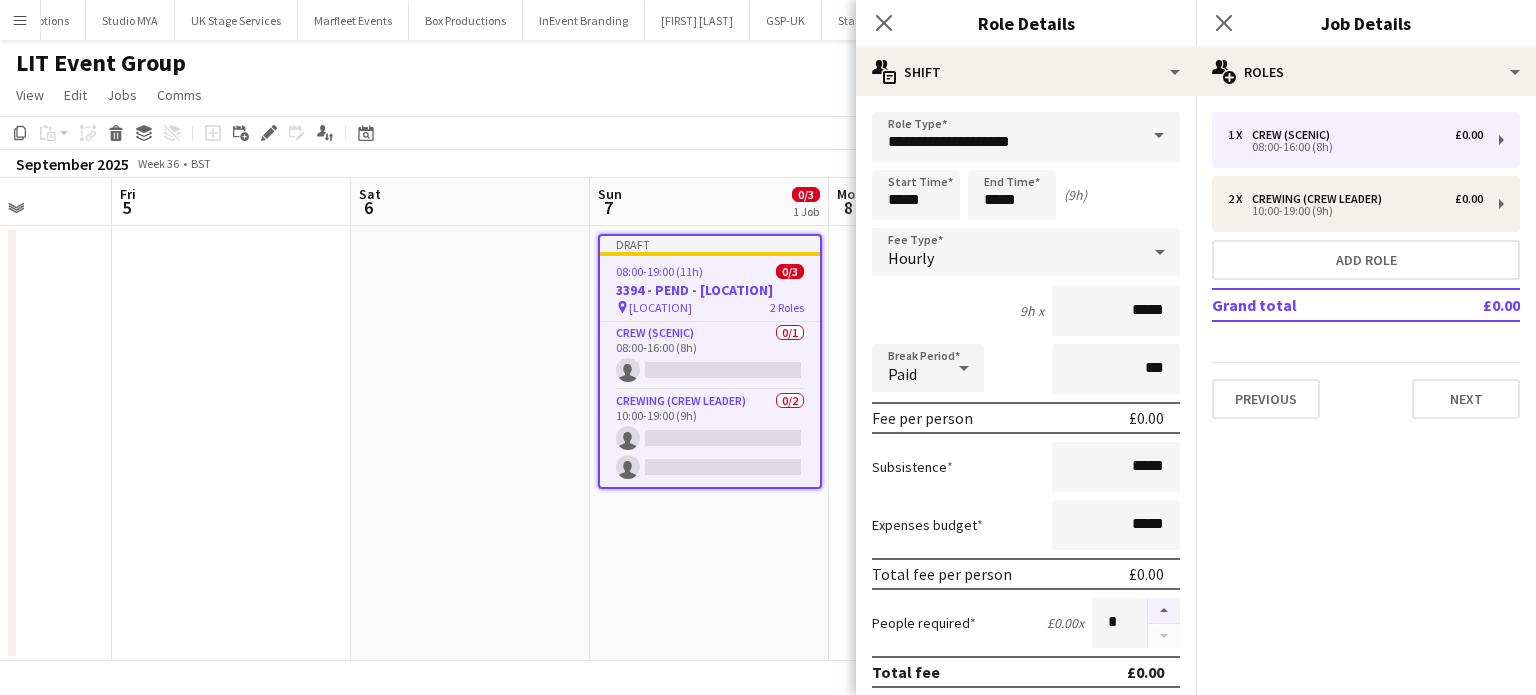 click at bounding box center [1164, 611] 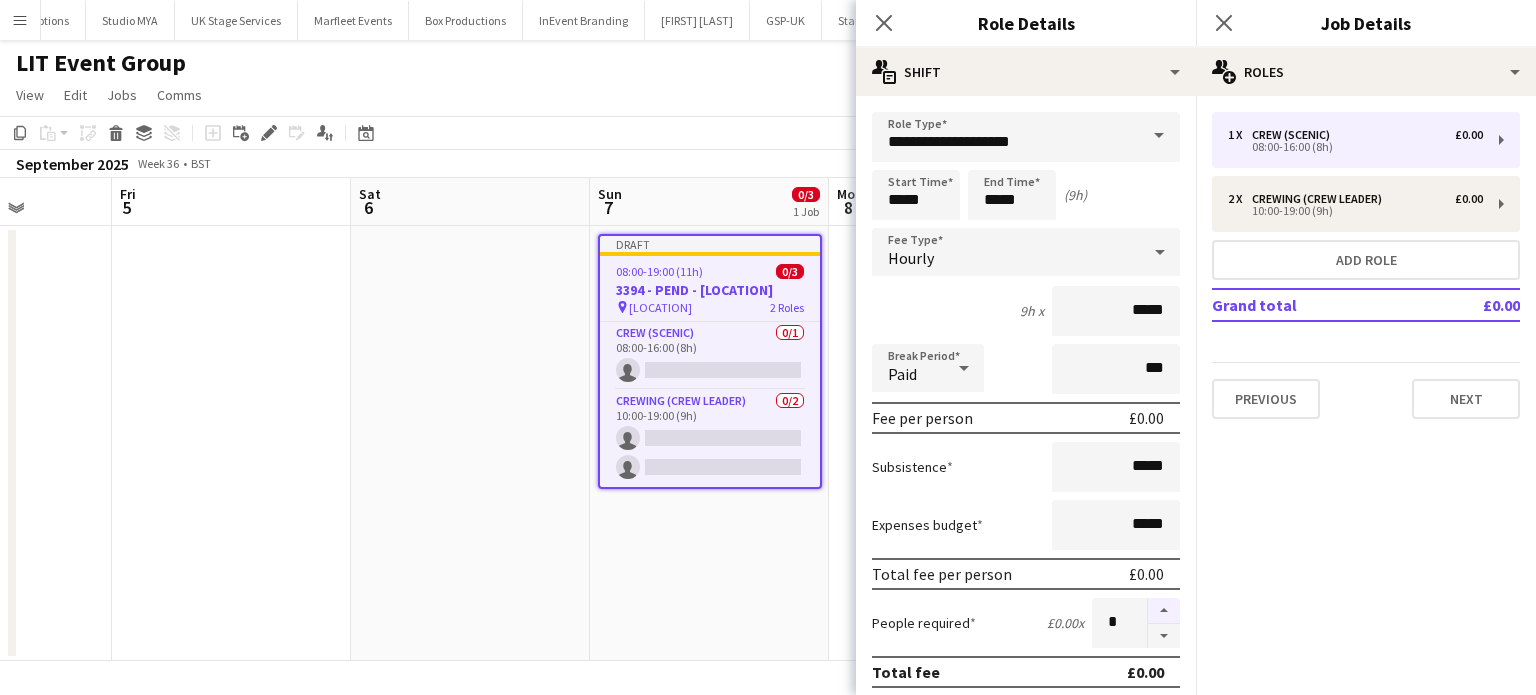 click at bounding box center (1164, 611) 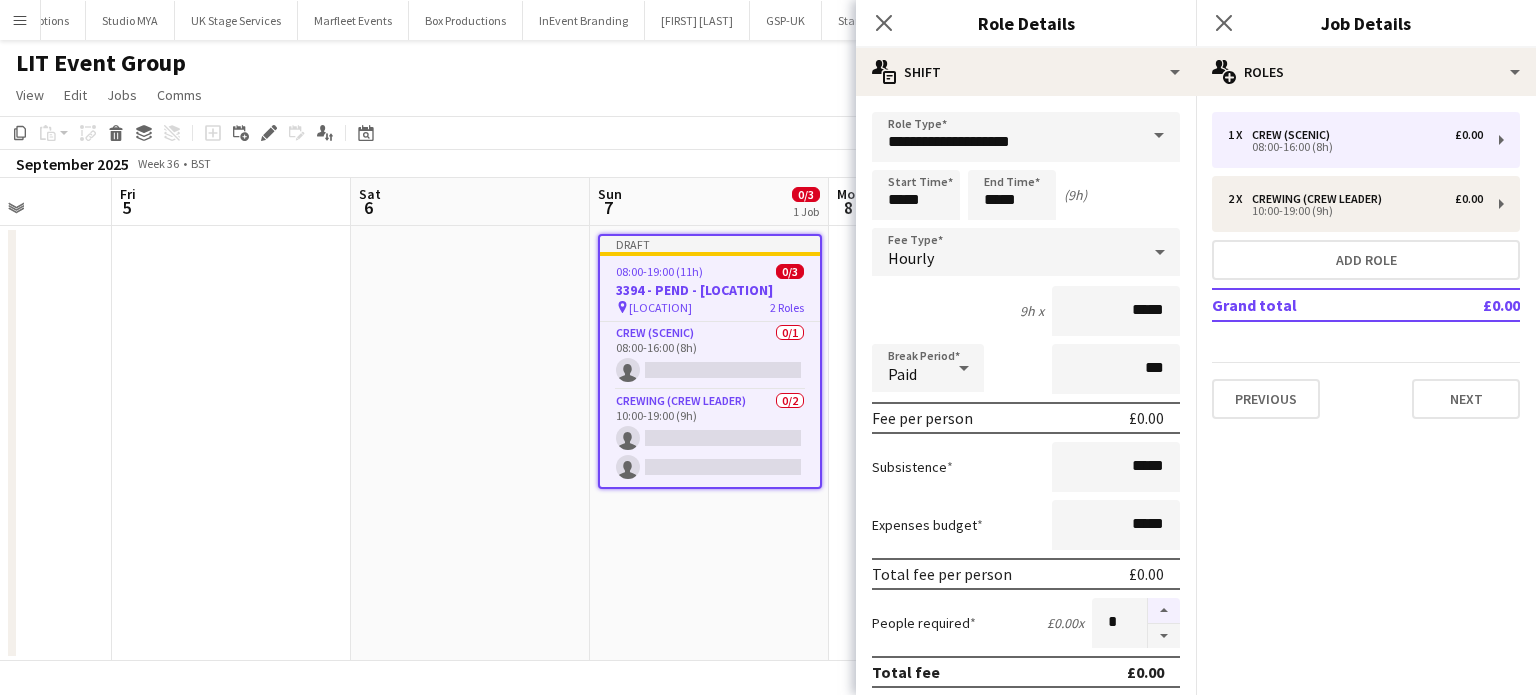 click at bounding box center [1164, 611] 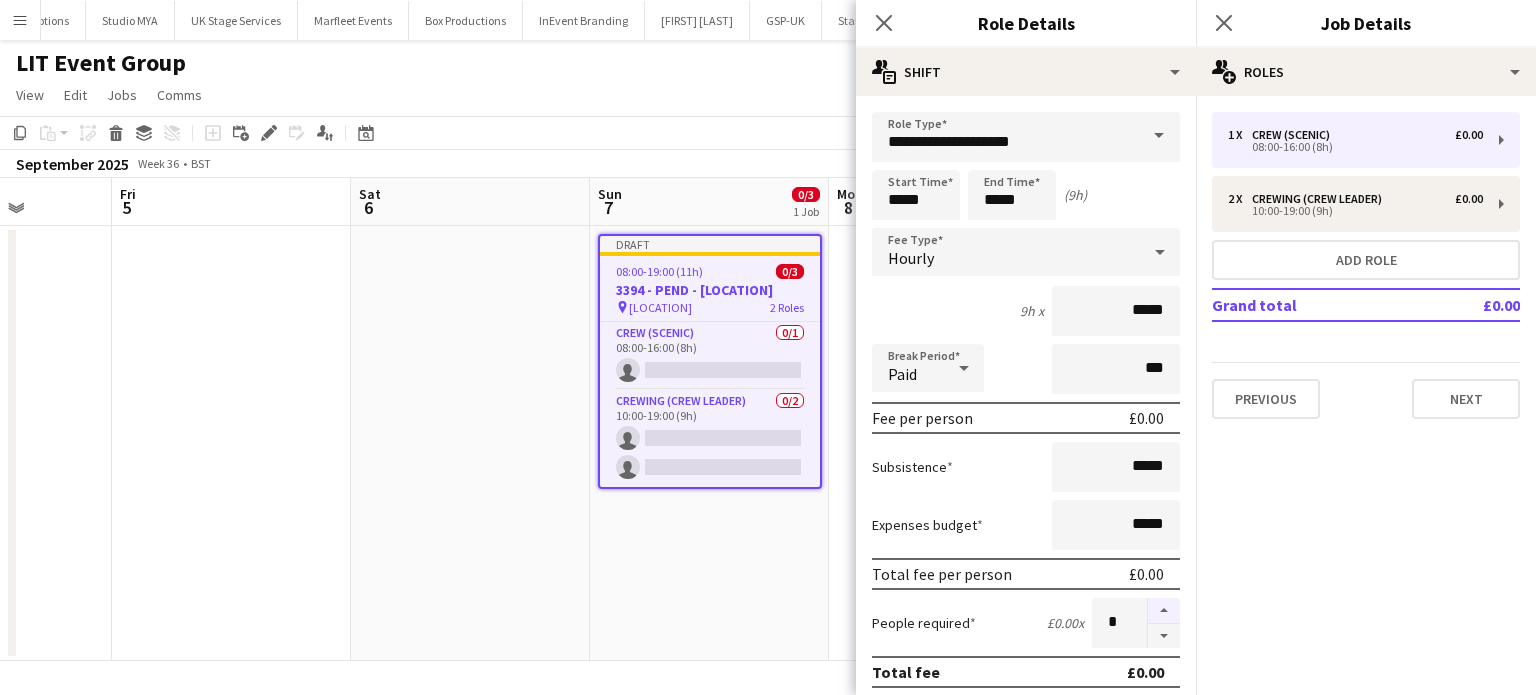 click at bounding box center [1164, 611] 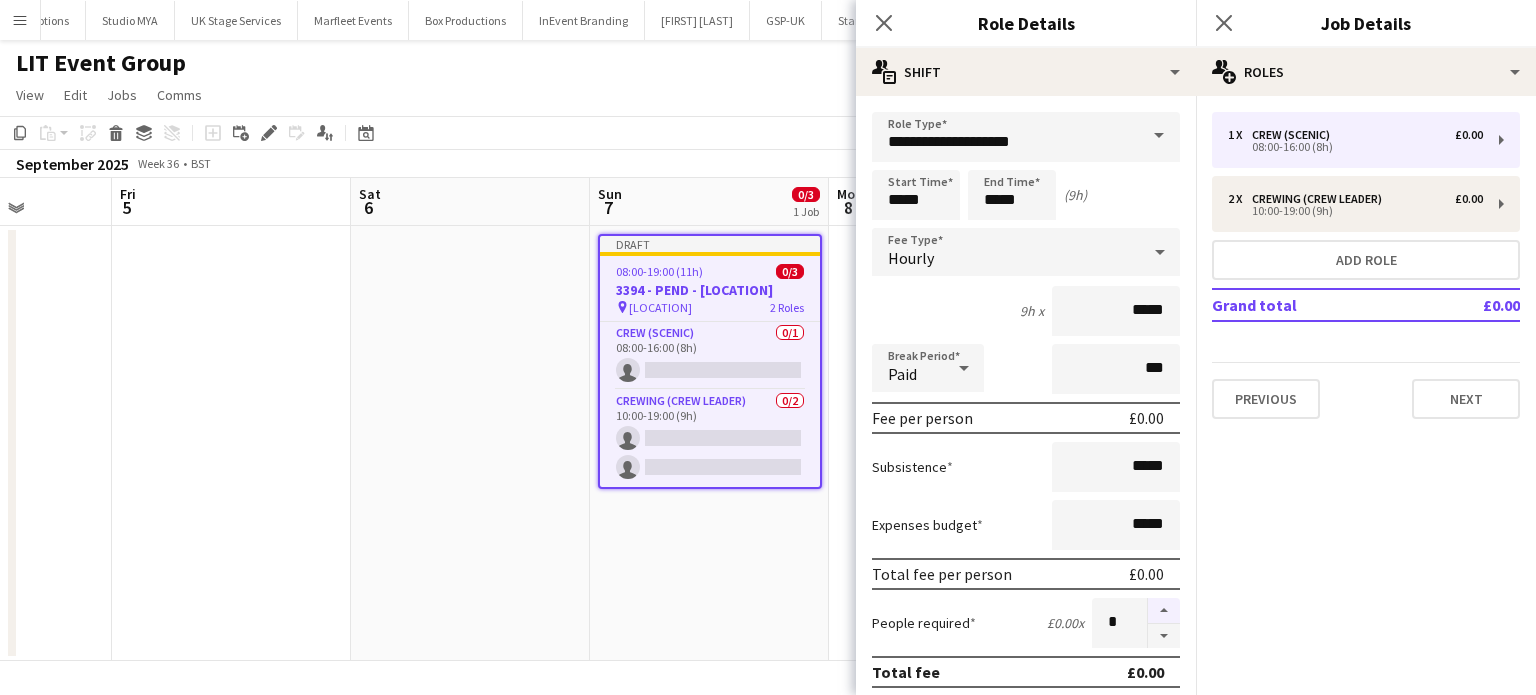 type on "*" 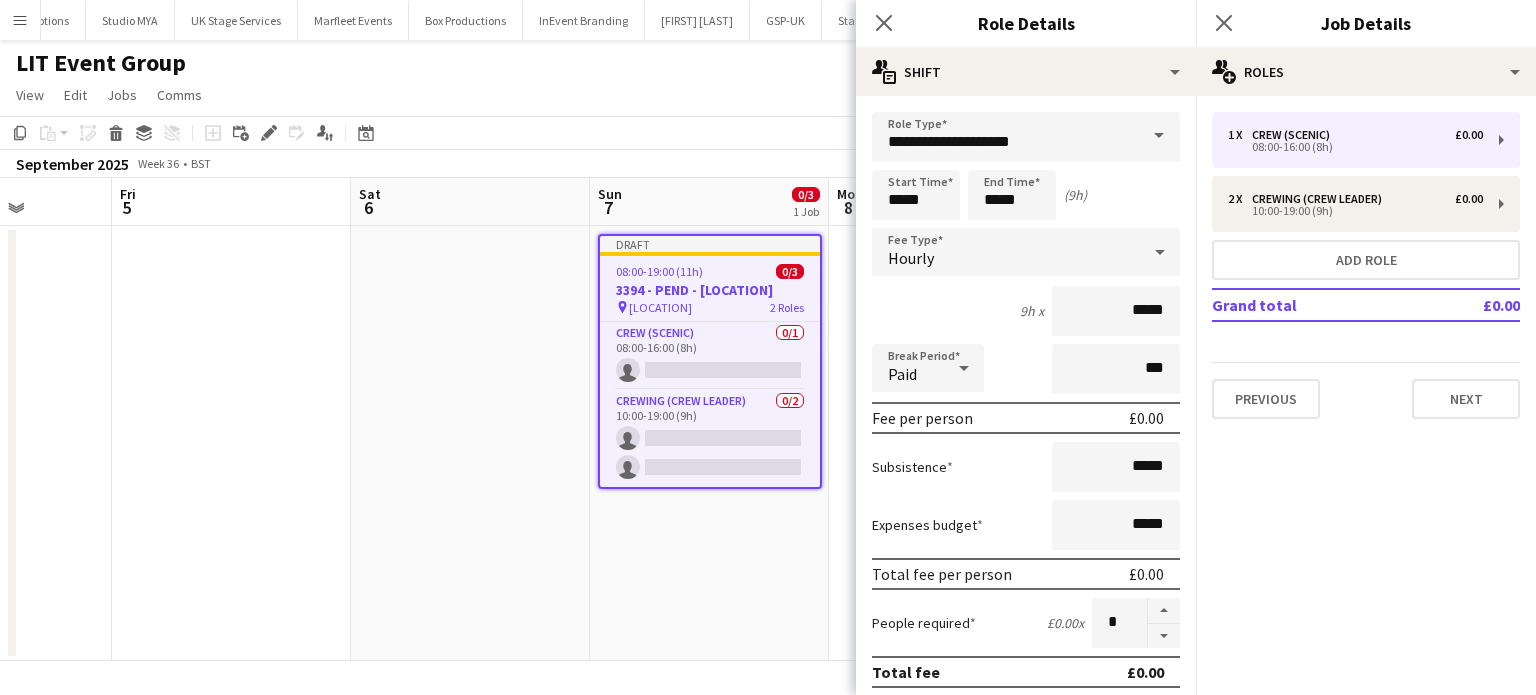click on "LIT Event Group   View  Day view expanded Day view collapsed Month view Date picker Jump to today Expand Linked Jobs Collapse Linked Jobs  Edit  Copy Ctrl+C  Paste  Without Crew Ctrl+V With Crew Ctrl+Shift+V Paste as linked job  Group  Group Ungroup  Jobs  New Job Edit Job Delete Job New Linked Job Edit Linked Jobs Job fulfilment Promote Role Copy Role URL  Comms  Notify confirmed crew Create chat
Copy
Paste
Paste   Ctrl+V Paste with crew  Ctrl+Shift+V
Paste linked Job
Delete
Group
Ungroup
Add job
Add linked Job
Edit
Edit linked Job
Applicants" 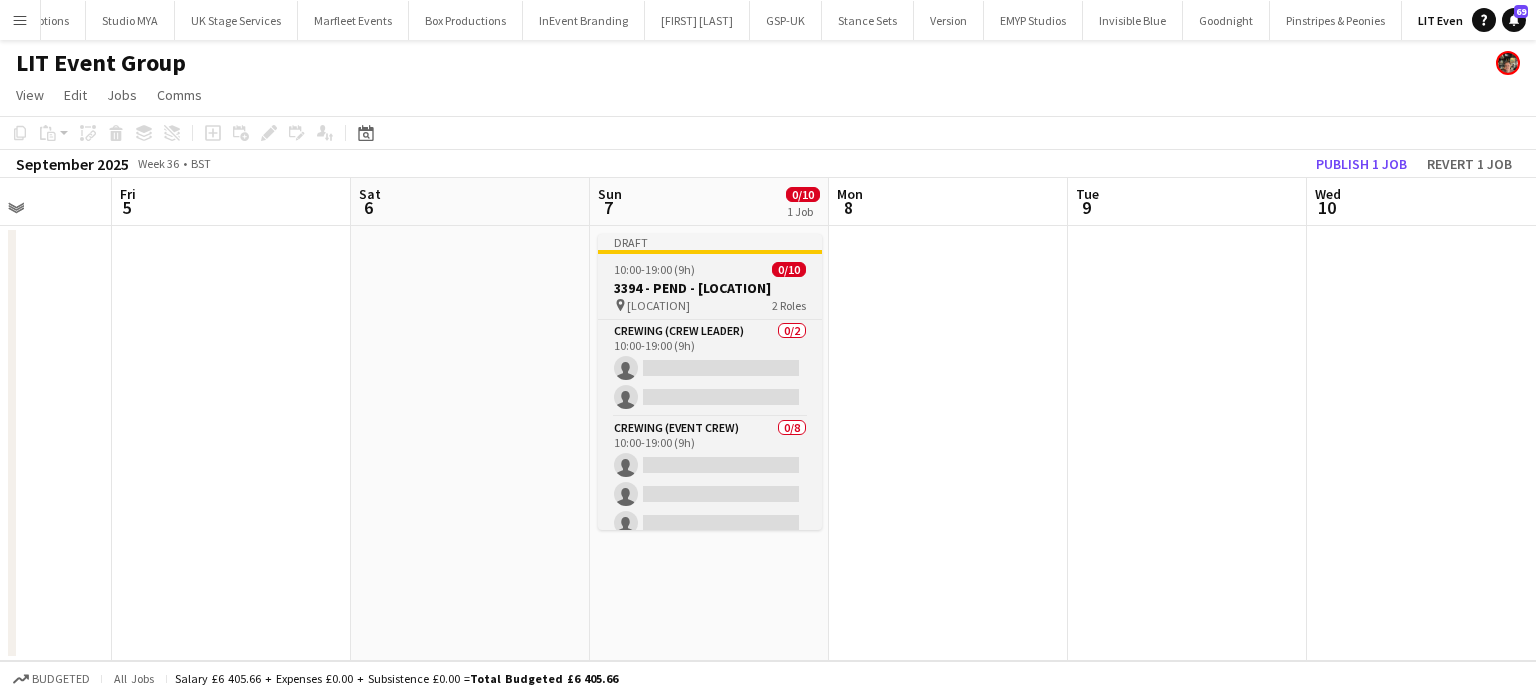 click on "10:00-19:00 (9h)    0/10" at bounding box center [710, 269] 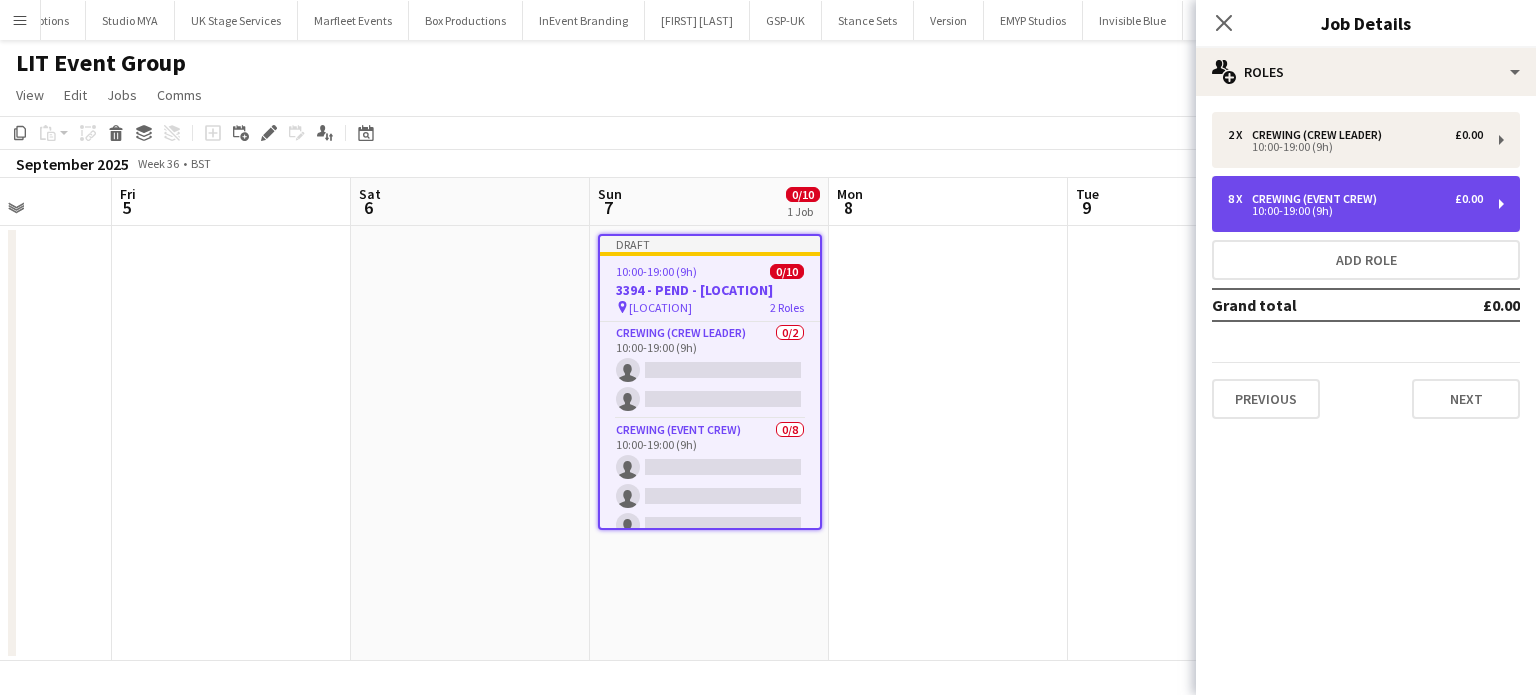 click on "Crewing (Event Crew)" at bounding box center (1318, 199) 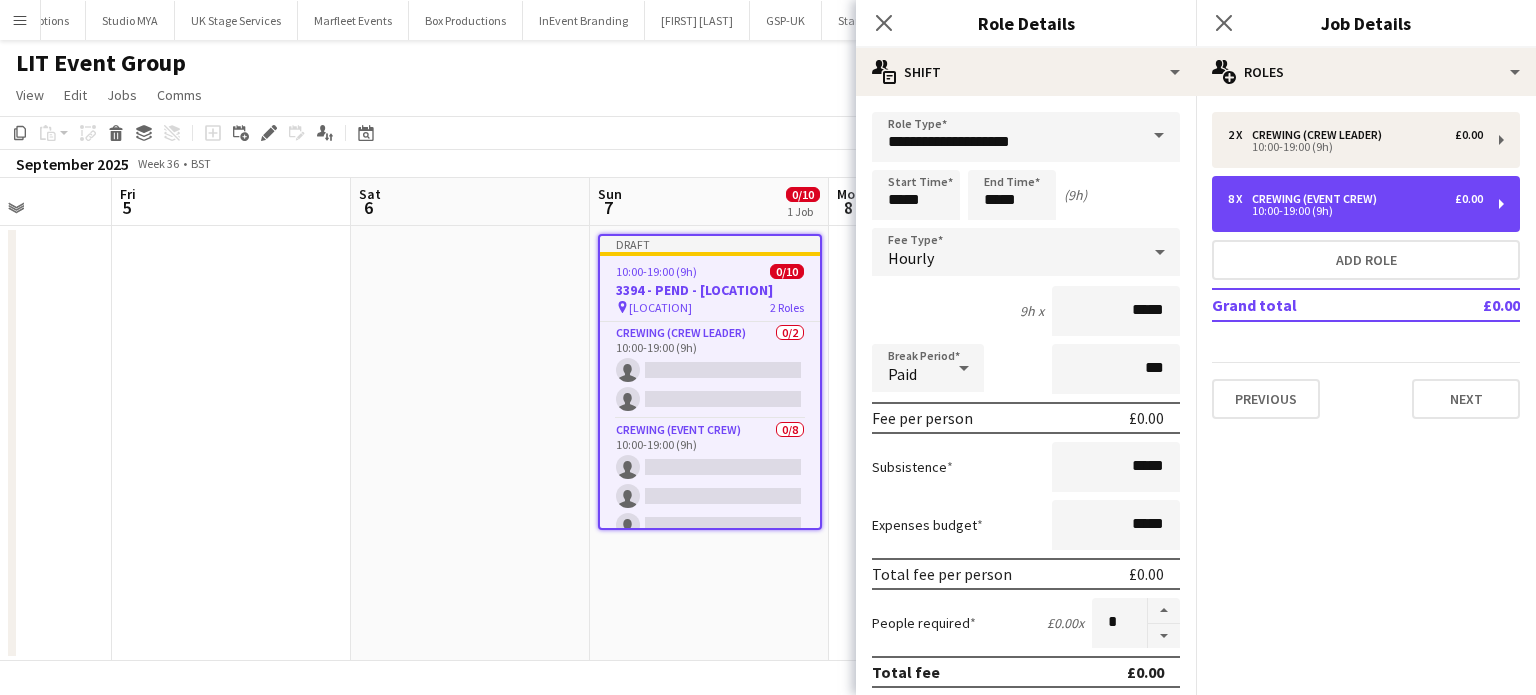 scroll, scrollTop: 552, scrollLeft: 0, axis: vertical 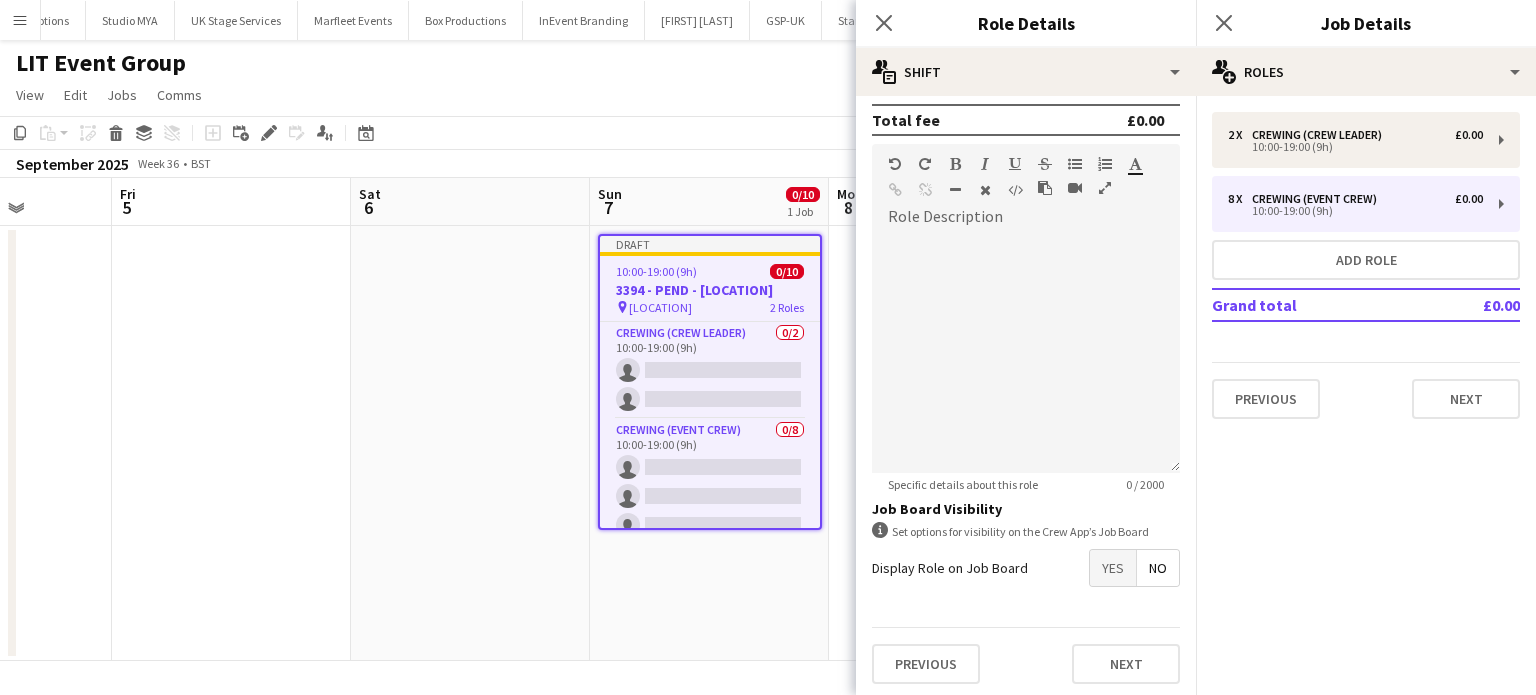 click on "**********" at bounding box center (1026, 130) 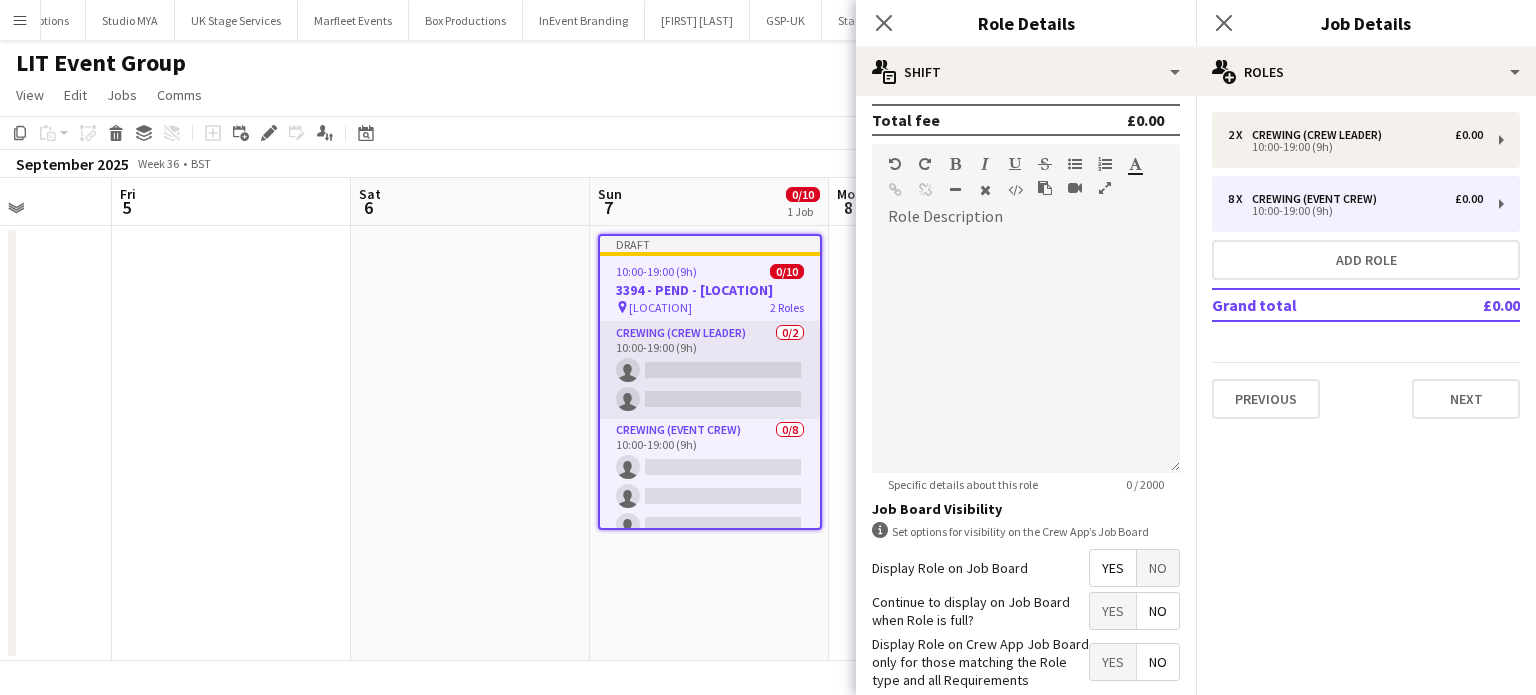 click on "Crewing (Crew Leader)   0/2   10:00-19:00 (9h)
single-neutral-actions
single-neutral-actions" at bounding box center [710, 370] 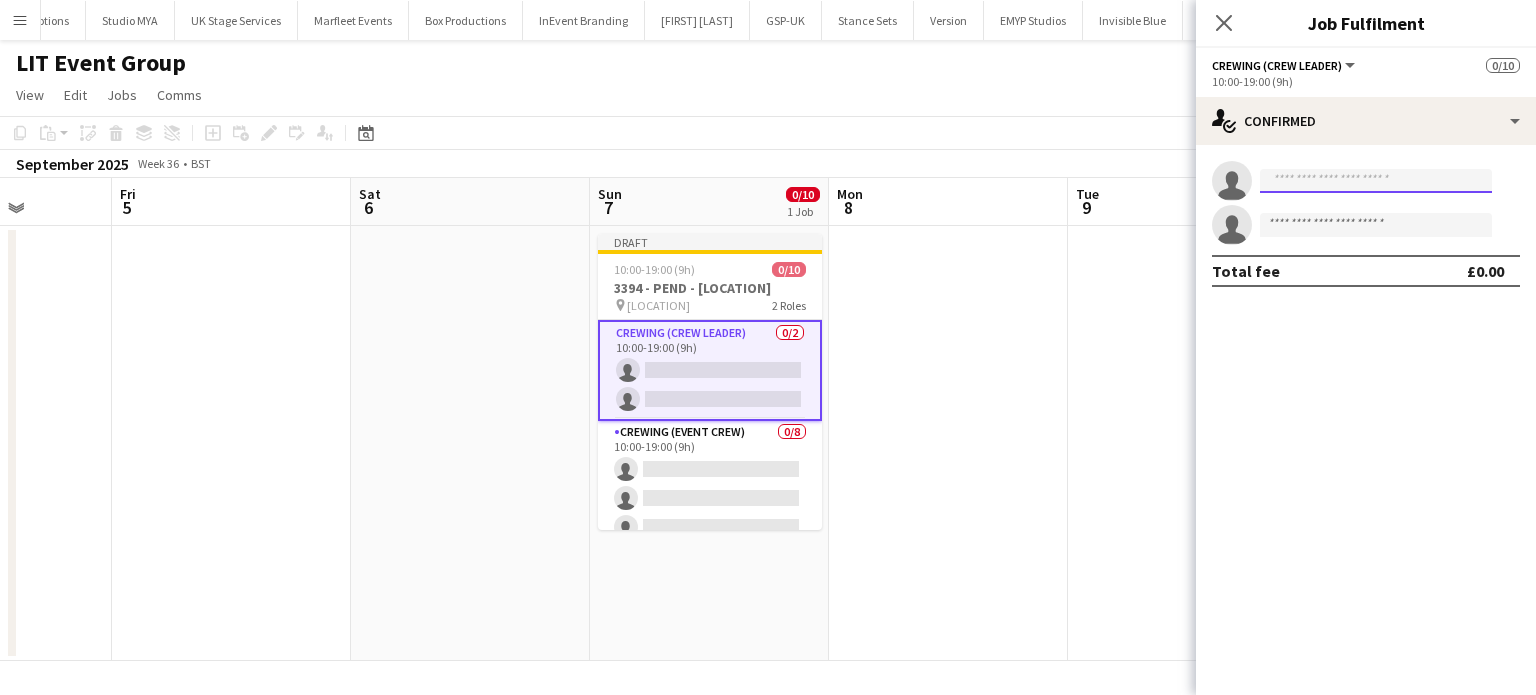 click at bounding box center (1376, 181) 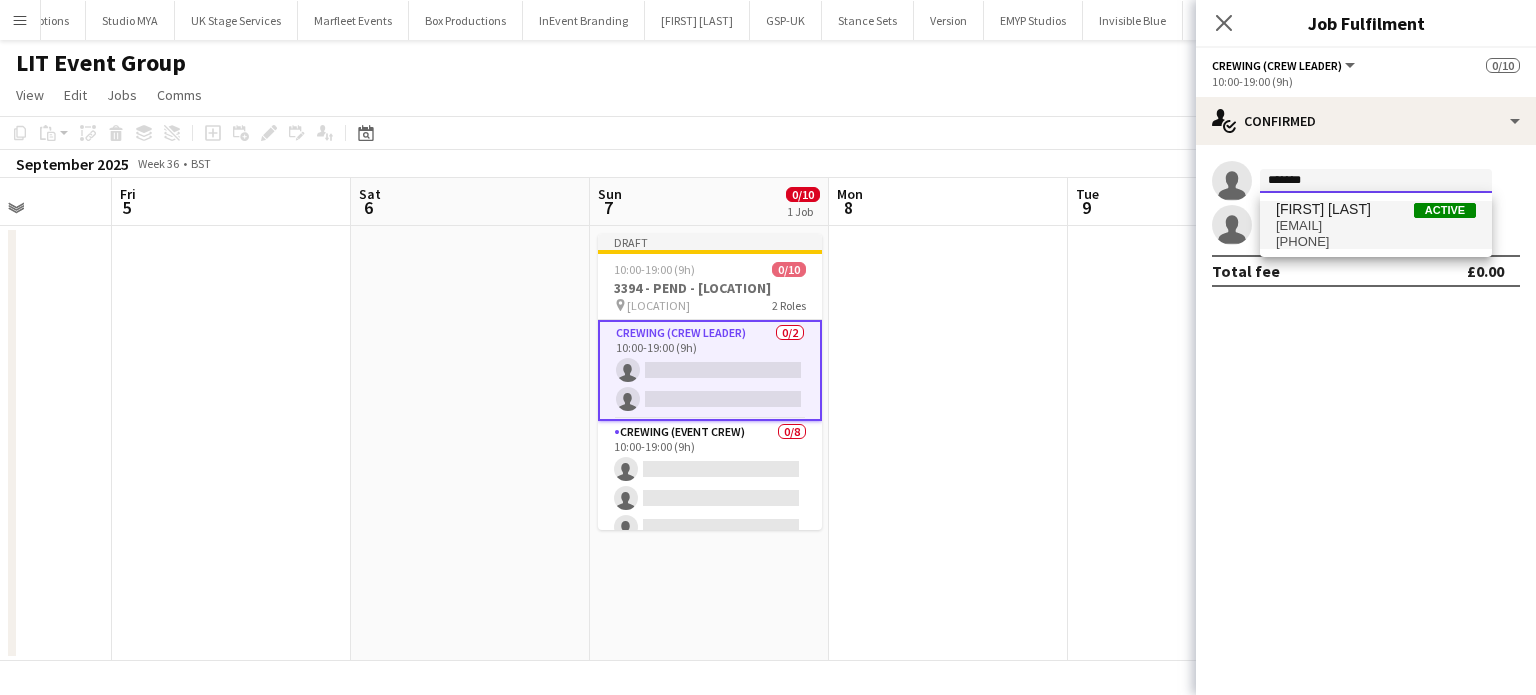 type on "*******" 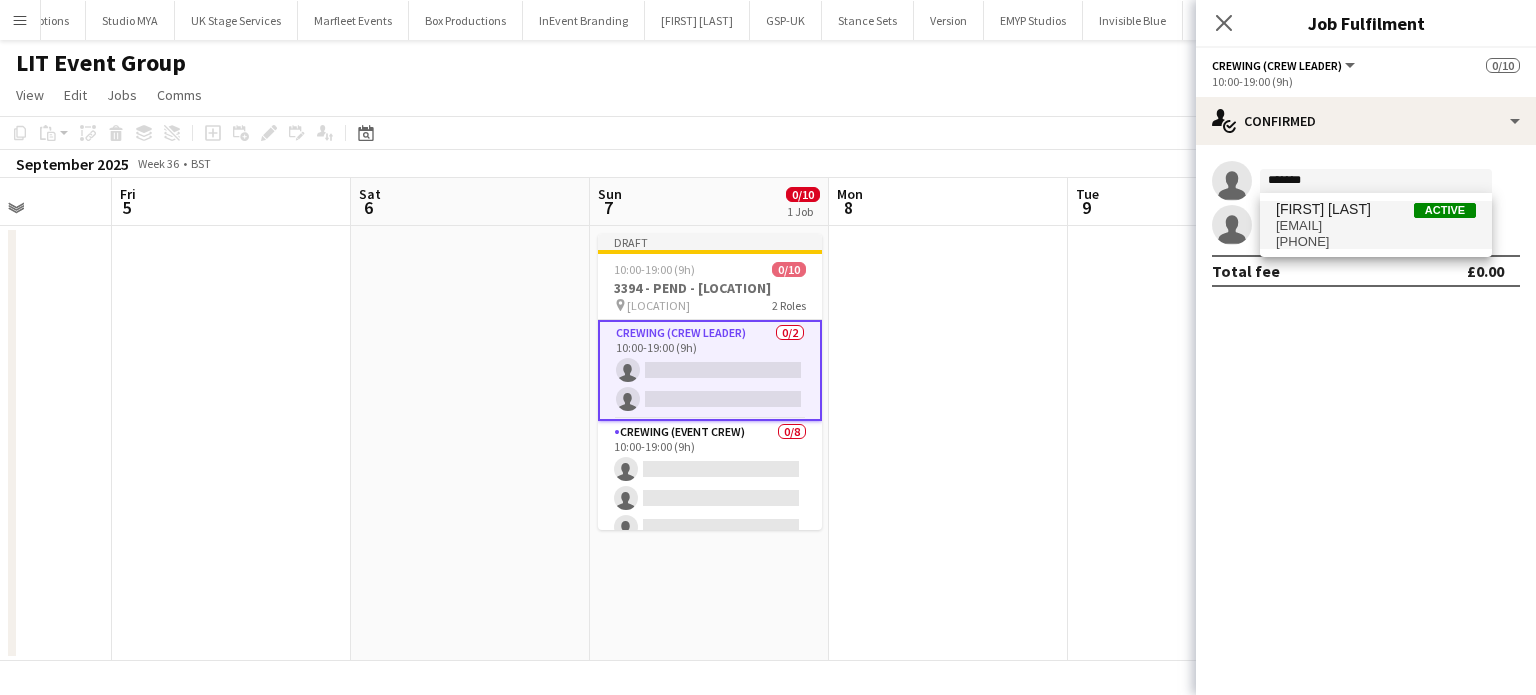 click on "Brayden Davison" at bounding box center (1323, 209) 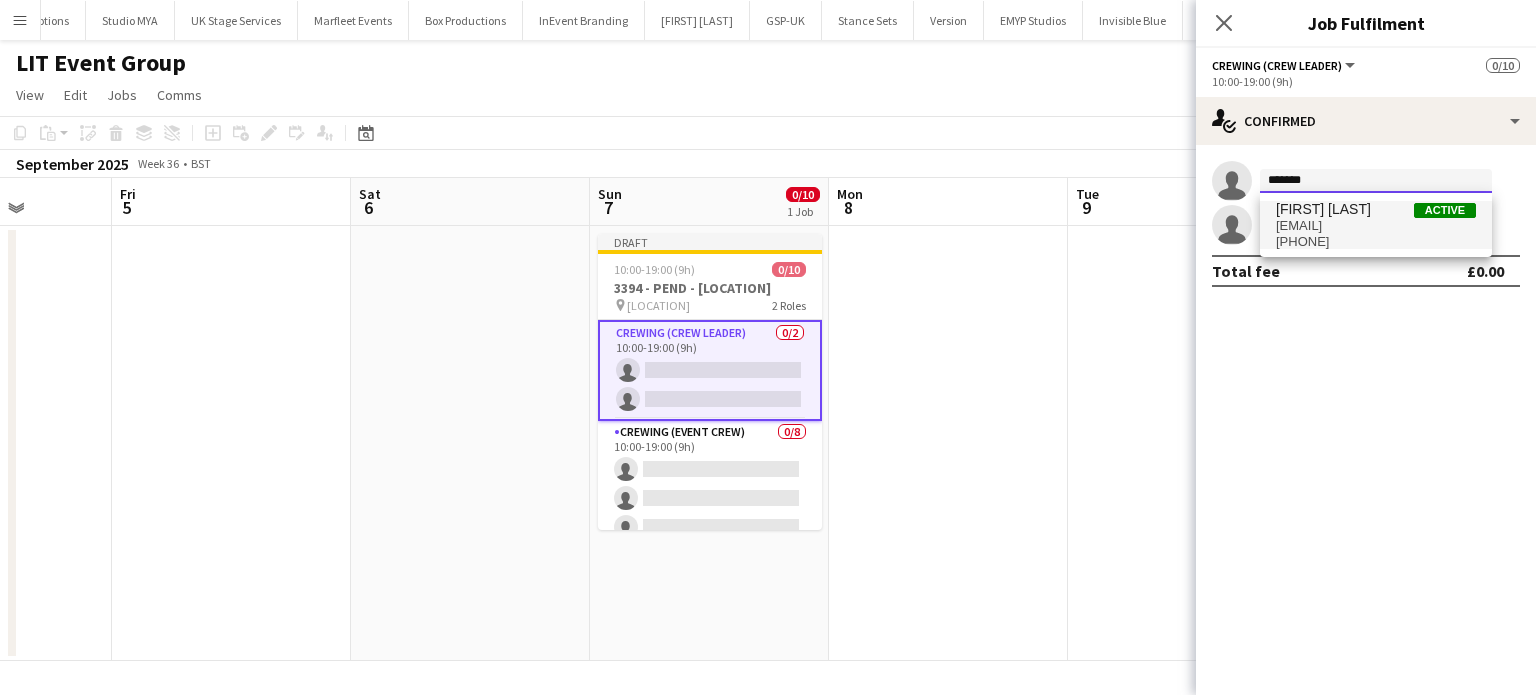 type 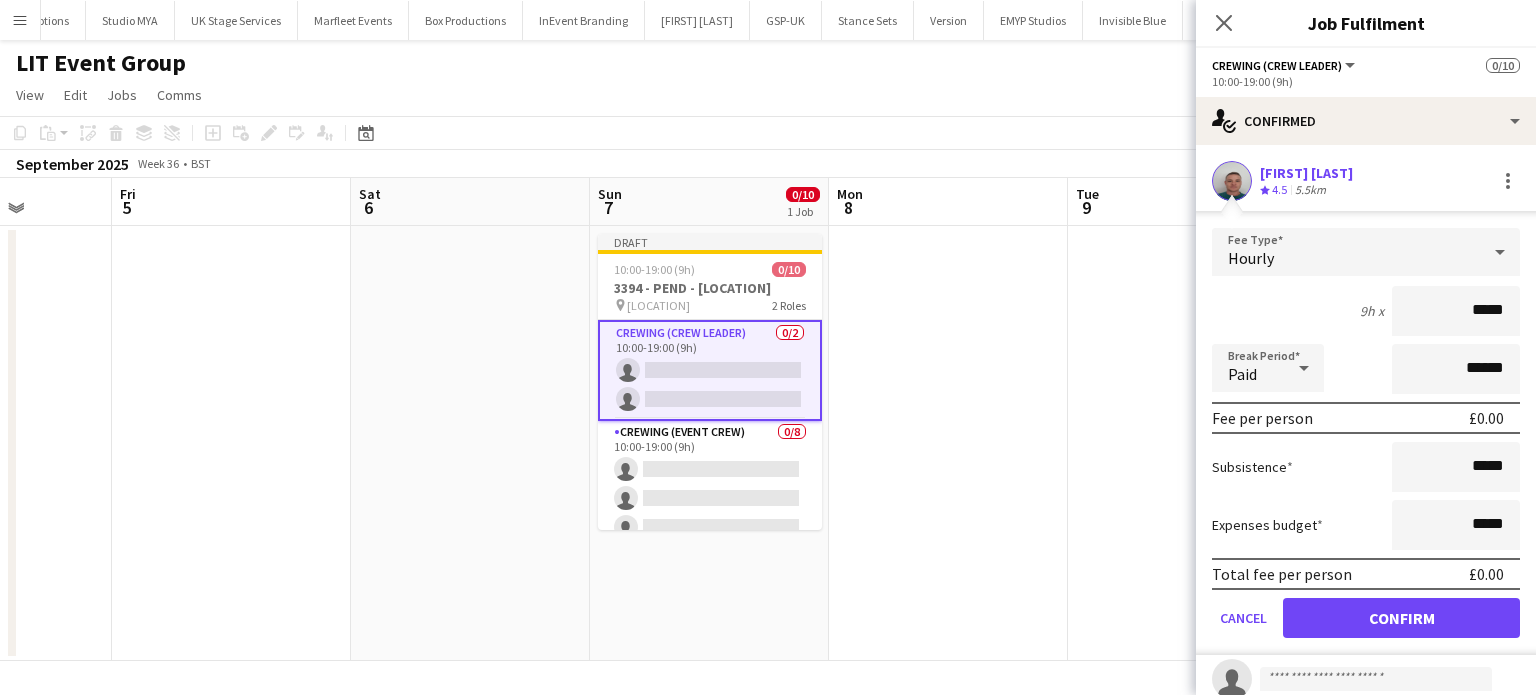 click on "Confirm" at bounding box center (1401, 618) 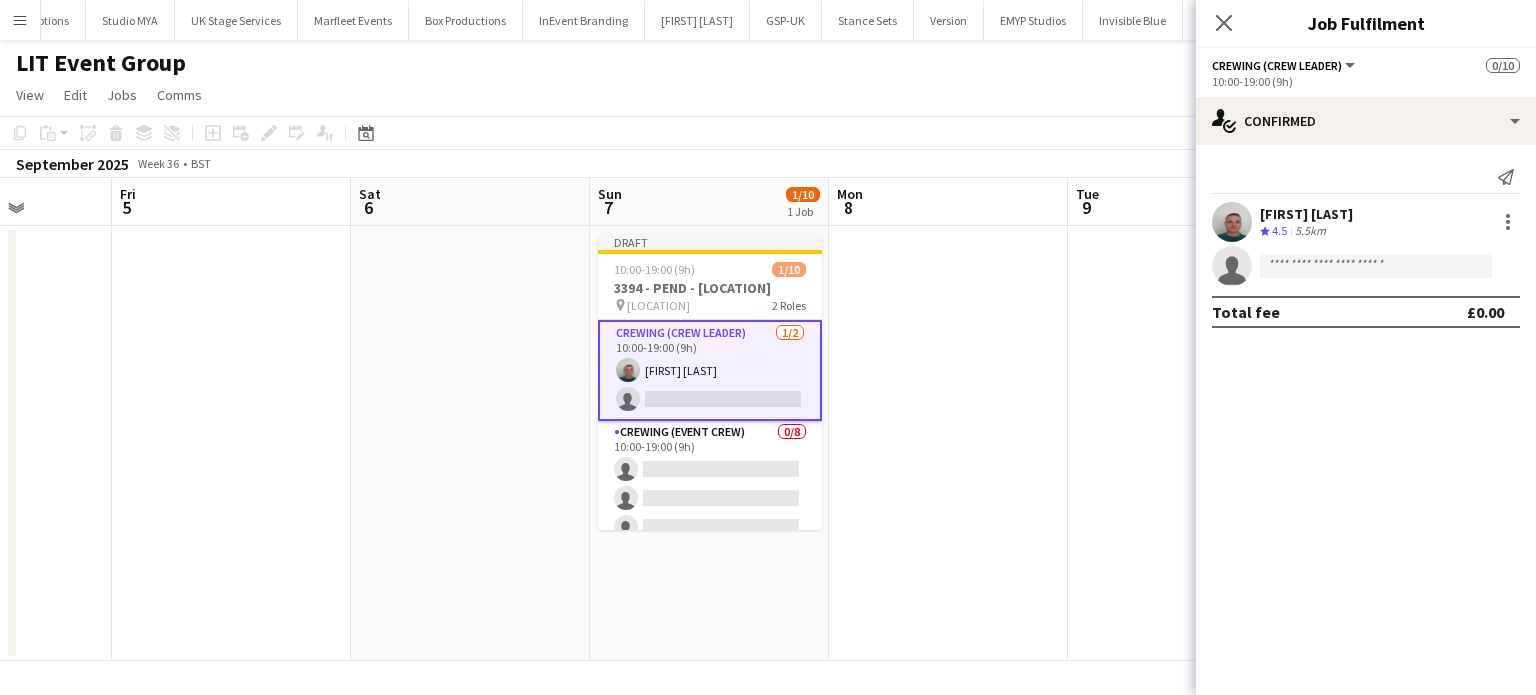 click at bounding box center [948, 443] 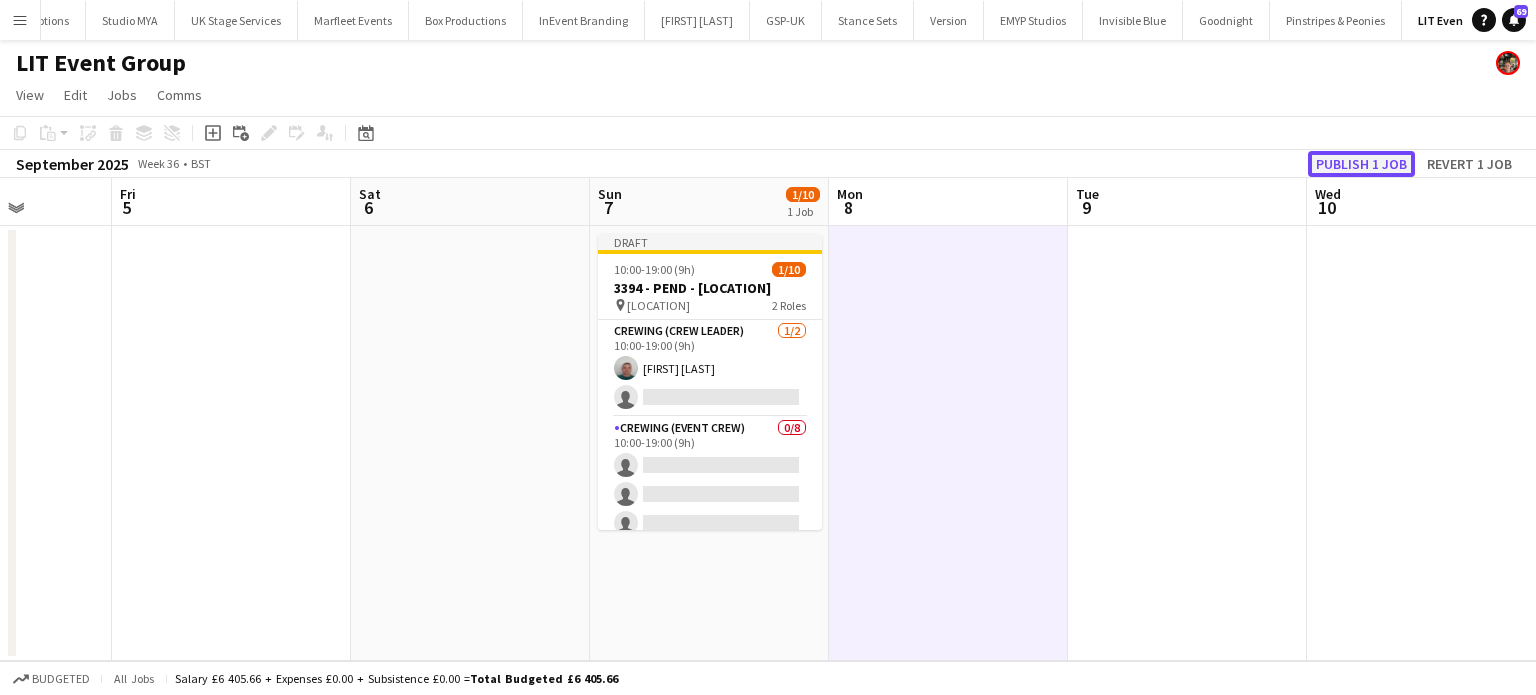 click on "Publish 1 job" 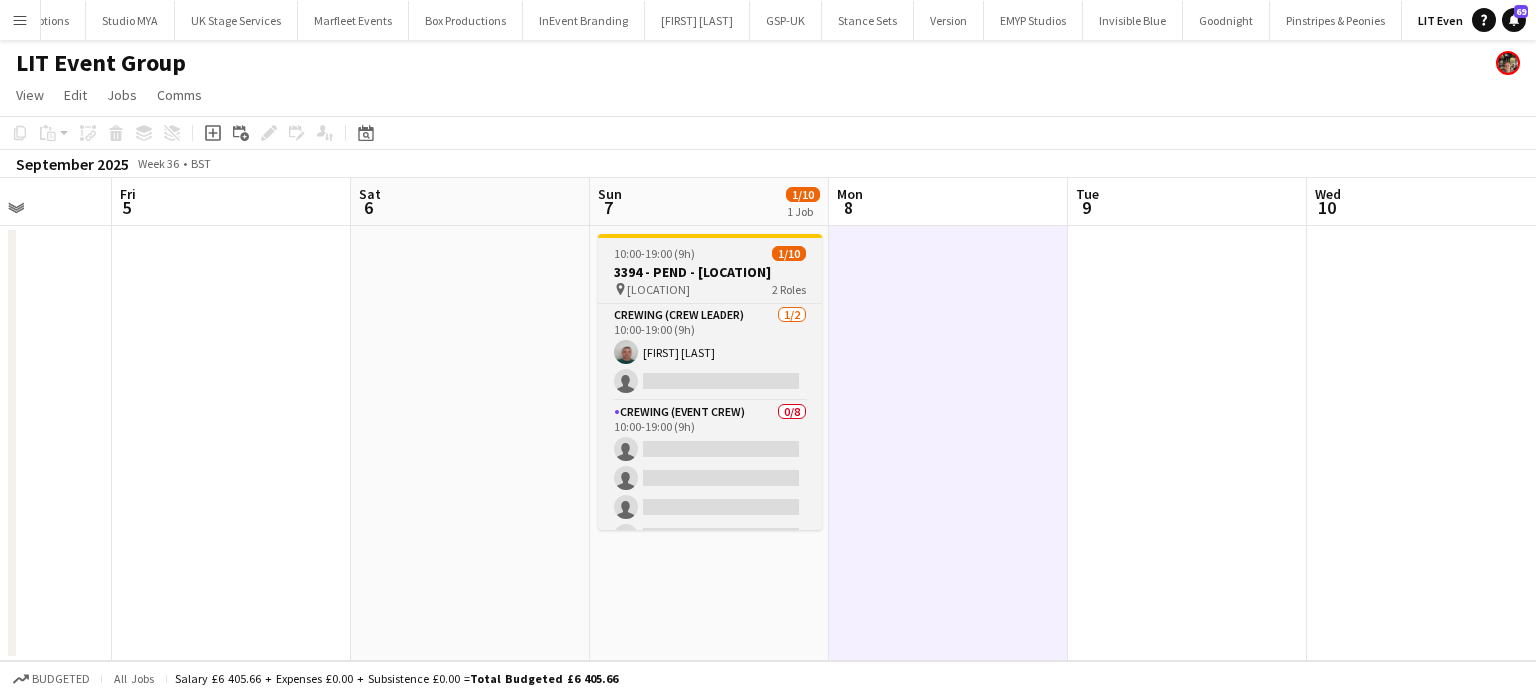 click on "10:00-19:00 (9h)    1/10   3394 - PEND - Parliament Square
pin
Parliament Square   2 Roles   Crewing (Crew Leader)   1/2   10:00-19:00 (9h)
Brayden Davison
single-neutral-actions
Crewing (Event Crew)   0/8   10:00-19:00 (9h)
single-neutral-actions
single-neutral-actions
single-neutral-actions
single-neutral-actions
single-neutral-actions
single-neutral-actions
single-neutral-actions
single-neutral-actions" at bounding box center [710, 382] 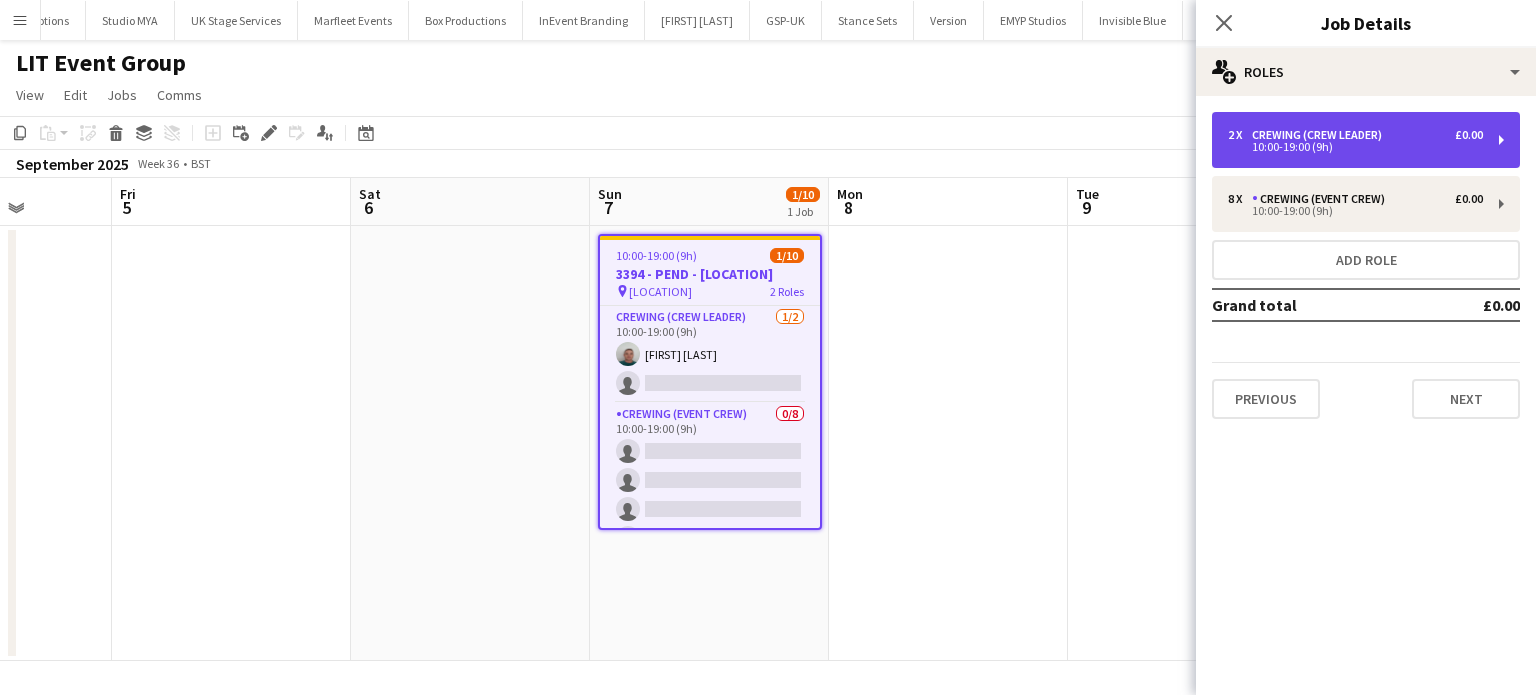 click on "Crewing (Crew Leader)" at bounding box center (1321, 135) 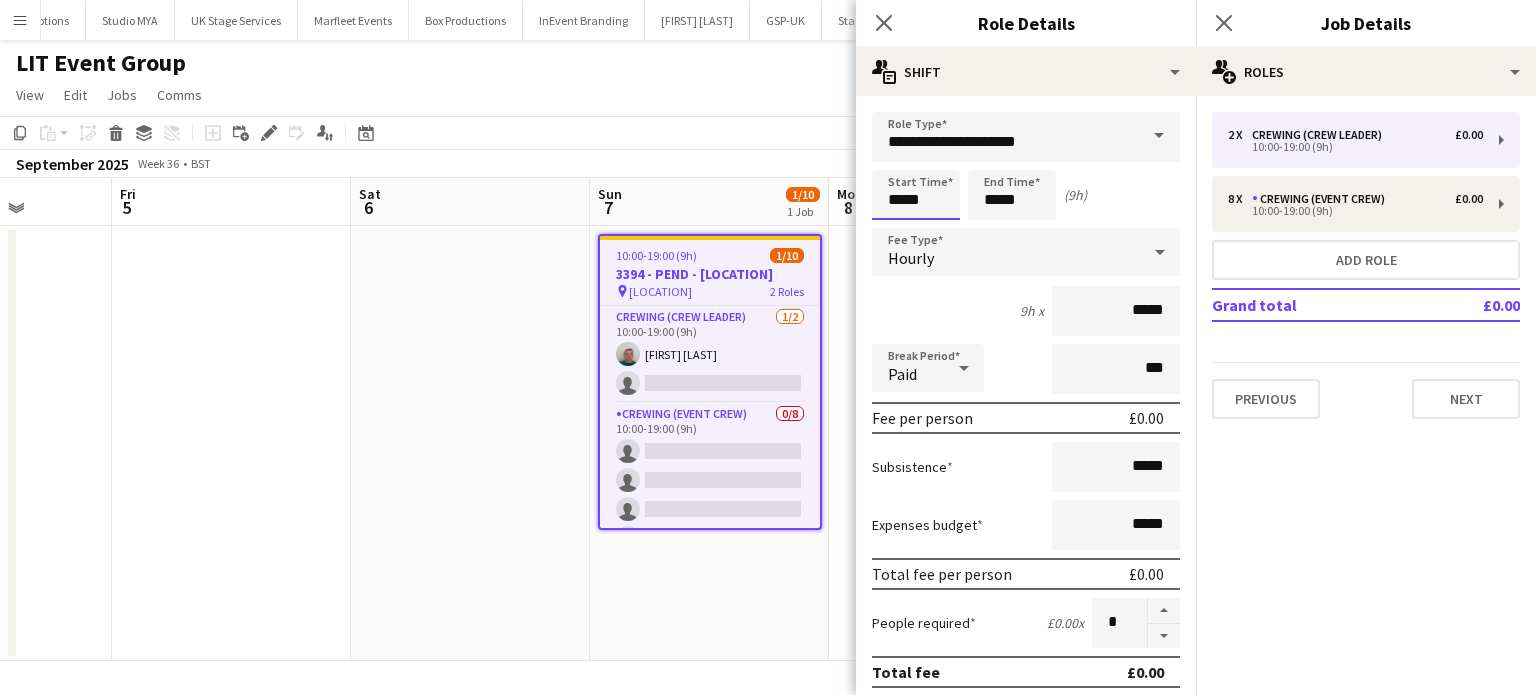 click on "*****" at bounding box center (916, 195) 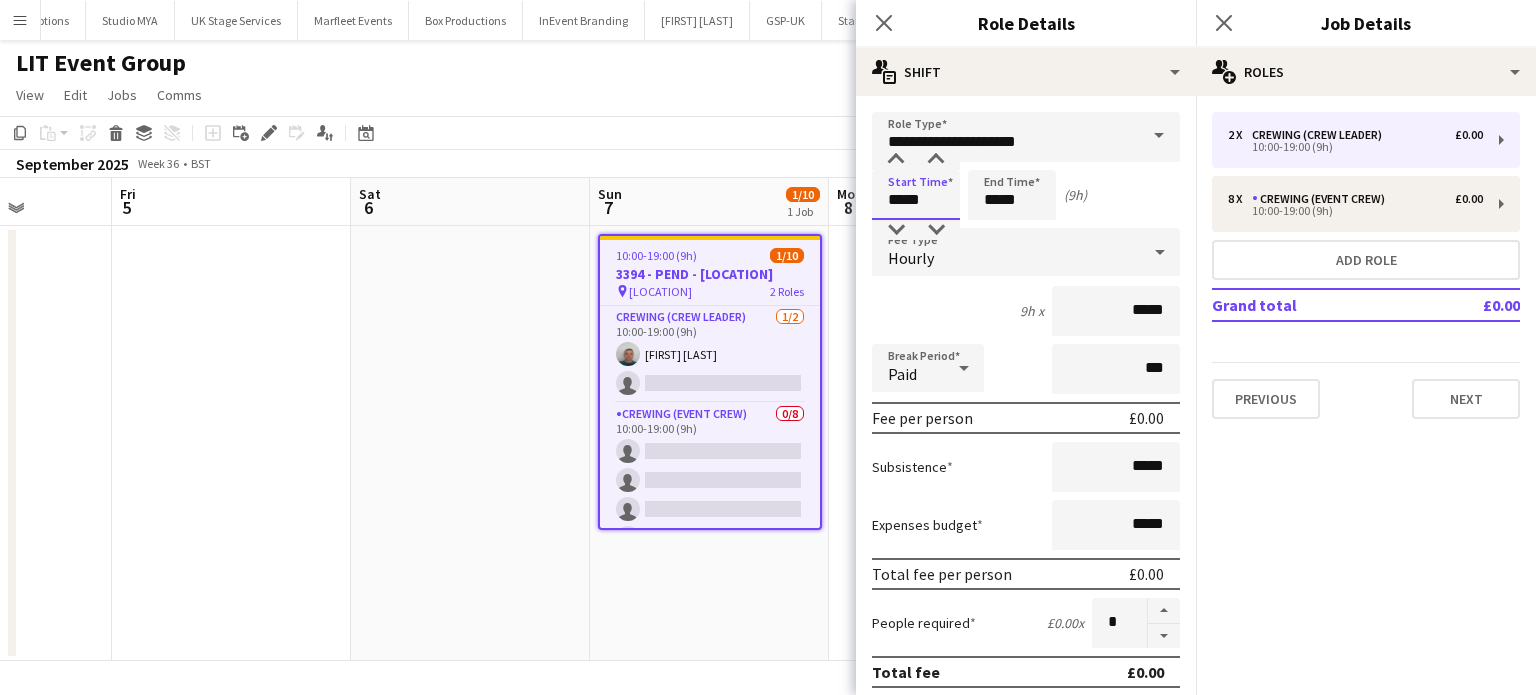 click on "*****" at bounding box center [916, 195] 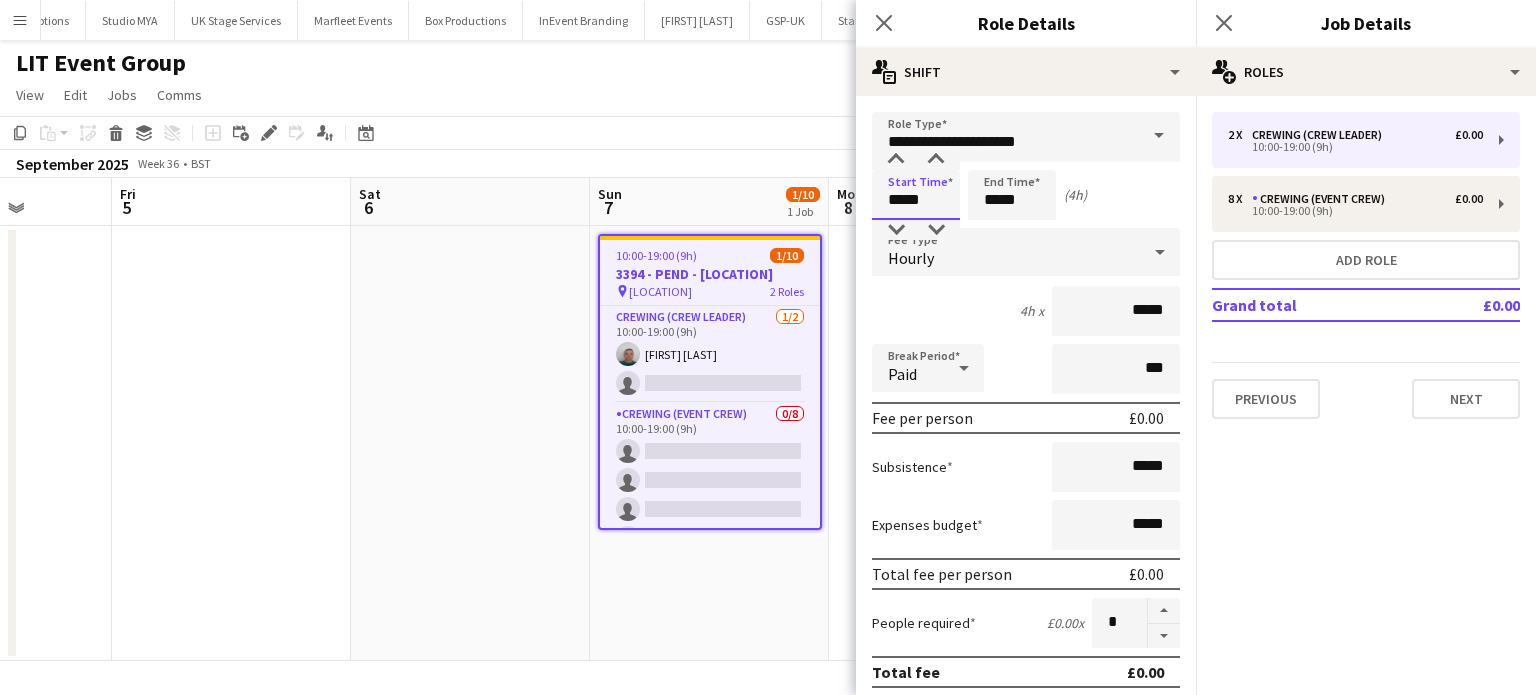 type on "*****" 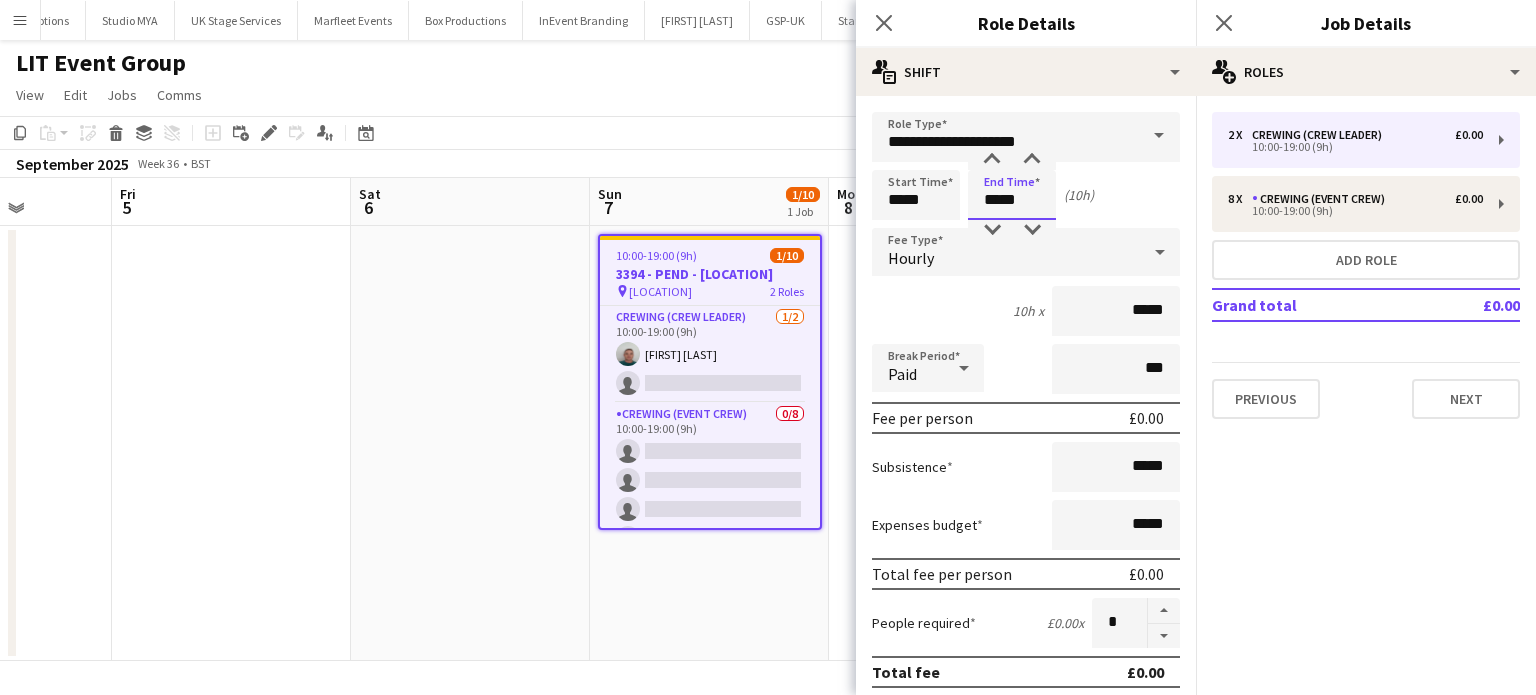 type on "*****" 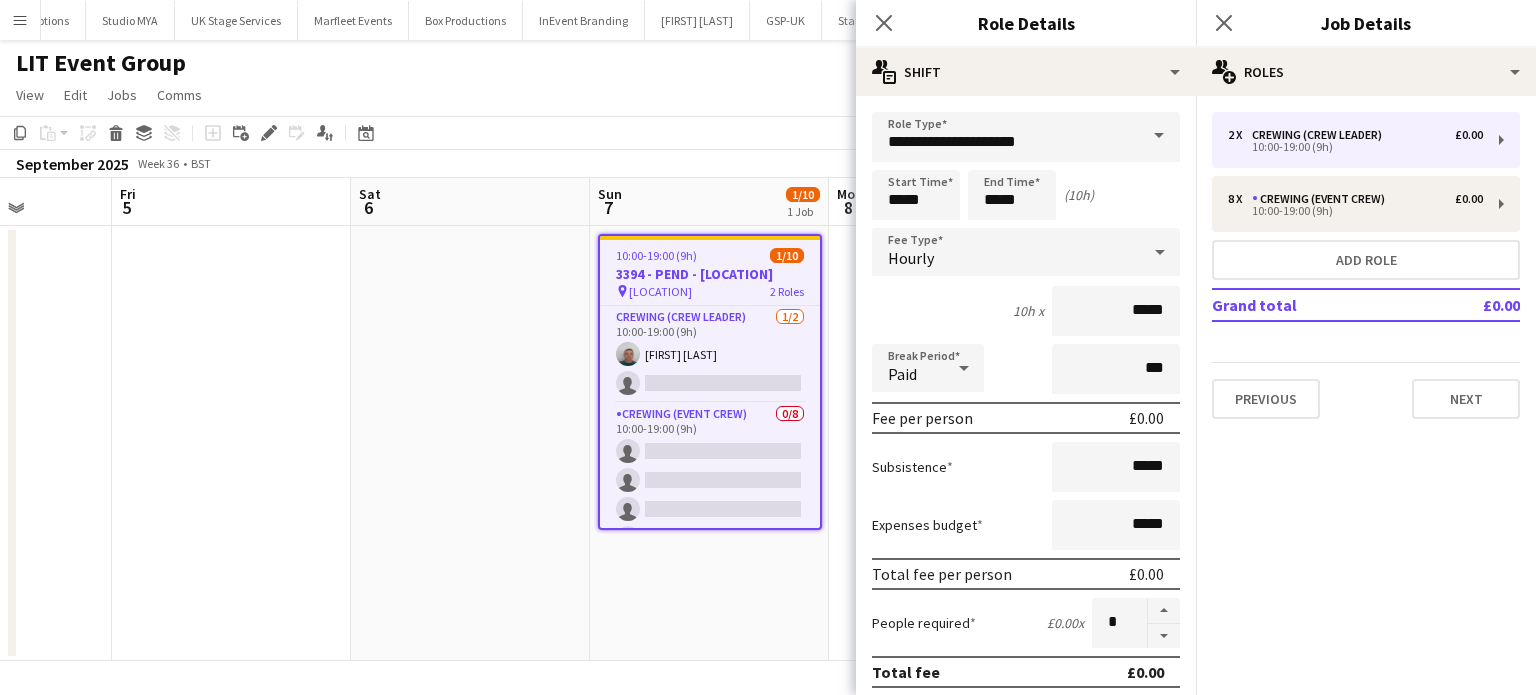 click at bounding box center [470, 443] 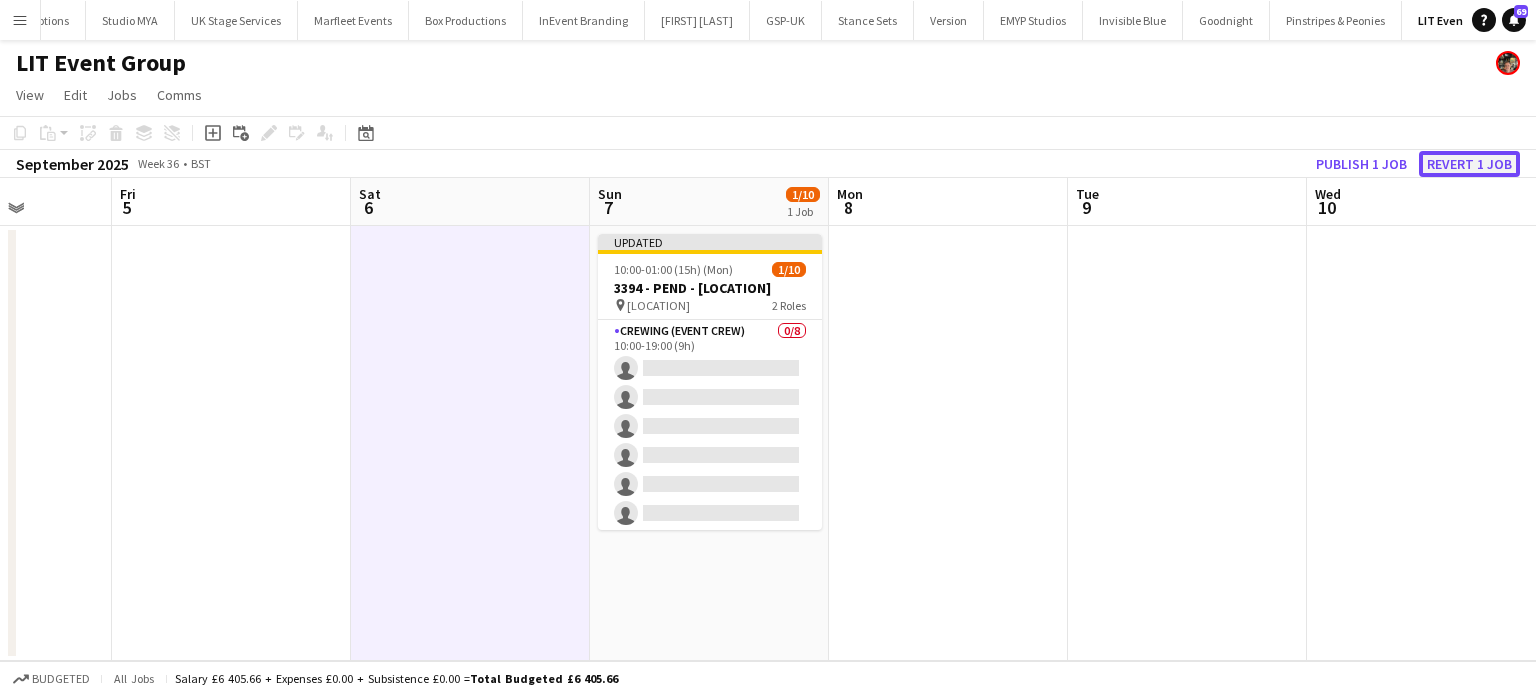 click on "Revert 1 job" 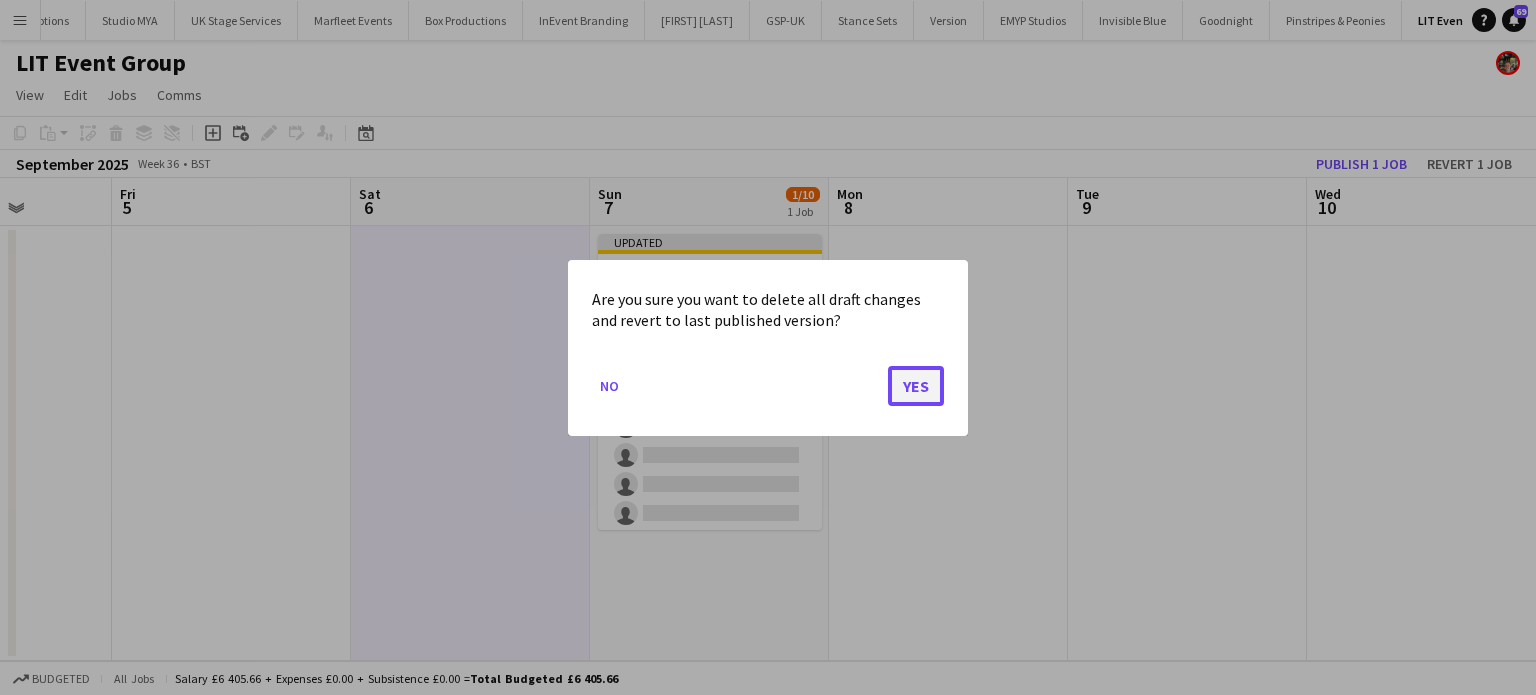 click on "Yes" 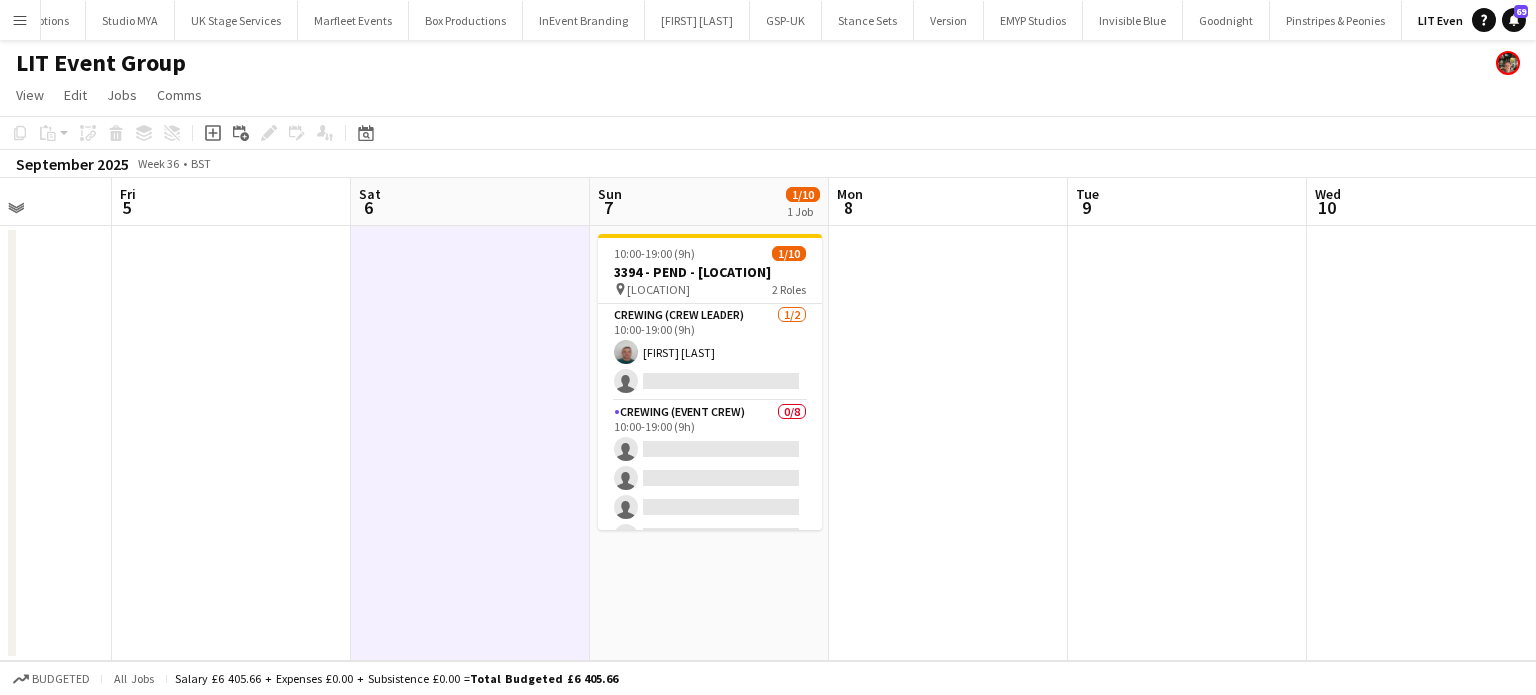 click on "Menu" at bounding box center (20, 20) 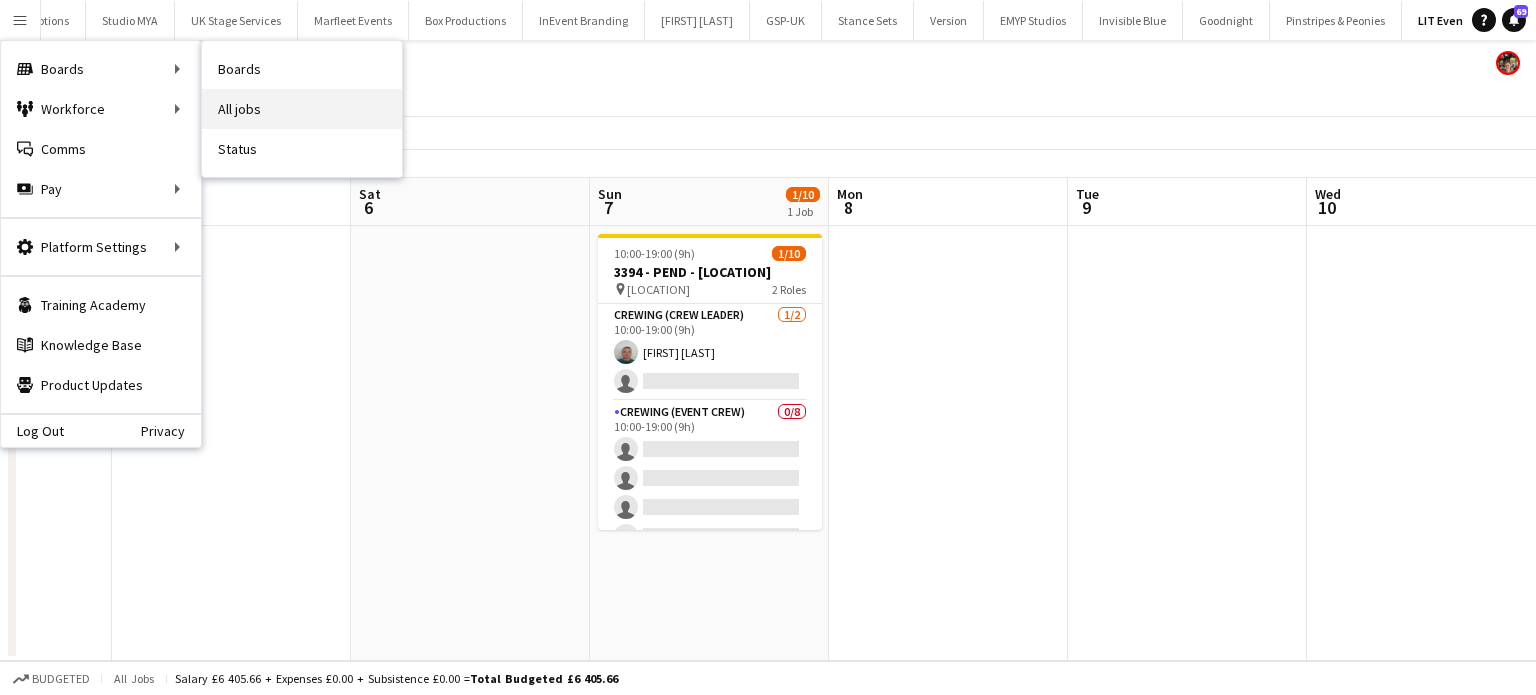 click on "All jobs" at bounding box center [302, 109] 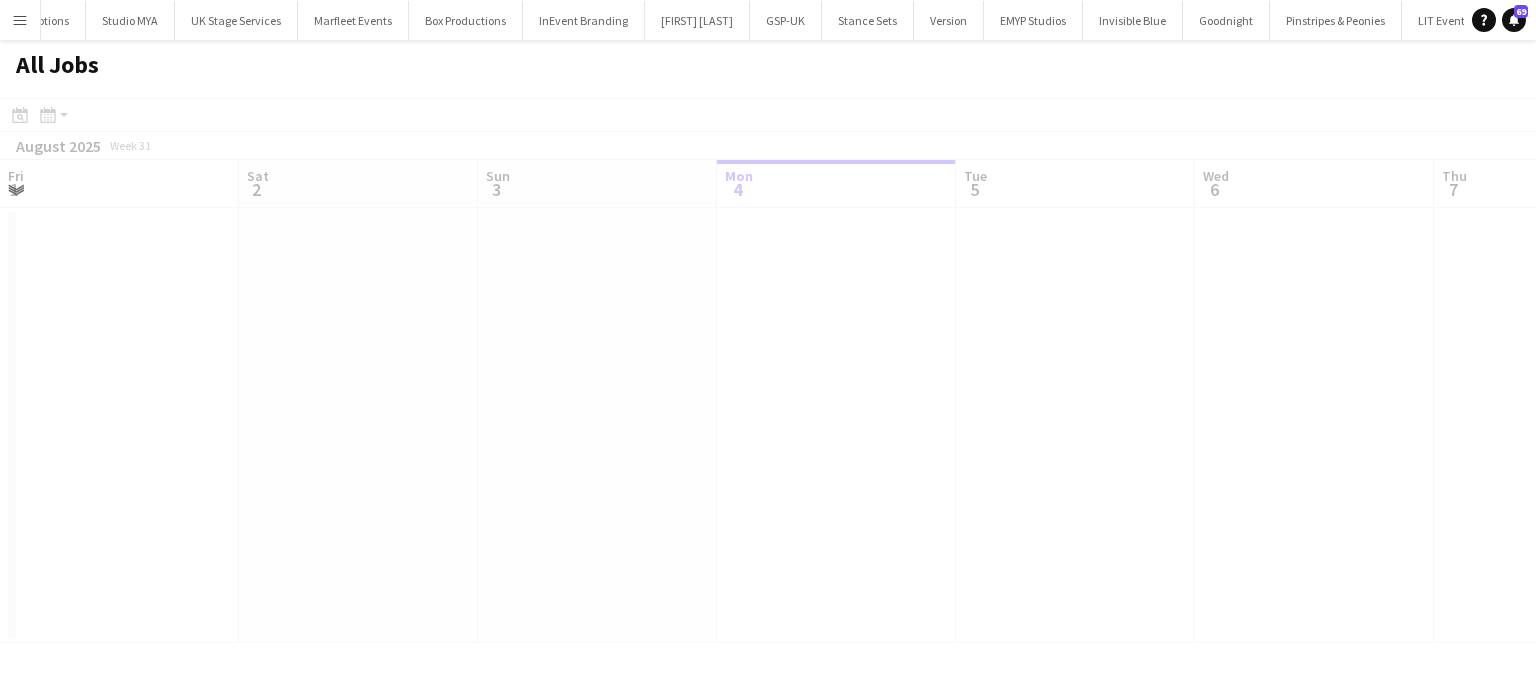 scroll, scrollTop: 0, scrollLeft: 478, axis: horizontal 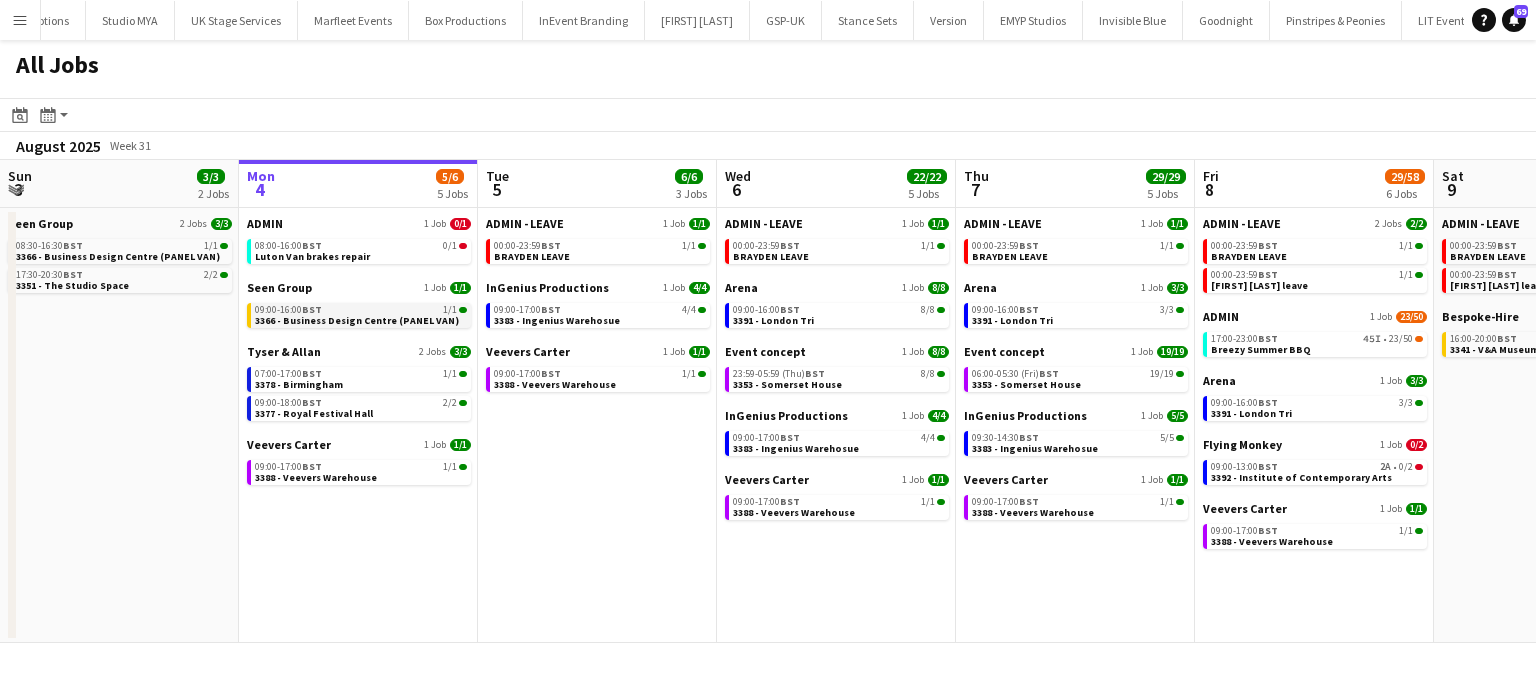 click on "09:00-16:00    BST   1/1" at bounding box center [361, 310] 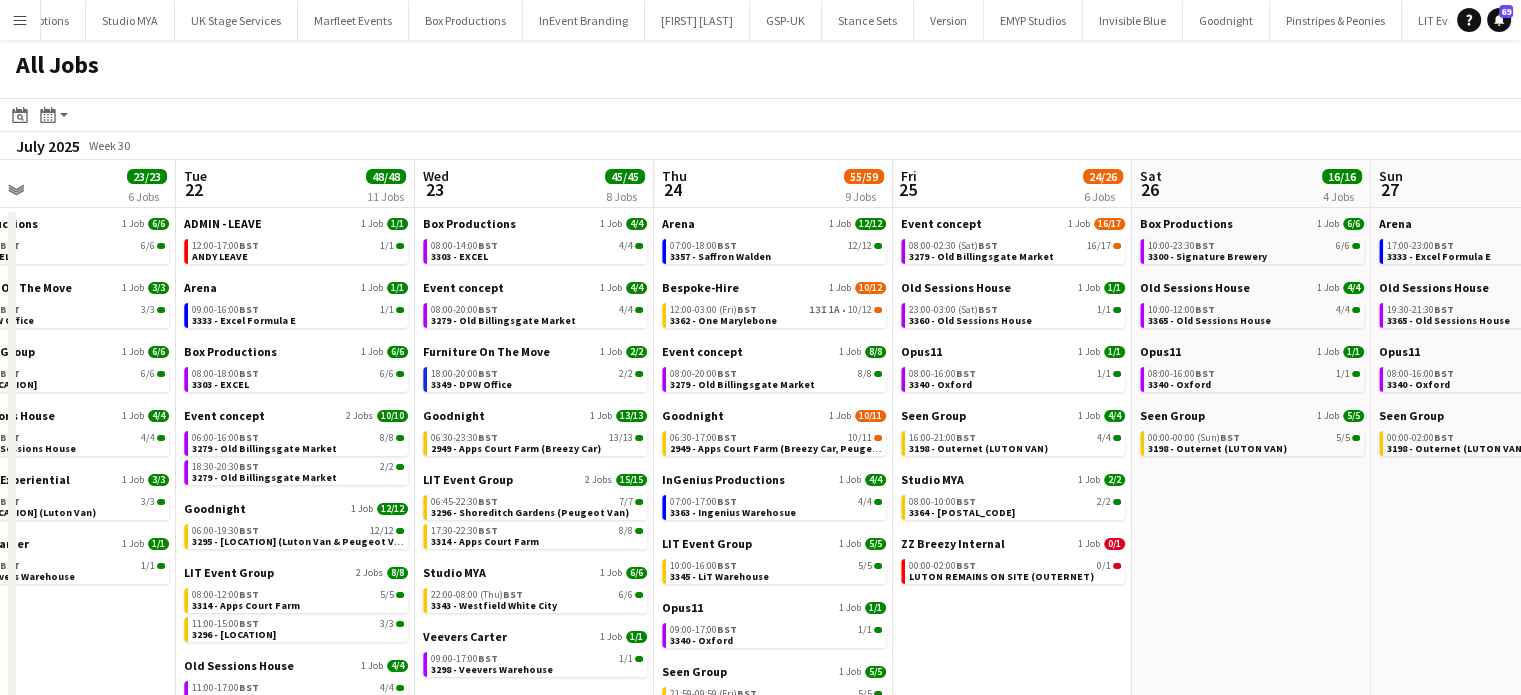 scroll, scrollTop: 0, scrollLeft: 541, axis: horizontal 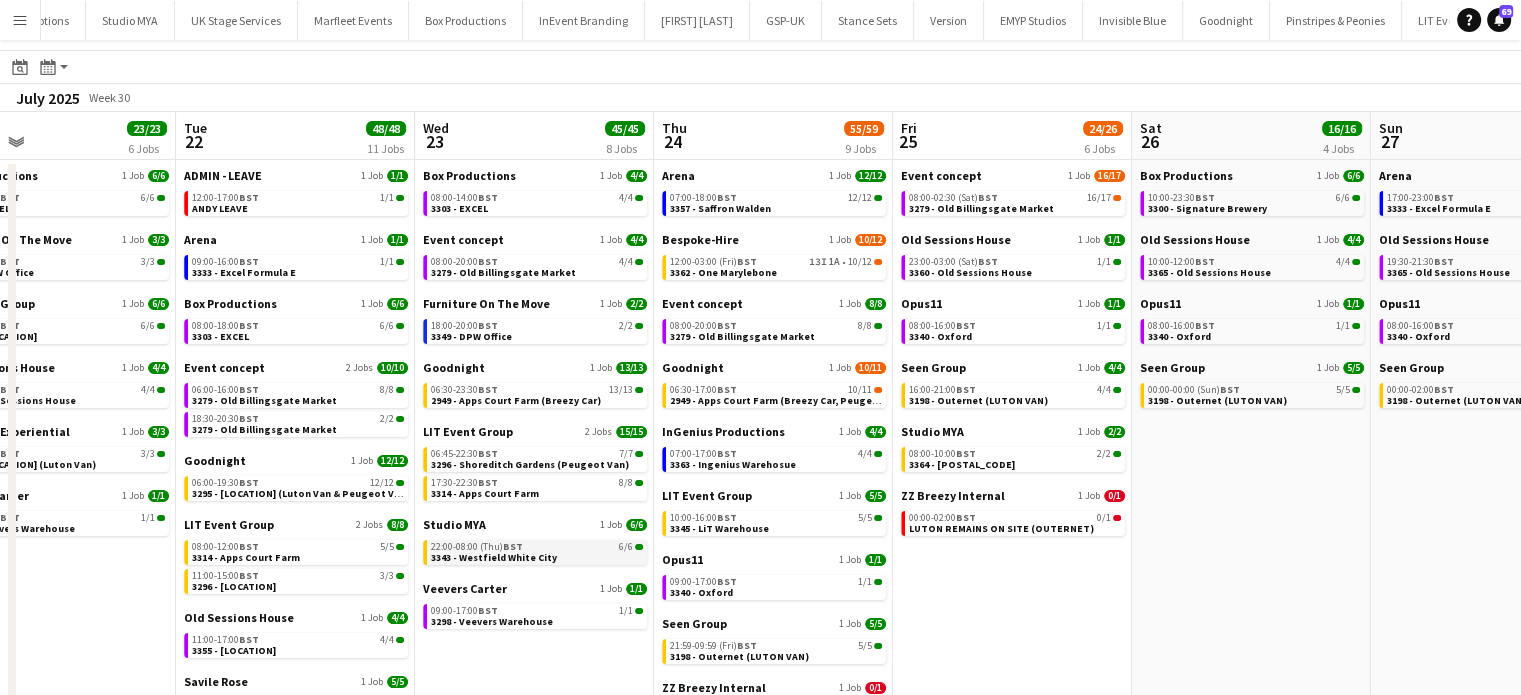click on "22:00-08:00 (Thu)   BST   6/6" at bounding box center (537, 547) 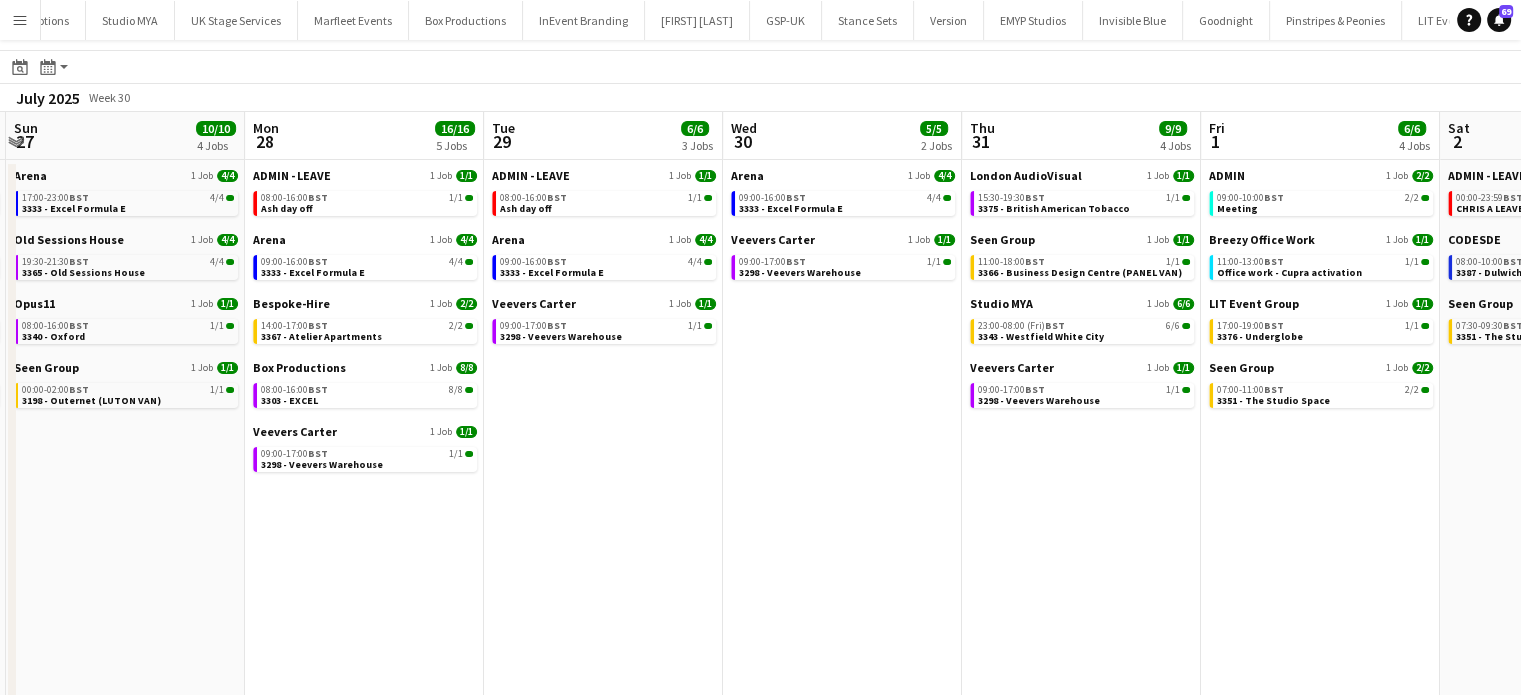 scroll, scrollTop: 0, scrollLeft: 864, axis: horizontal 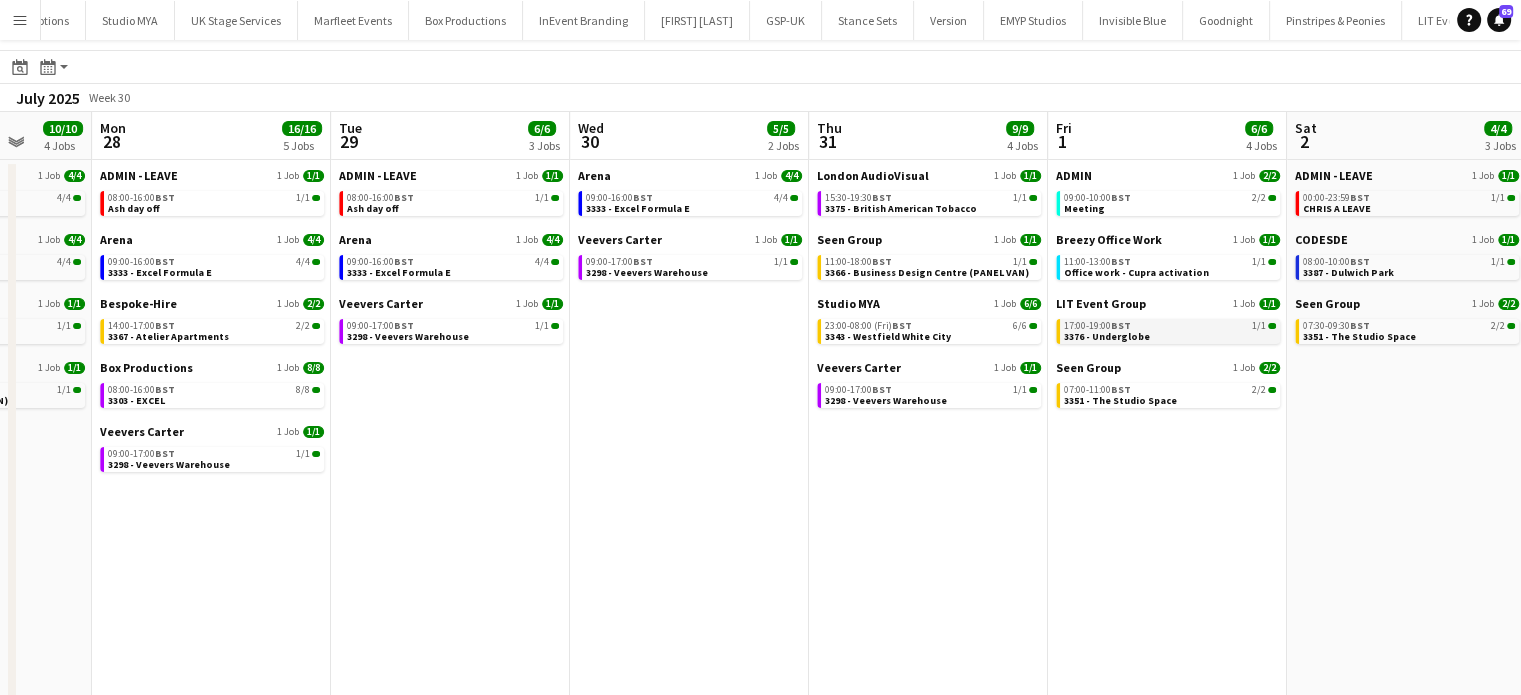 click on "17:00-19:00    BST   1/1" at bounding box center (1170, 326) 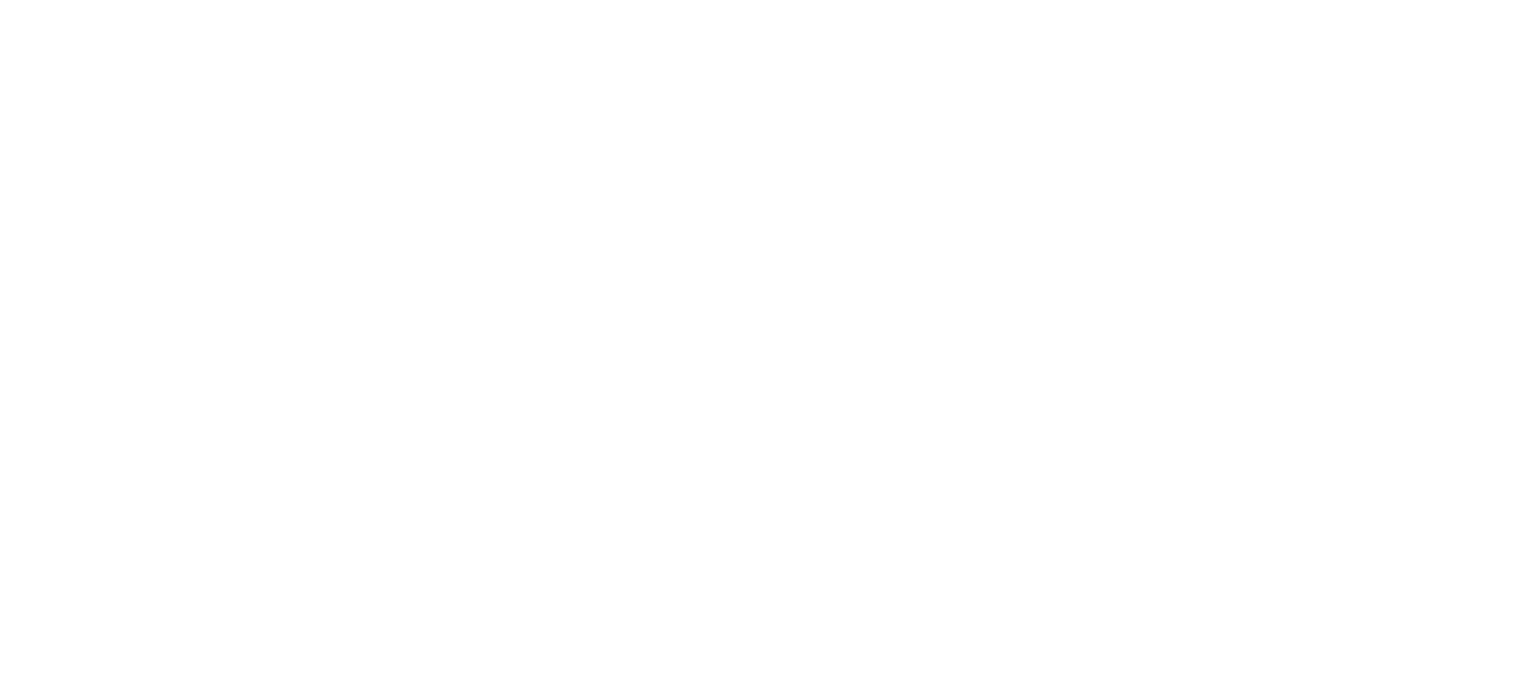 scroll, scrollTop: 0, scrollLeft: 0, axis: both 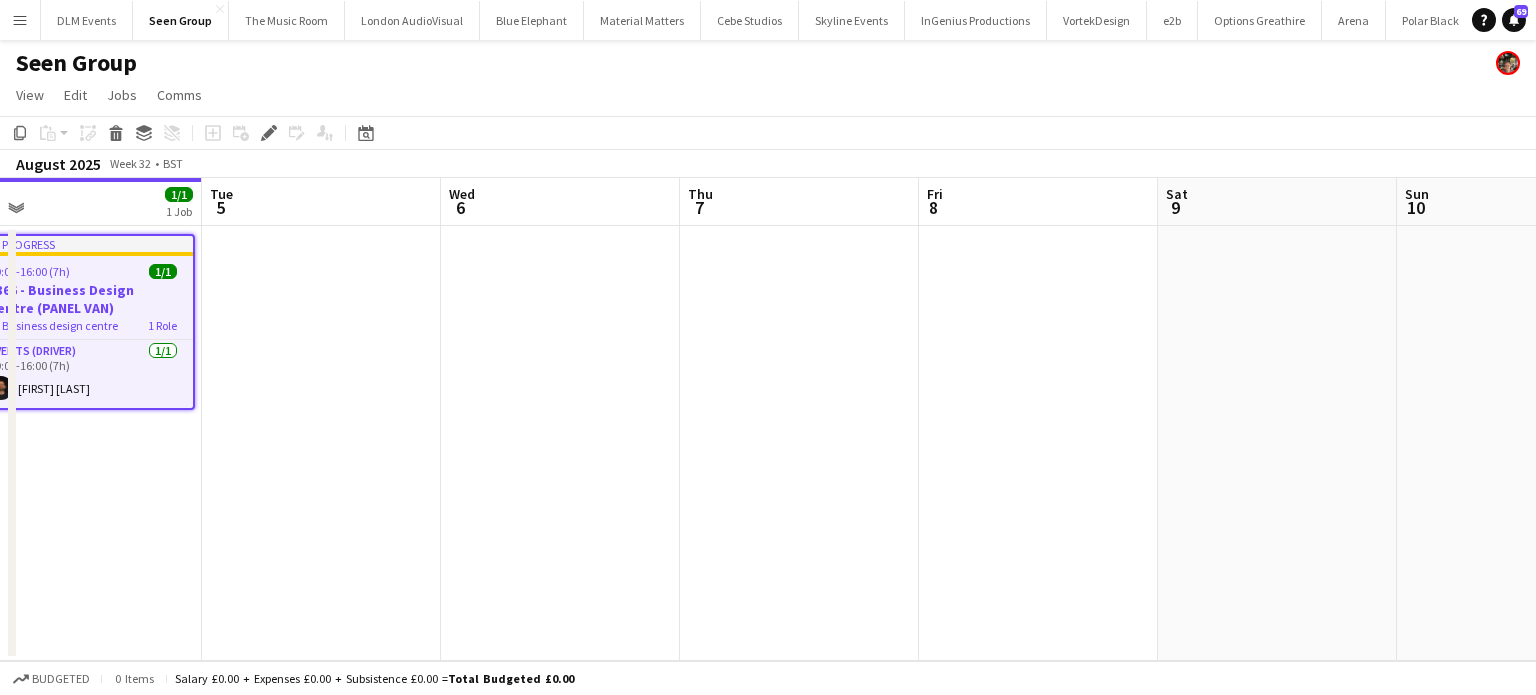 click at bounding box center (799, 443) 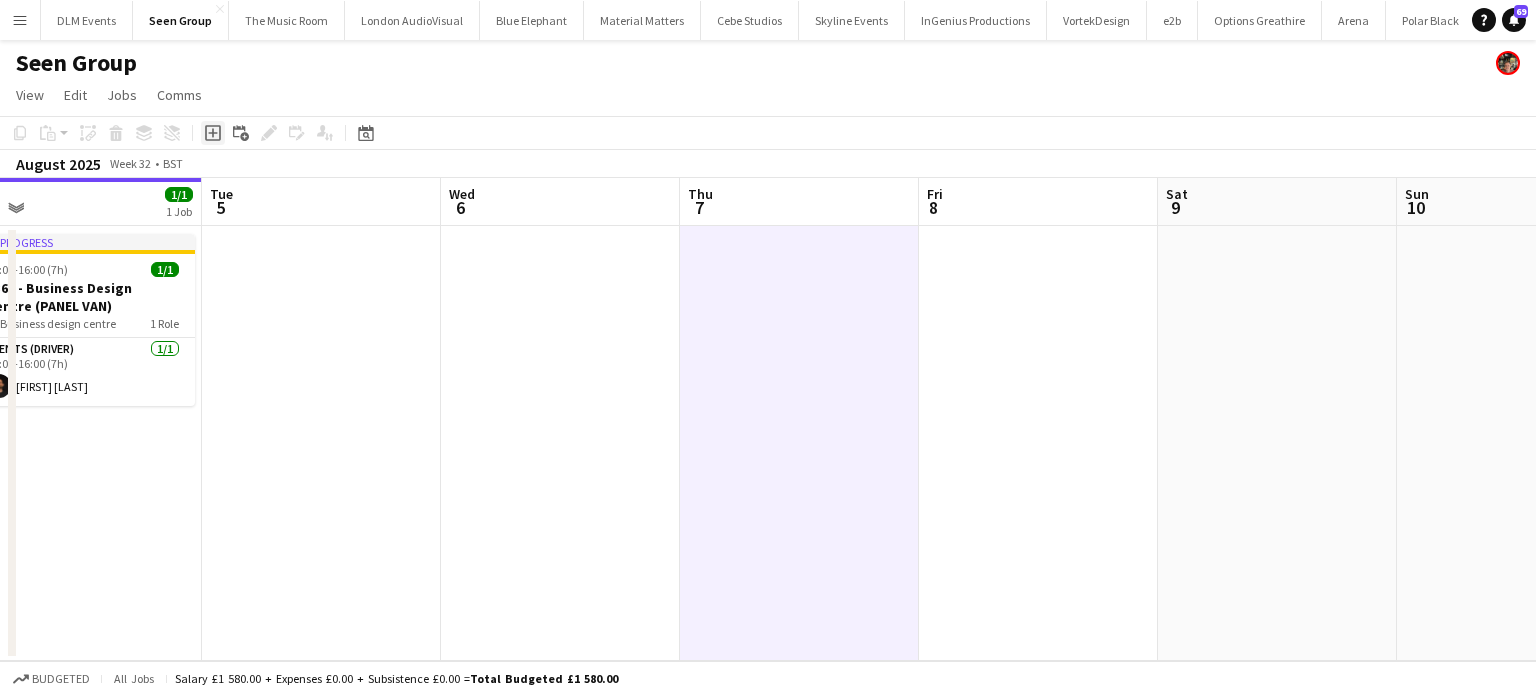 click on "Add job" 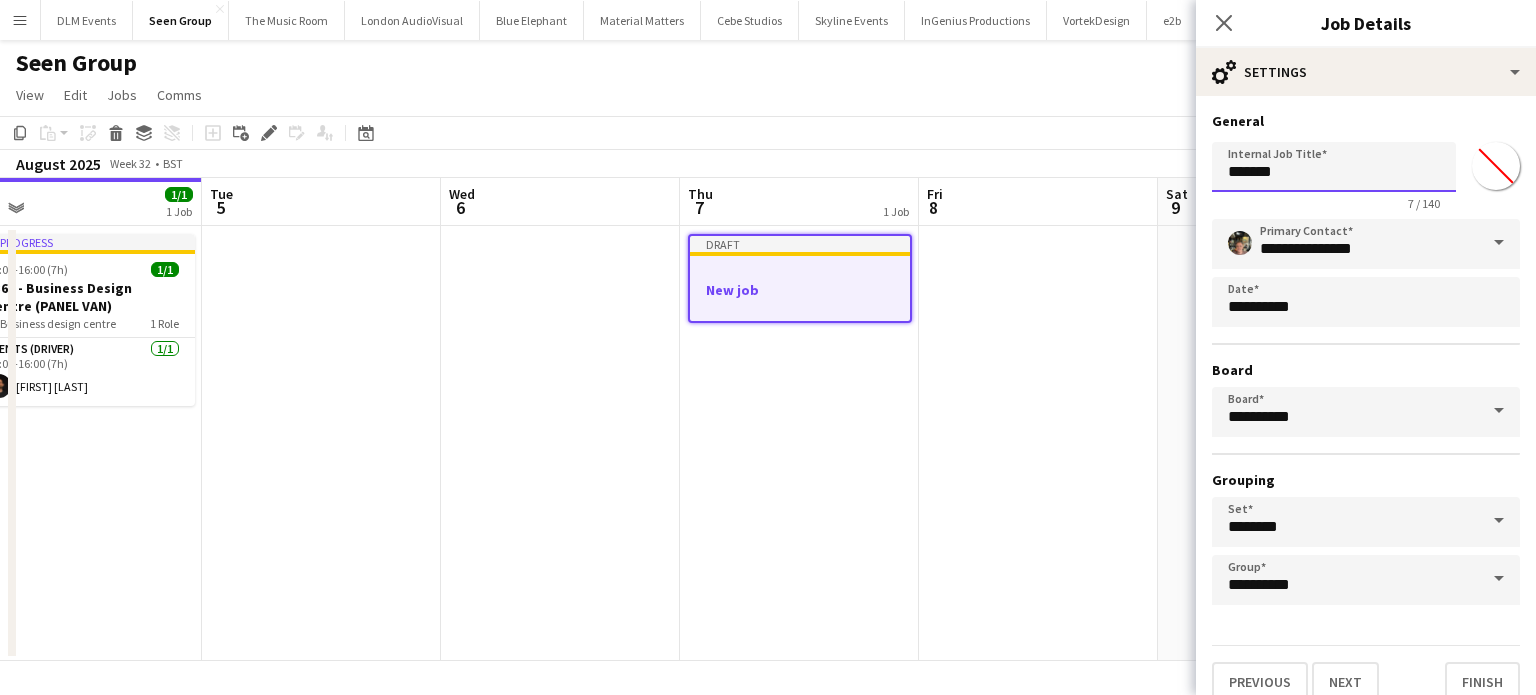 click on "*******" at bounding box center [1334, 167] 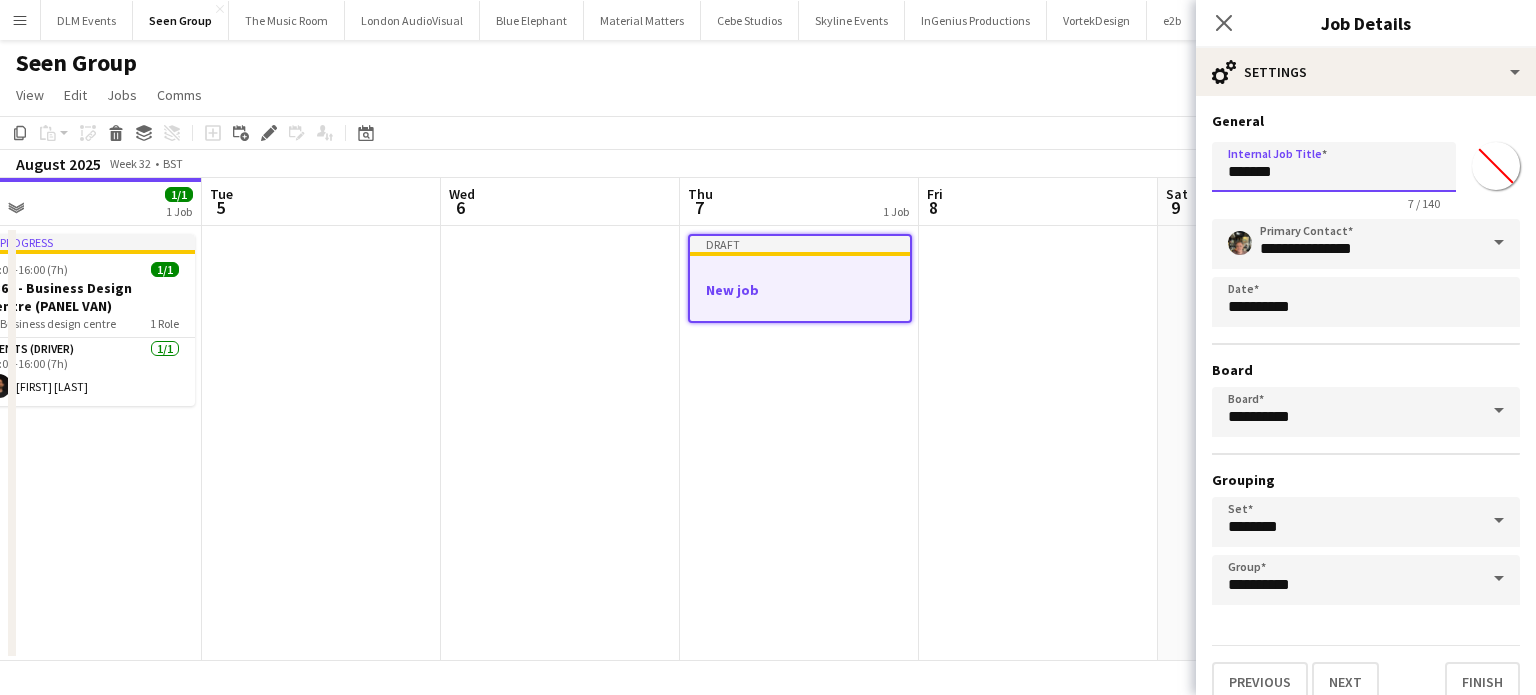 click on "*******" at bounding box center (1334, 167) 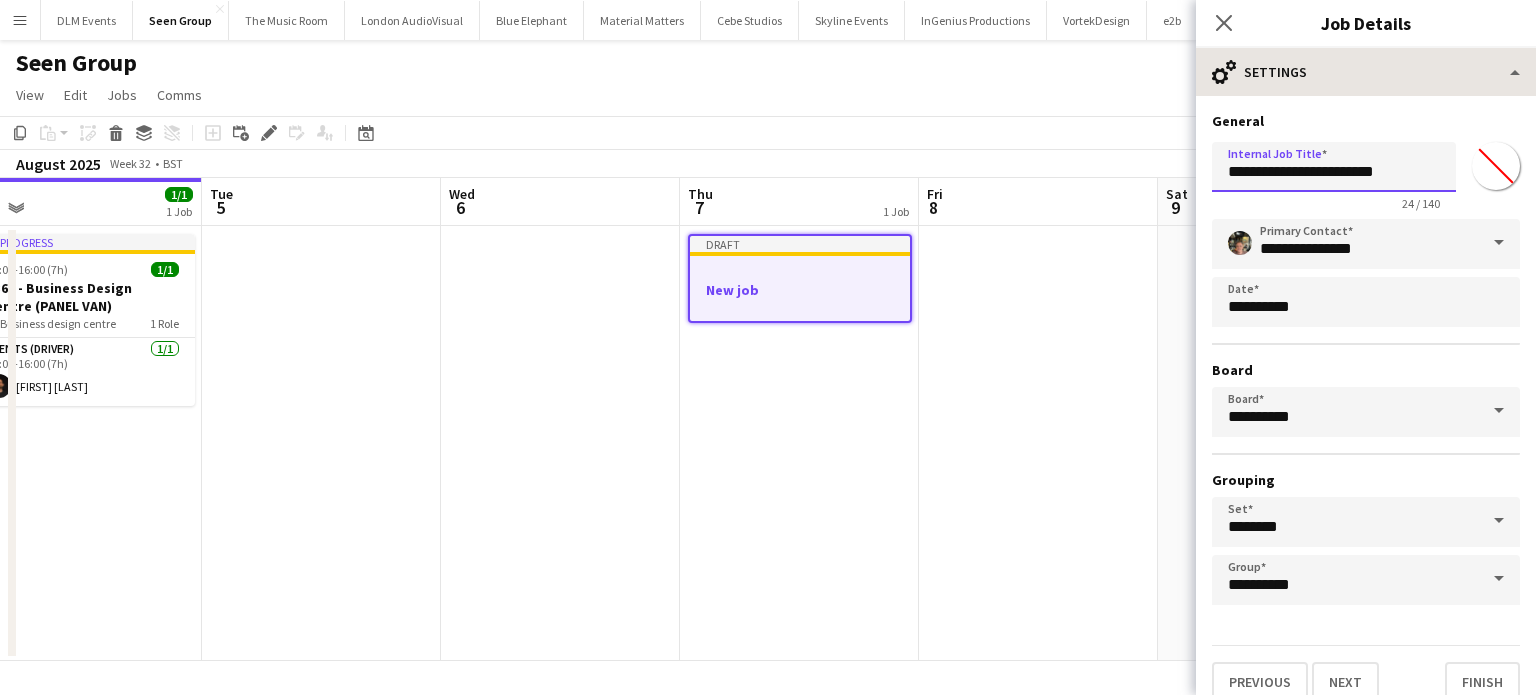 type on "**********" 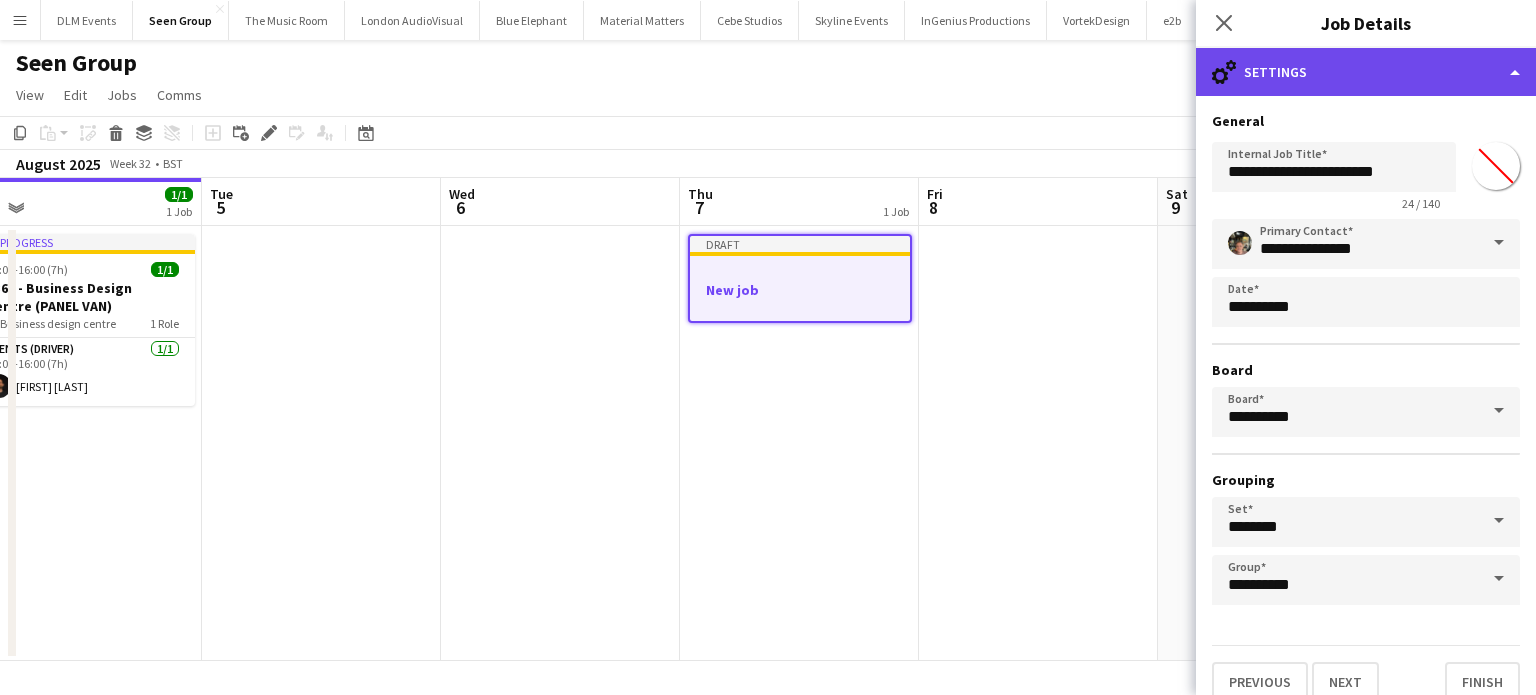 click on "cog-double-3
Settings" 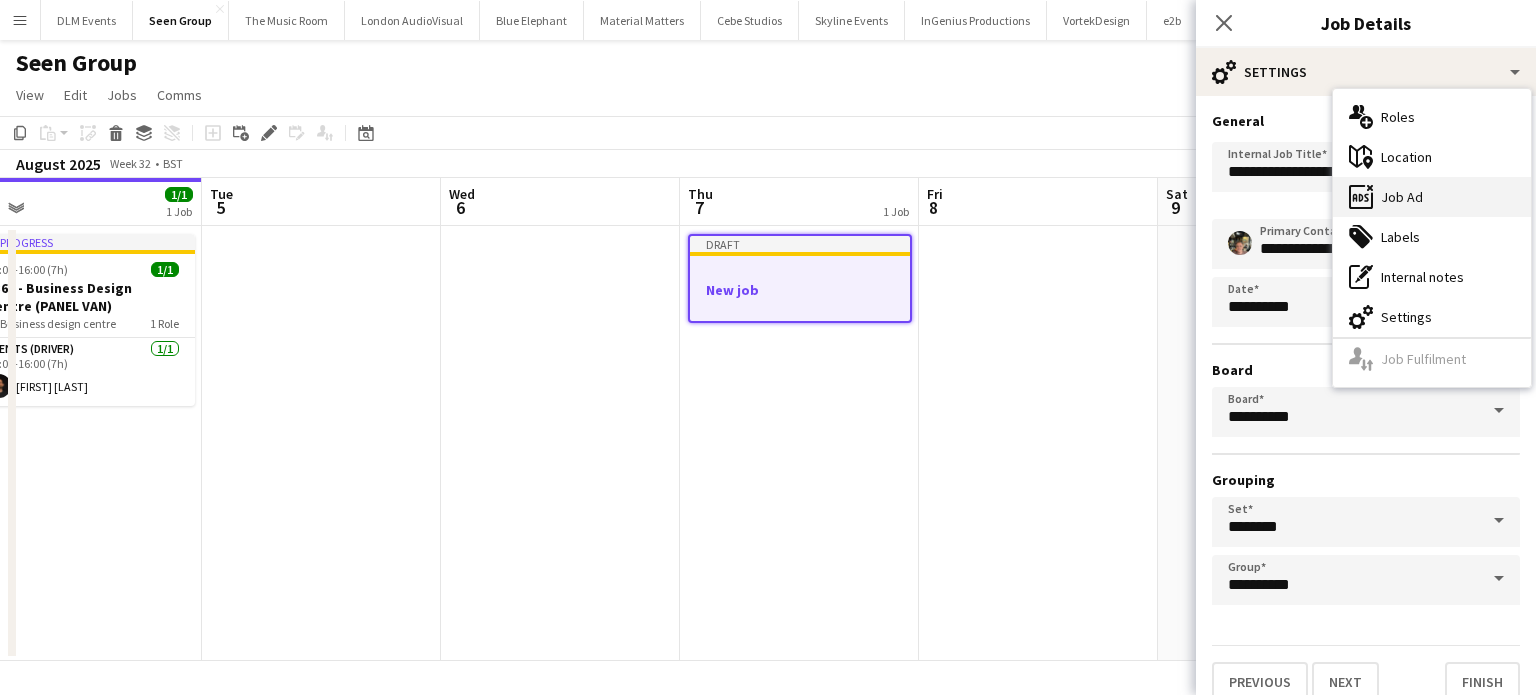 click on "ads-window
Job Ad" at bounding box center (1432, 197) 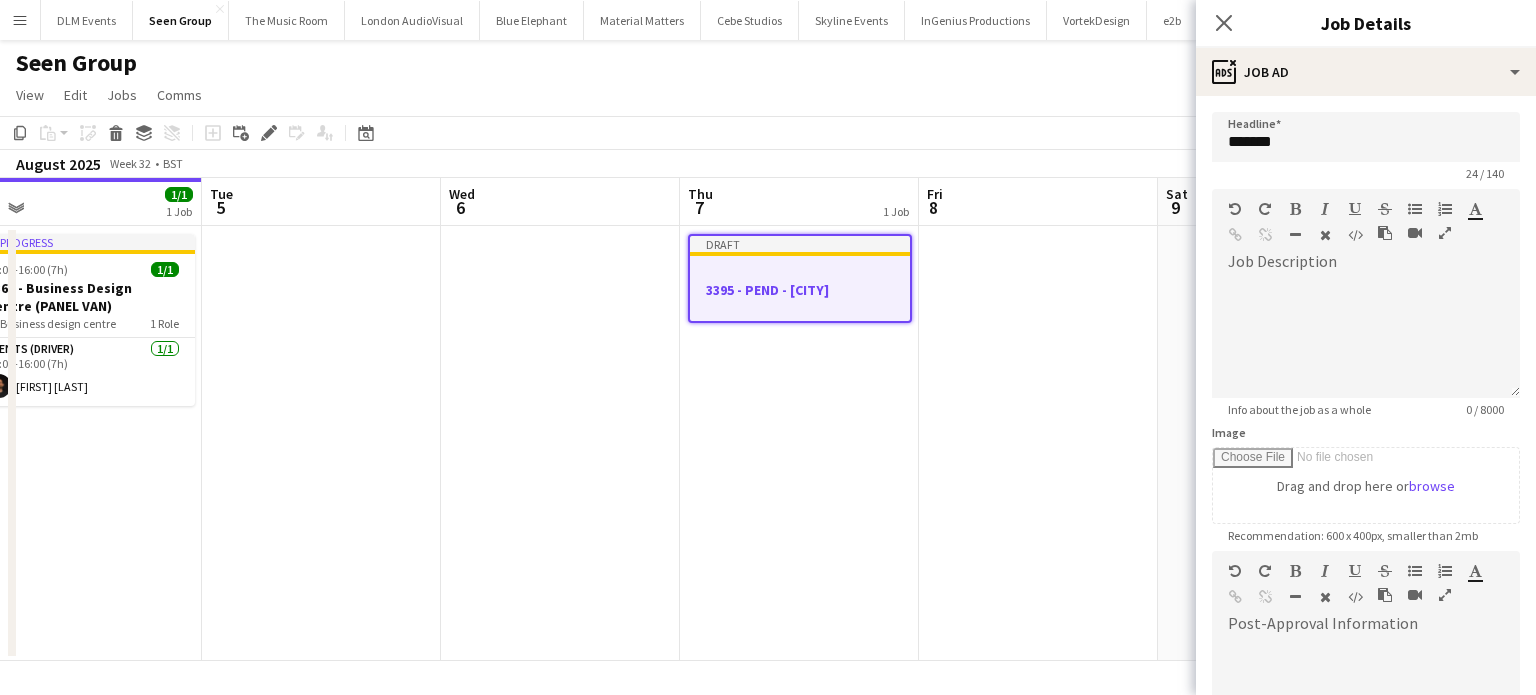type on "**********" 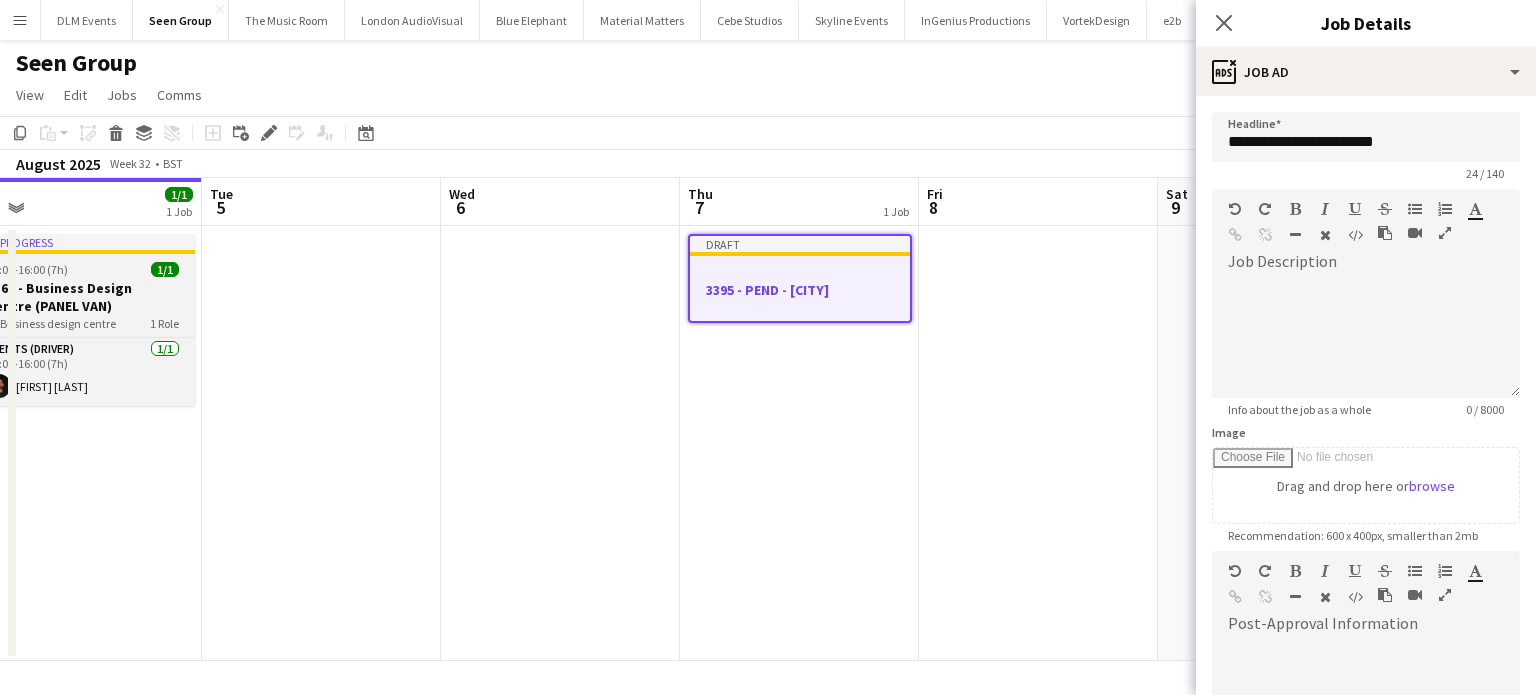 click on "3366 - Business Design Centre (PANEL VAN)" at bounding box center [83, 297] 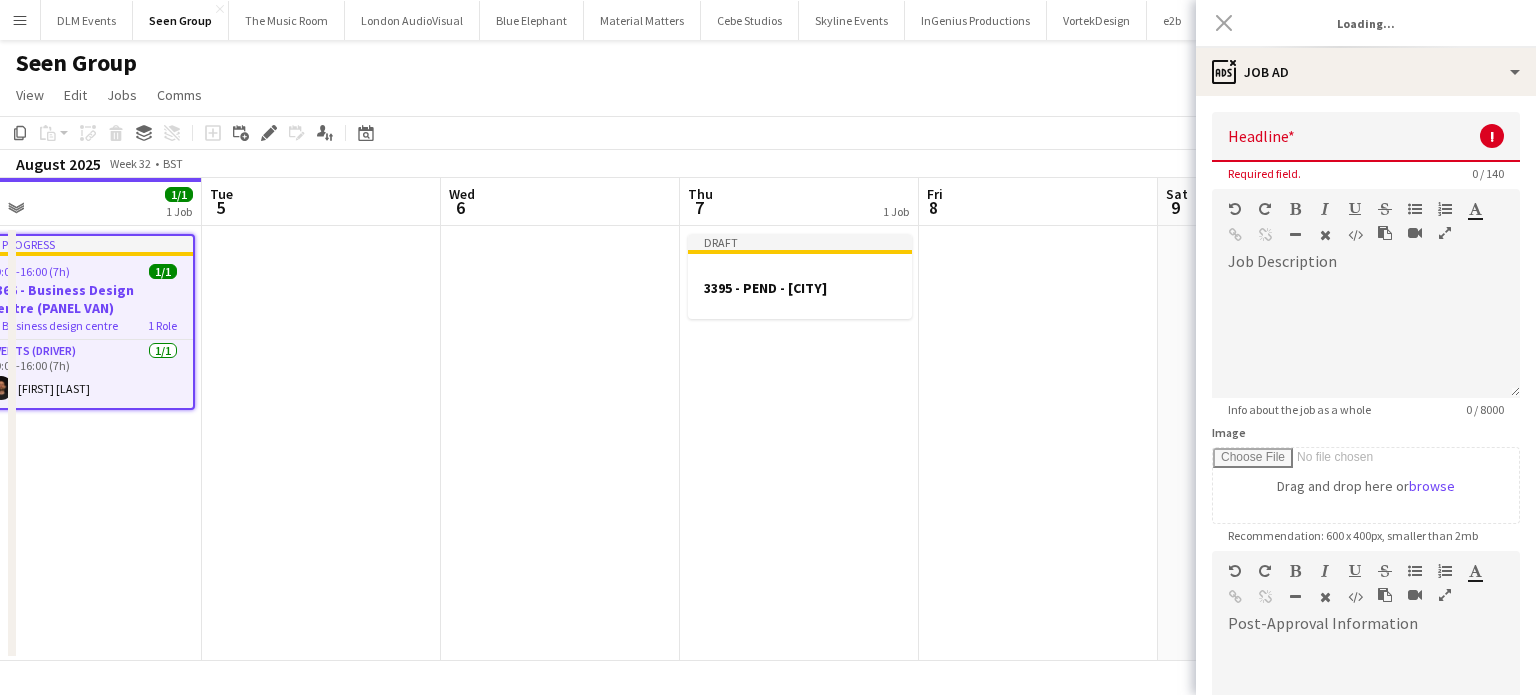 type on "**********" 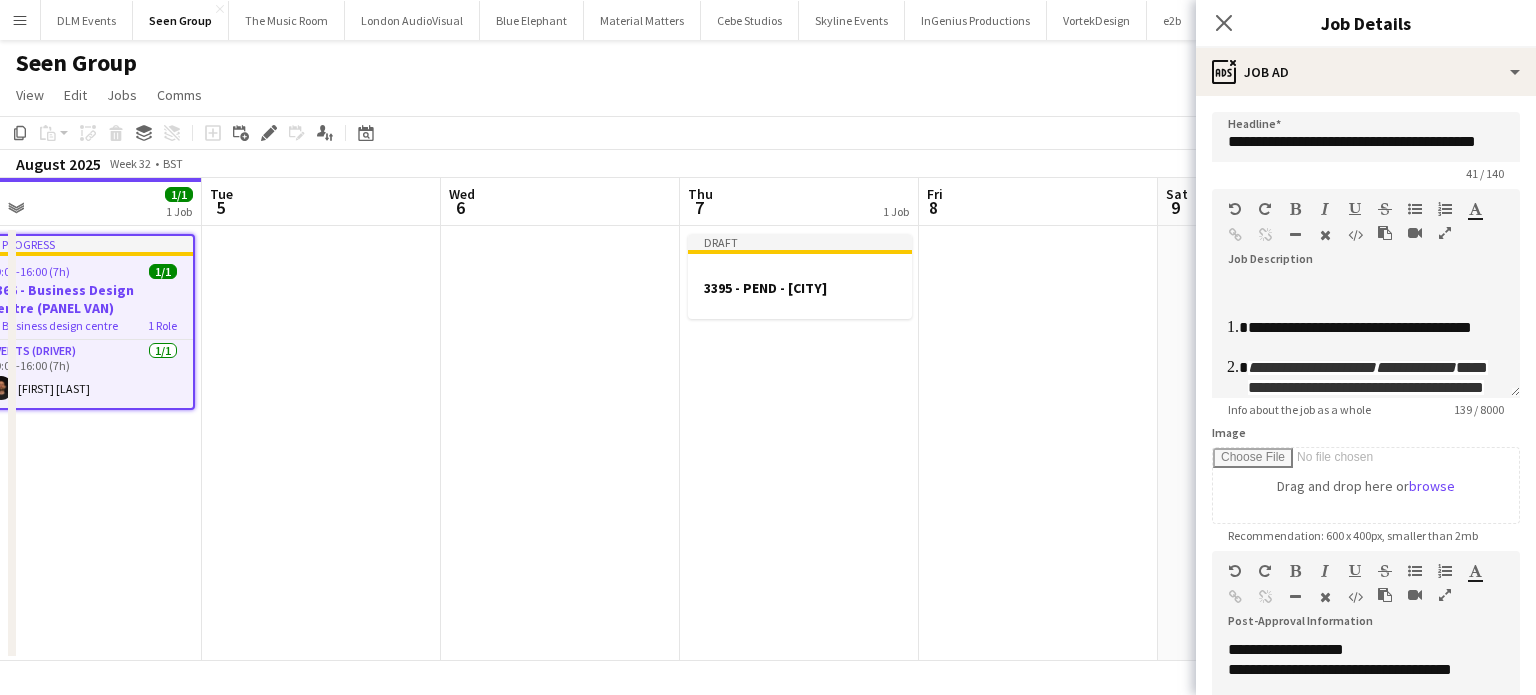 scroll, scrollTop: 59, scrollLeft: 0, axis: vertical 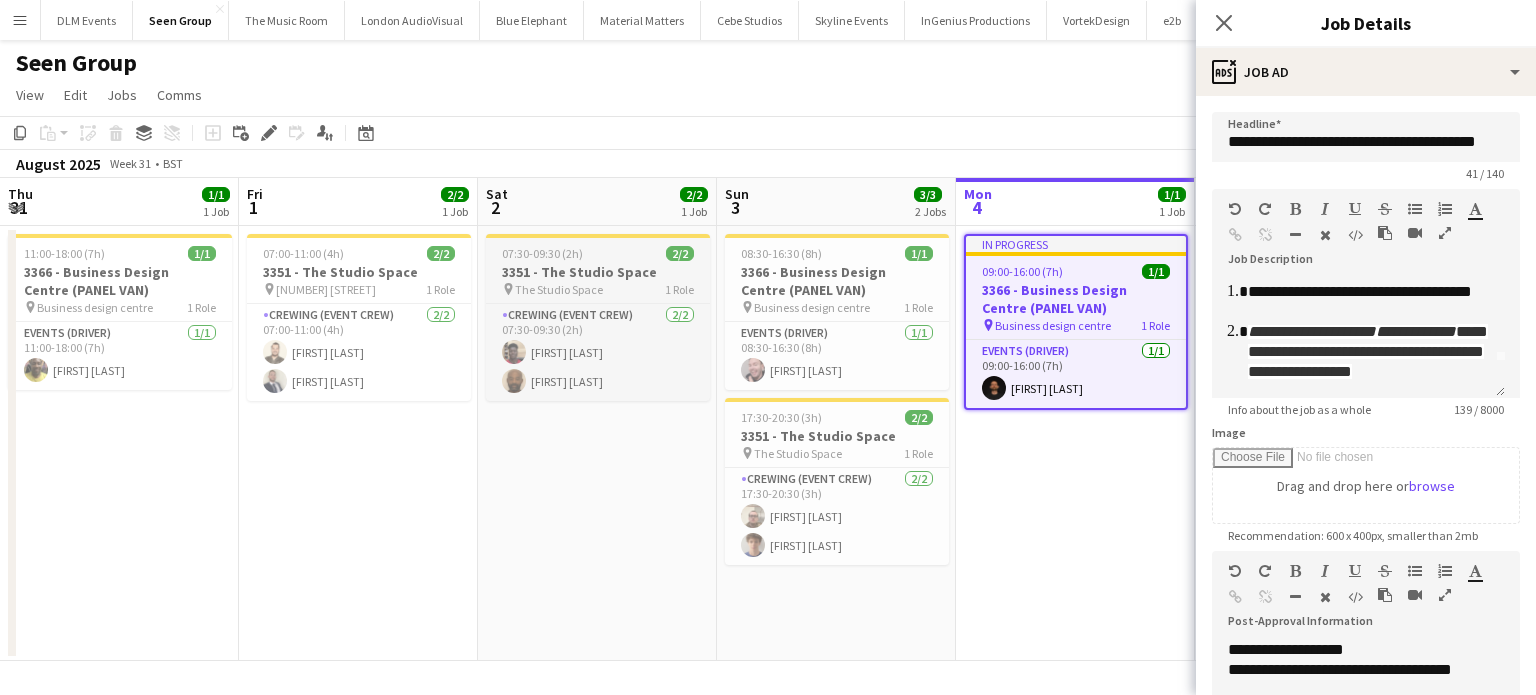 click on "07:30-09:30 (2h)    2/2" at bounding box center (598, 253) 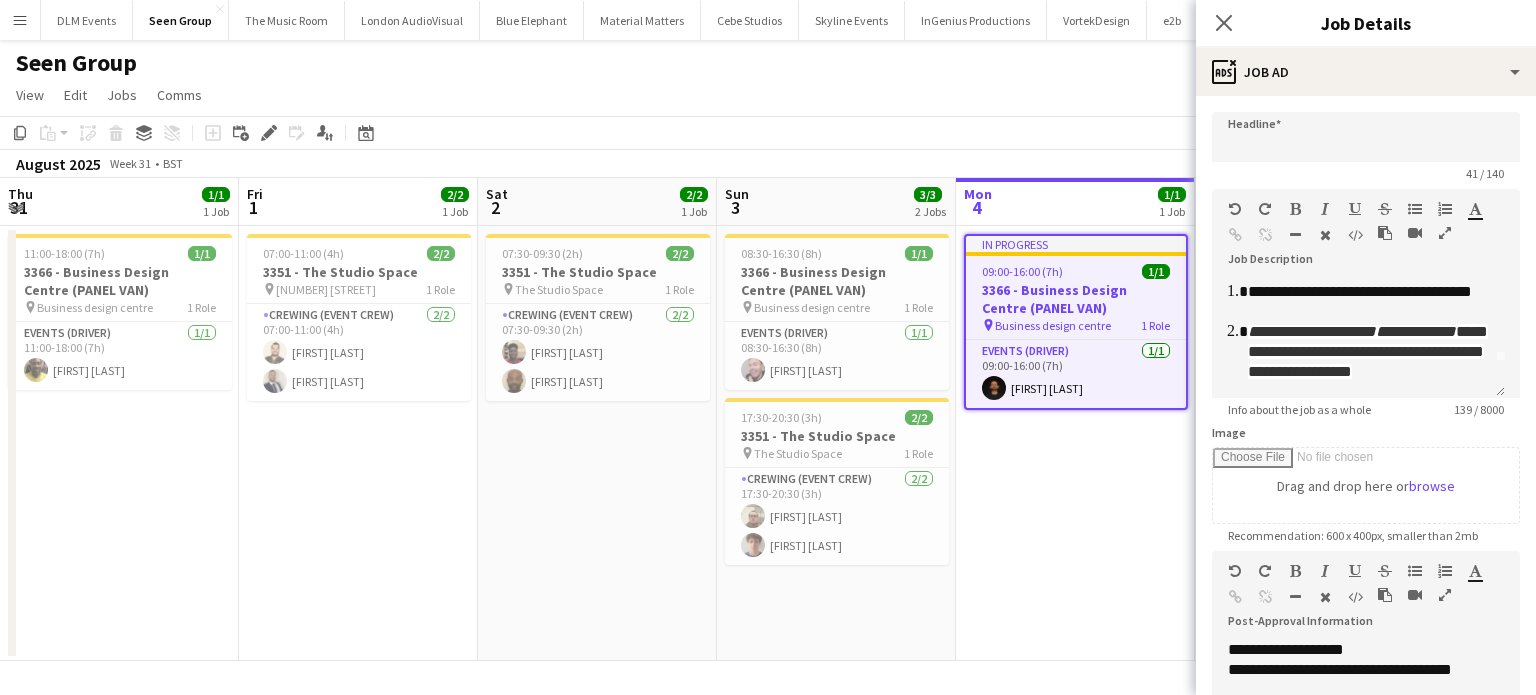 type on "**********" 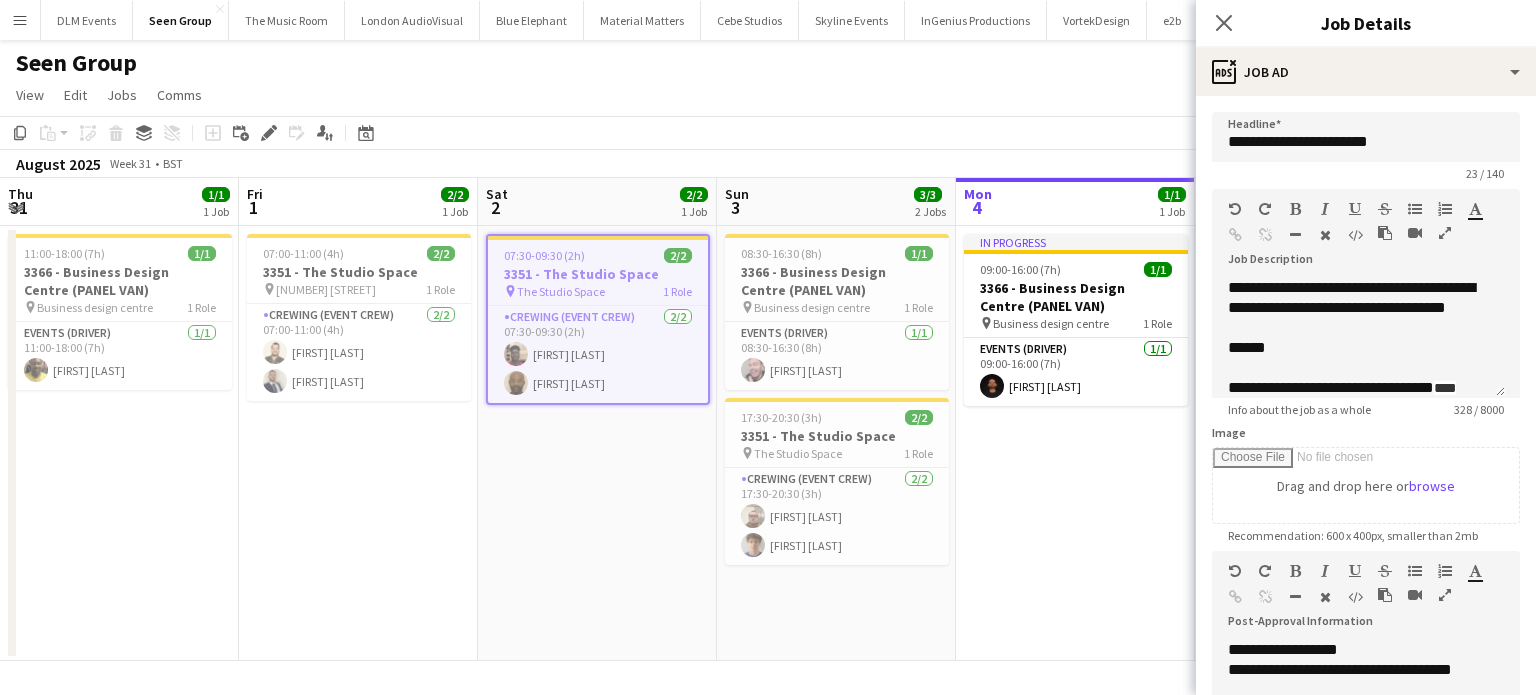 scroll, scrollTop: 239, scrollLeft: 0, axis: vertical 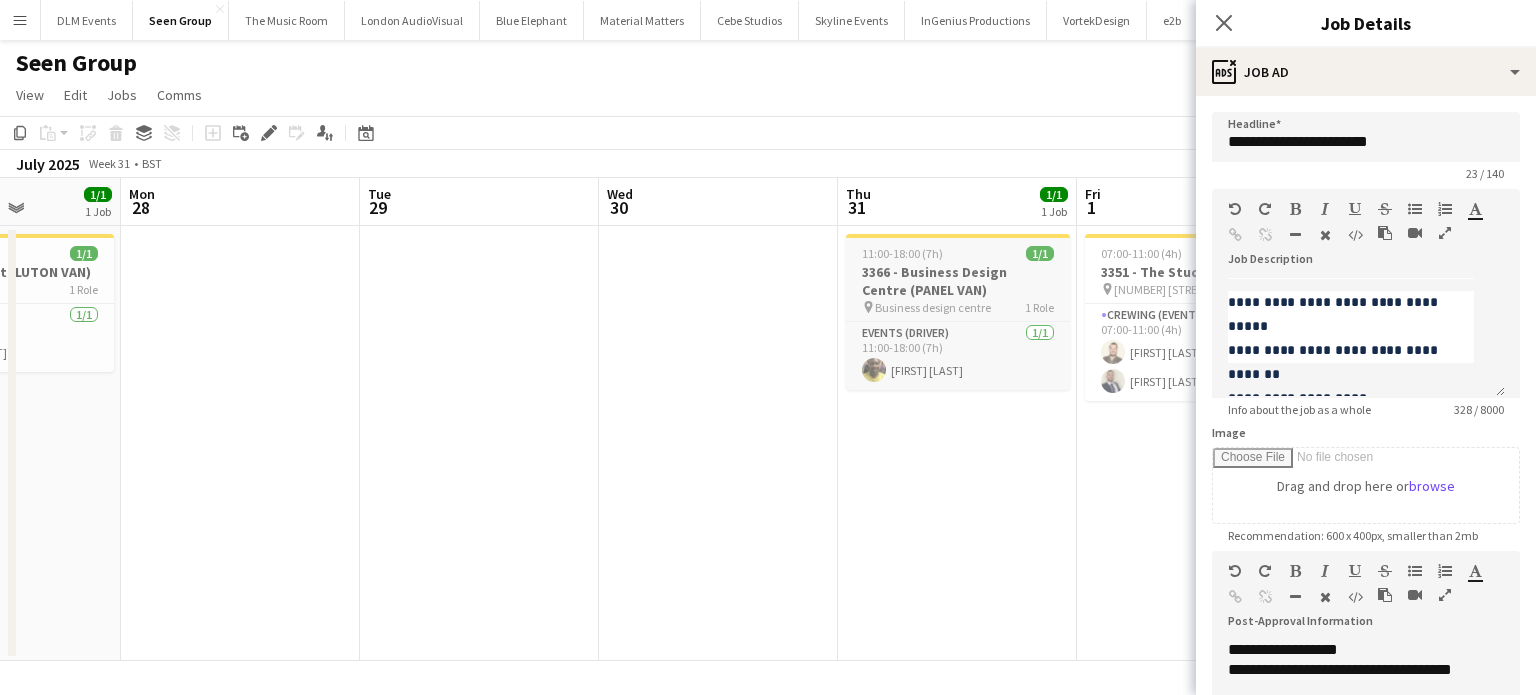 click on "3366 - Business Design Centre (PANEL VAN)" at bounding box center [958, 281] 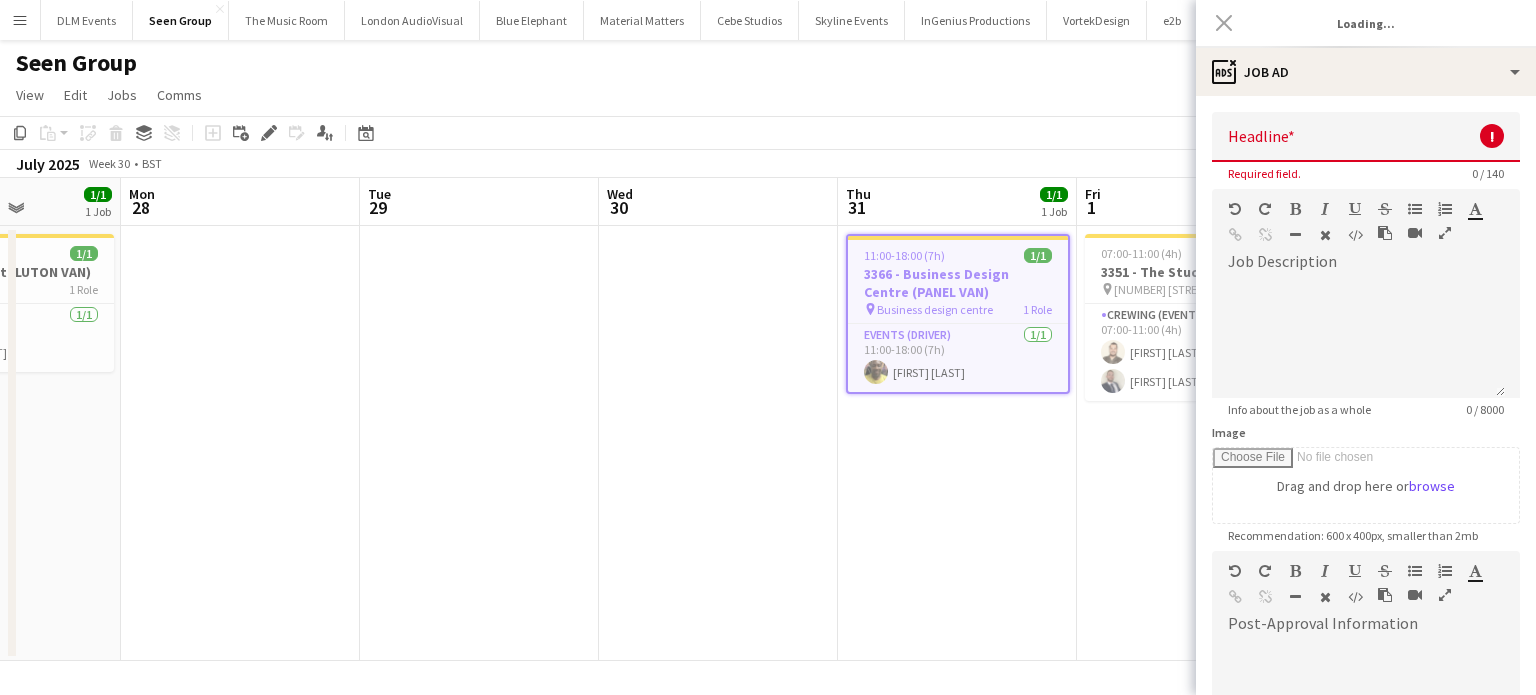scroll, scrollTop: 0, scrollLeft: 0, axis: both 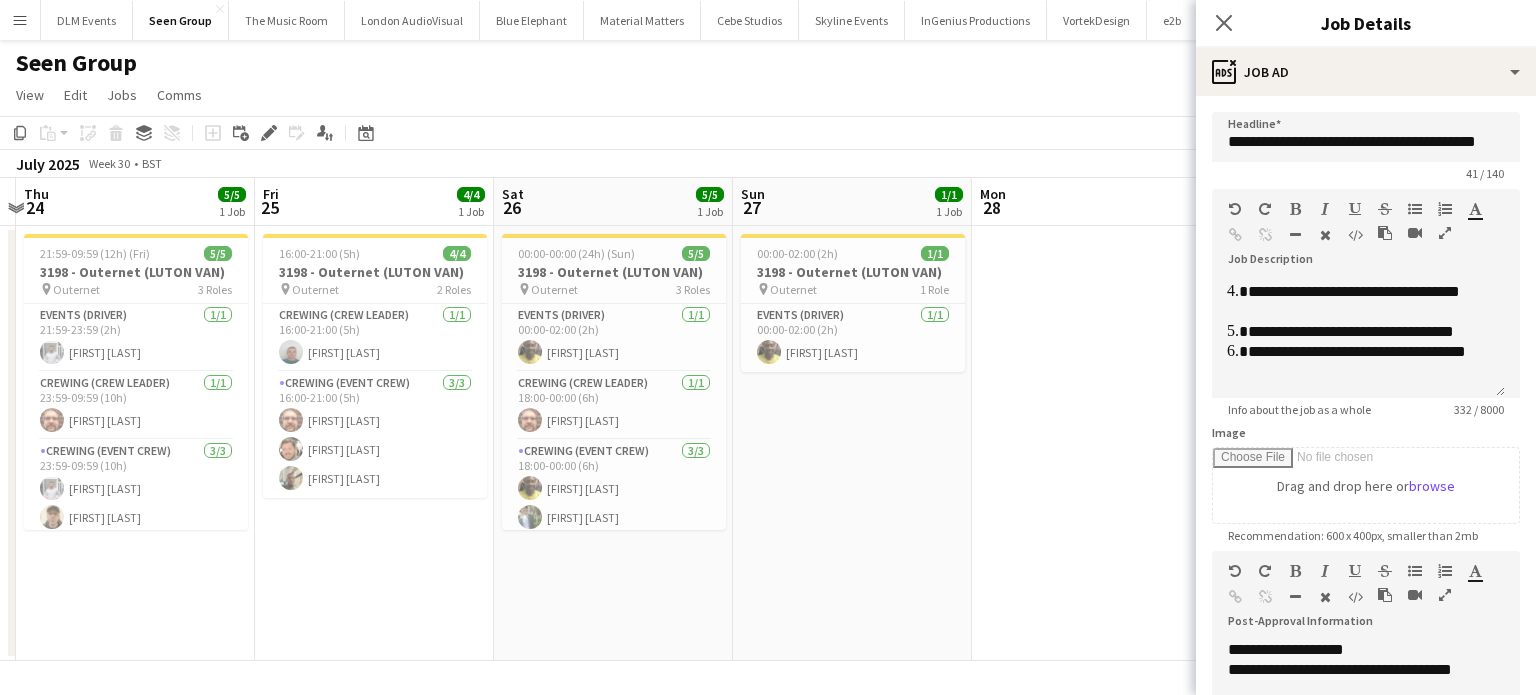 click on "16:00-21:00 (5h)    4/4   3198 - Outernet (LUTON VAN)
pin
Outernet   2 Roles   Crewing (Crew Leader)   1/1   16:00-21:00 (5h)
Brayden Davison  Crewing (Event Crew)   3/3   16:00-21:00 (5h)
Corey Arnold Adam McCarter Stephon Johnson" at bounding box center [374, 443] 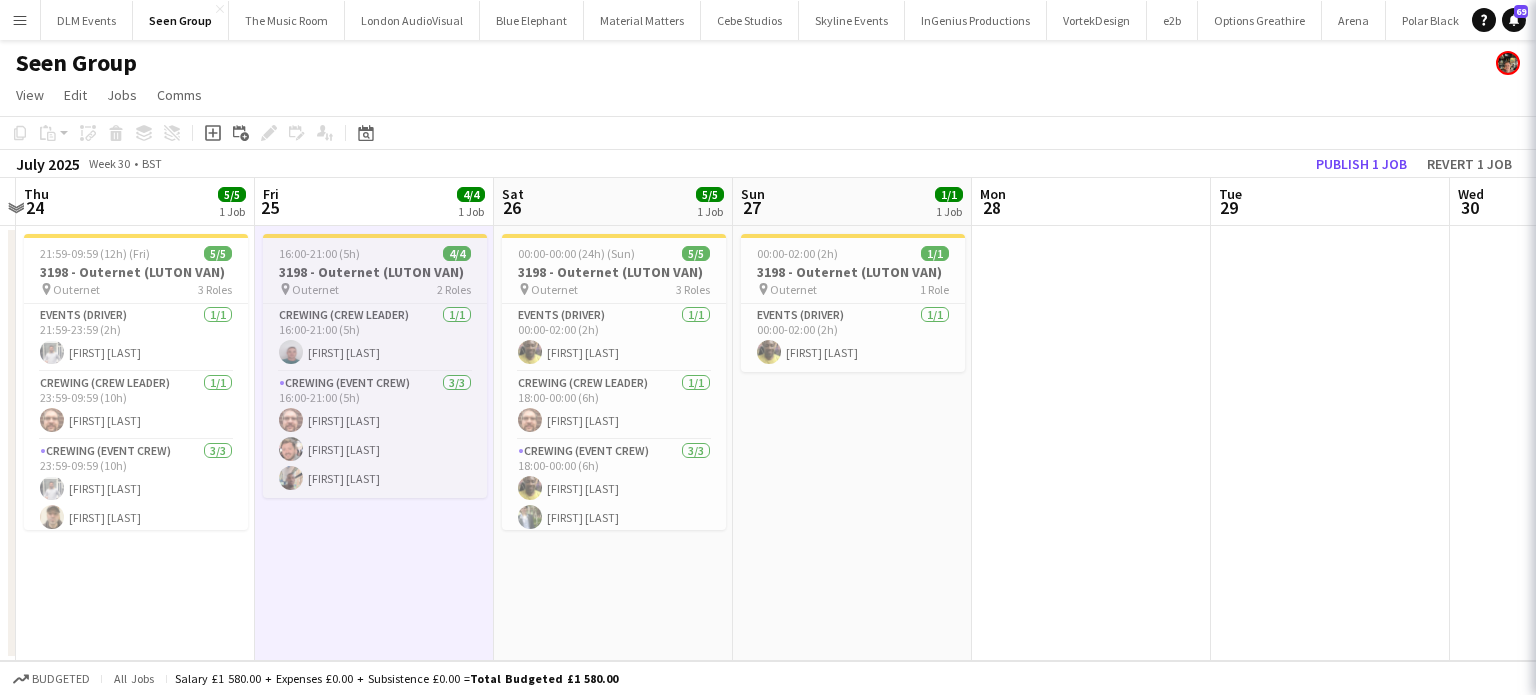 click on "16:00-21:00 (5h)    4/4" at bounding box center [375, 253] 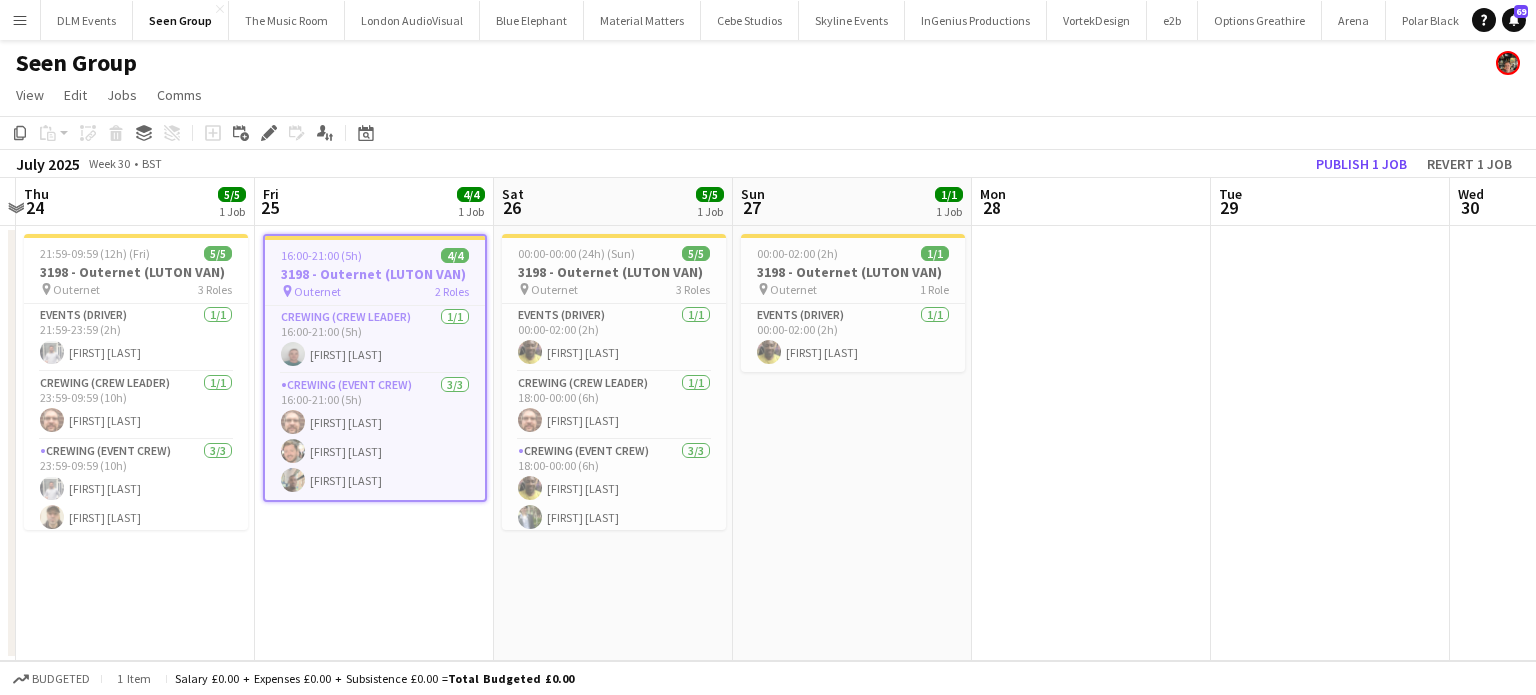 click at bounding box center (375, 238) 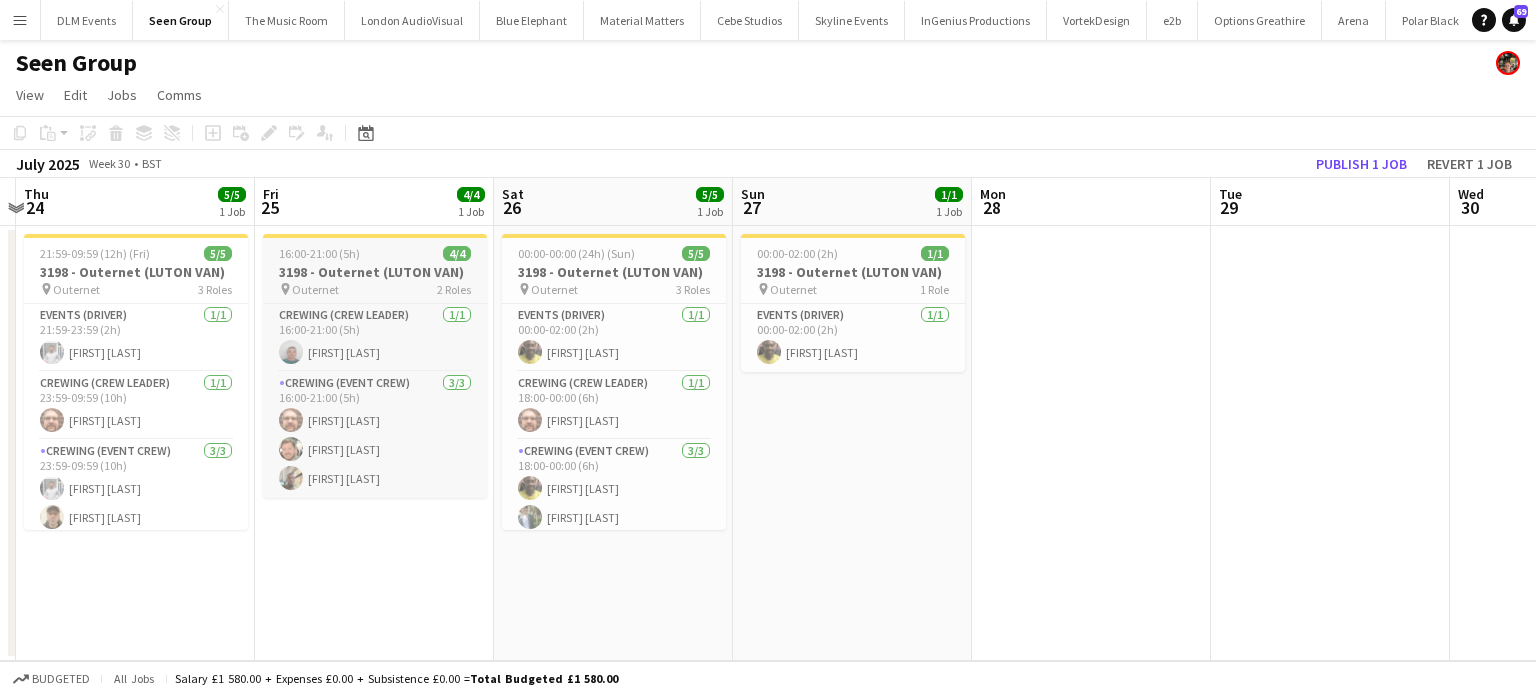 click at bounding box center [375, 236] 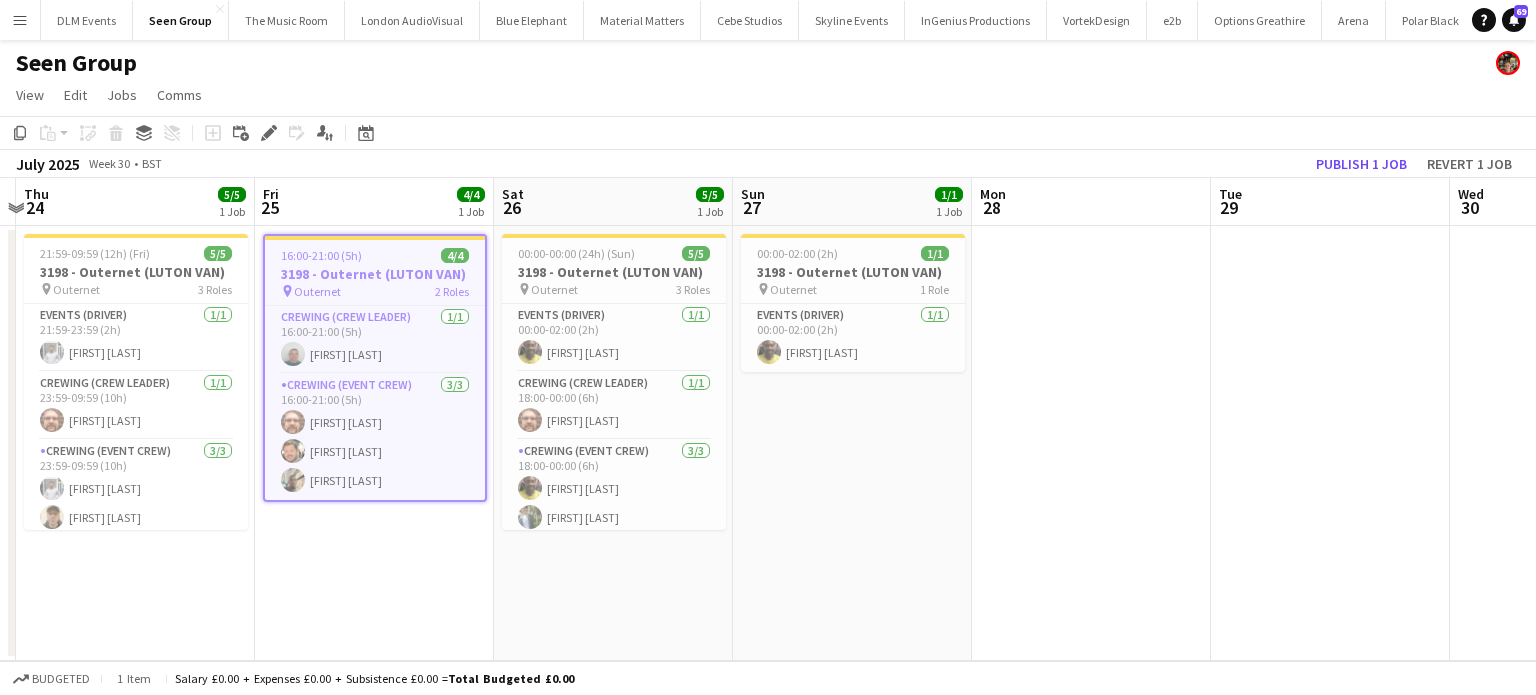 click at bounding box center [375, 238] 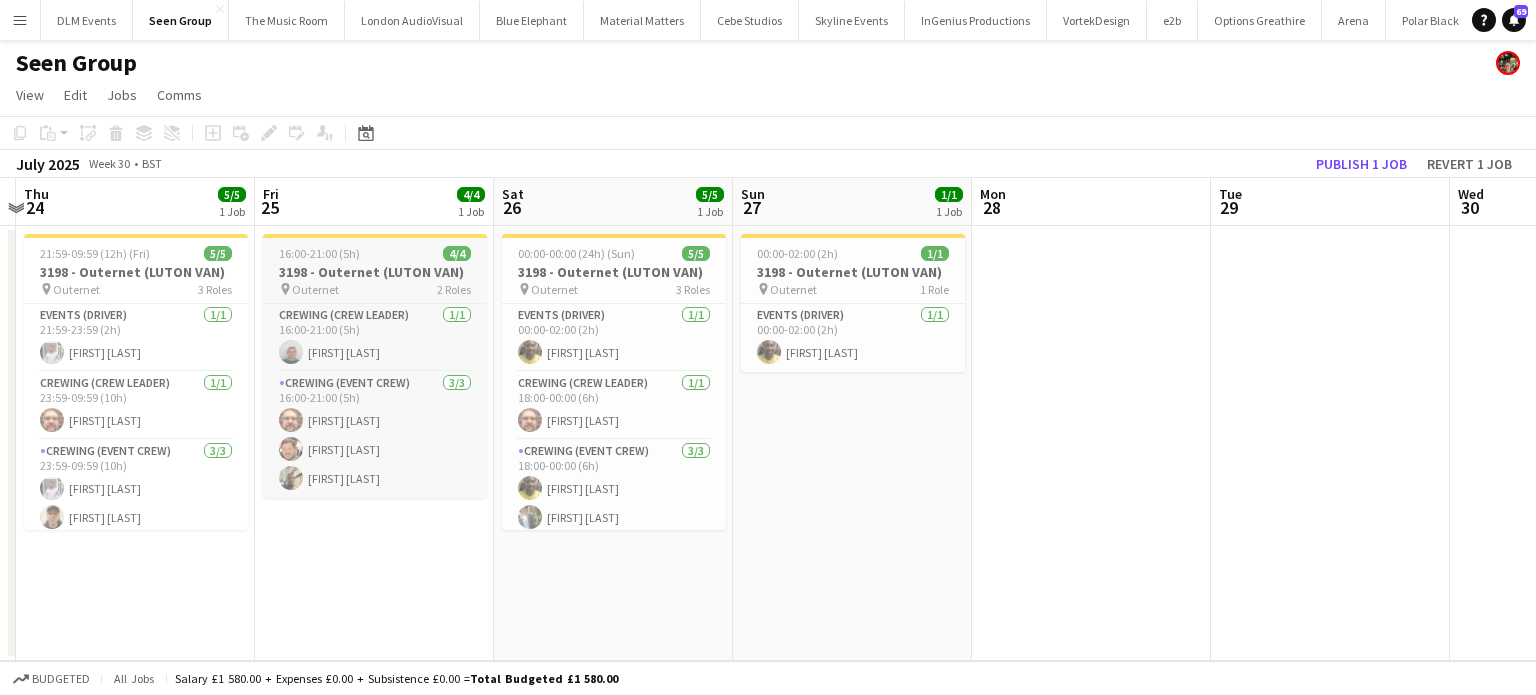 click at bounding box center [375, 236] 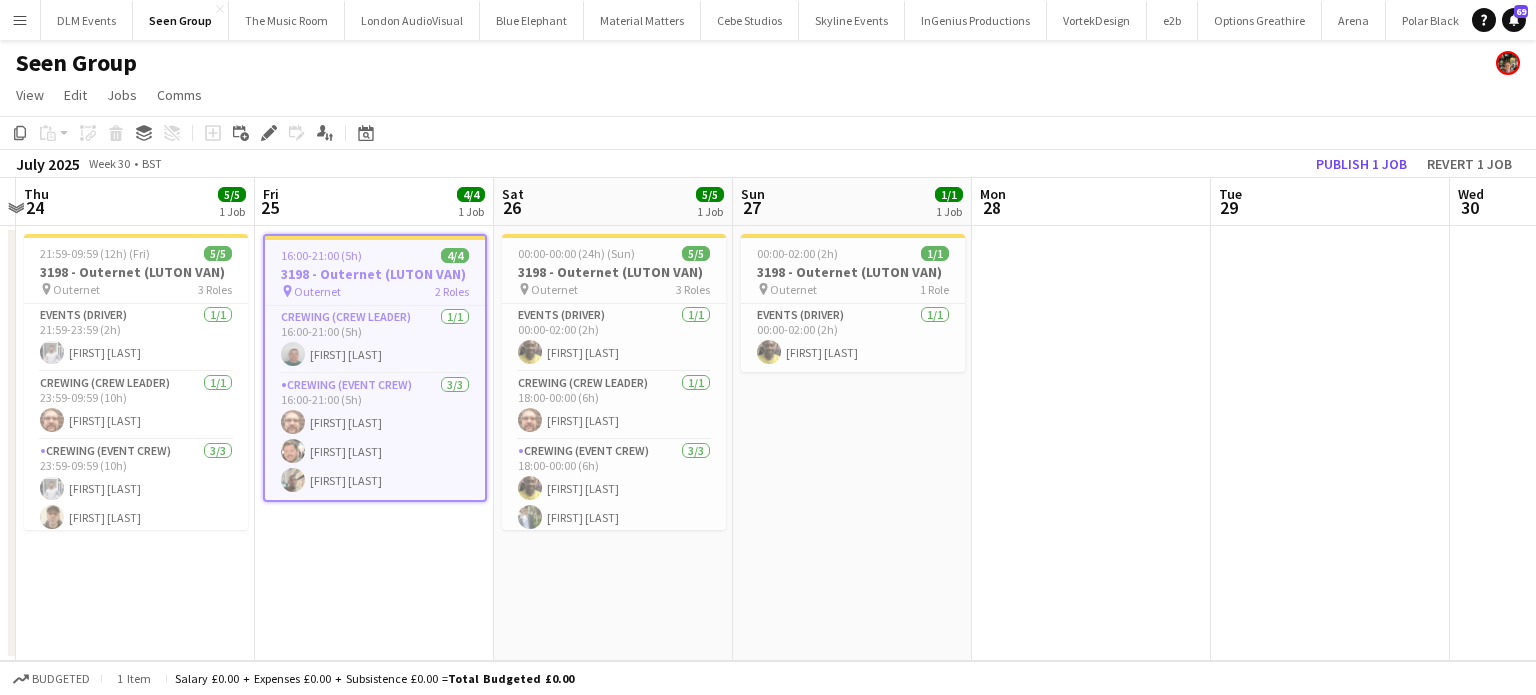 scroll, scrollTop: 0, scrollLeft: 464, axis: horizontal 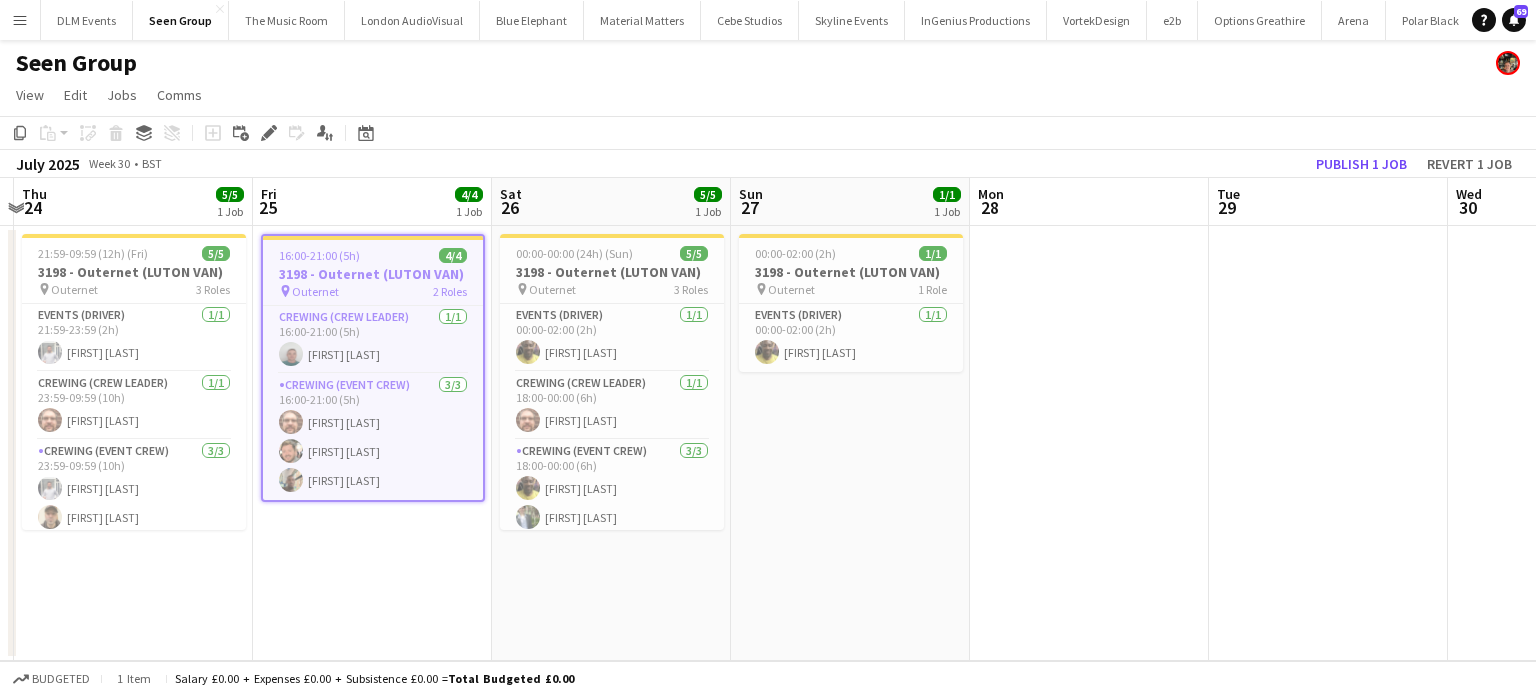 click on "Copy
Paste
Paste   Ctrl+V Paste with crew  Ctrl+Shift+V
Paste linked Job
Delete
Group
Ungroup
Add job
Add linked Job
Edit
Edit linked Job
Applicants
Date picker
AUG 2025 AUG 2025 Monday M Tuesday T Wednesday W Thursday T Friday F Saturday S Sunday S  AUG   1   2   3   4   5   6   7   8   9   10   11   12   13   14   15   16   17   18   19   20   21   22   23   24   25   26   27   28   29   30   31
Comparison range
Comparison range
Today" 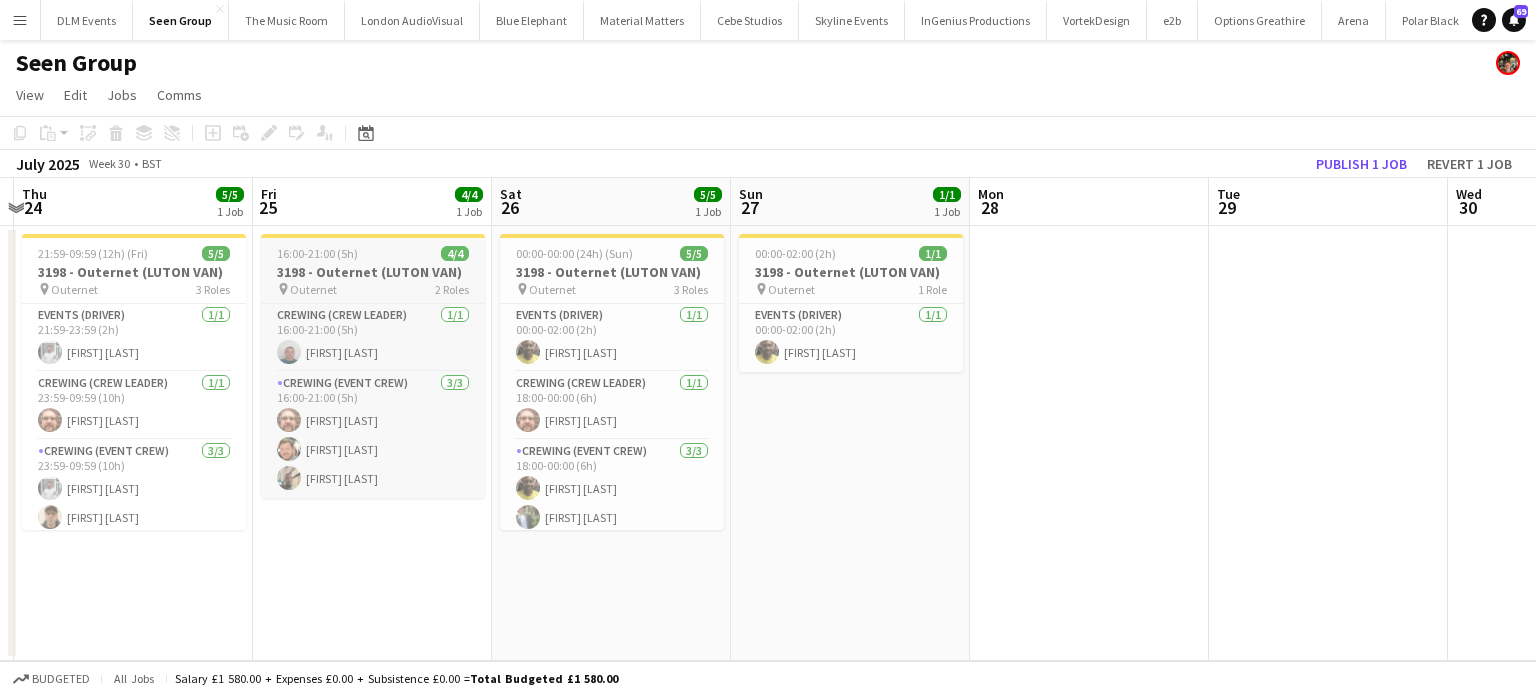 click at bounding box center (373, 236) 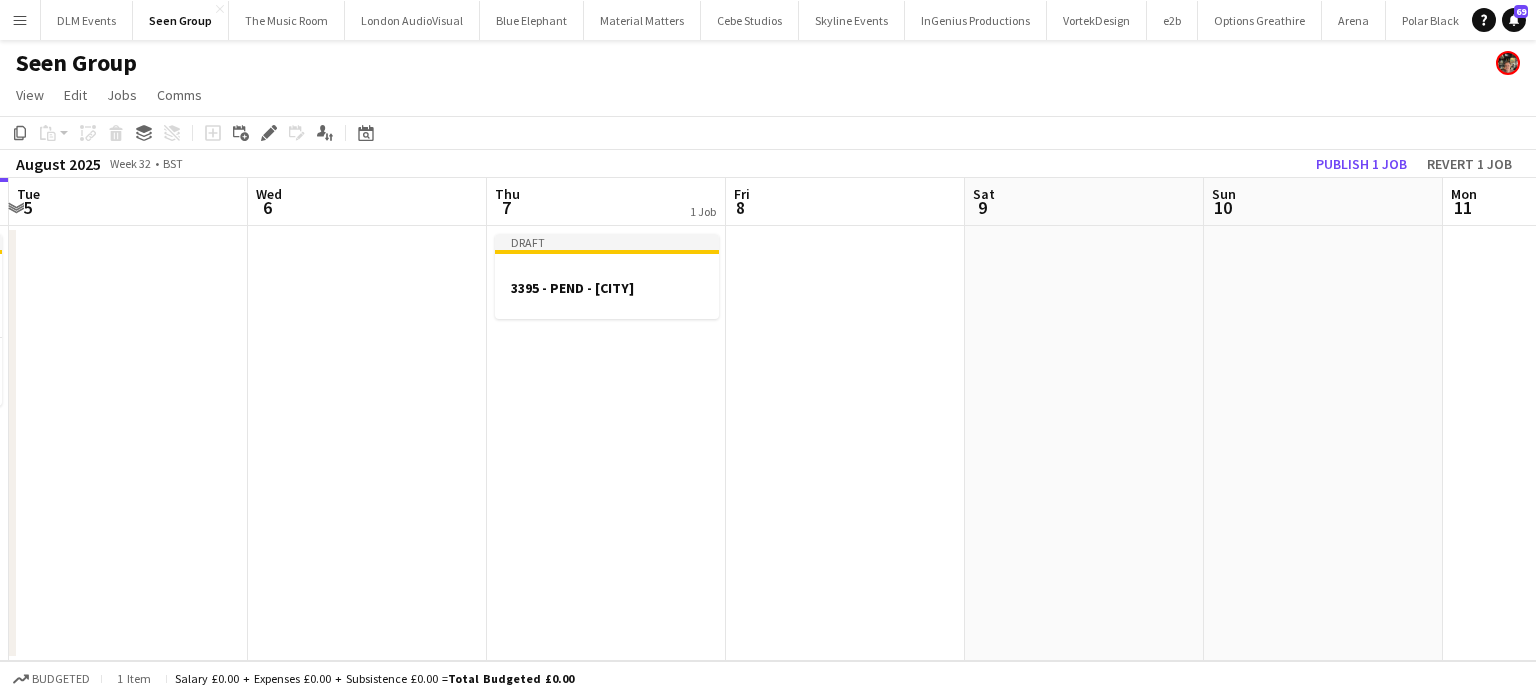 scroll, scrollTop: 0, scrollLeft: 744, axis: horizontal 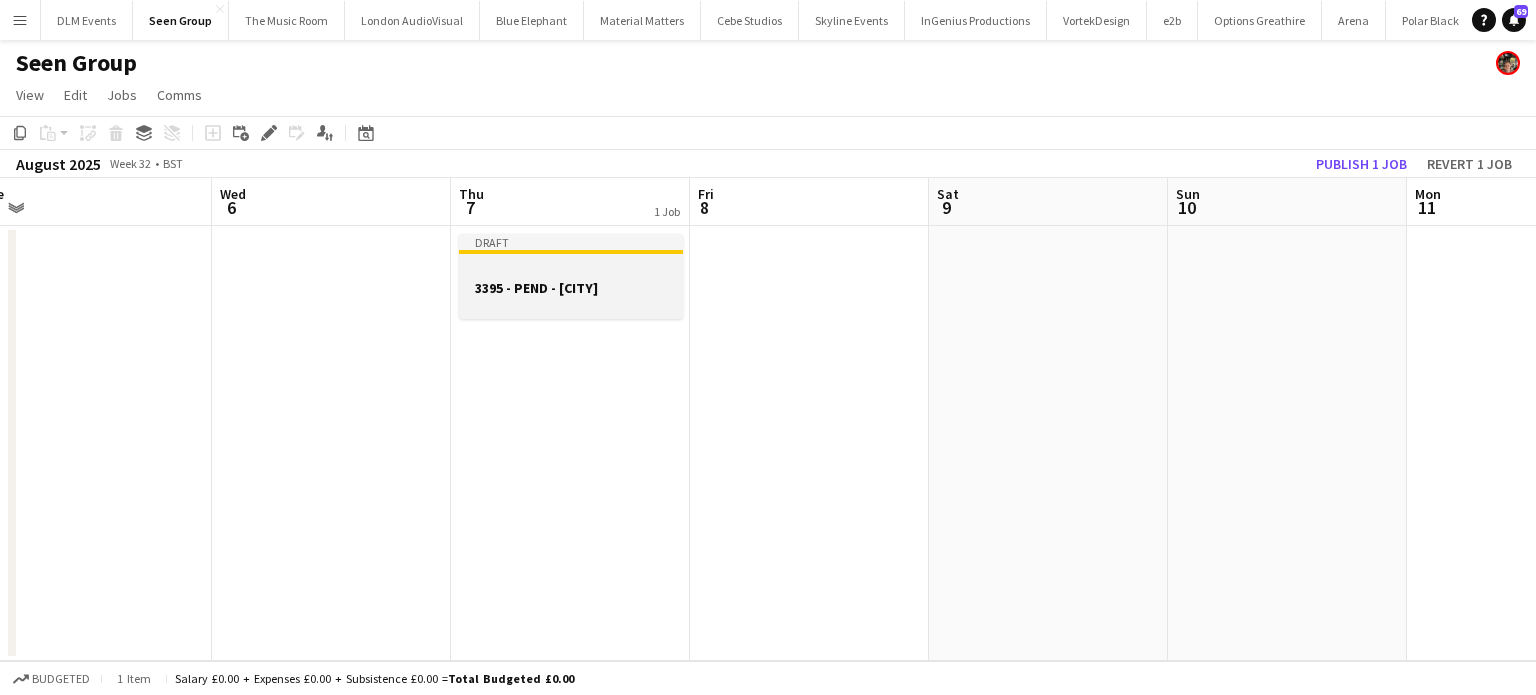 click on "Draft" at bounding box center (571, 242) 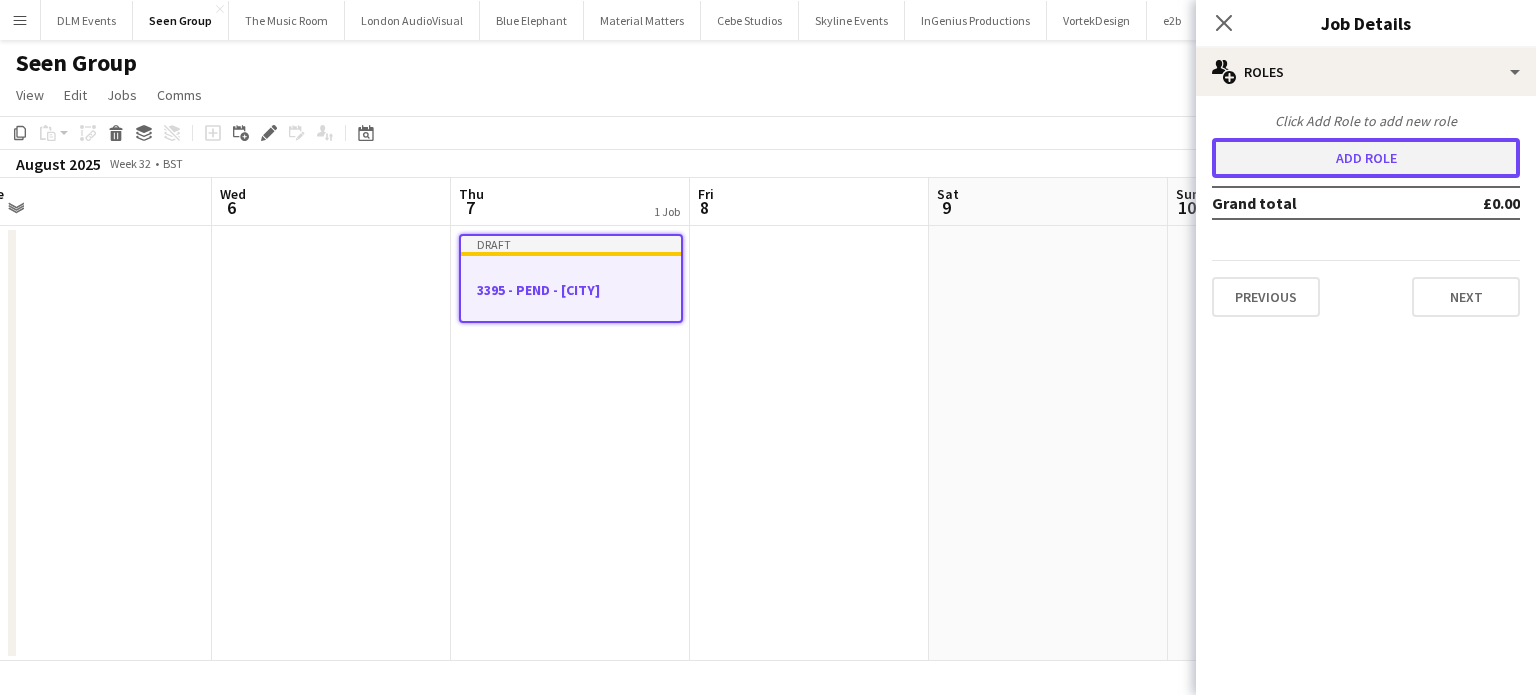 click on "Add role" at bounding box center (1366, 158) 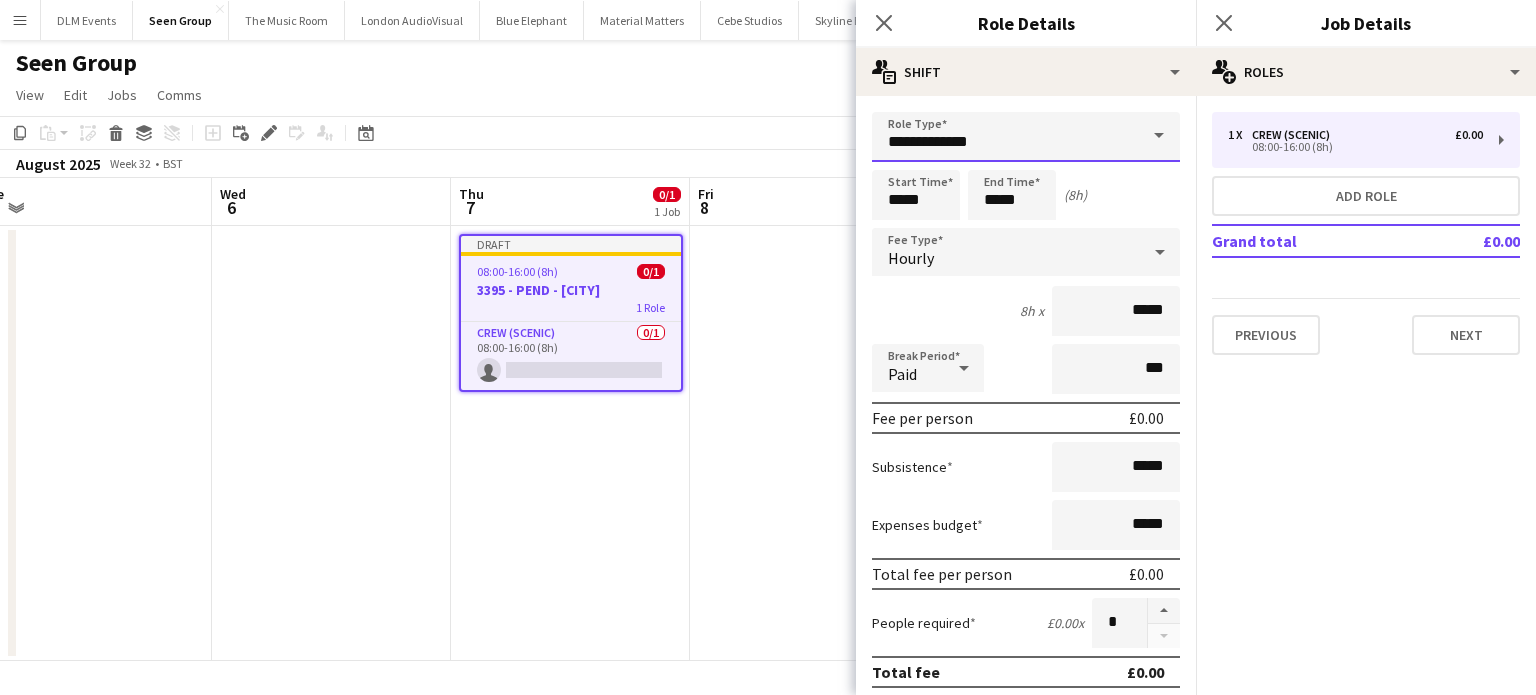 click on "**********" at bounding box center [1026, 137] 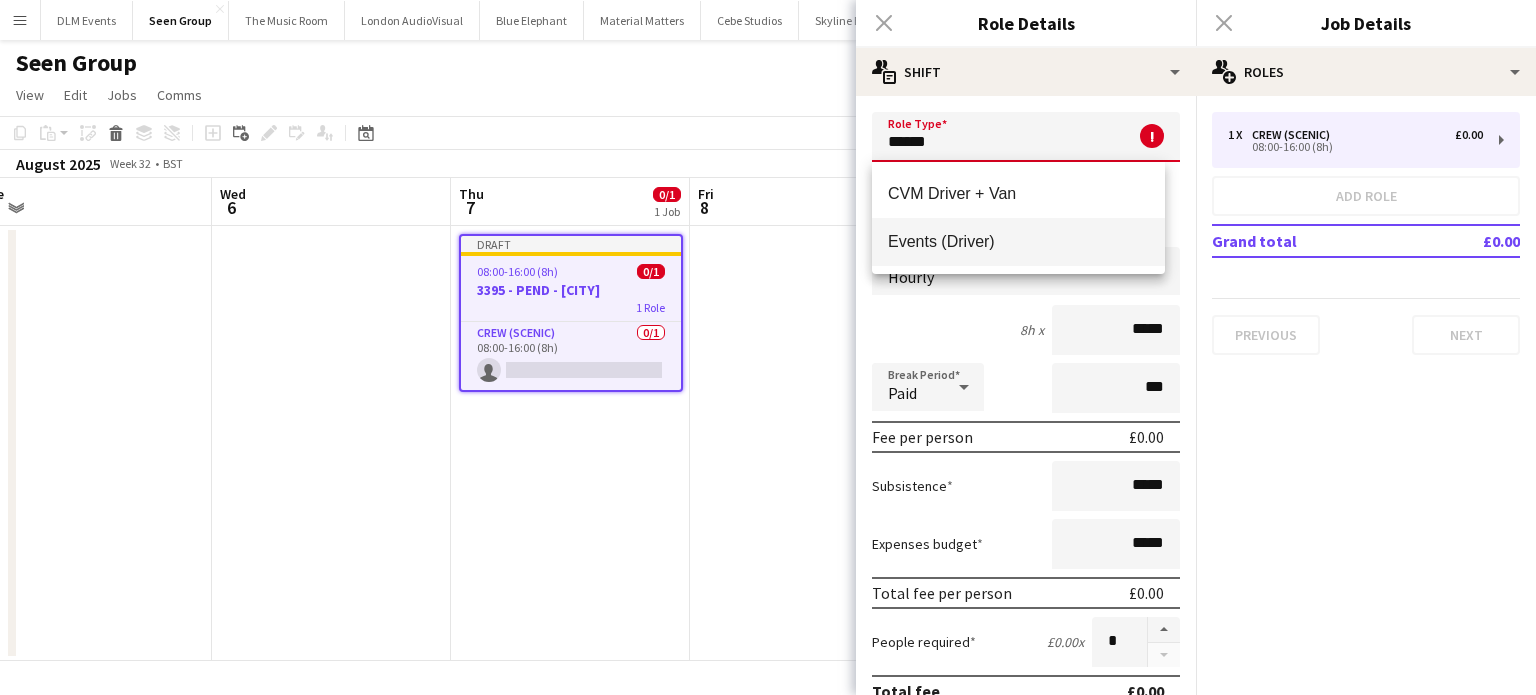 drag, startPoint x: 1037, startPoint y: 215, endPoint x: 1048, endPoint y: 246, distance: 32.89377 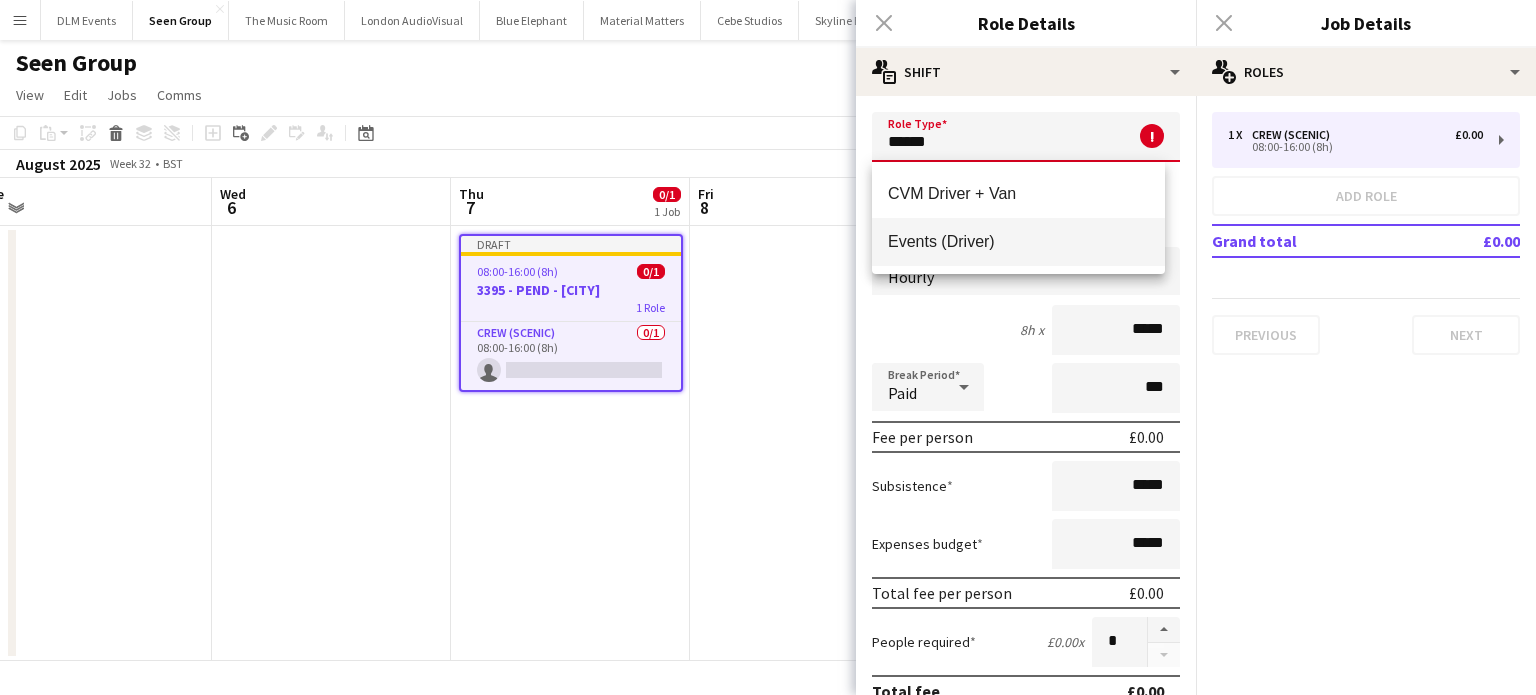click on "CVM Driver + Van   Events (Driver)" at bounding box center (1018, 218) 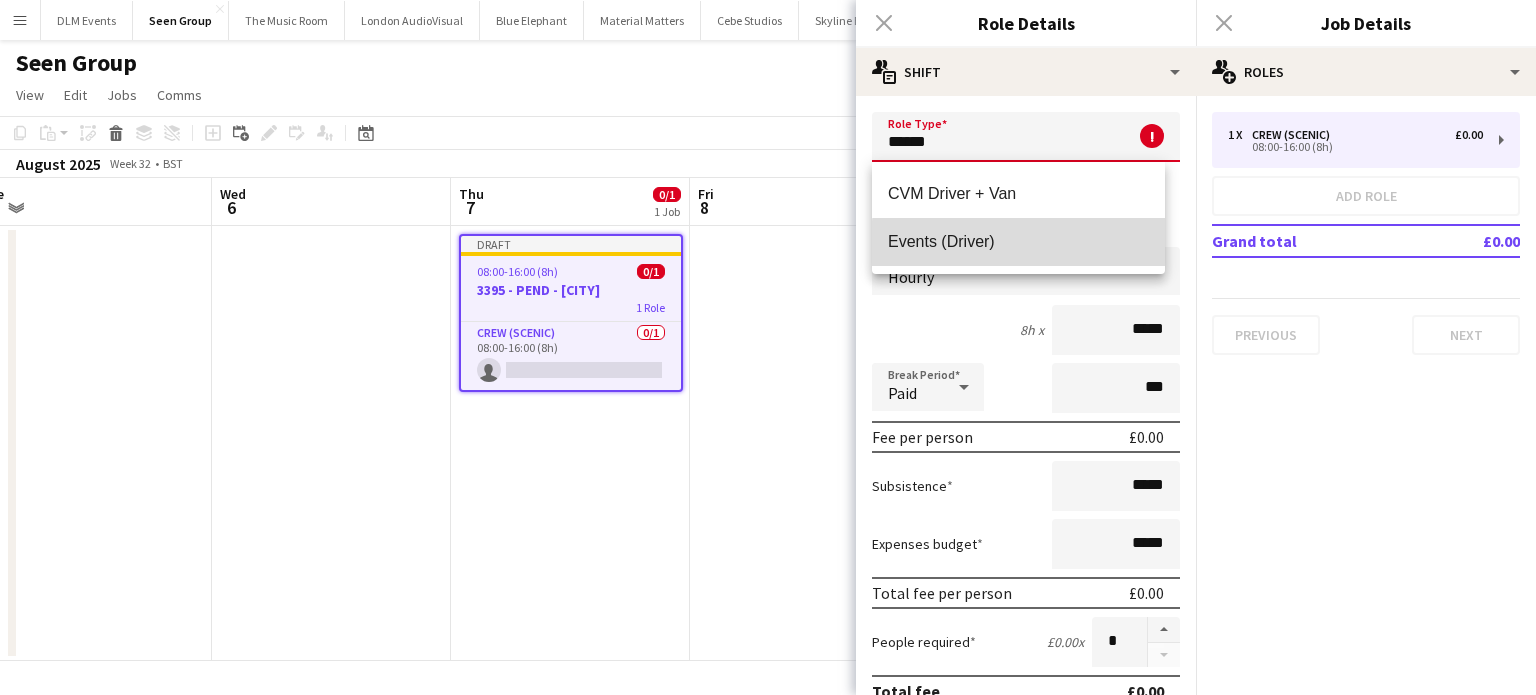 click on "Events (Driver)" at bounding box center (1018, 241) 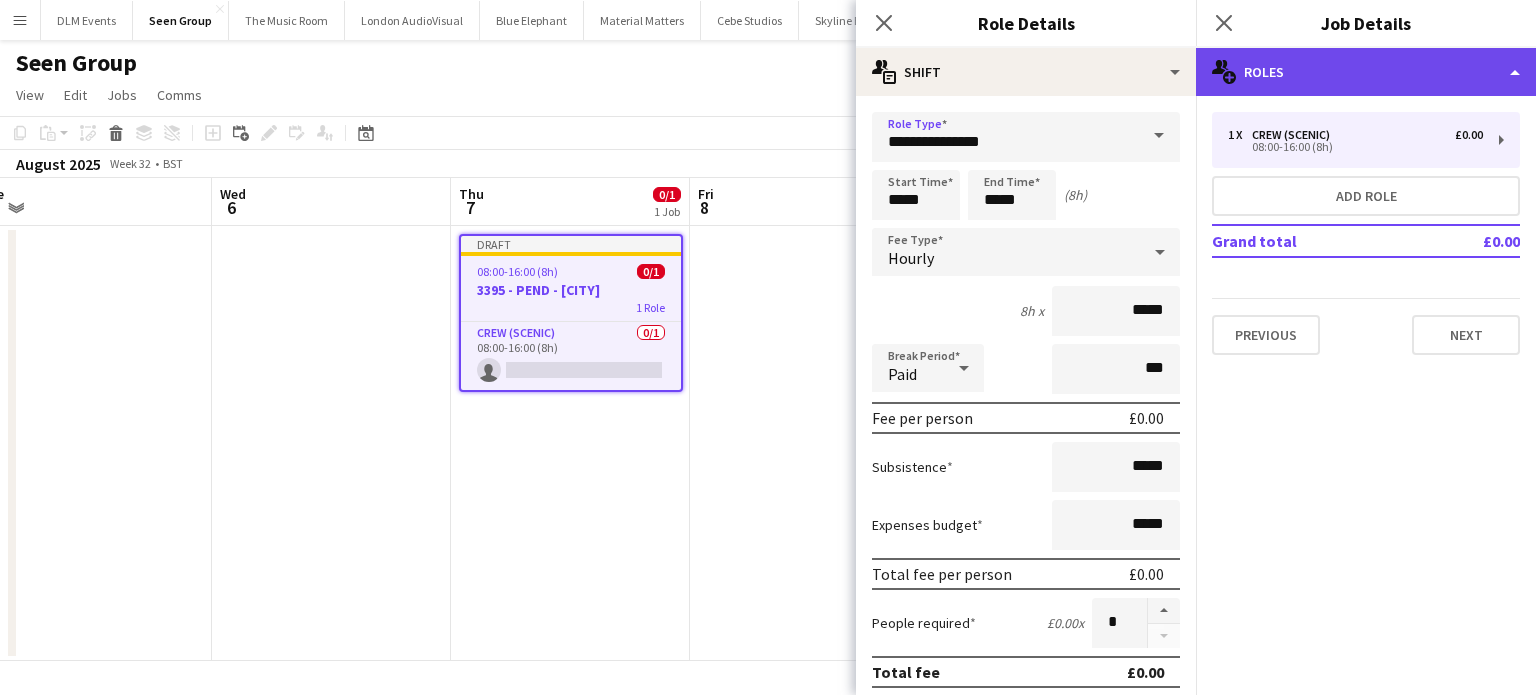 click on "multiple-users-add
Roles" 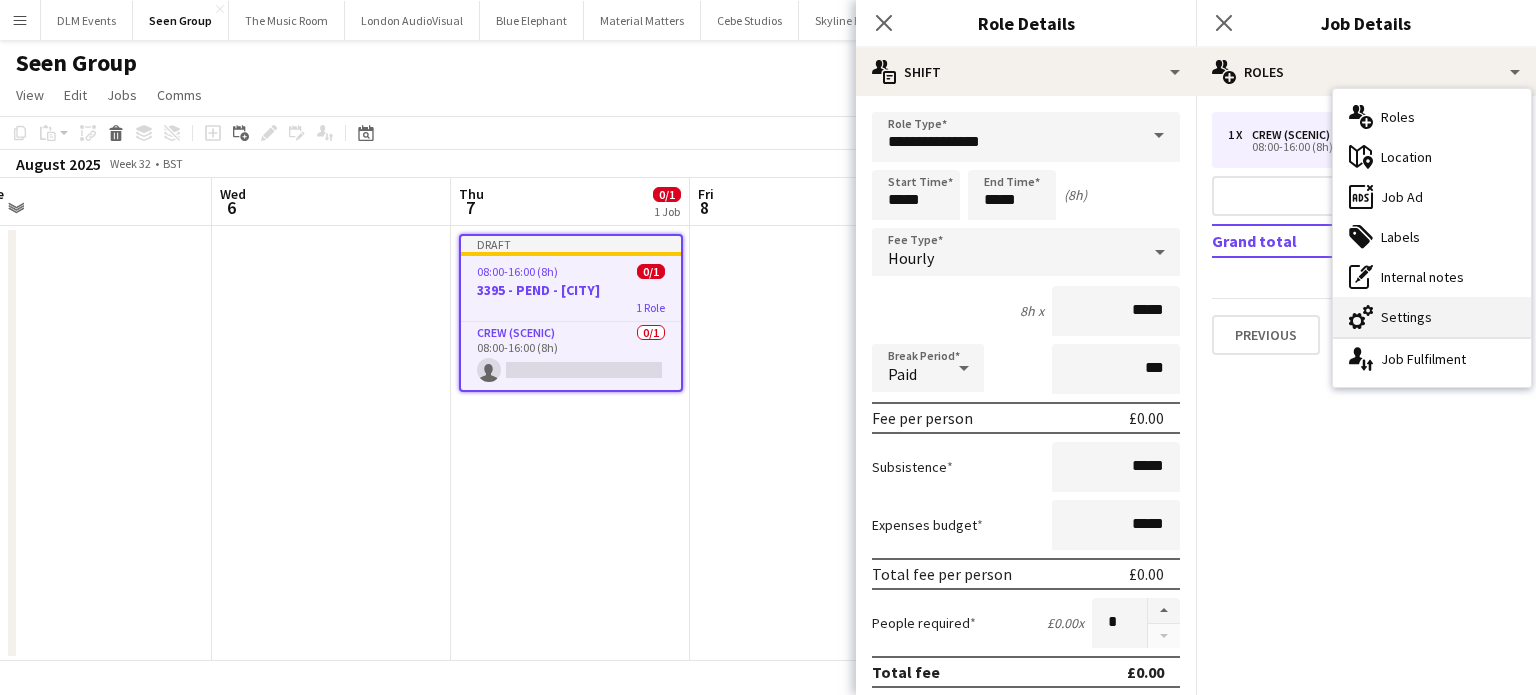 click on "cog-double-3
Settings" at bounding box center [1432, 317] 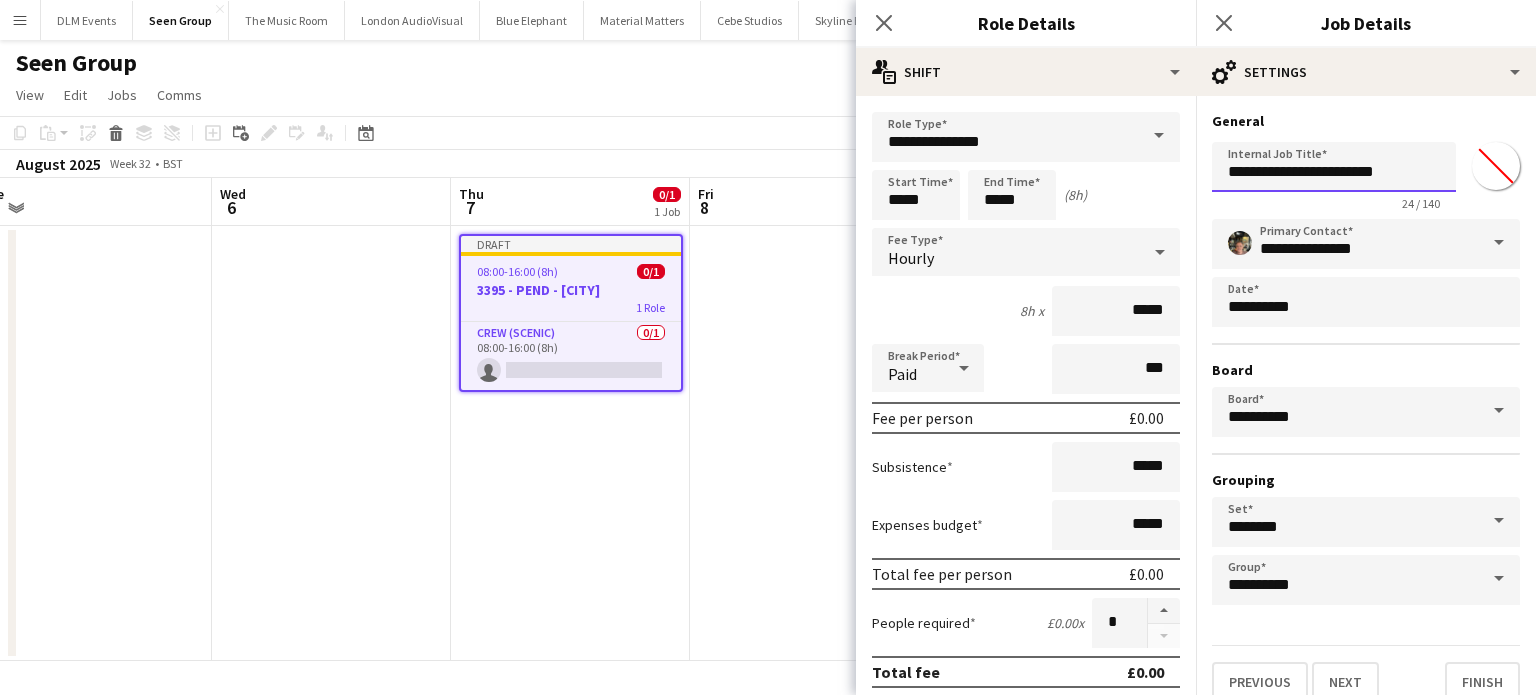 click on "**********" at bounding box center (1334, 167) 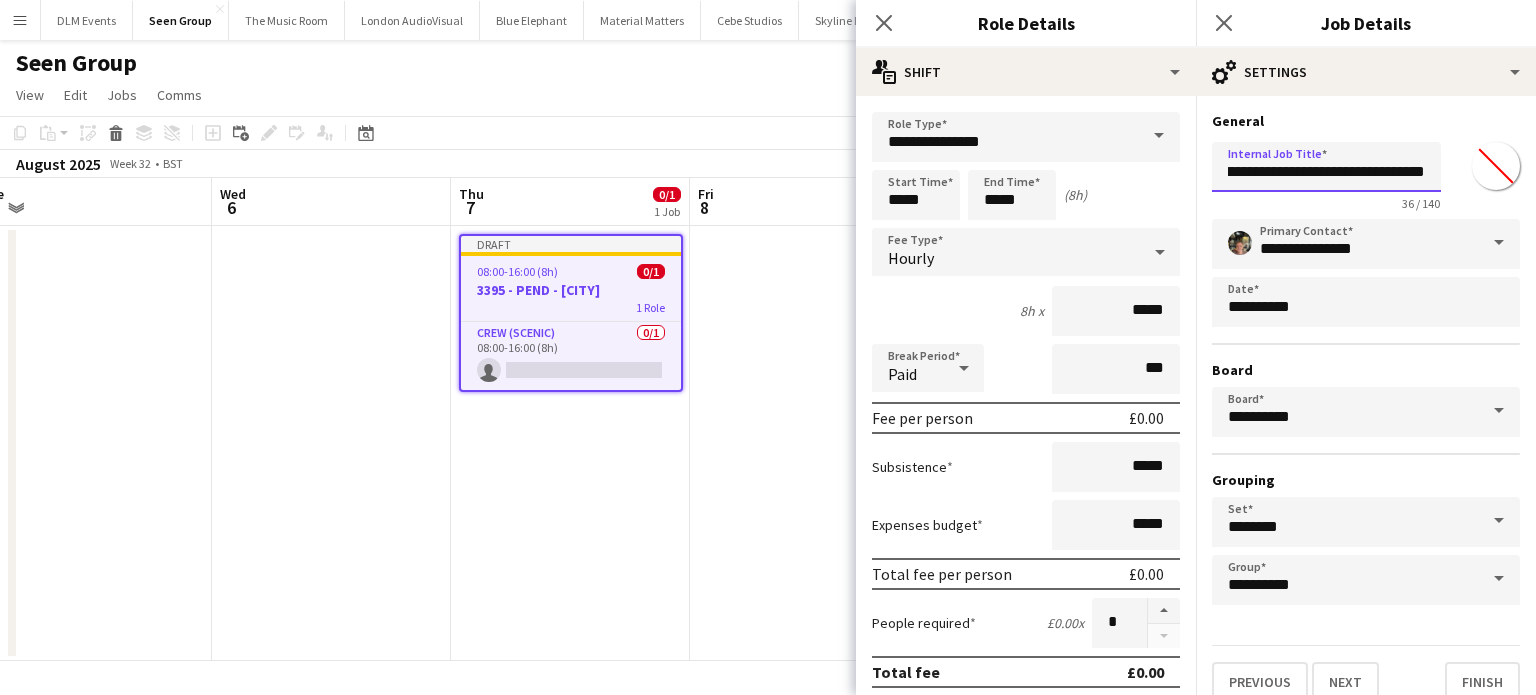 scroll, scrollTop: 0, scrollLeft: 59, axis: horizontal 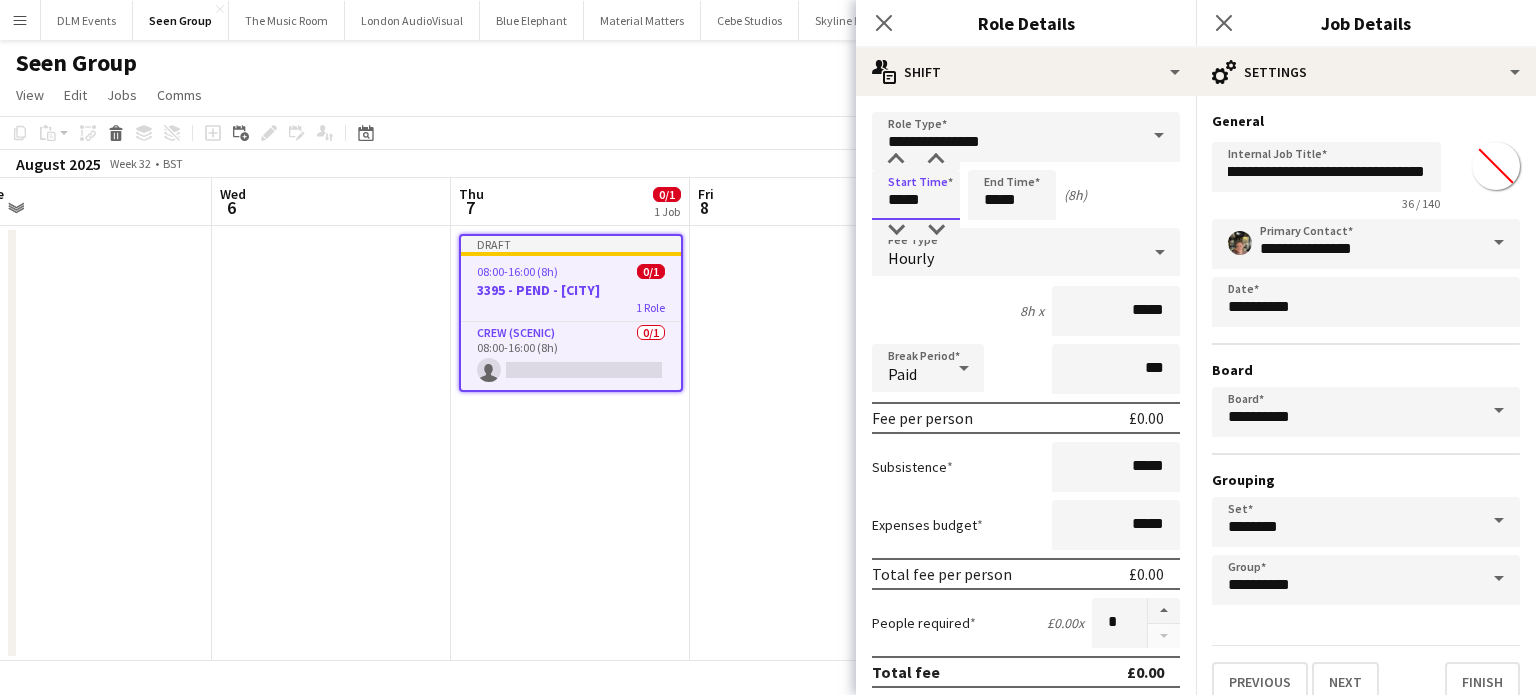 click on "*****" at bounding box center (916, 195) 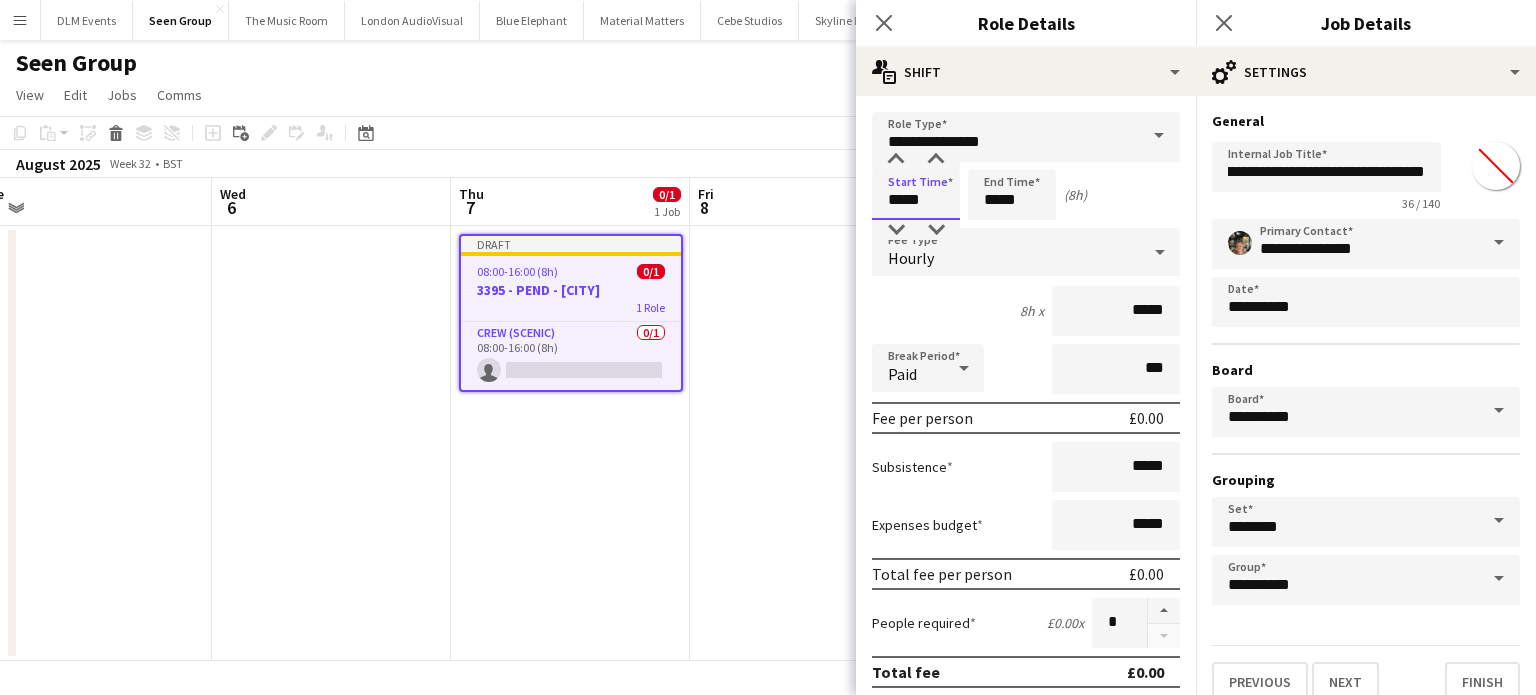 scroll, scrollTop: 0, scrollLeft: 0, axis: both 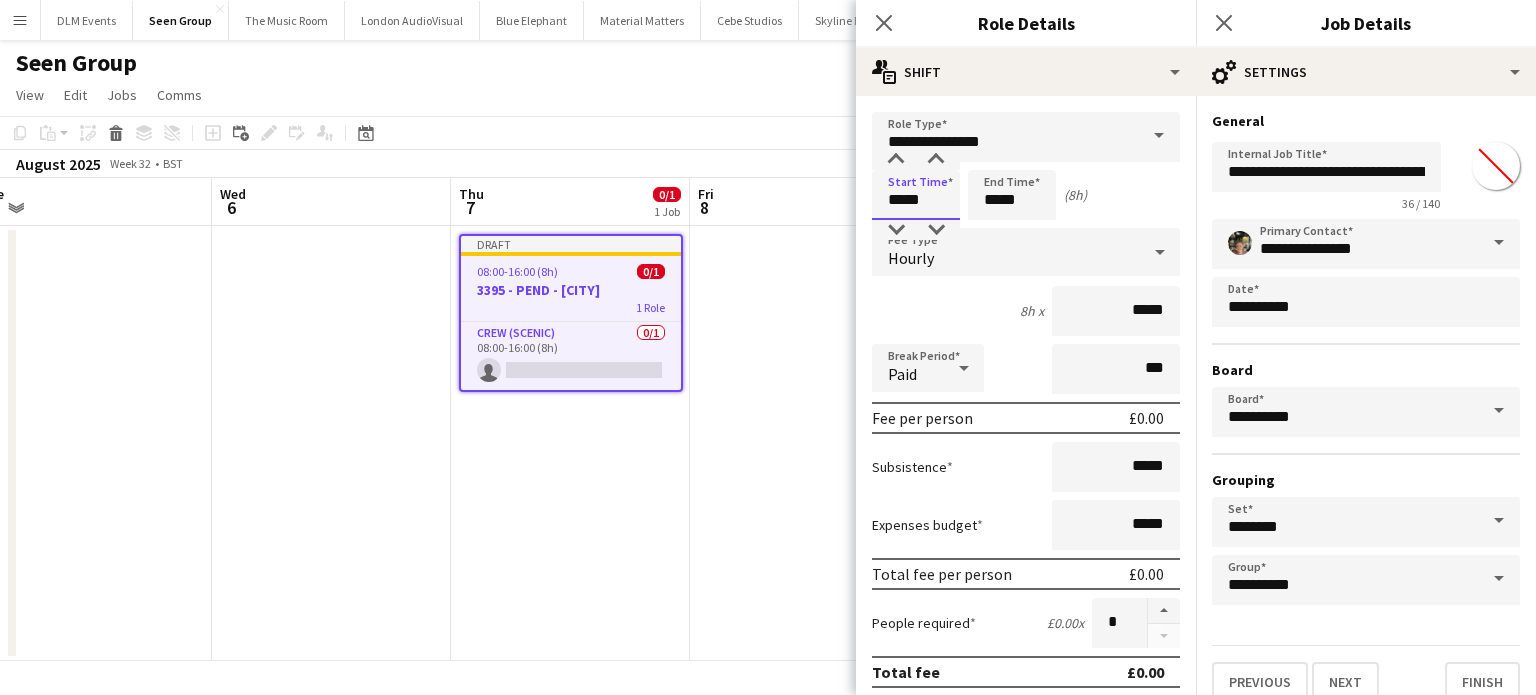 click on "*****" at bounding box center [916, 195] 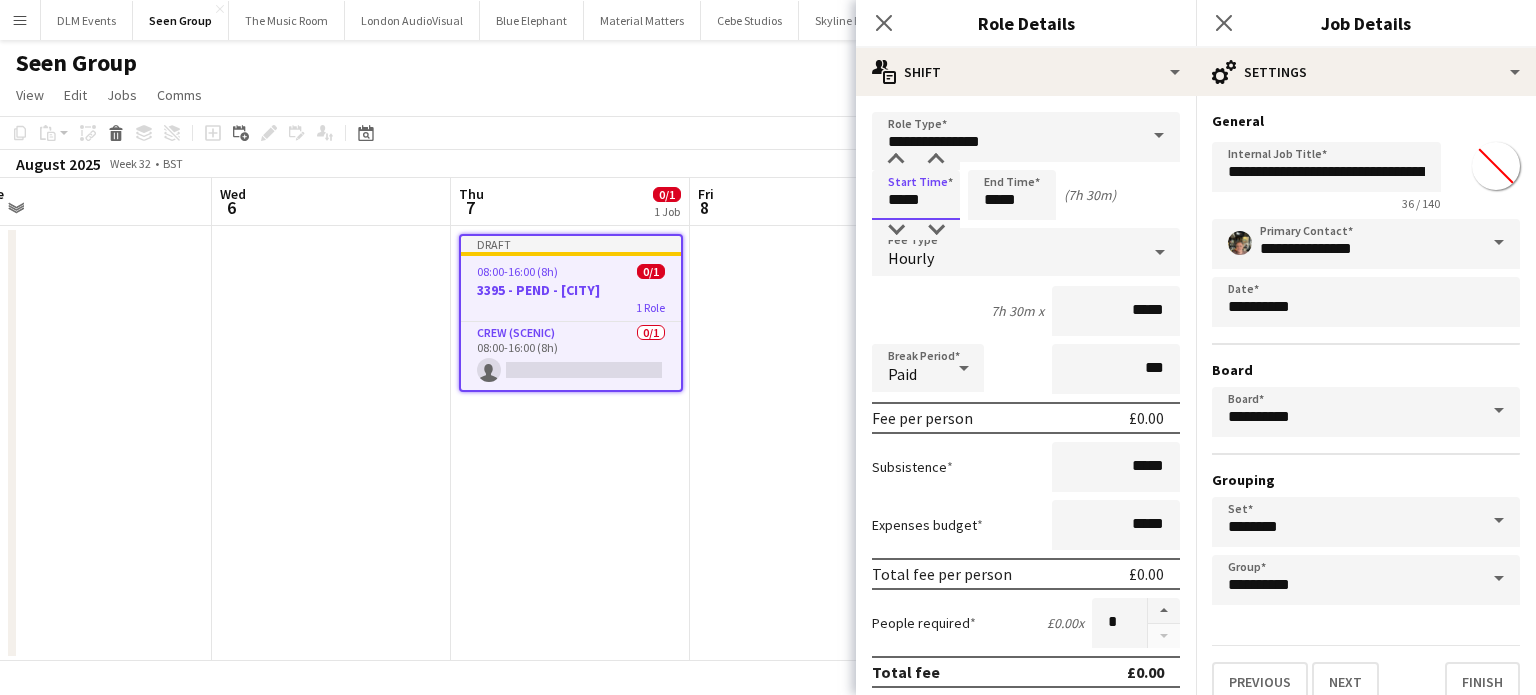 type on "*****" 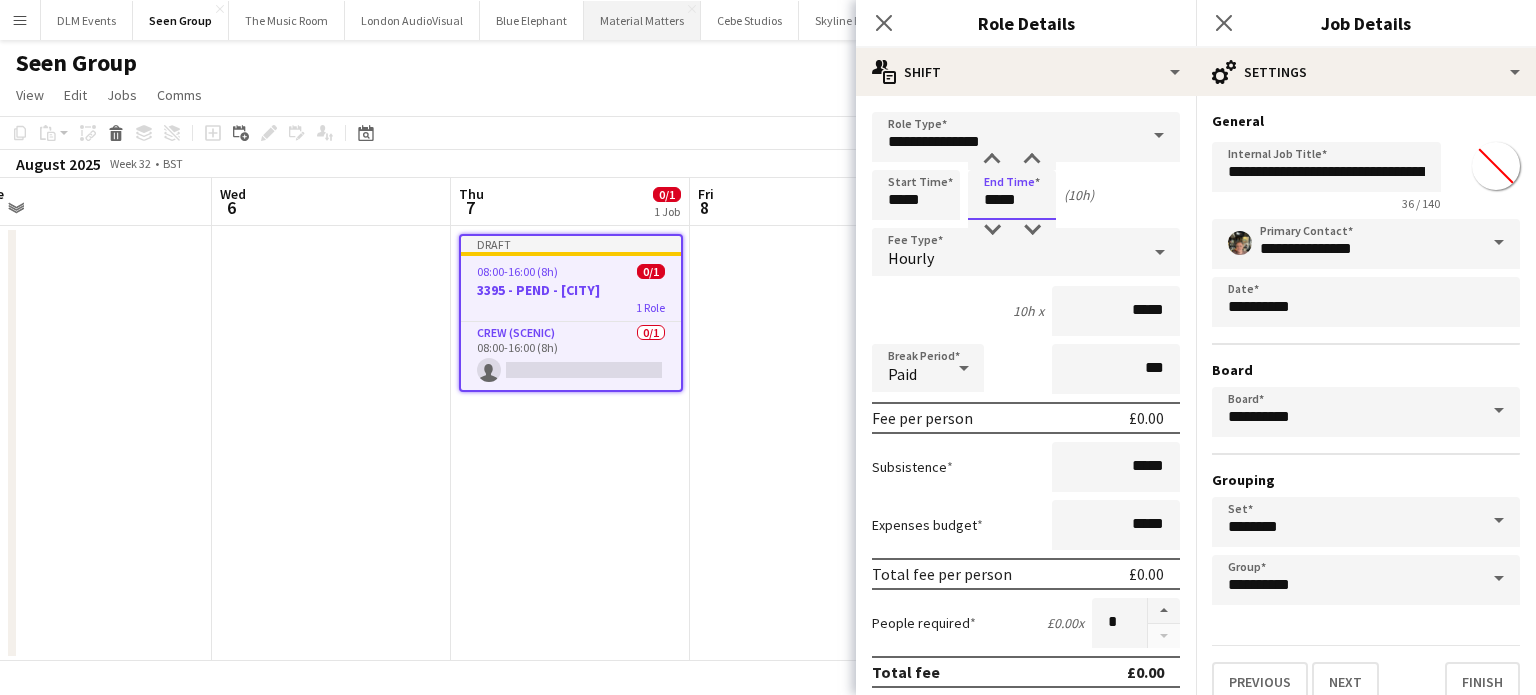 type on "*****" 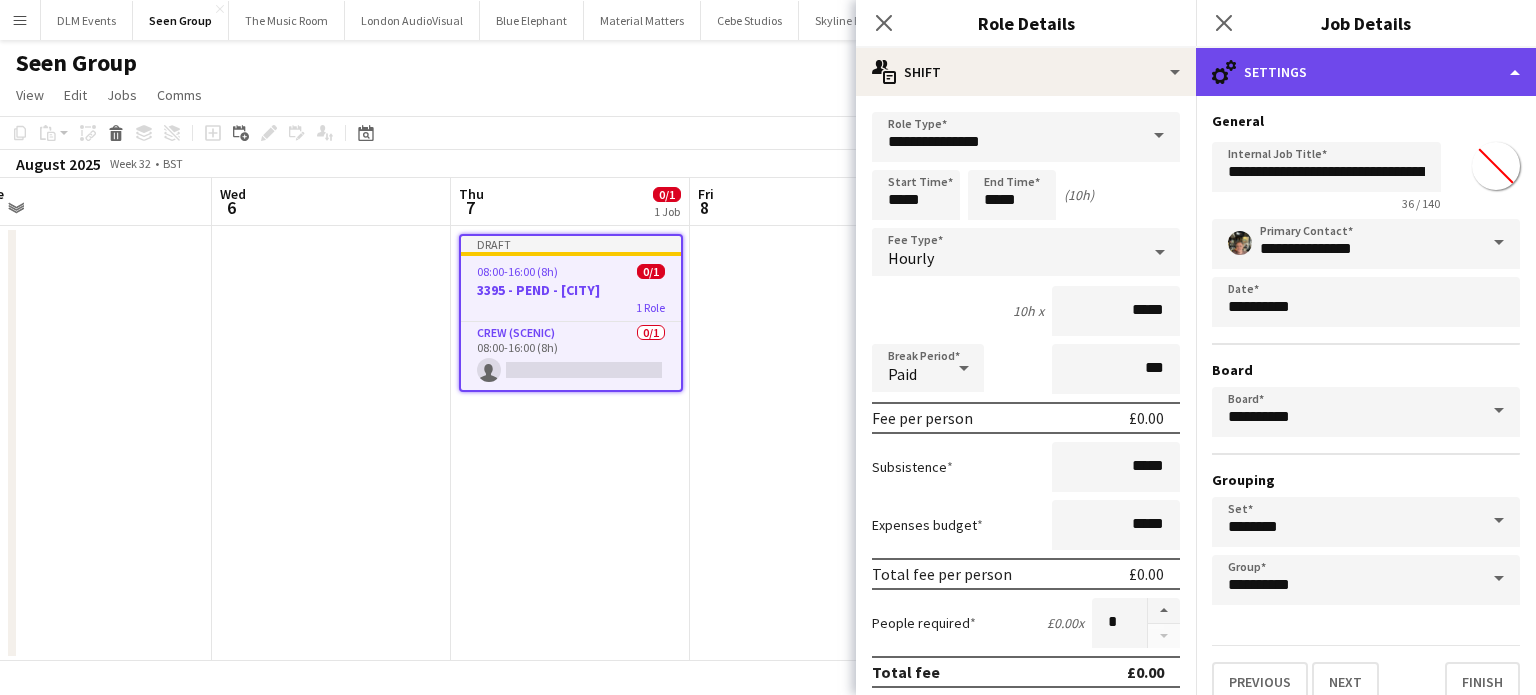 click on "cog-double-3
Settings" 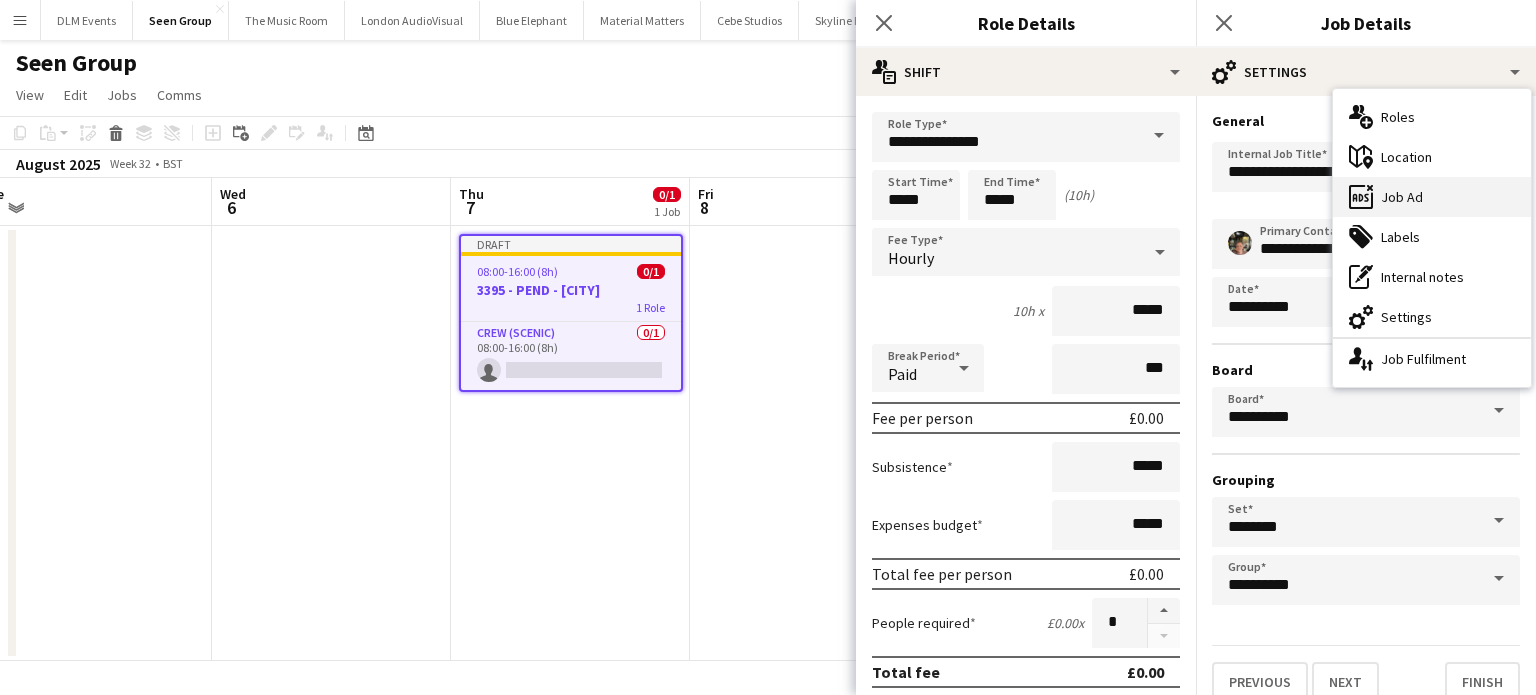 click on "ads-window
Job Ad" at bounding box center (1432, 197) 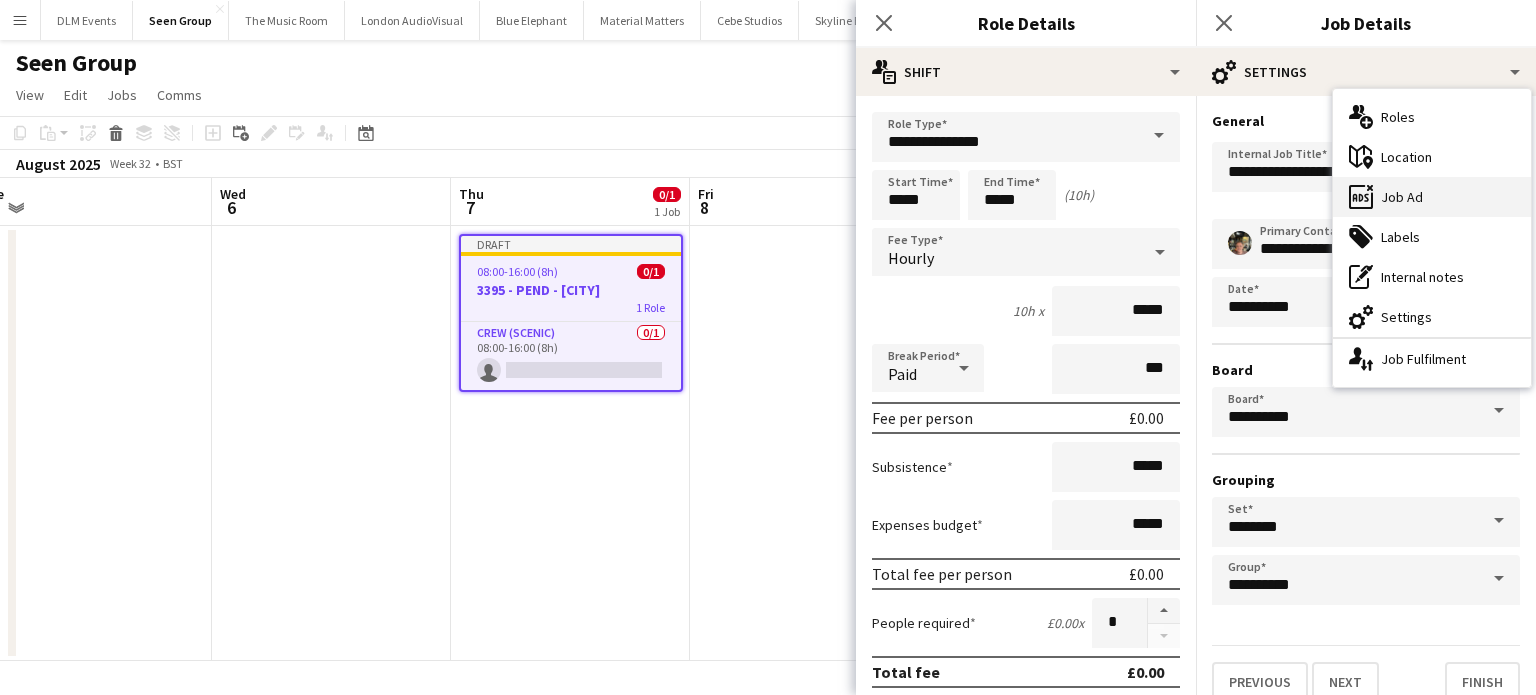 type on "**********" 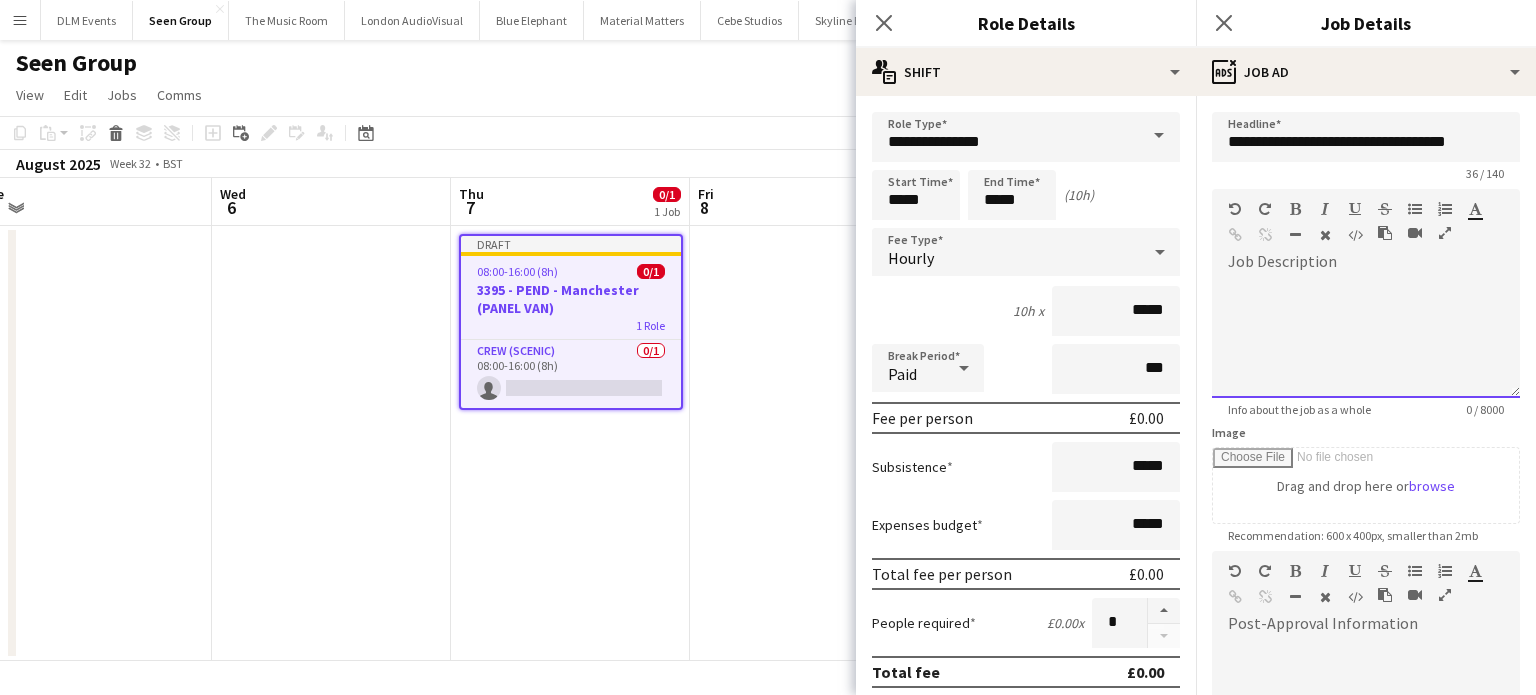 click at bounding box center [1366, 338] 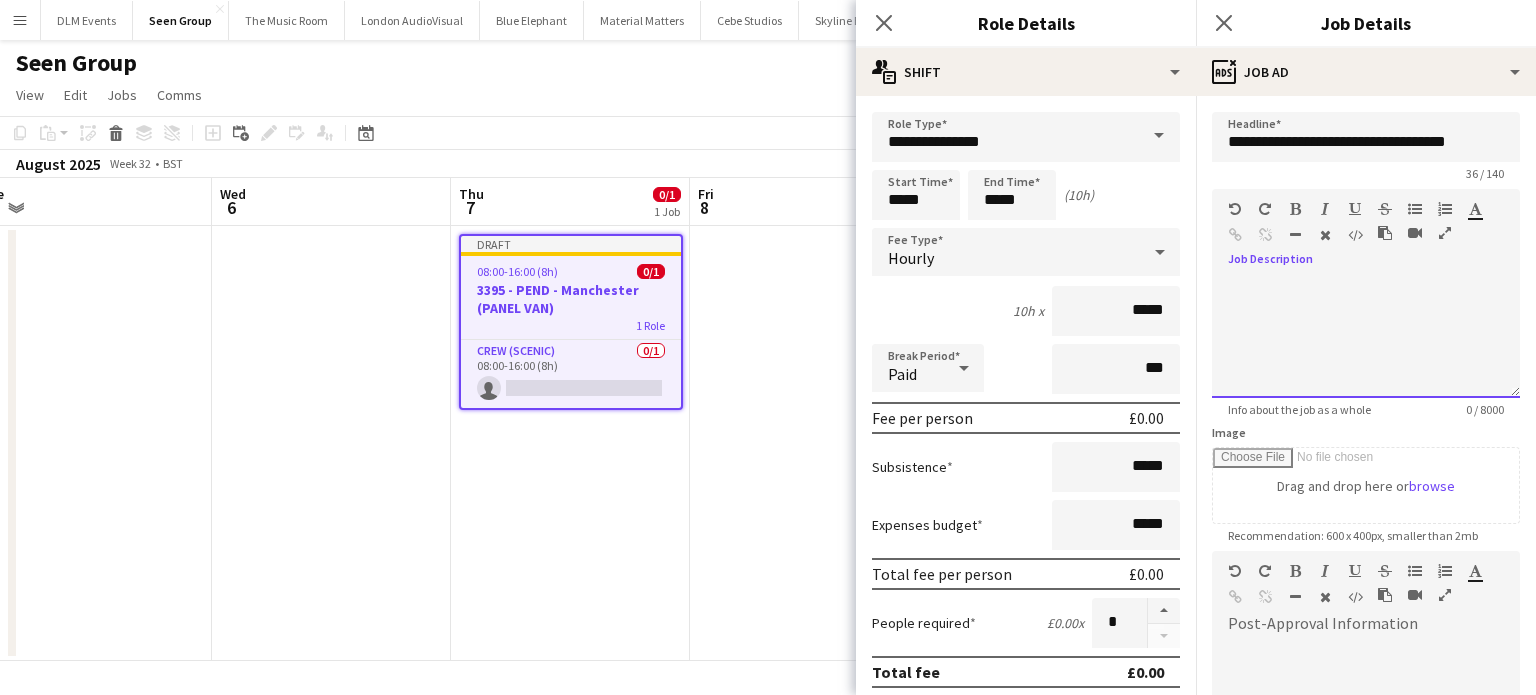 click at bounding box center [1438, 213] 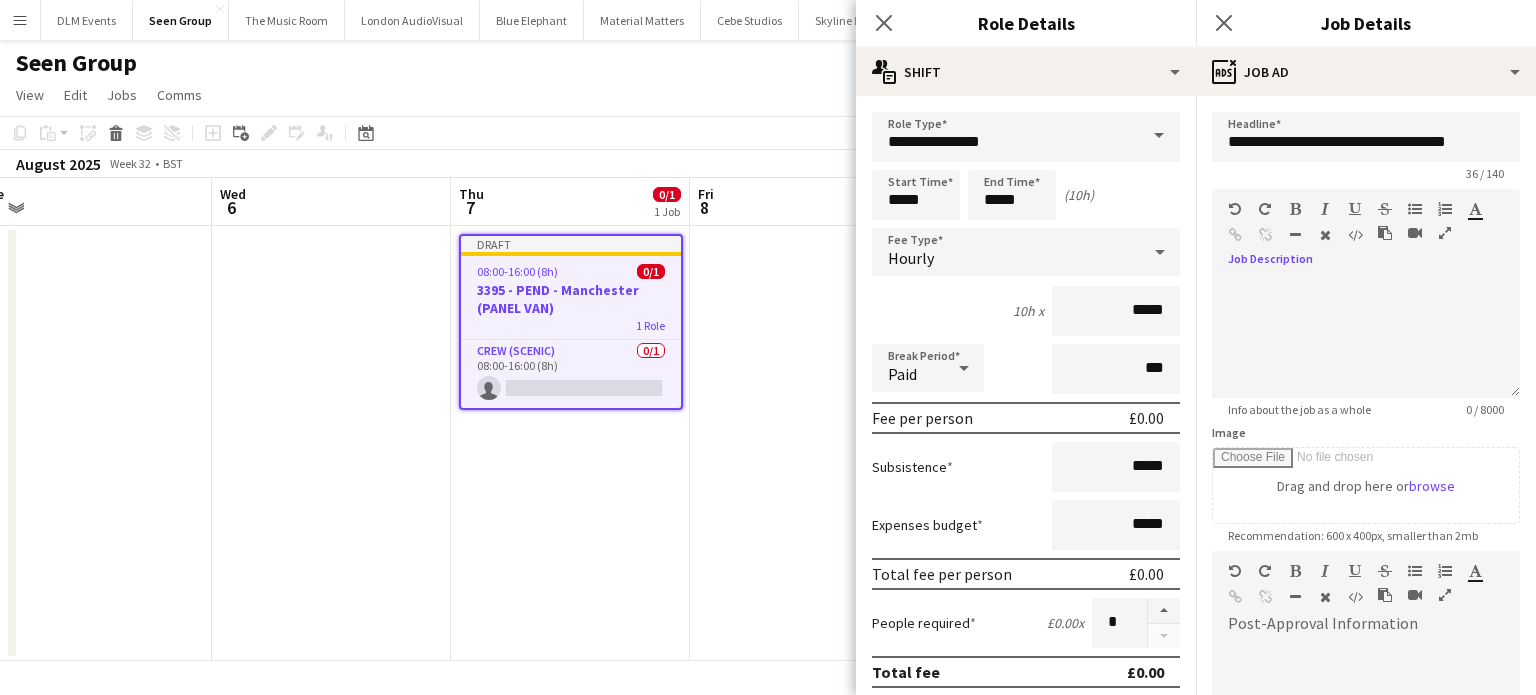 click at bounding box center [1445, 209] 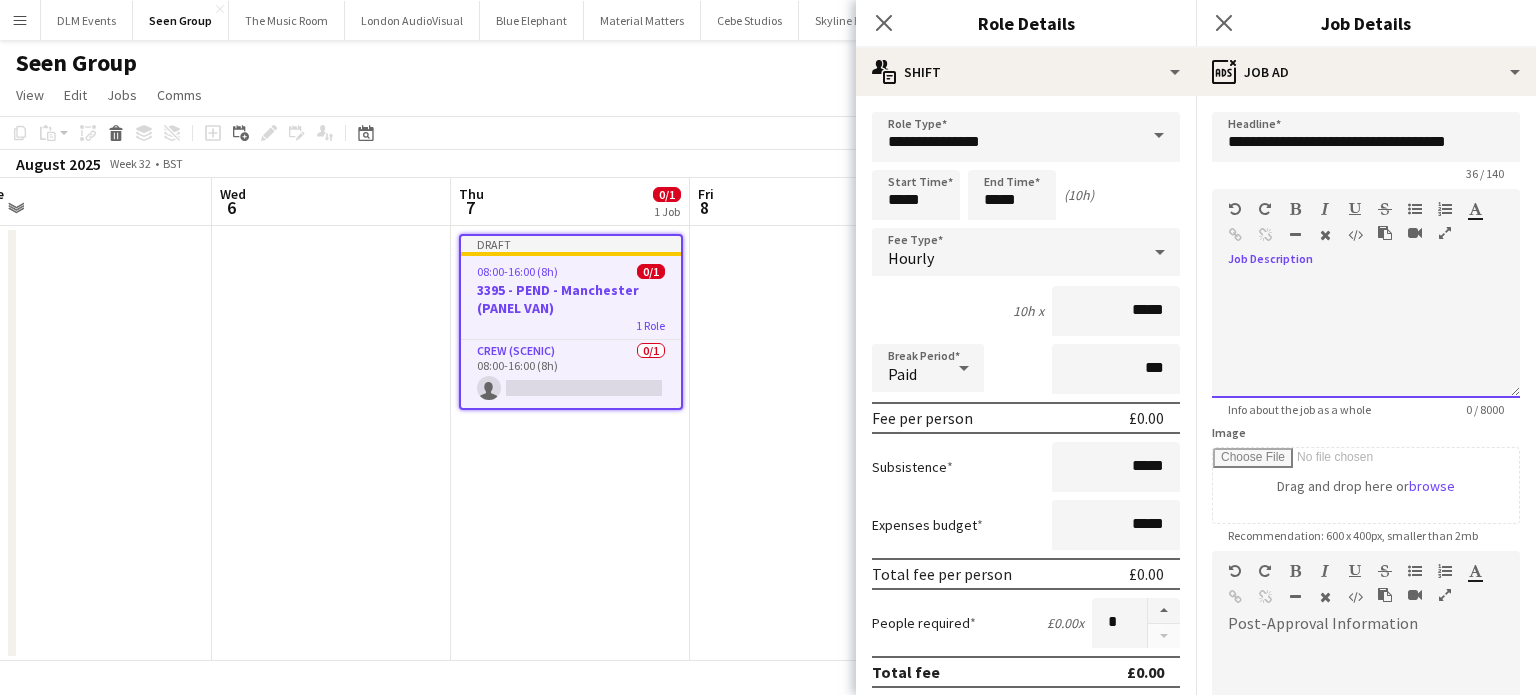 type 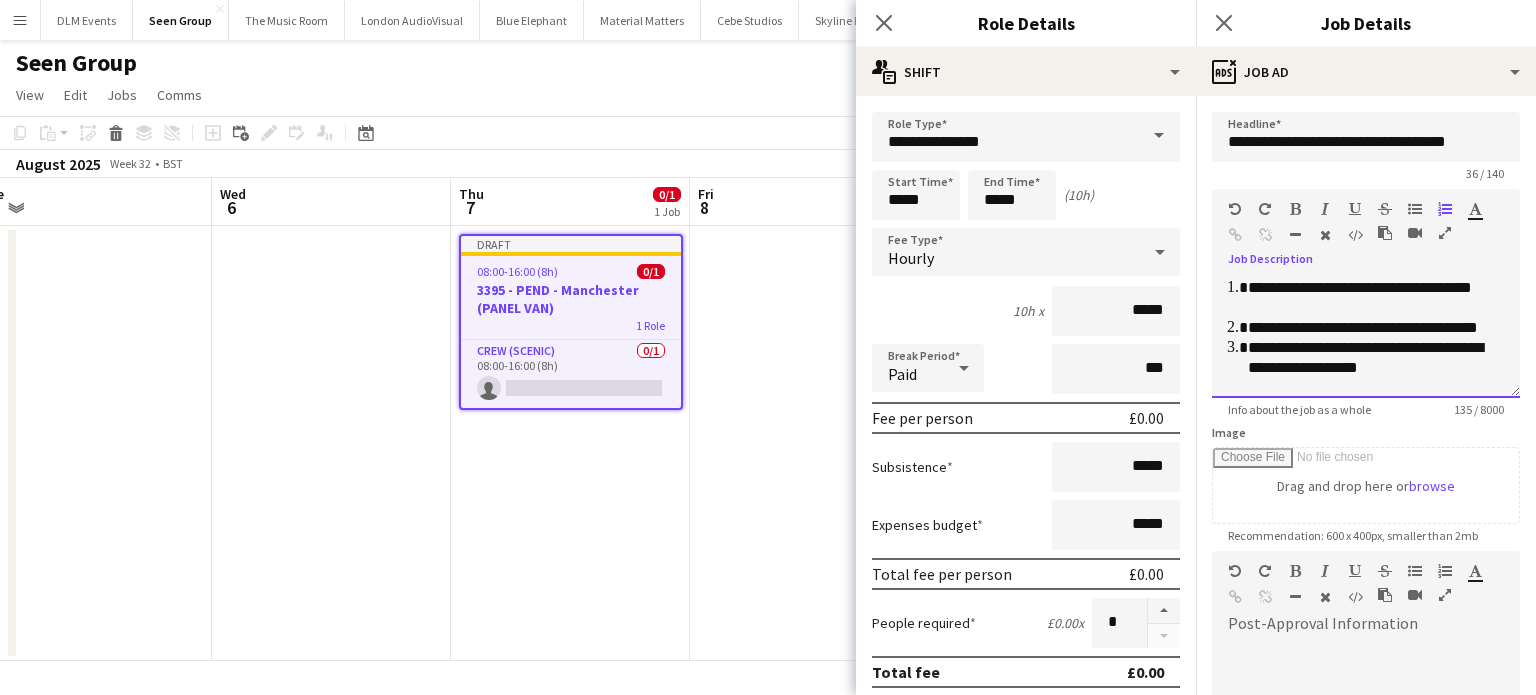 scroll, scrollTop: 22, scrollLeft: 0, axis: vertical 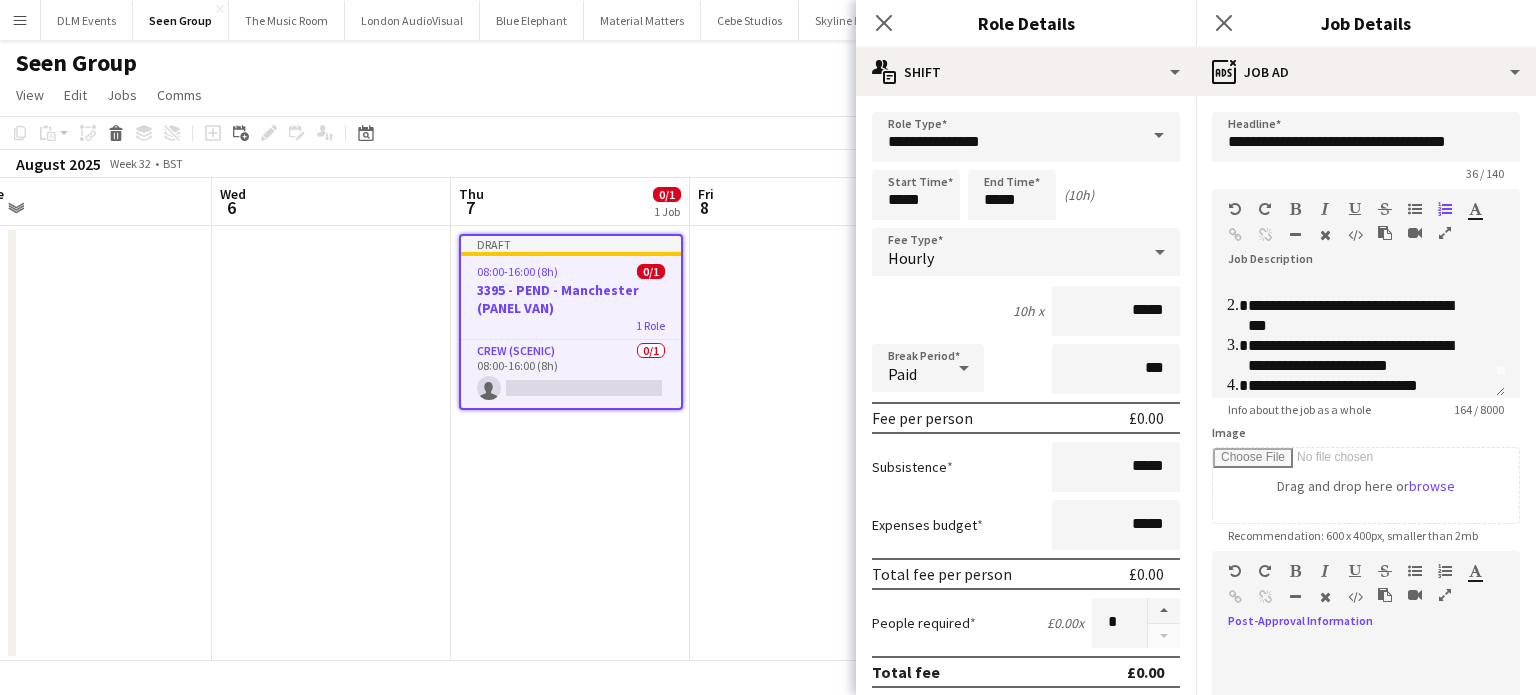 click at bounding box center [1366, 700] 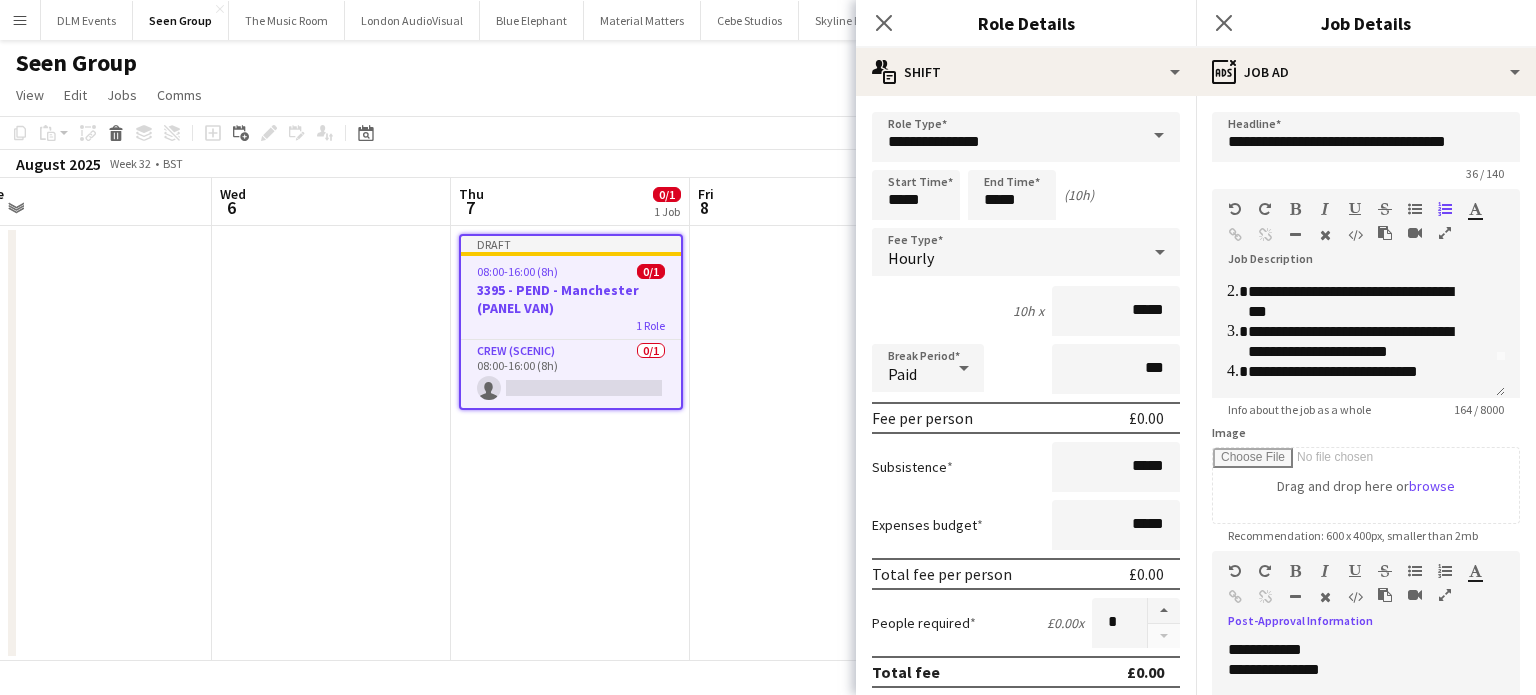 scroll, scrollTop: 0, scrollLeft: 0, axis: both 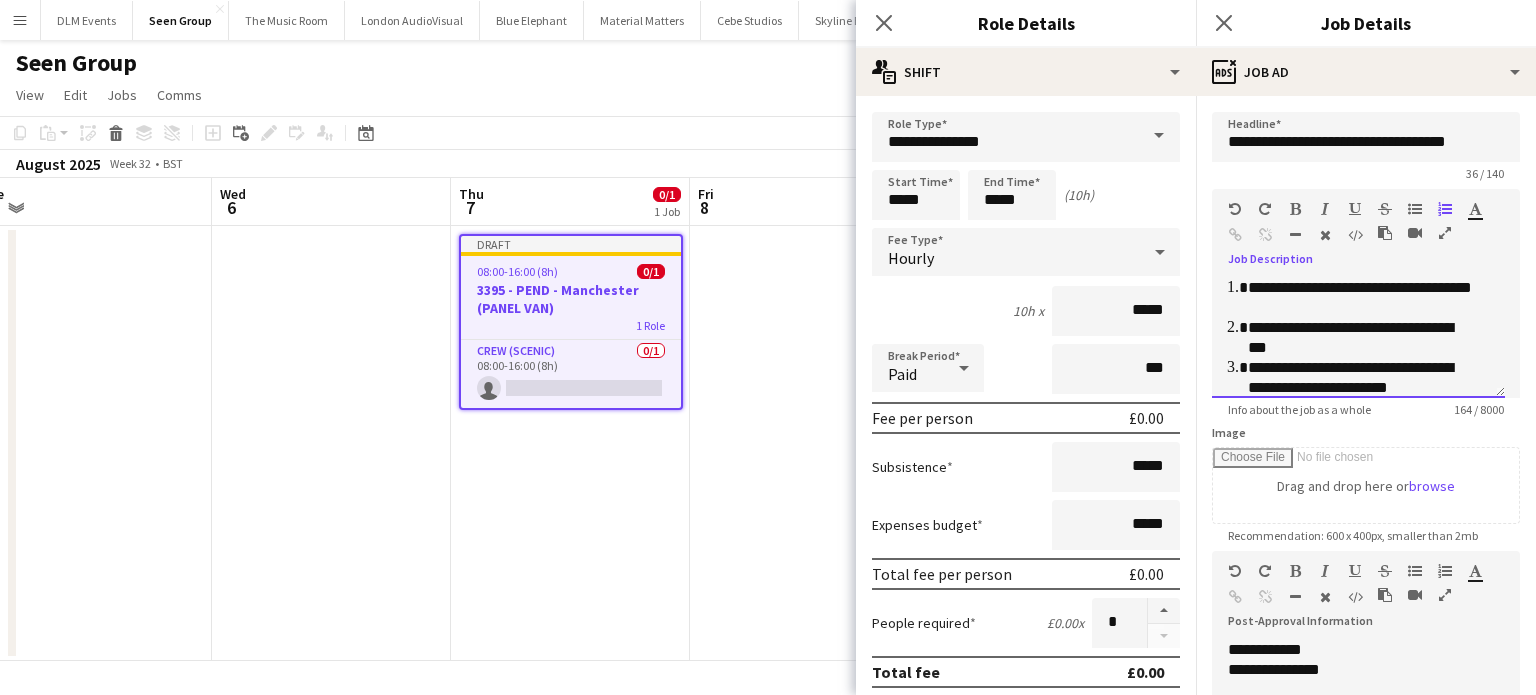 click on "**********" at bounding box center [1361, 338] 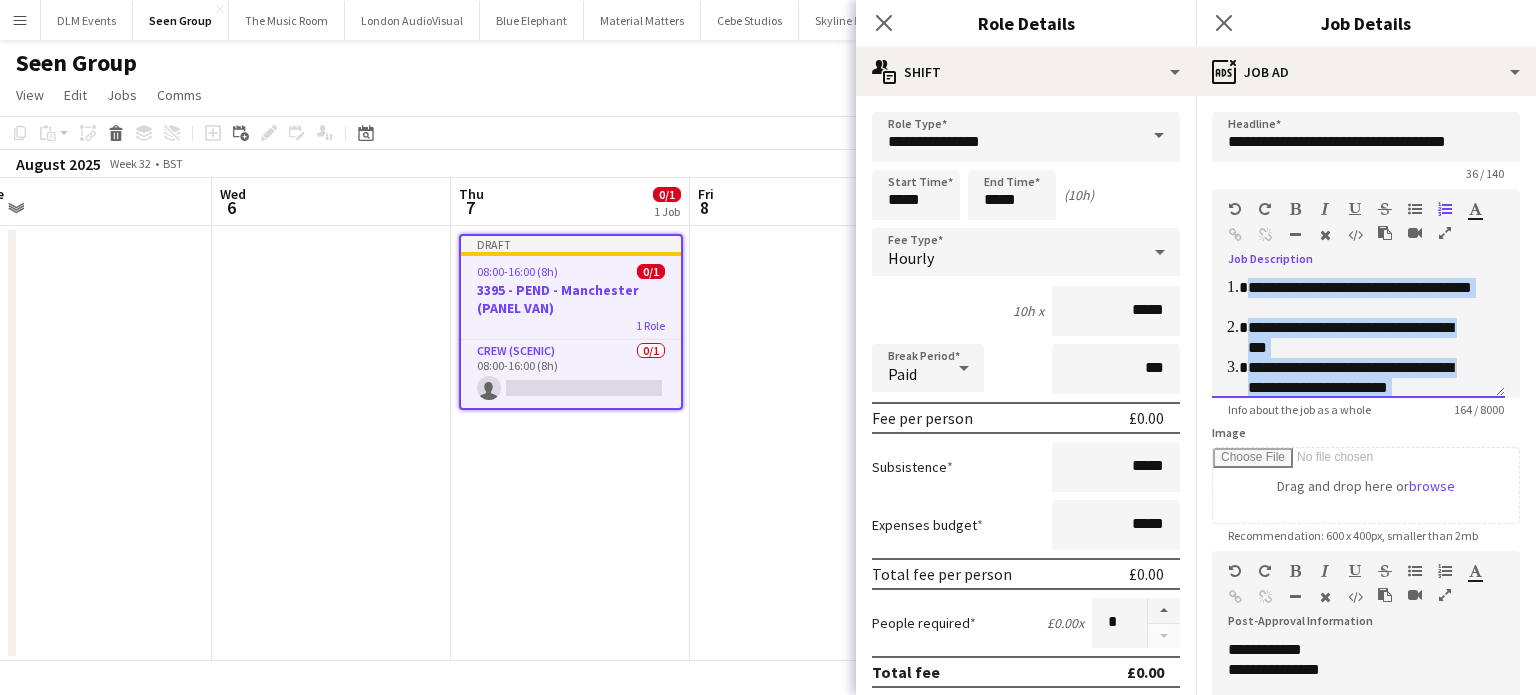 click on "**********" at bounding box center (1361, 338) 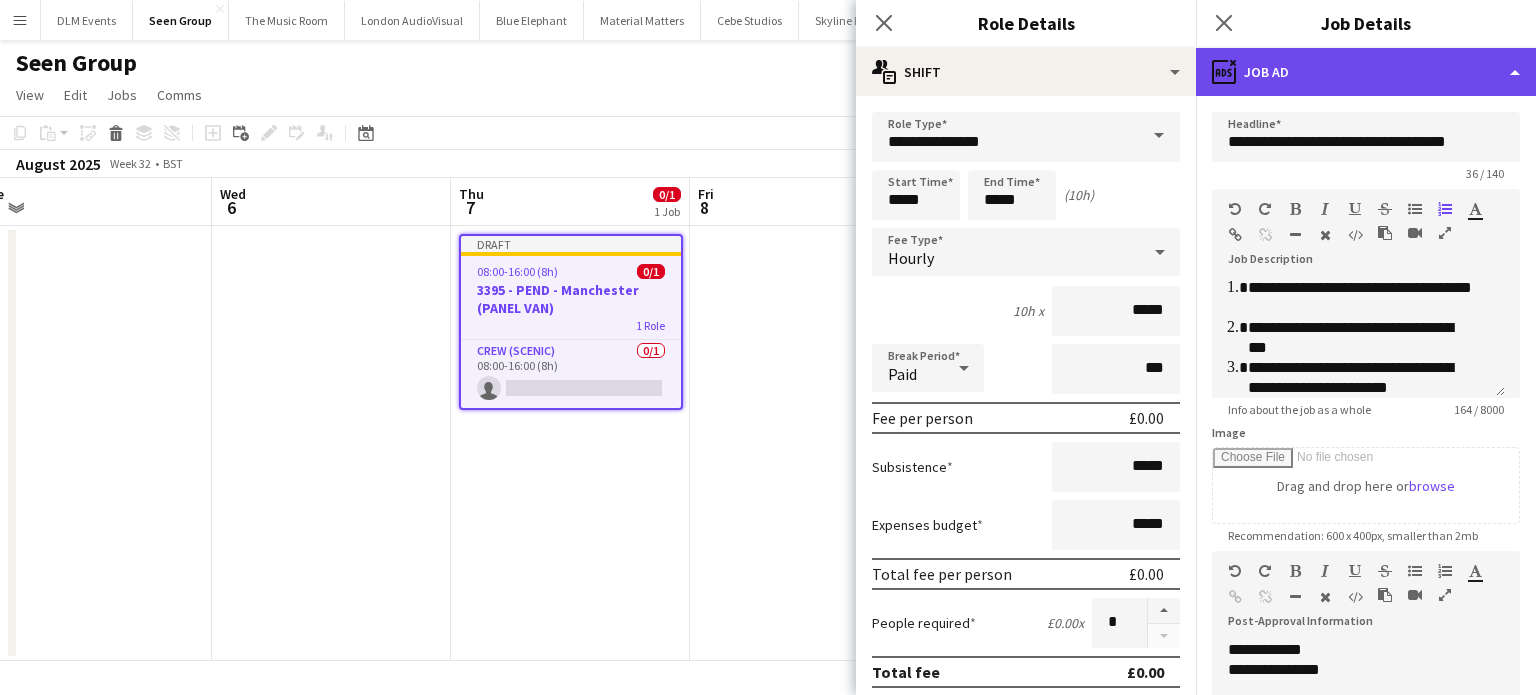 click on "ads-window
Job Ad" 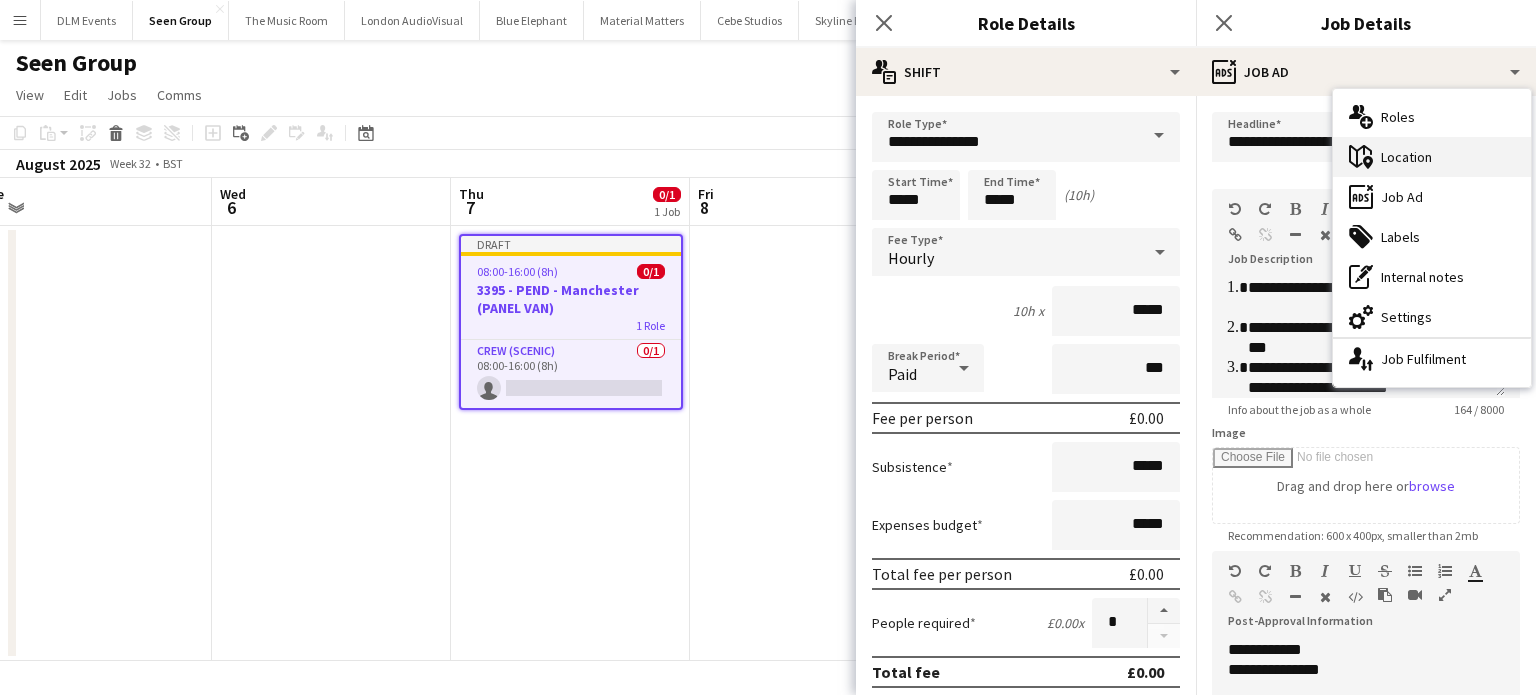 click on "maps-pin-1
Location" at bounding box center (1432, 157) 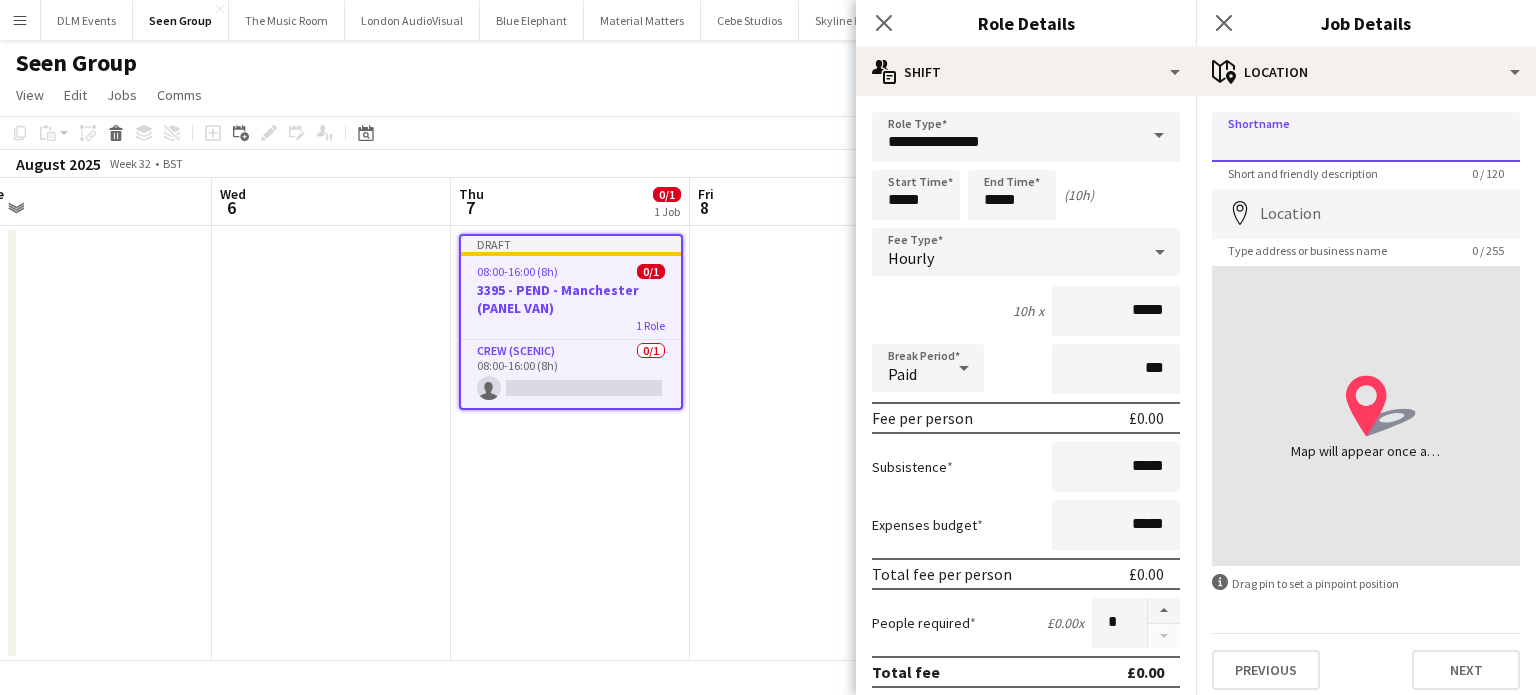 click on "Shortname" at bounding box center (1366, 137) 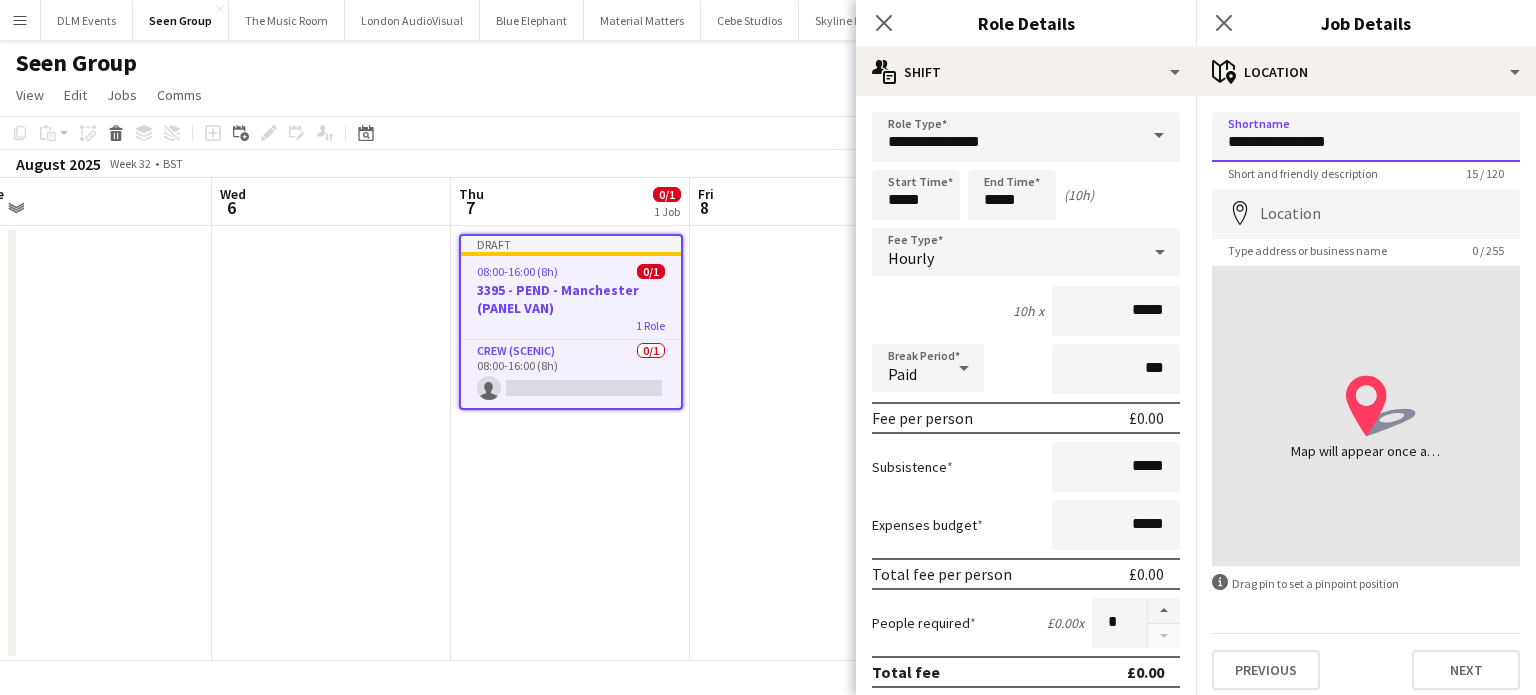 type on "**********" 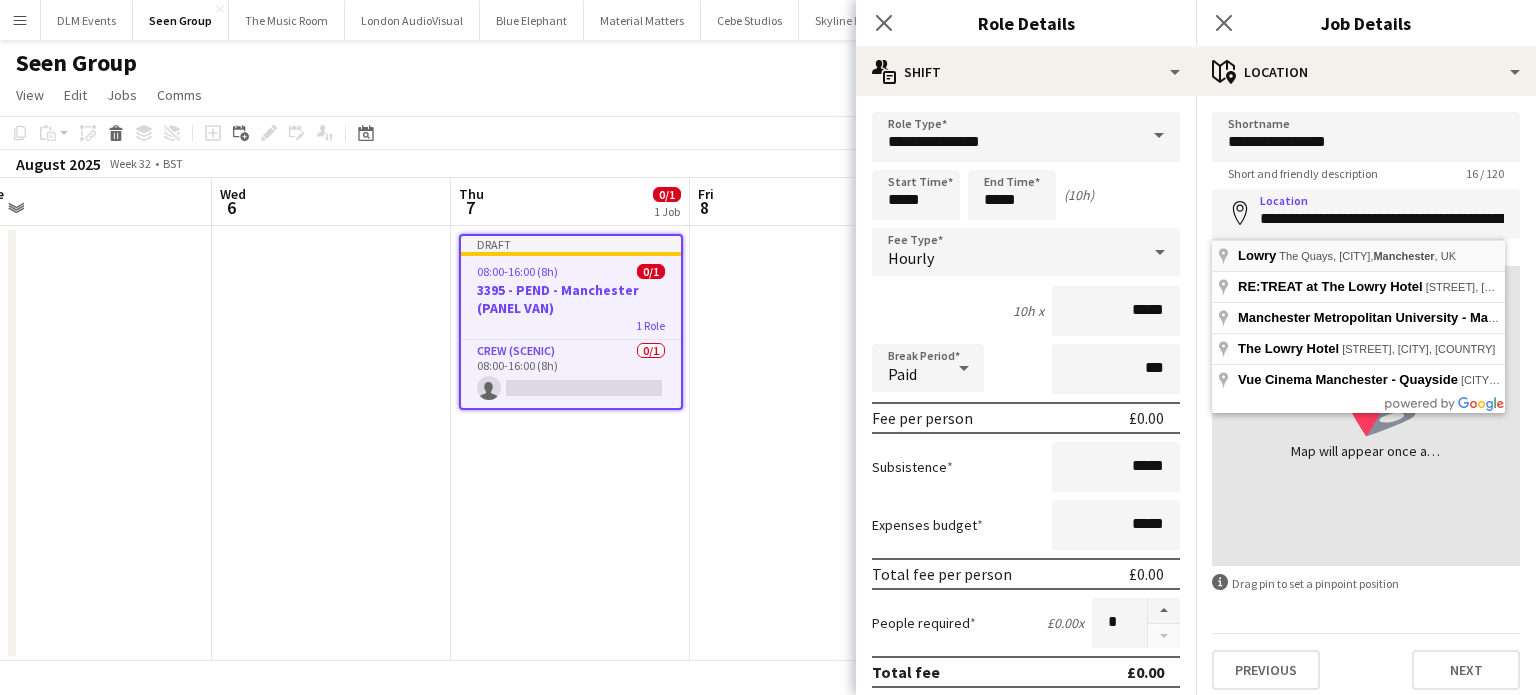 type on "**********" 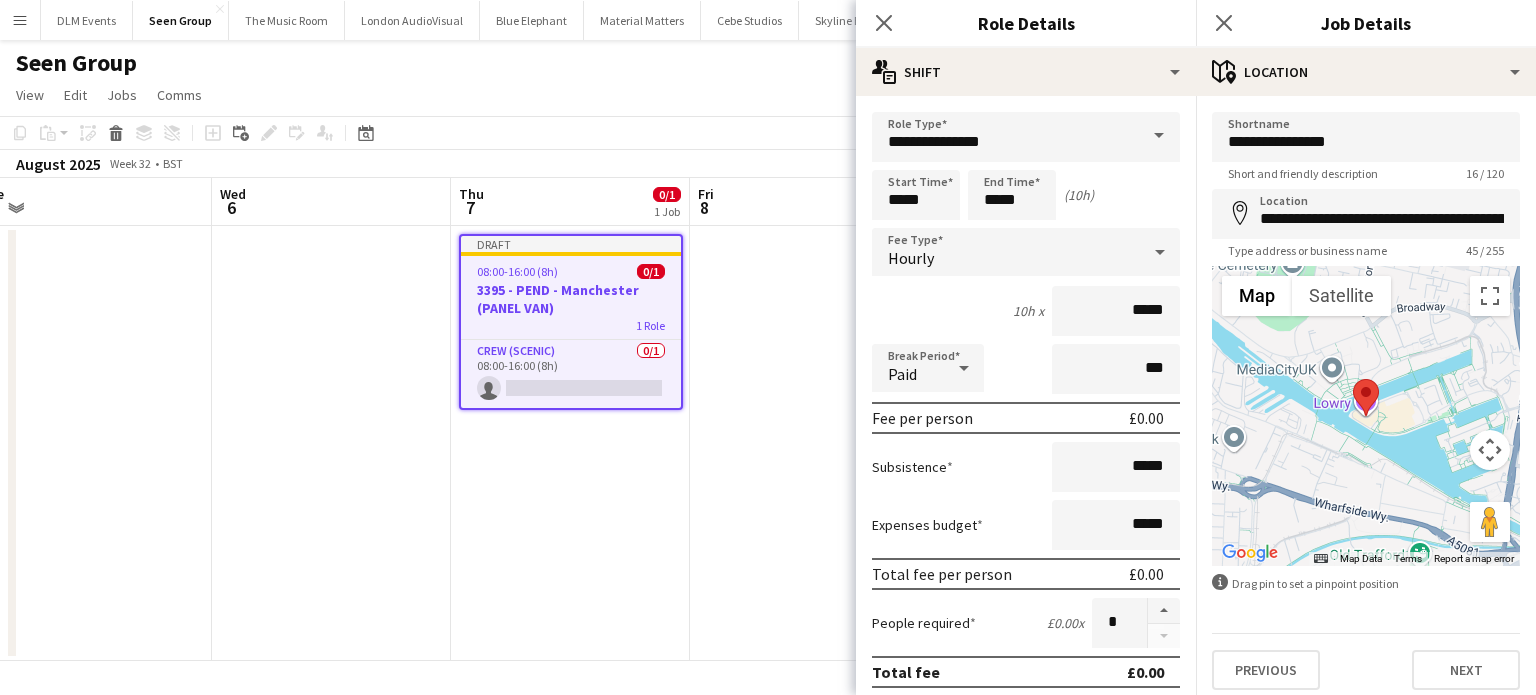 click at bounding box center (809, 443) 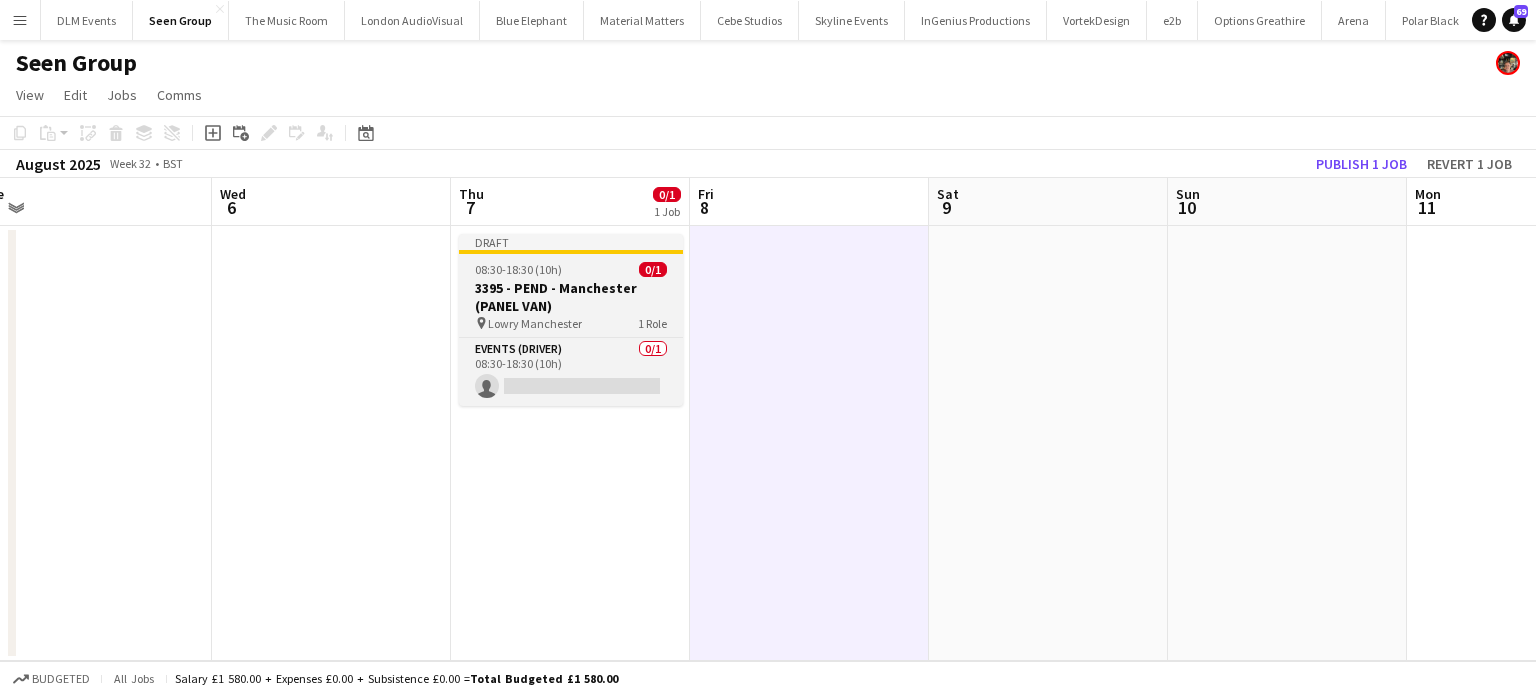 click on "08:30-18:30 (10h)    0/1" at bounding box center [571, 269] 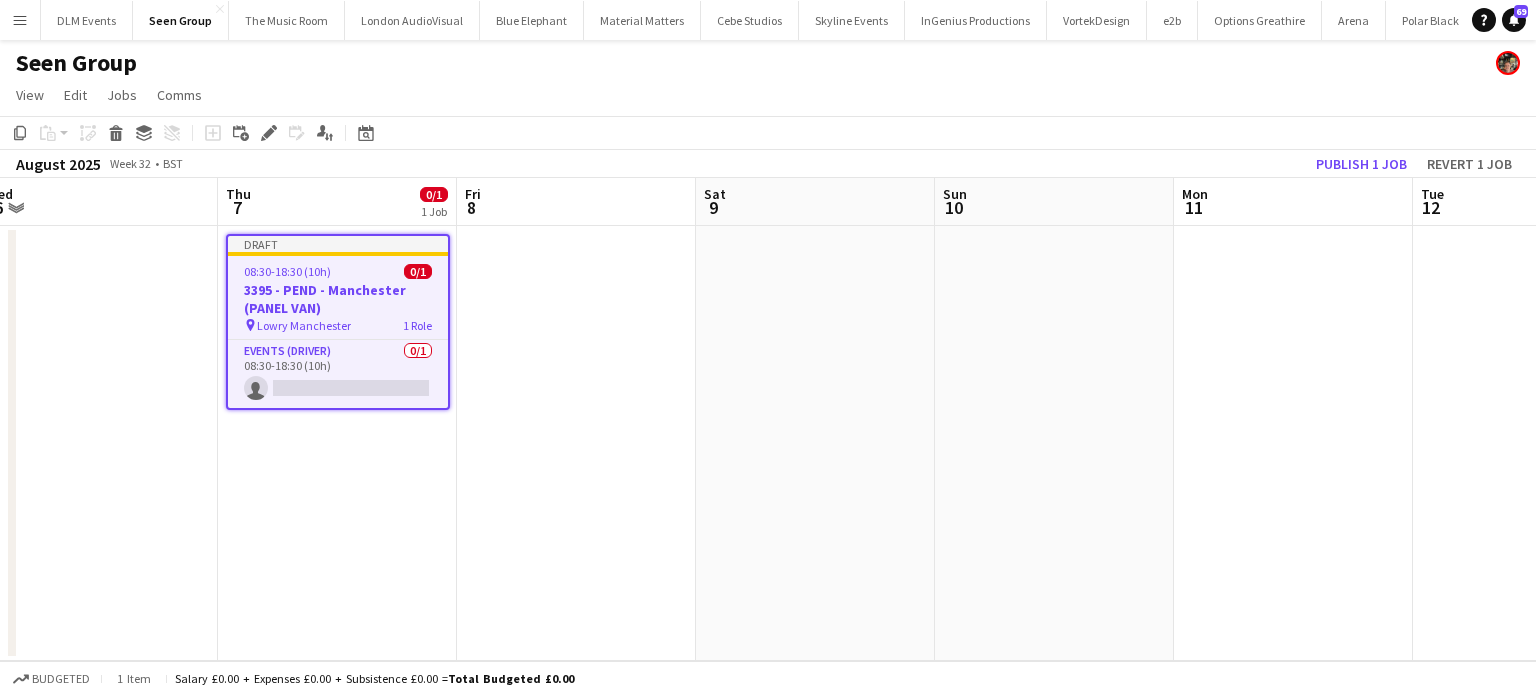 scroll, scrollTop: 0, scrollLeft: 752, axis: horizontal 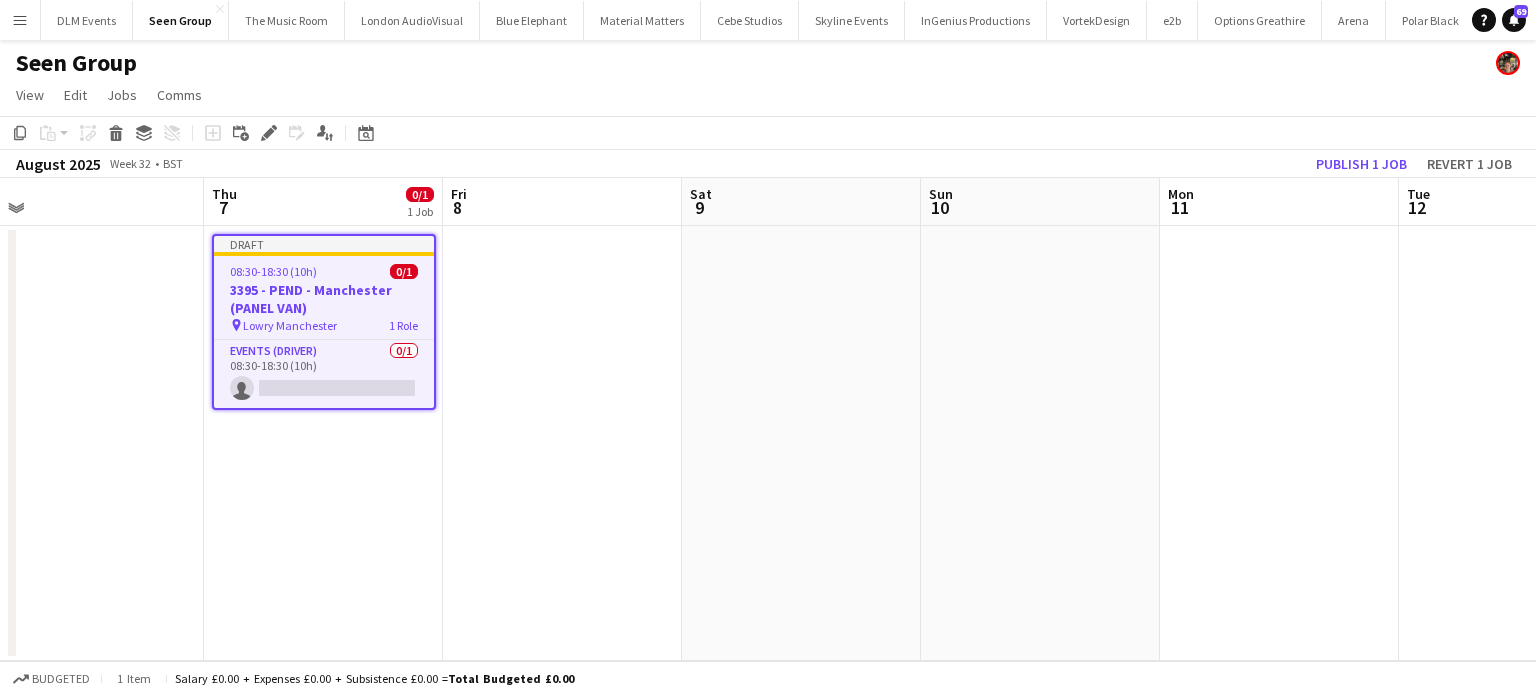 click at bounding box center [801, 443] 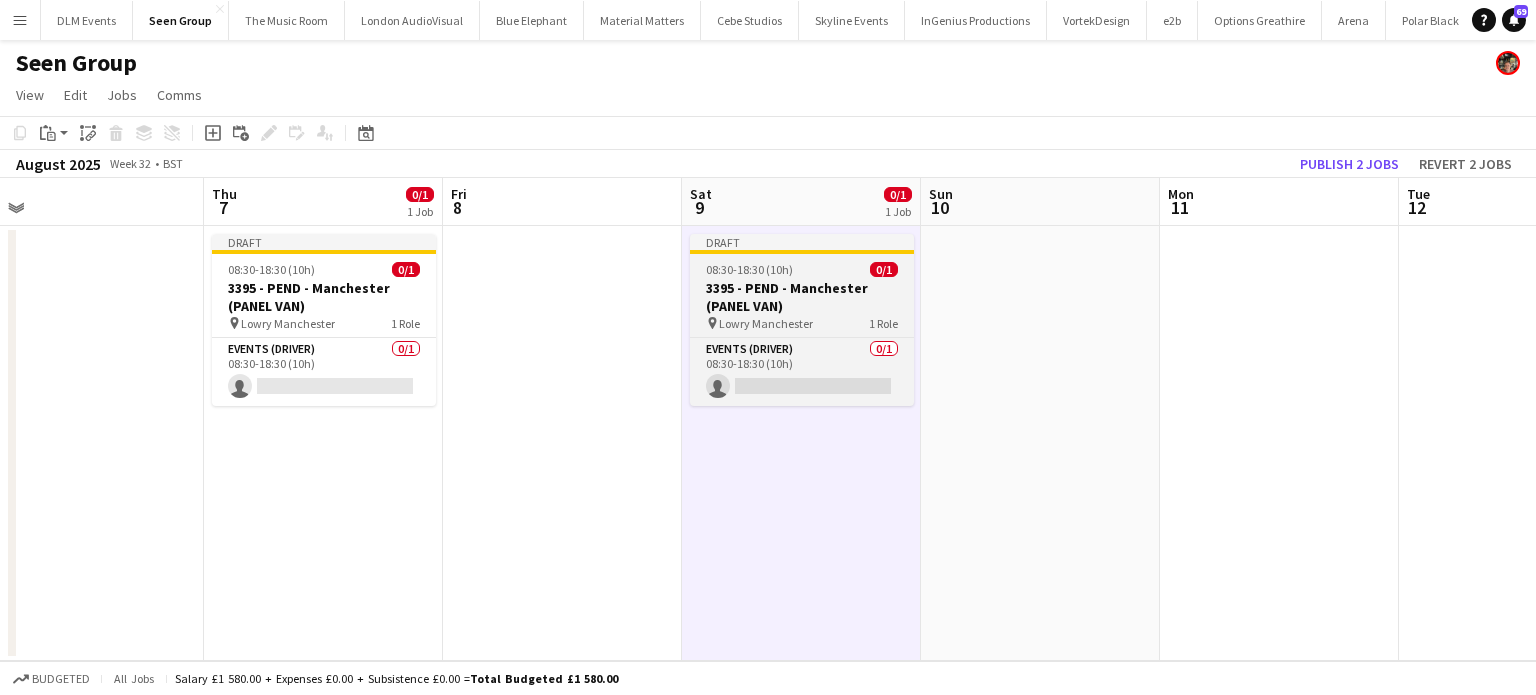 click on "Draft   08:30-18:30 (10h)    0/1   3395 - PEND - Manchester (PANEL VAN)
pin
Lowry Manchester   1 Role   Events (Driver)   0/1   08:30-18:30 (10h)
single-neutral-actions" at bounding box center (802, 320) 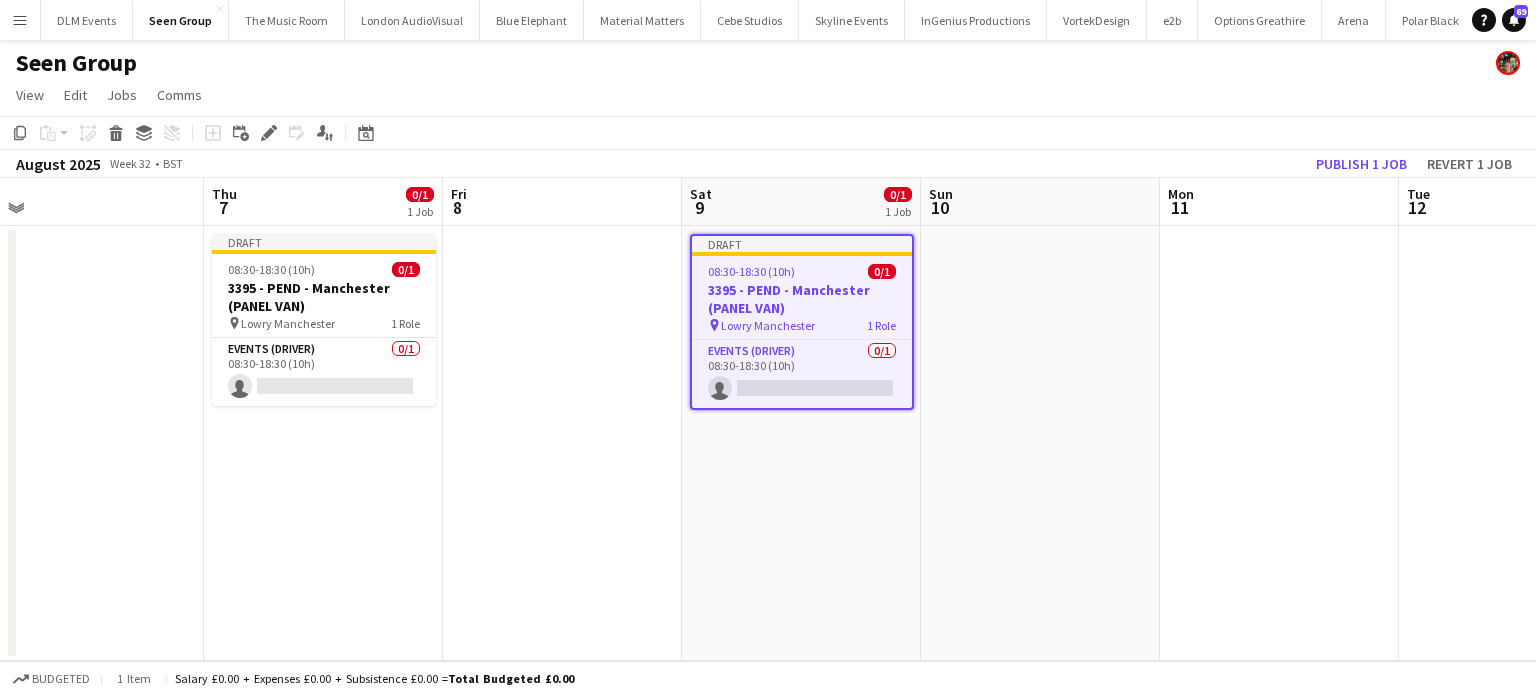 click on "08:30-18:30 (10h)    0/1" at bounding box center (802, 271) 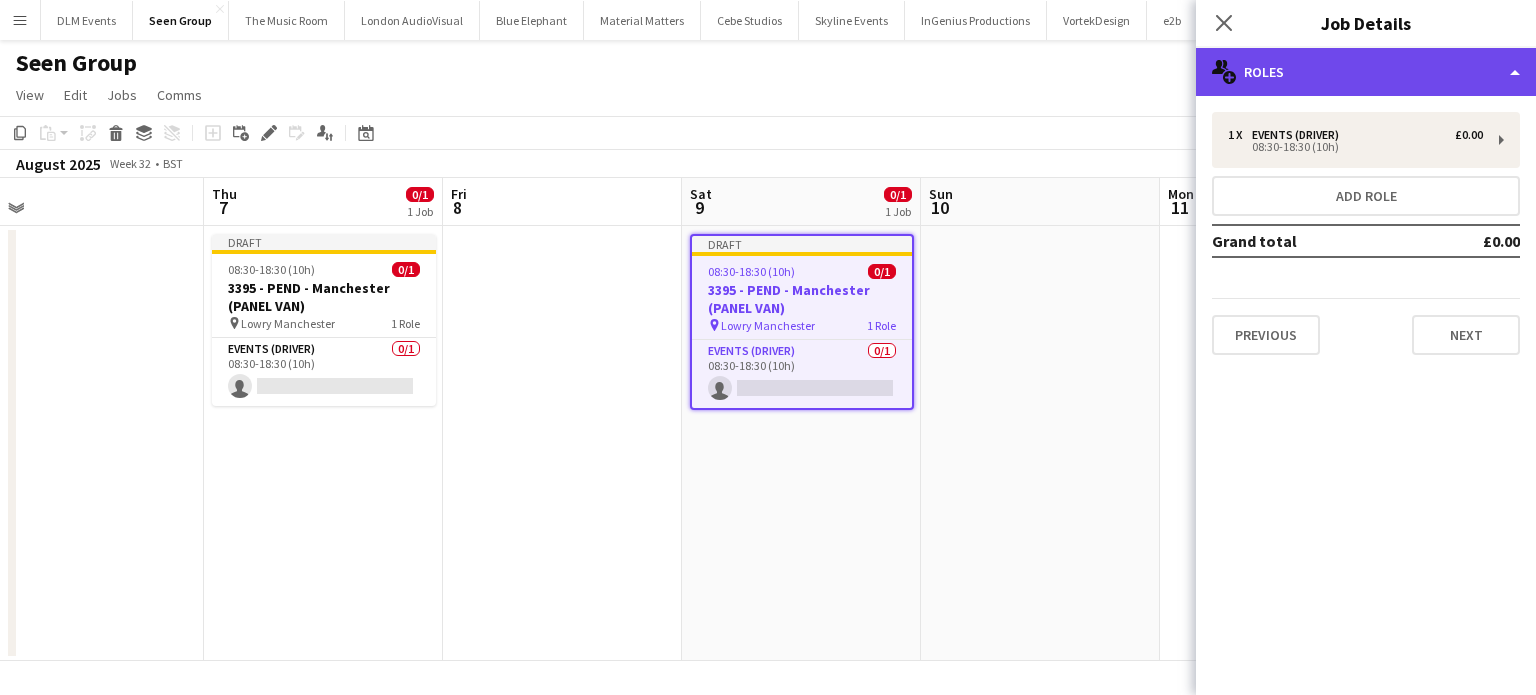 click on "multiple-users-add
Roles" 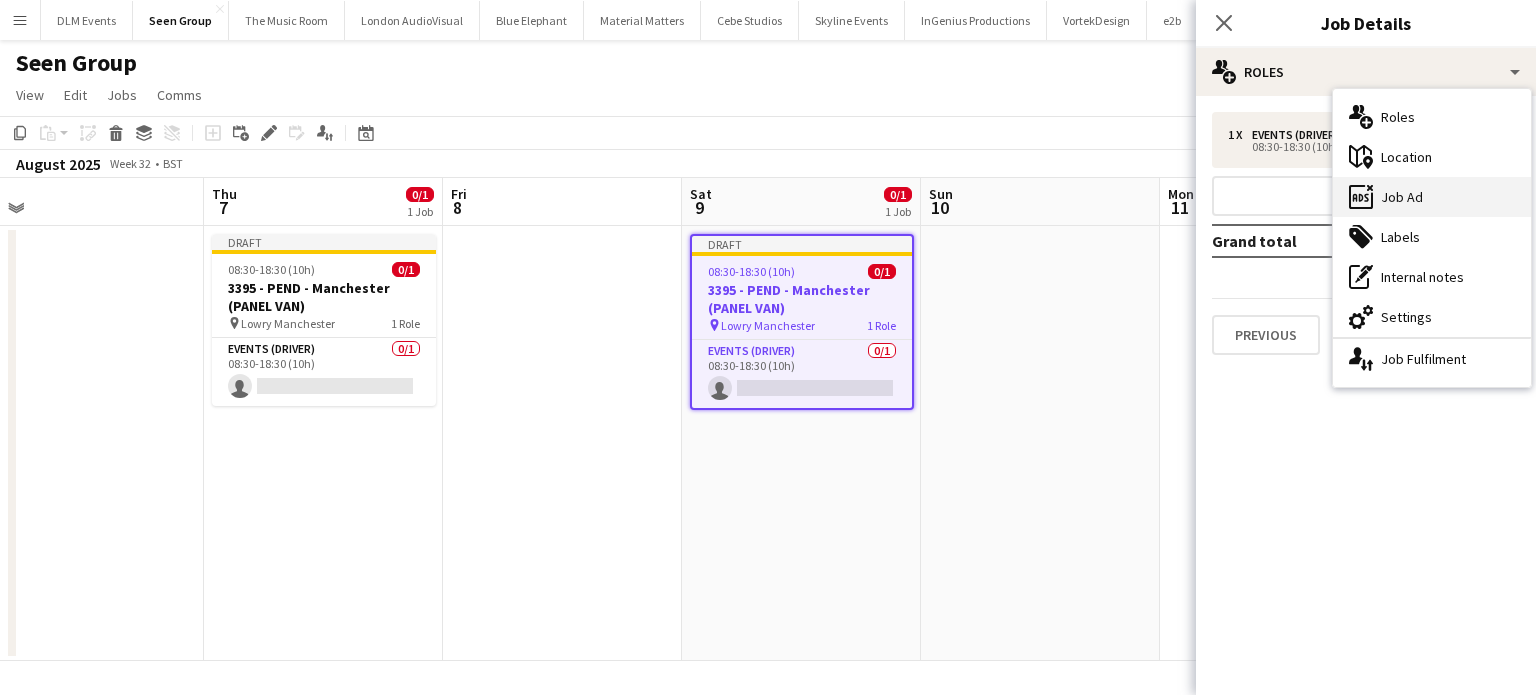 click on "ads-window
Job Ad" at bounding box center [1432, 197] 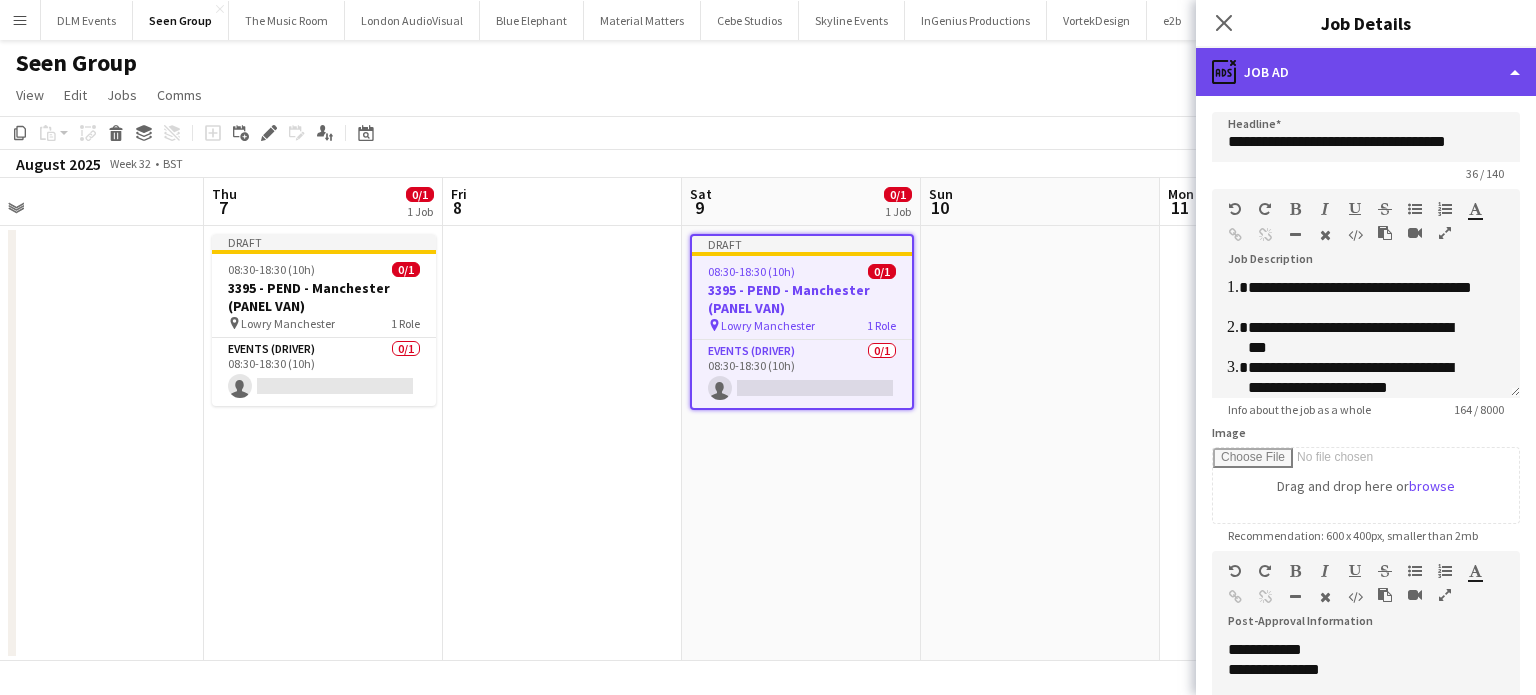 click on "ads-window
Job Ad" 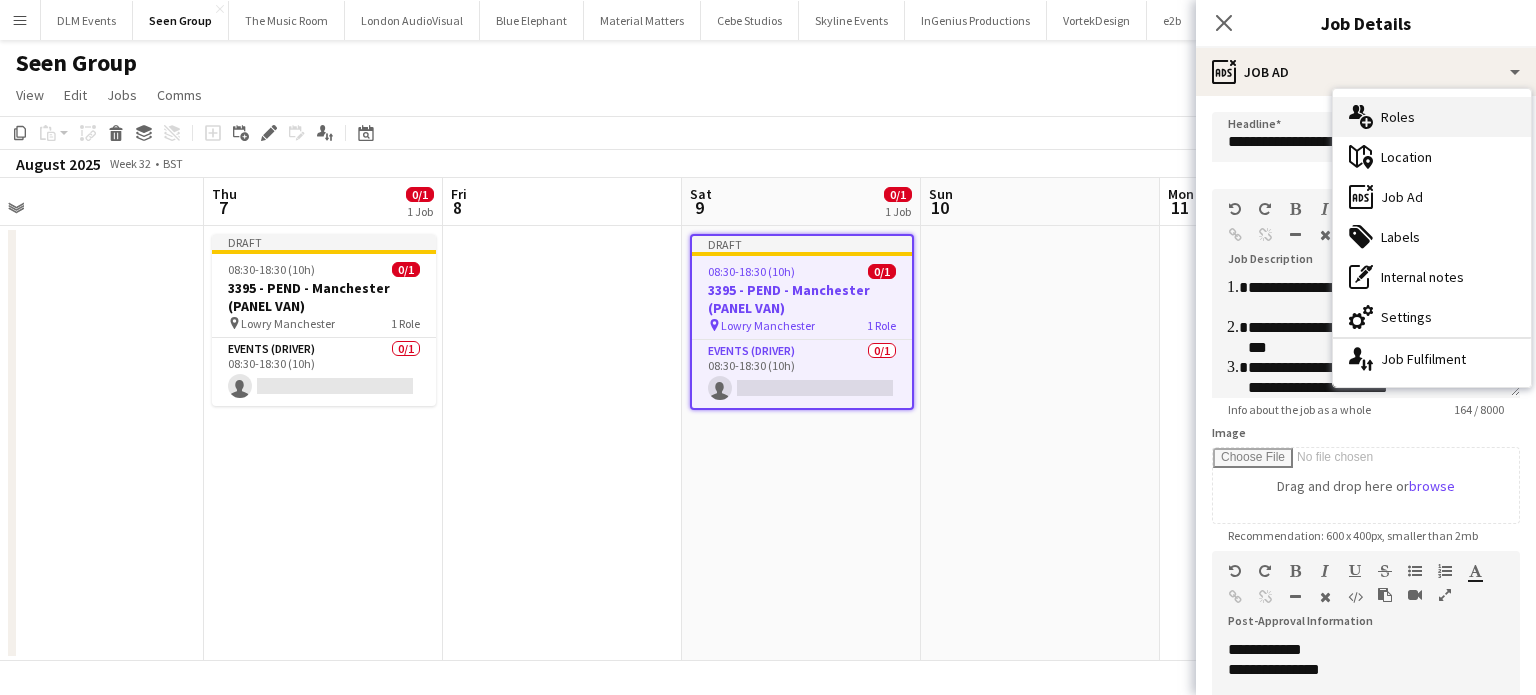 click on "multiple-users-add
Roles" at bounding box center (1432, 117) 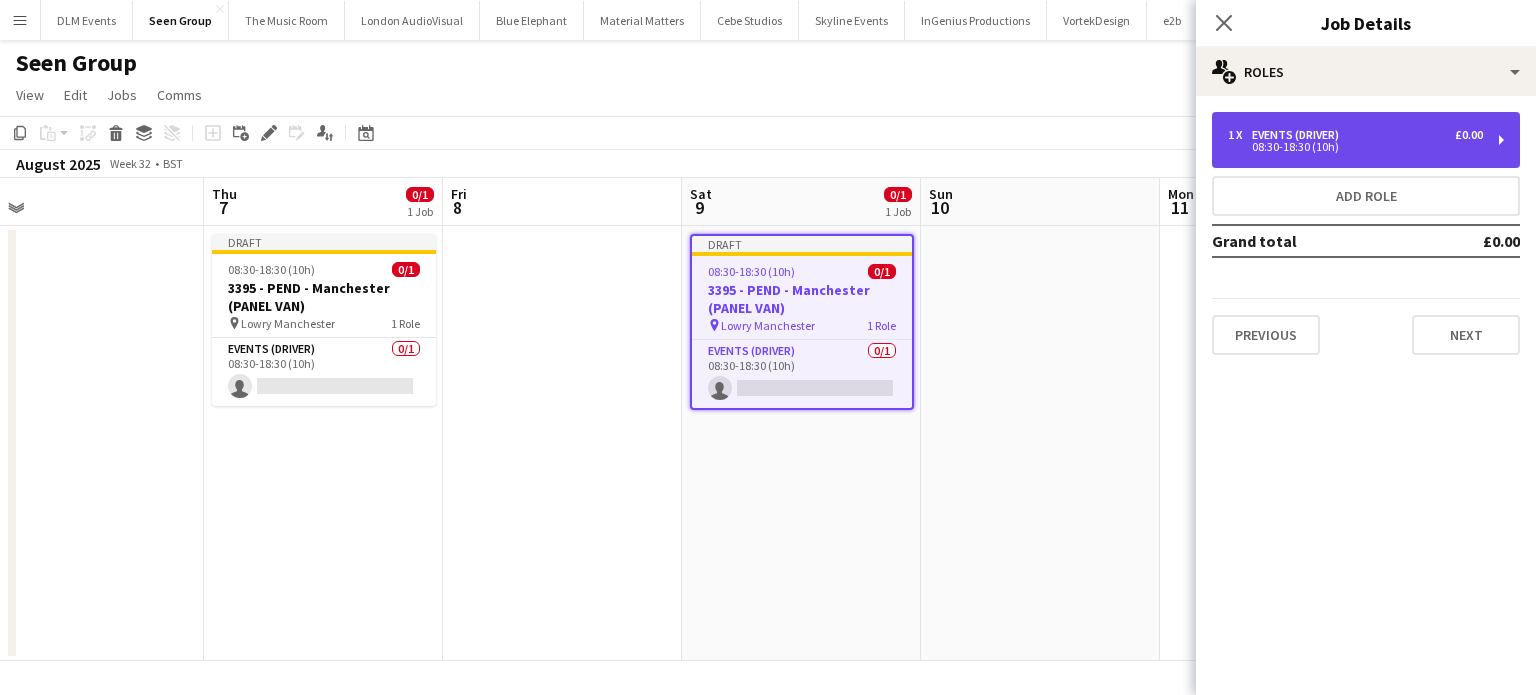 click on "08:30-18:30 (10h)" at bounding box center (1355, 147) 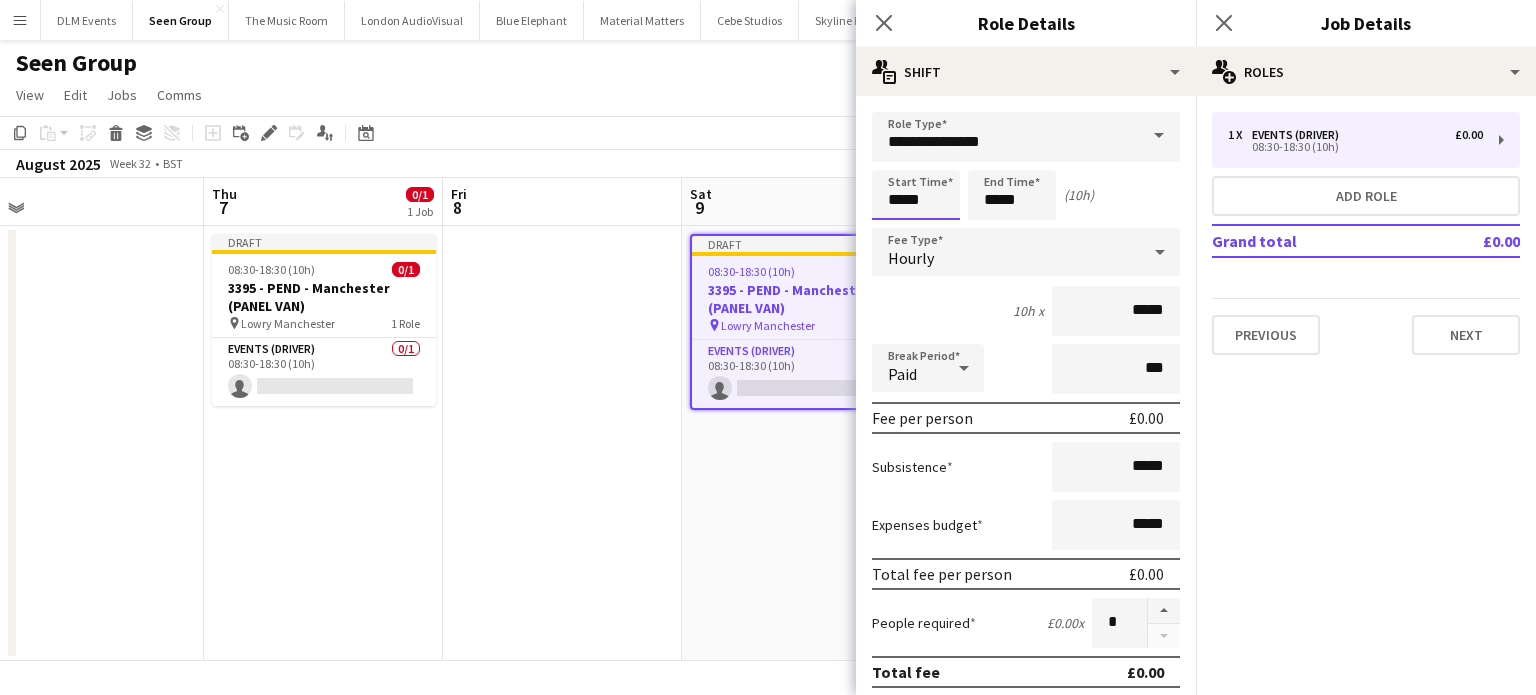 click on "*****" at bounding box center (916, 195) 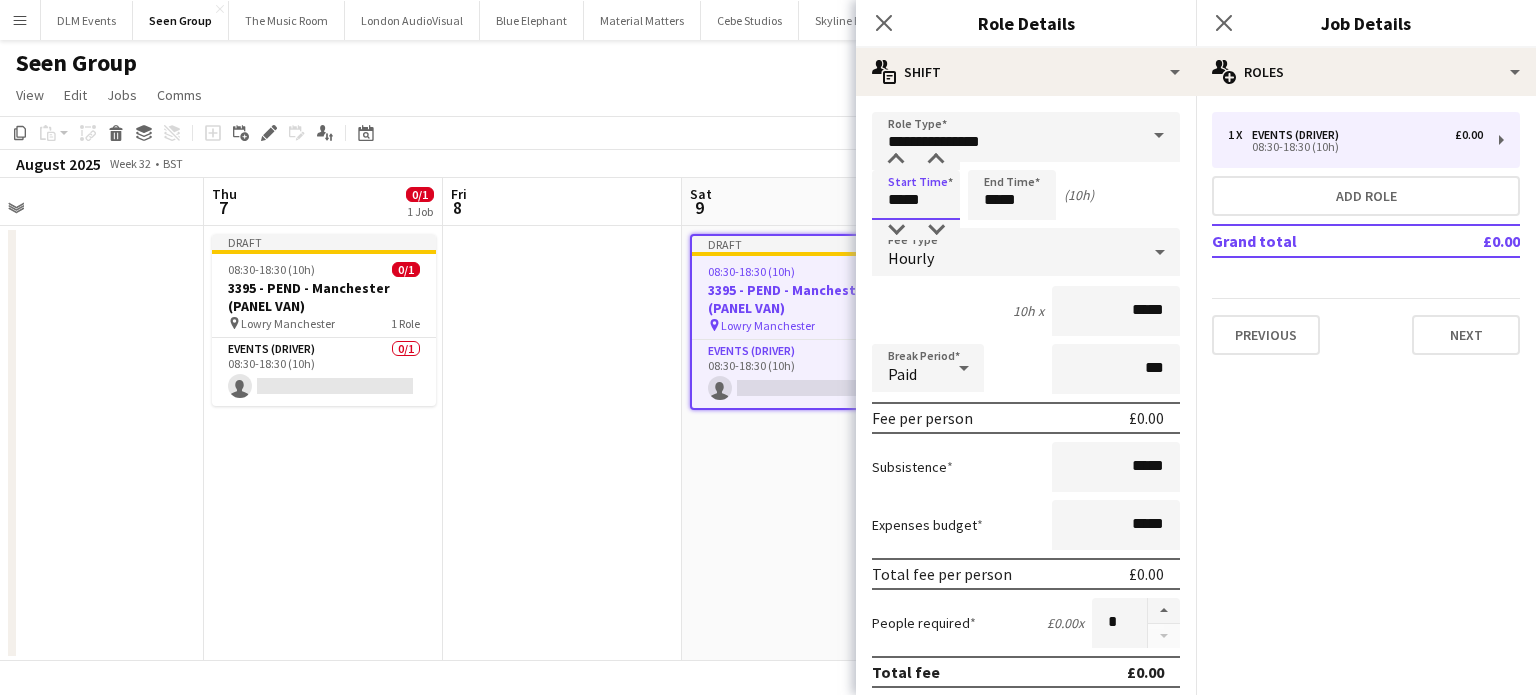 click on "*****" at bounding box center [916, 195] 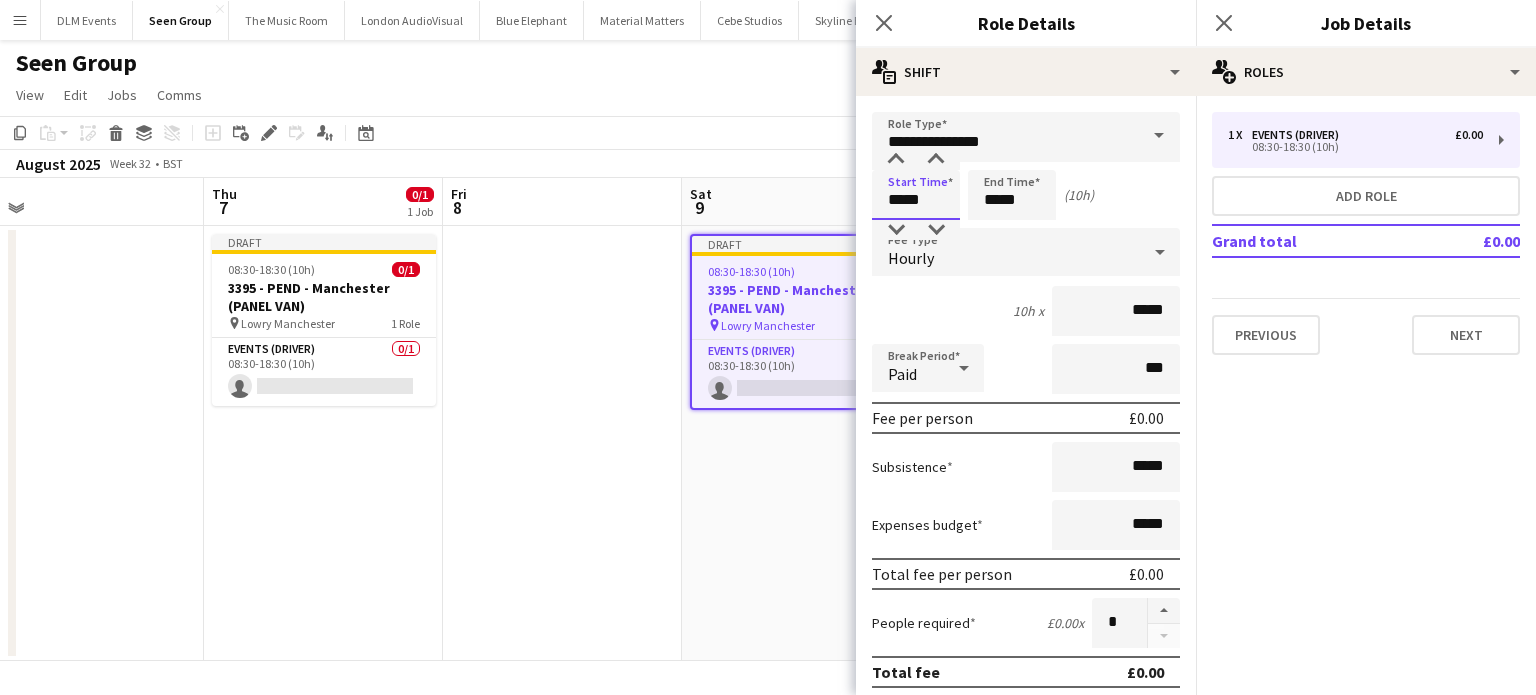 click on "*****" at bounding box center (916, 195) 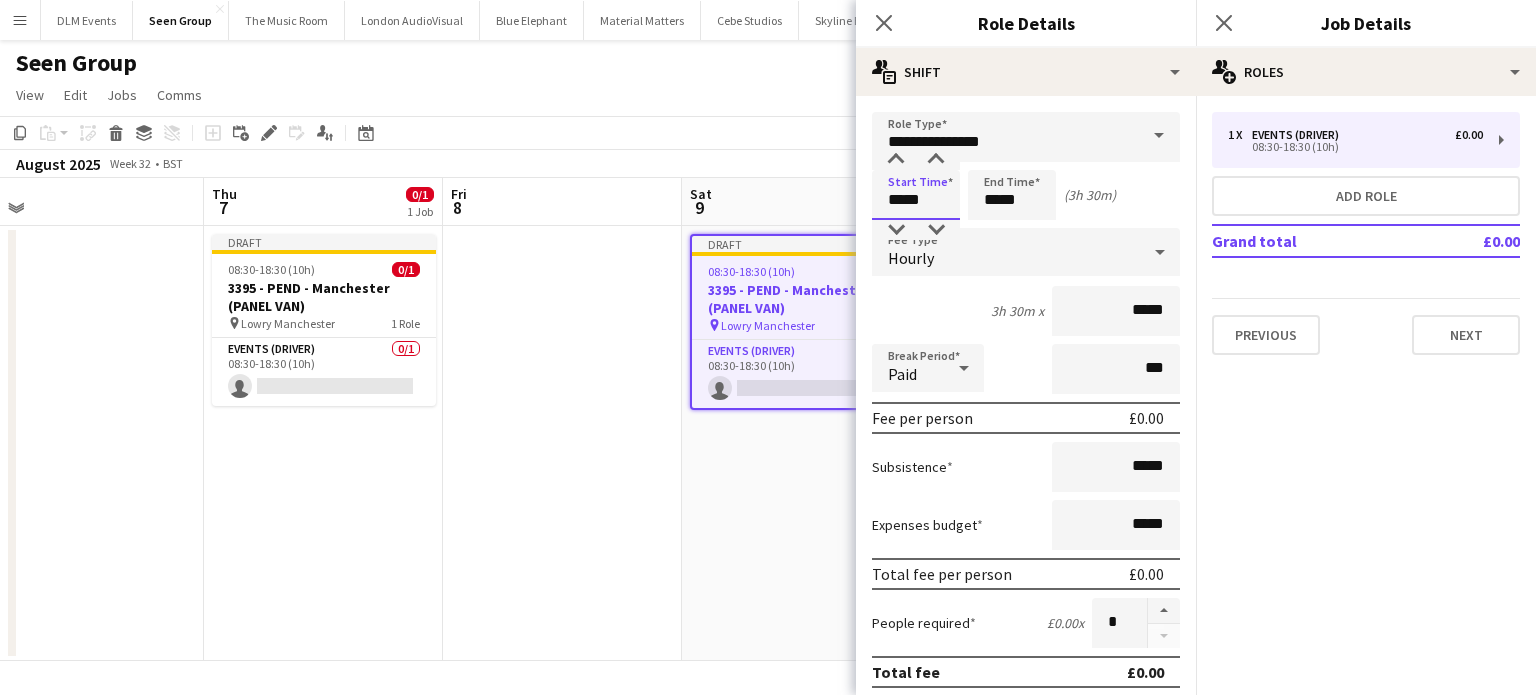 type on "*****" 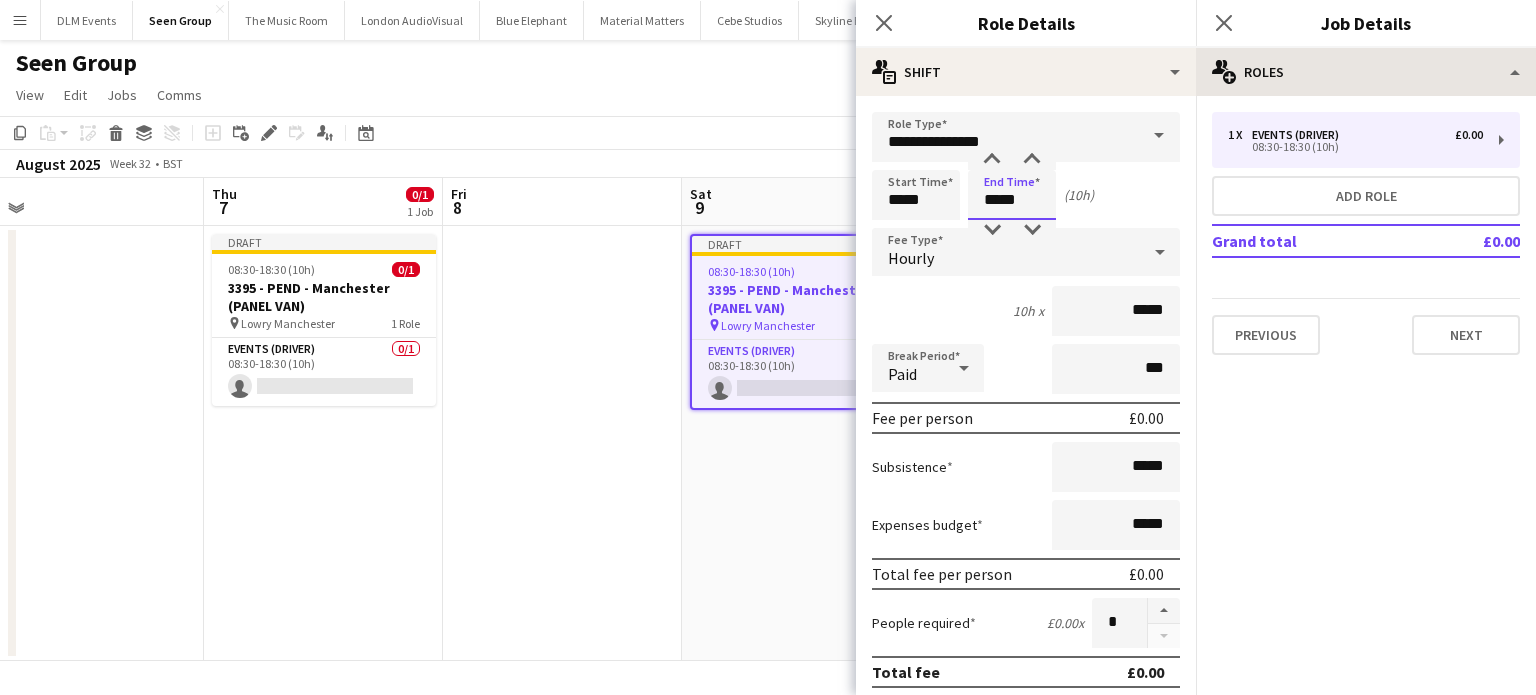type on "*****" 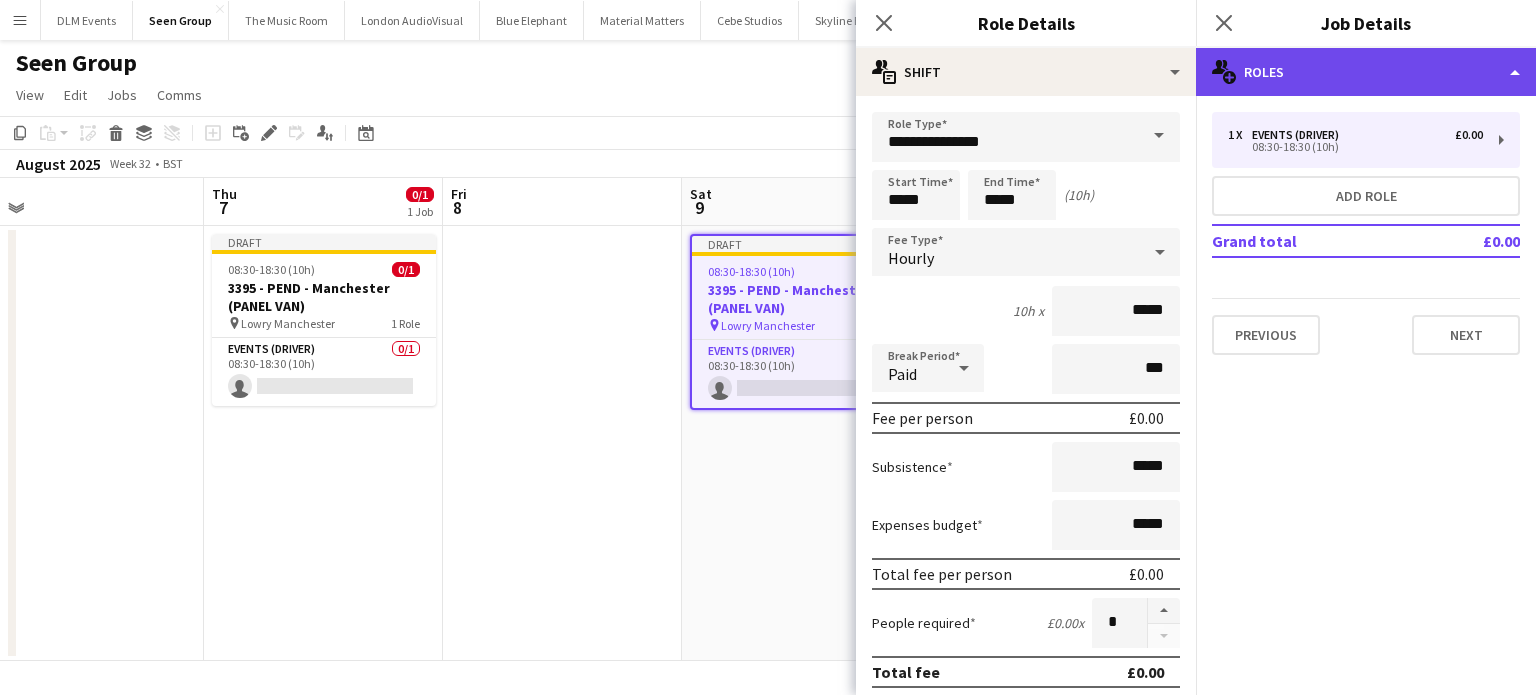 click on "multiple-users-add
Roles" 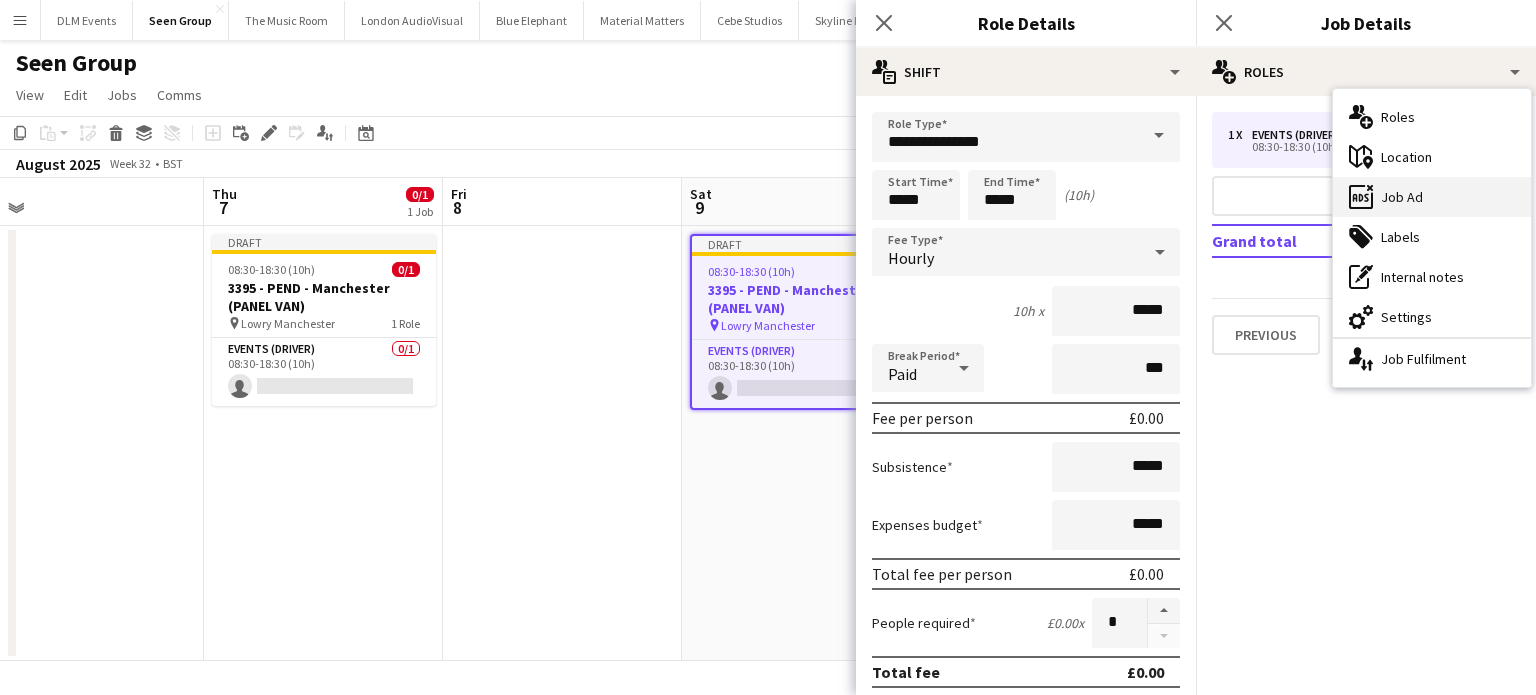 click on "ads-window
Job Ad" at bounding box center (1432, 197) 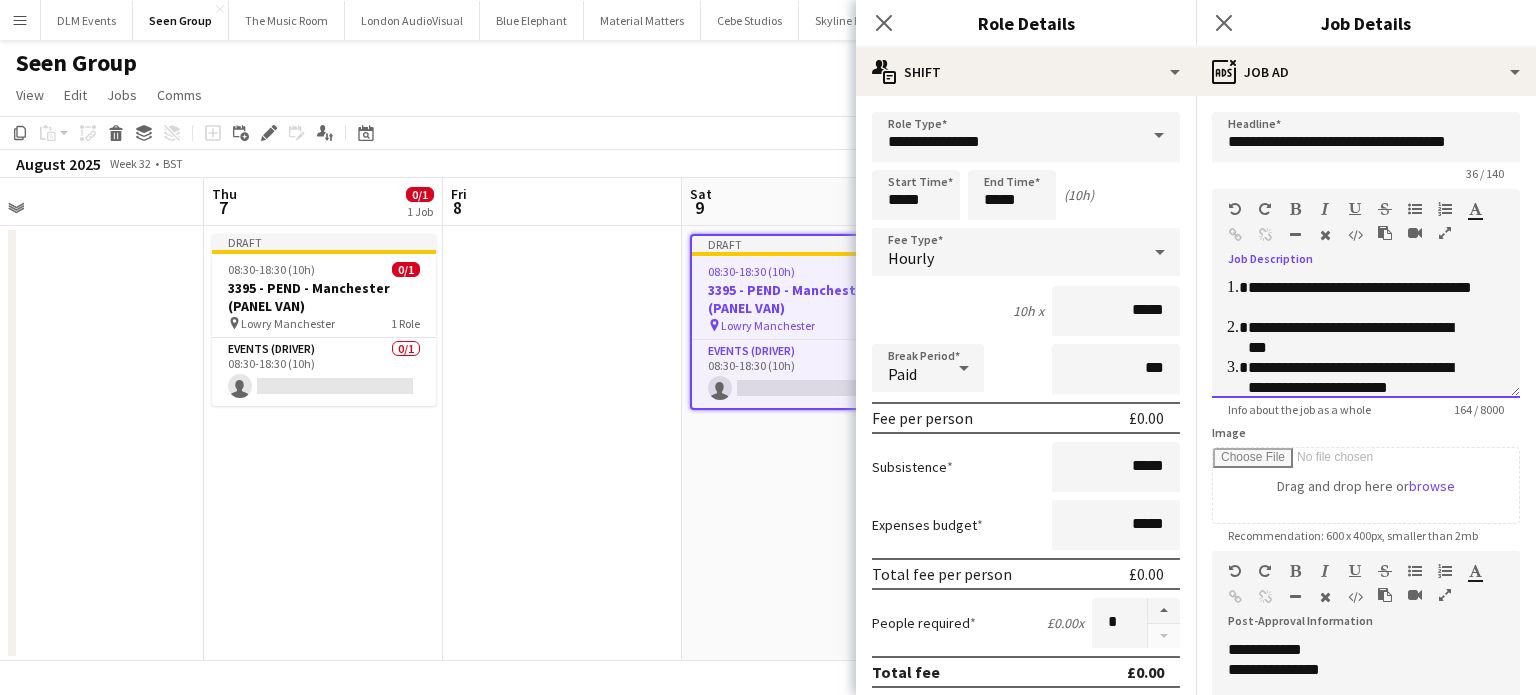 drag, startPoint x: 1379, startPoint y: 305, endPoint x: 1280, endPoint y: 307, distance: 99.0202 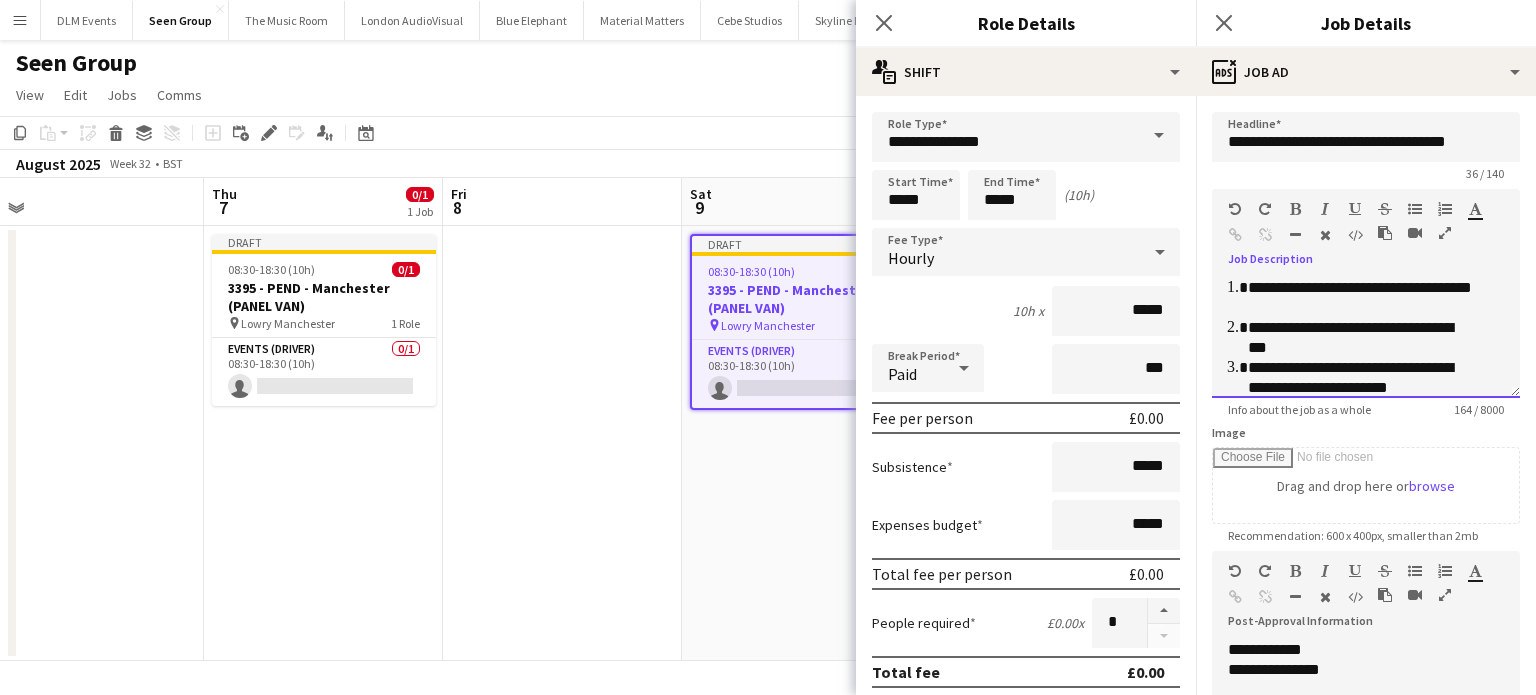 click on "**********" at bounding box center [1361, 298] 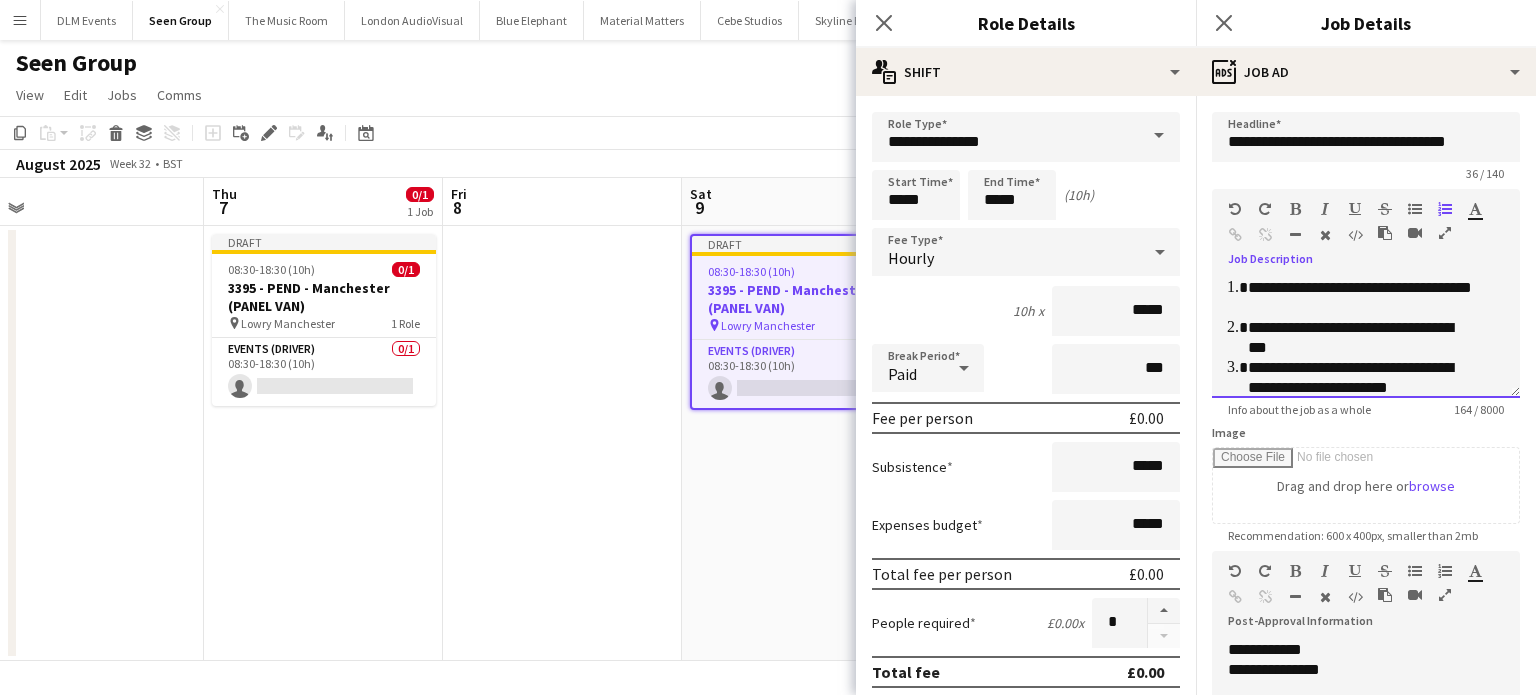 type 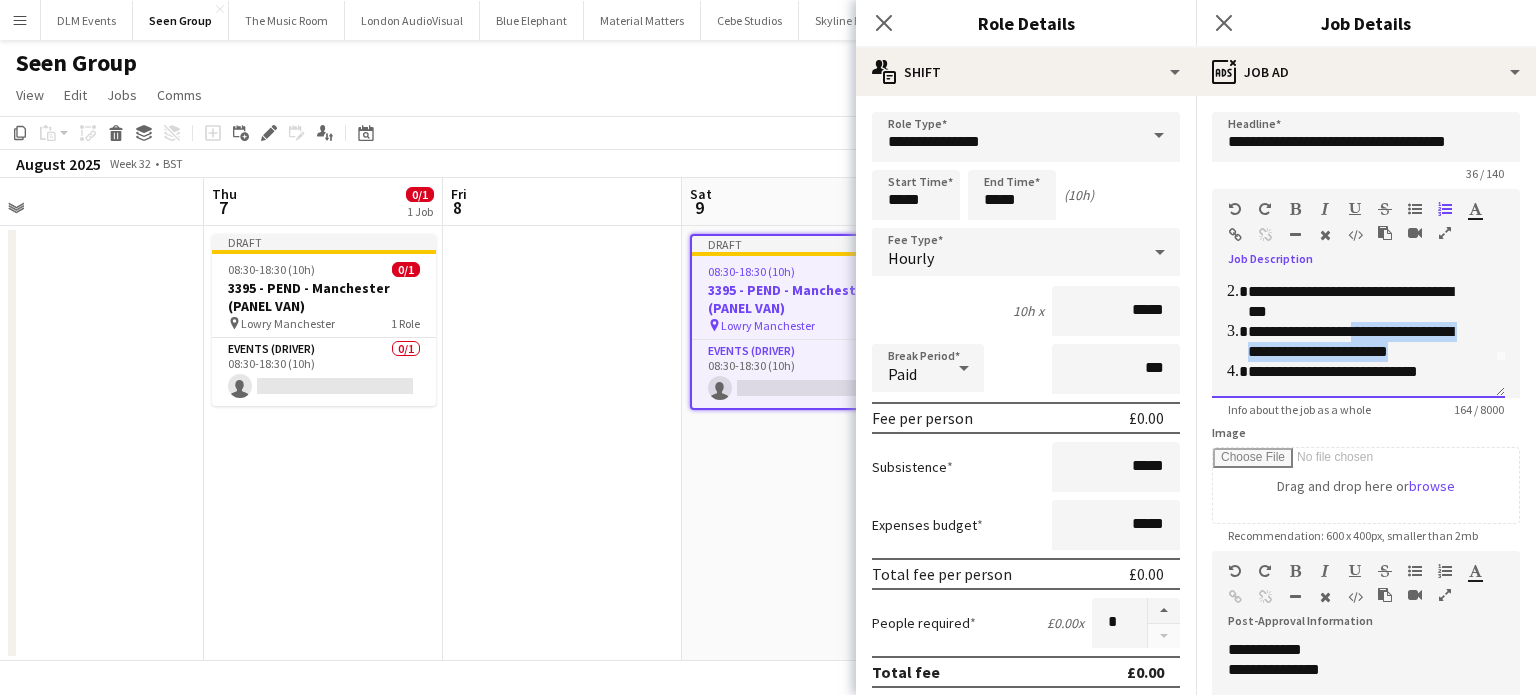drag, startPoint x: 1360, startPoint y: 365, endPoint x: 1440, endPoint y: 357, distance: 80.399 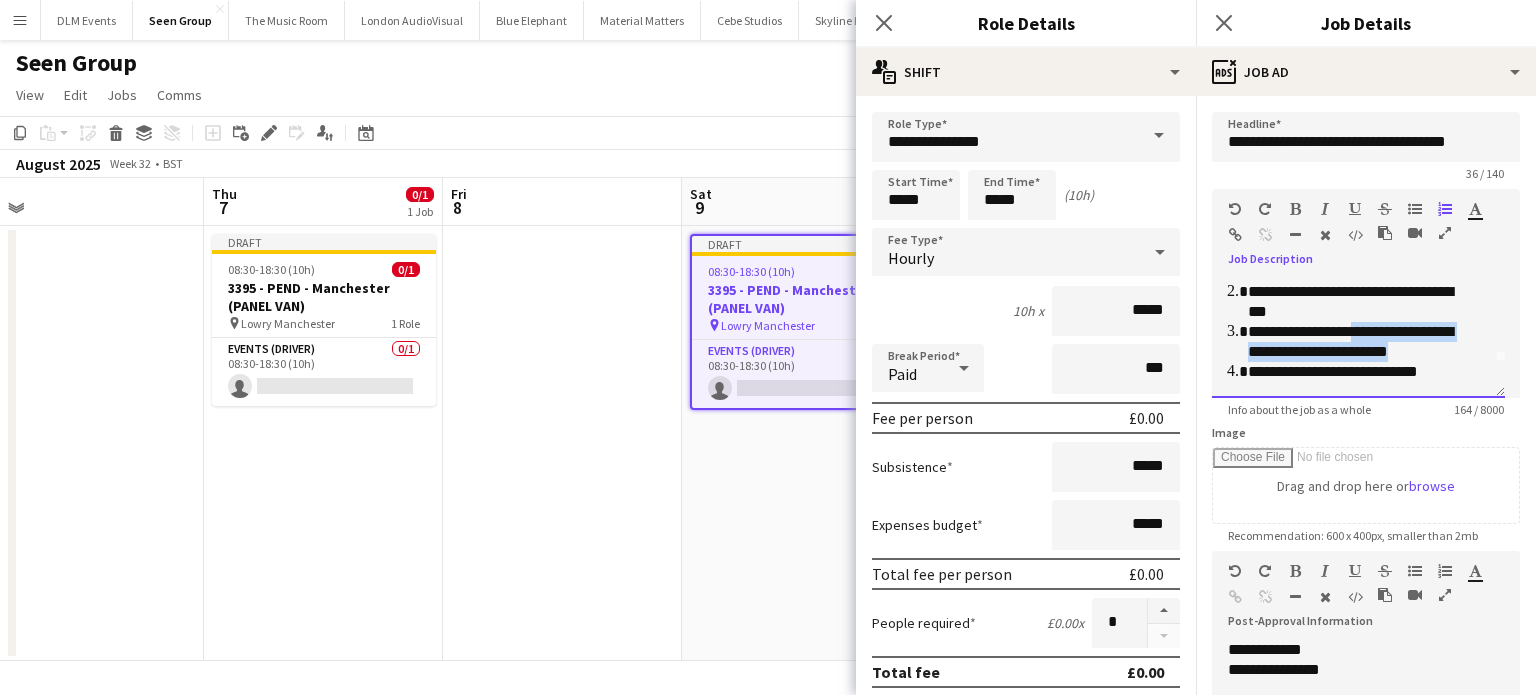 click on "**********" at bounding box center (1361, 342) 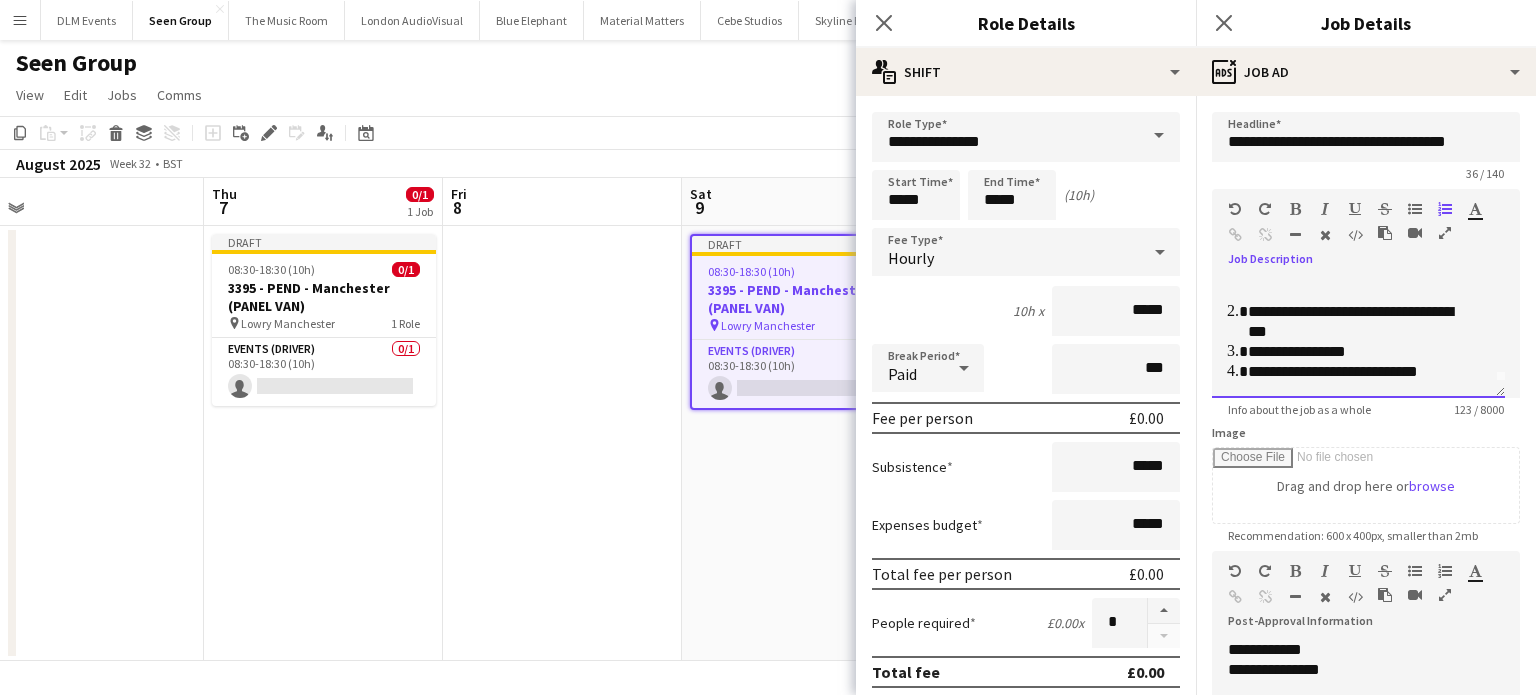 scroll, scrollTop: 0, scrollLeft: 0, axis: both 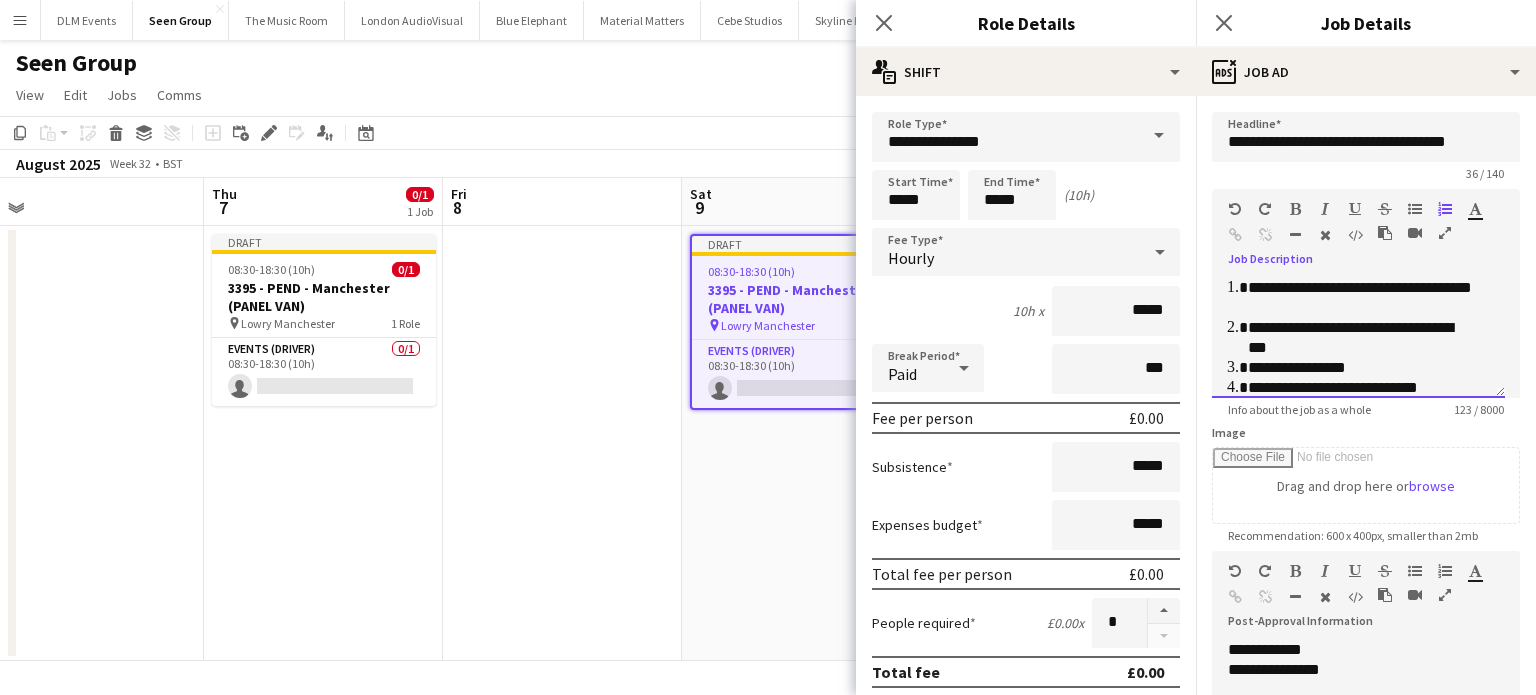 click on "**********" at bounding box center (1361, 338) 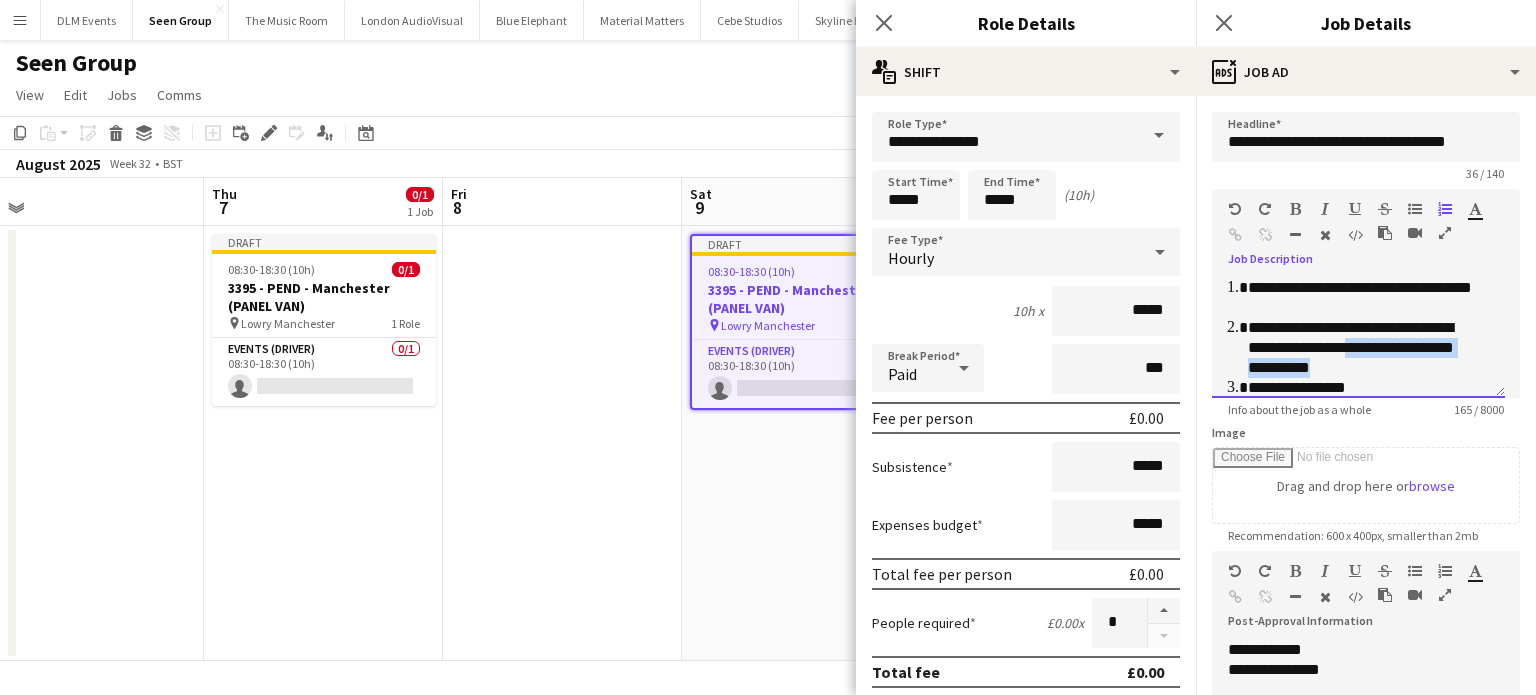 drag, startPoint x: 1362, startPoint y: 351, endPoint x: 1368, endPoint y: 368, distance: 18.027756 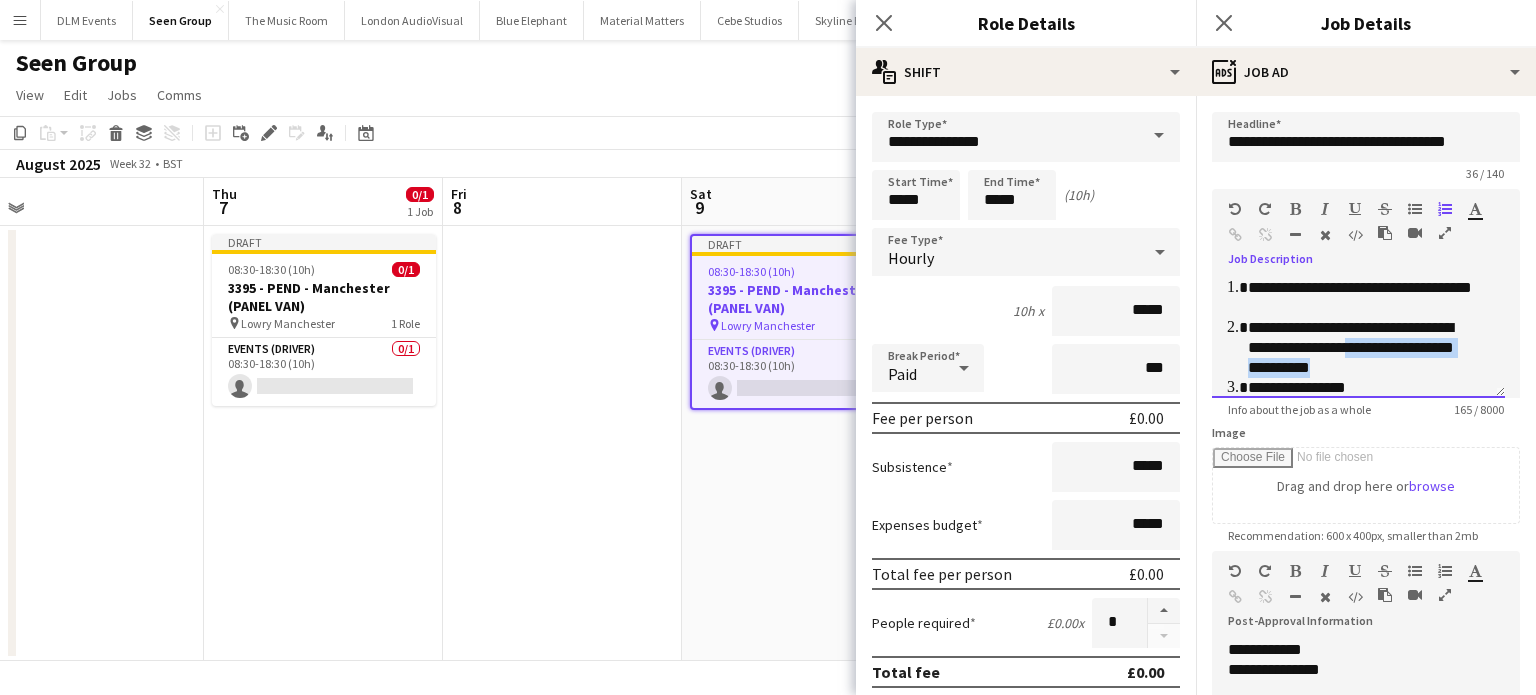 click on "**********" at bounding box center (1361, 348) 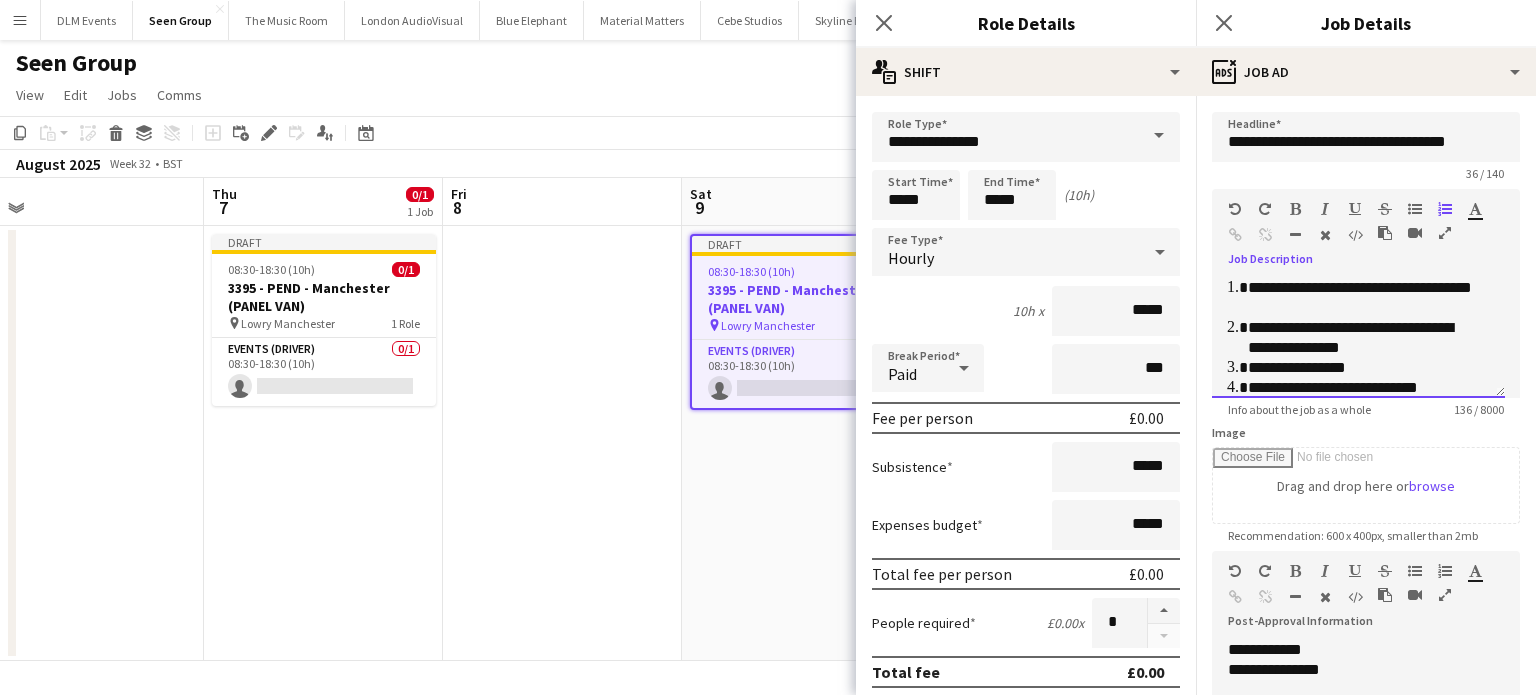 click on "**********" at bounding box center [1361, 368] 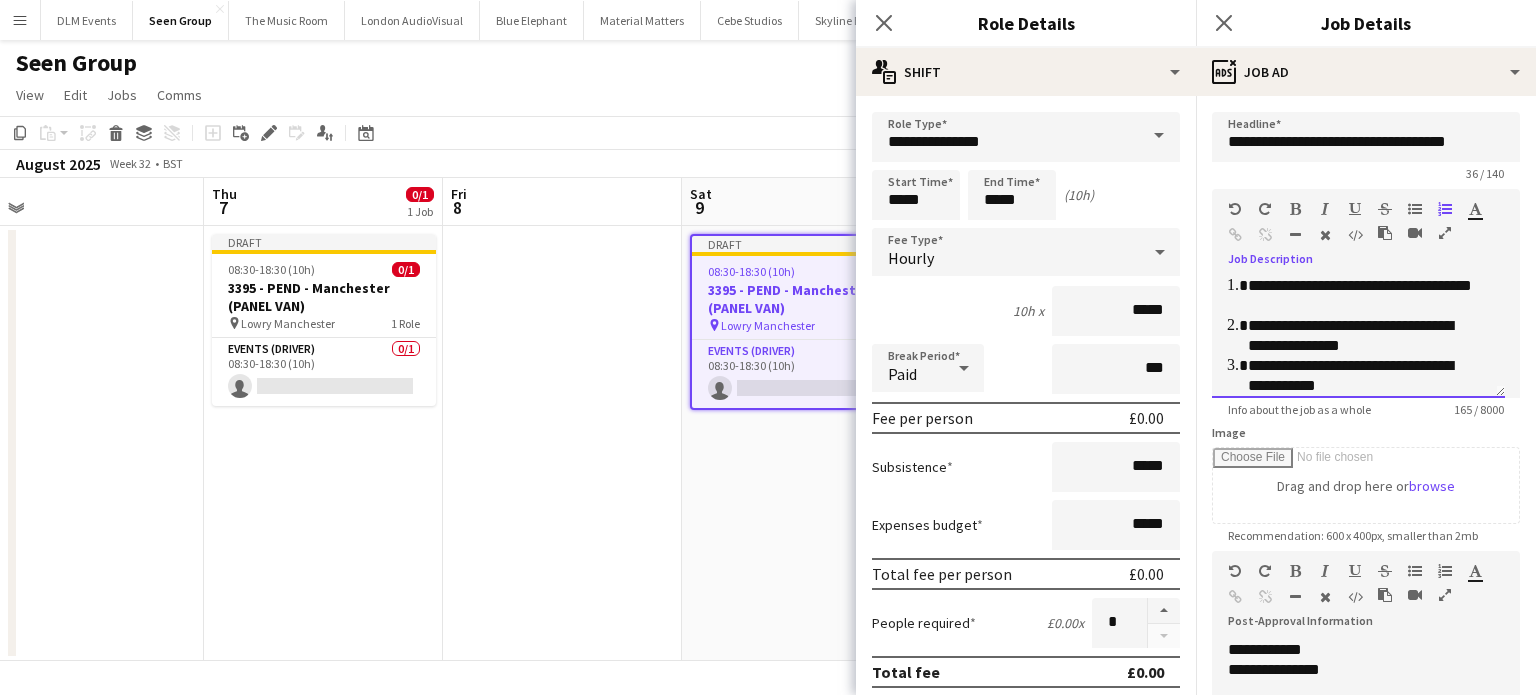 click on "**********" at bounding box center [1361, 336] 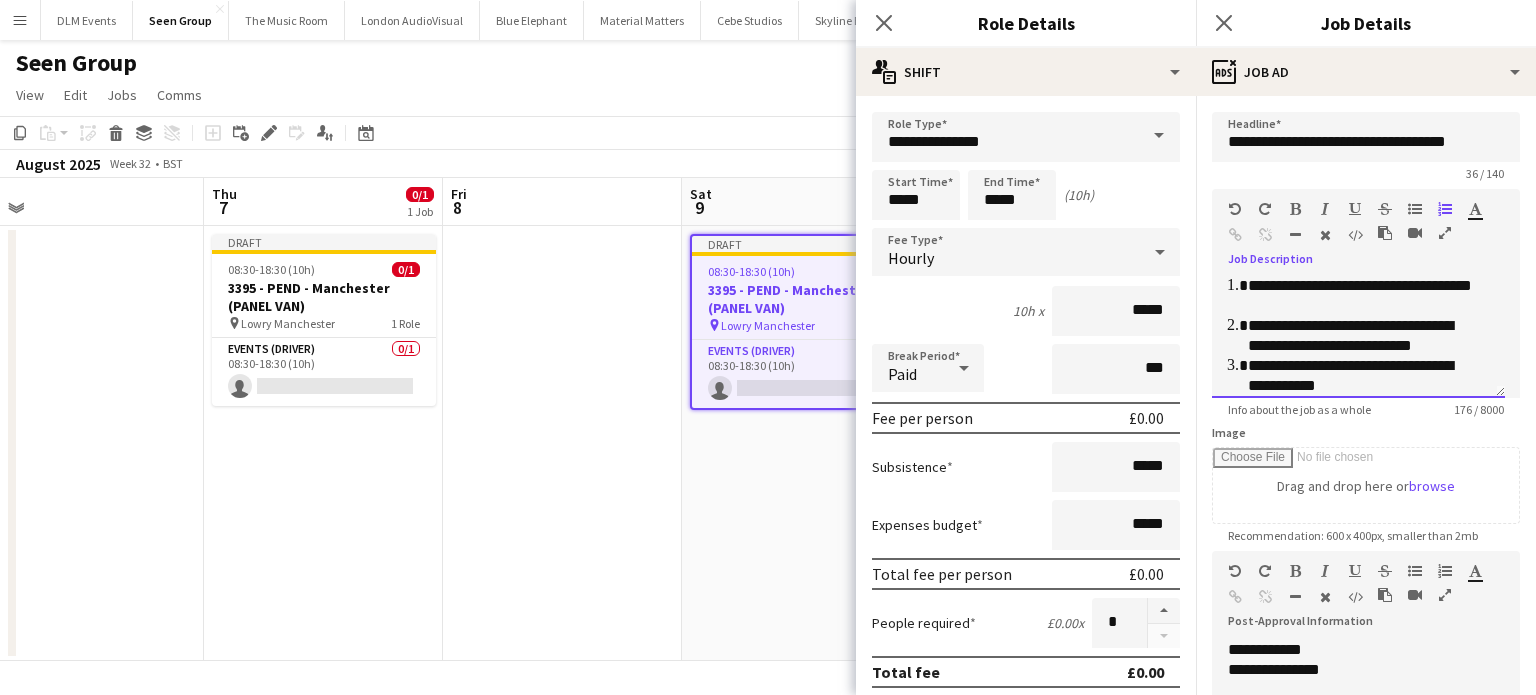 scroll, scrollTop: 36, scrollLeft: 0, axis: vertical 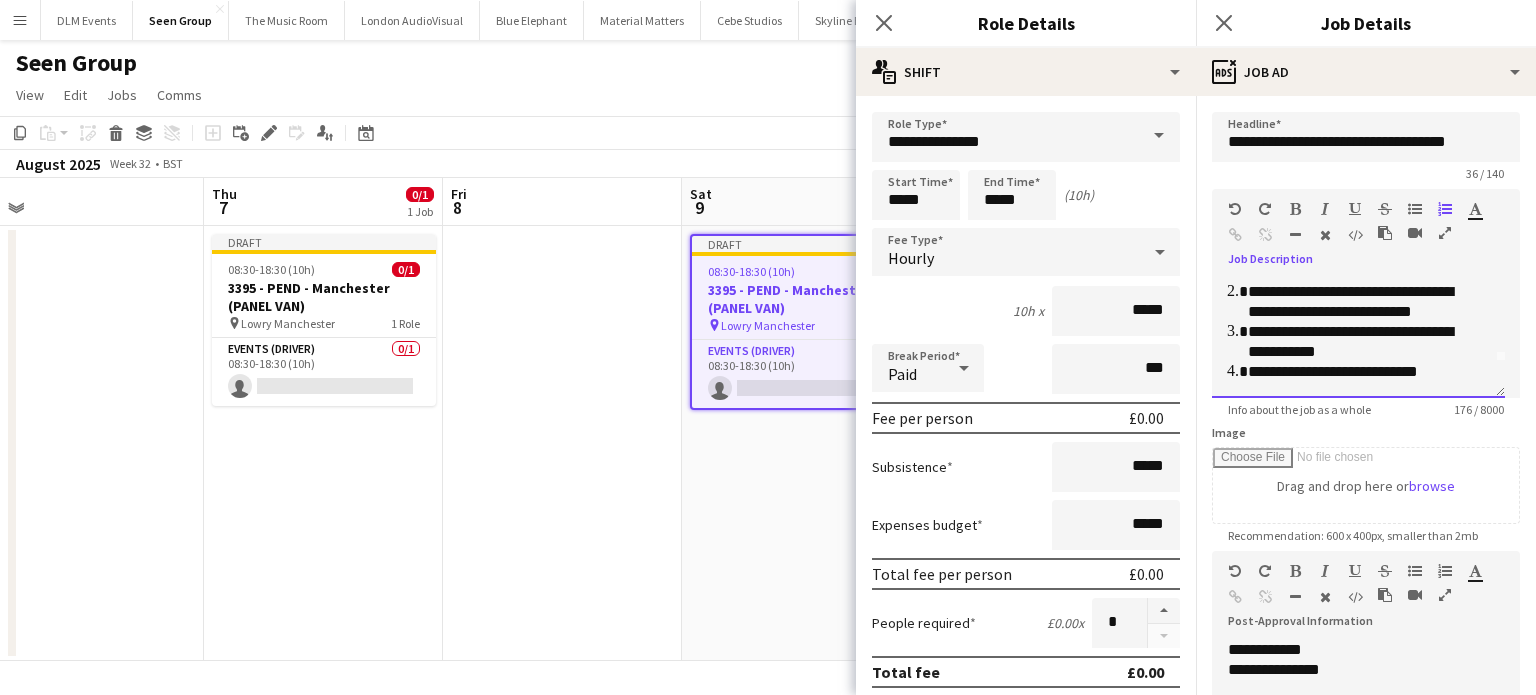 click on "**********" at bounding box center (1361, 342) 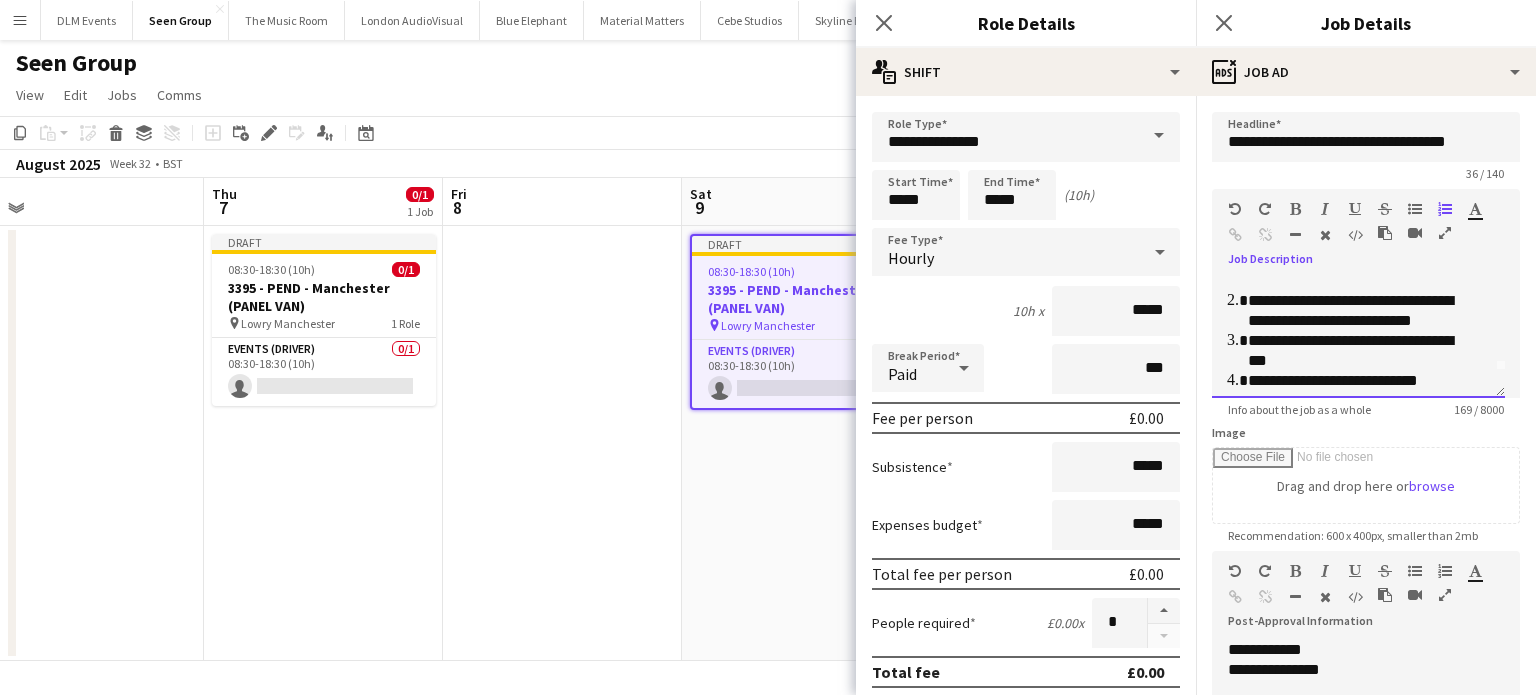 scroll, scrollTop: 26, scrollLeft: 0, axis: vertical 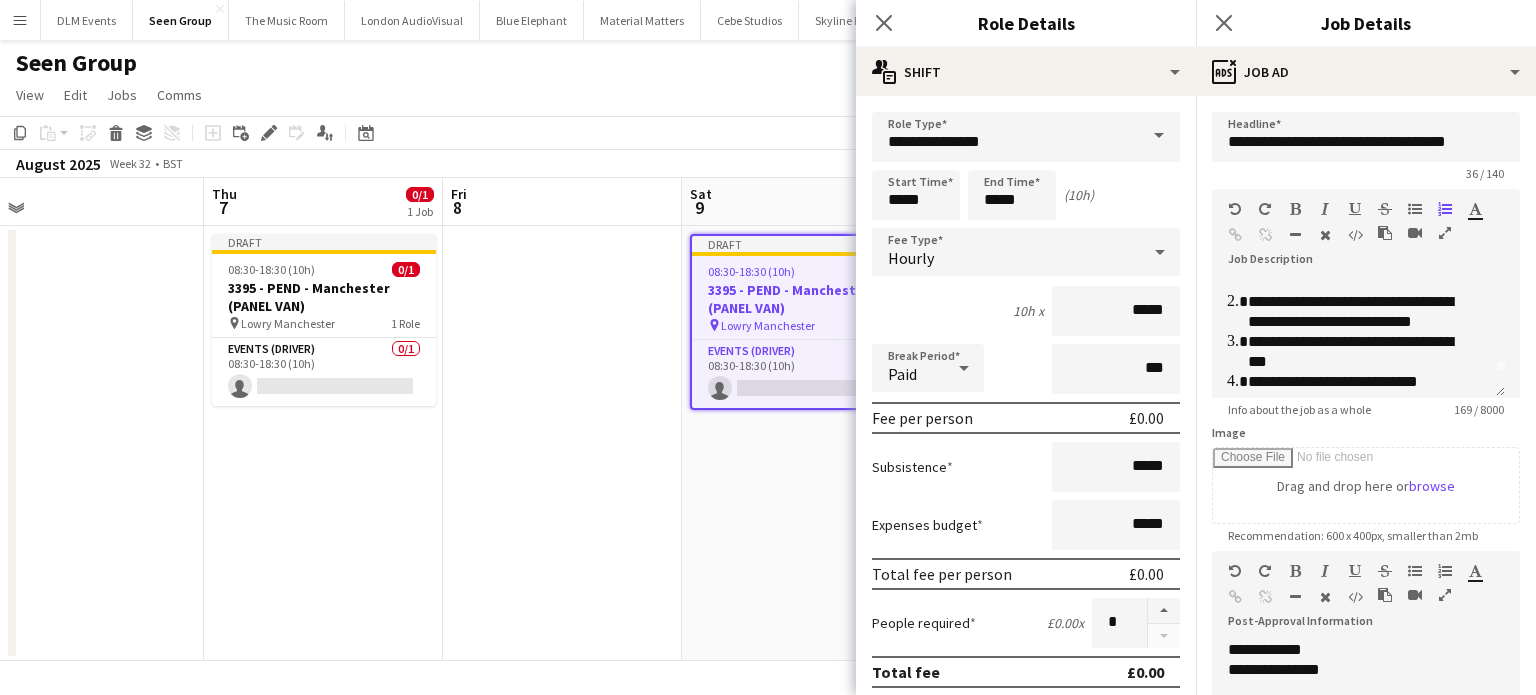 click at bounding box center [562, 443] 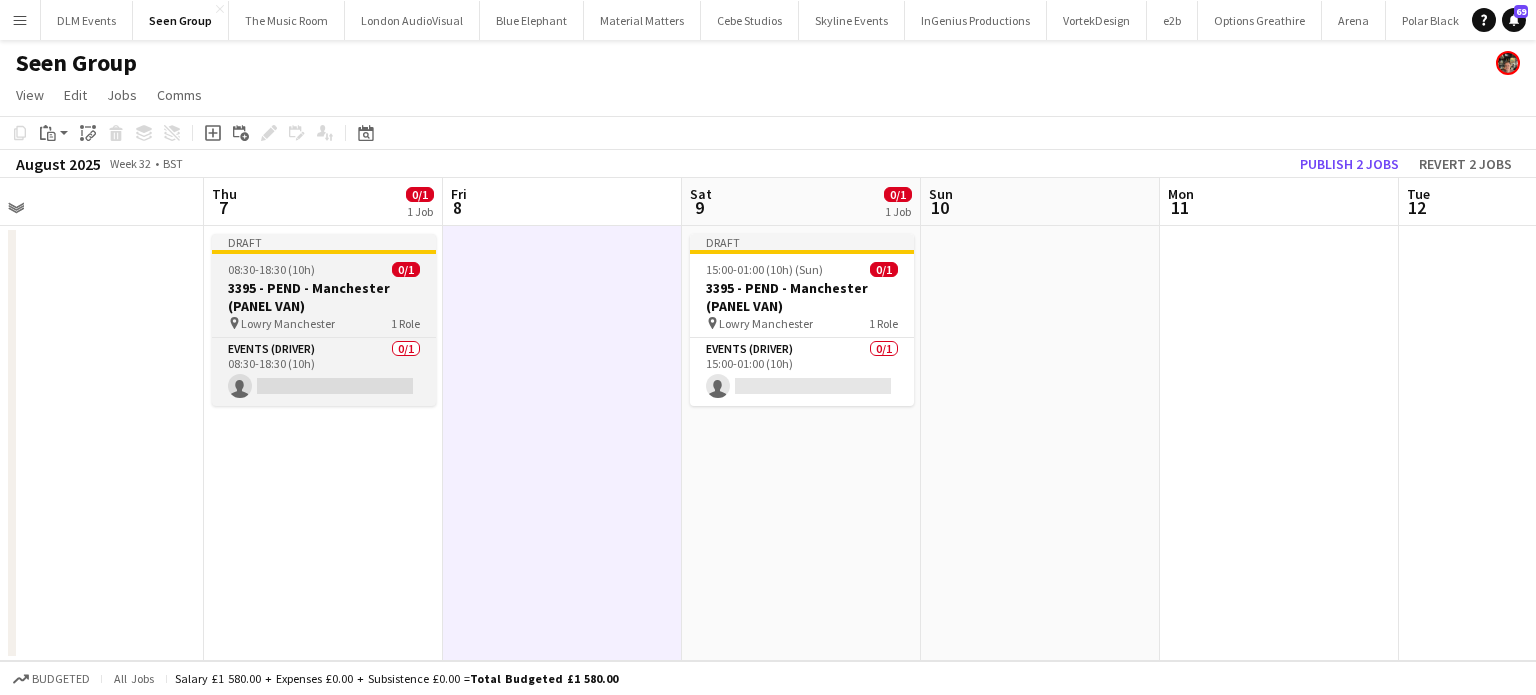 click on "3395 - PEND - Manchester (PANEL VAN)" at bounding box center [324, 297] 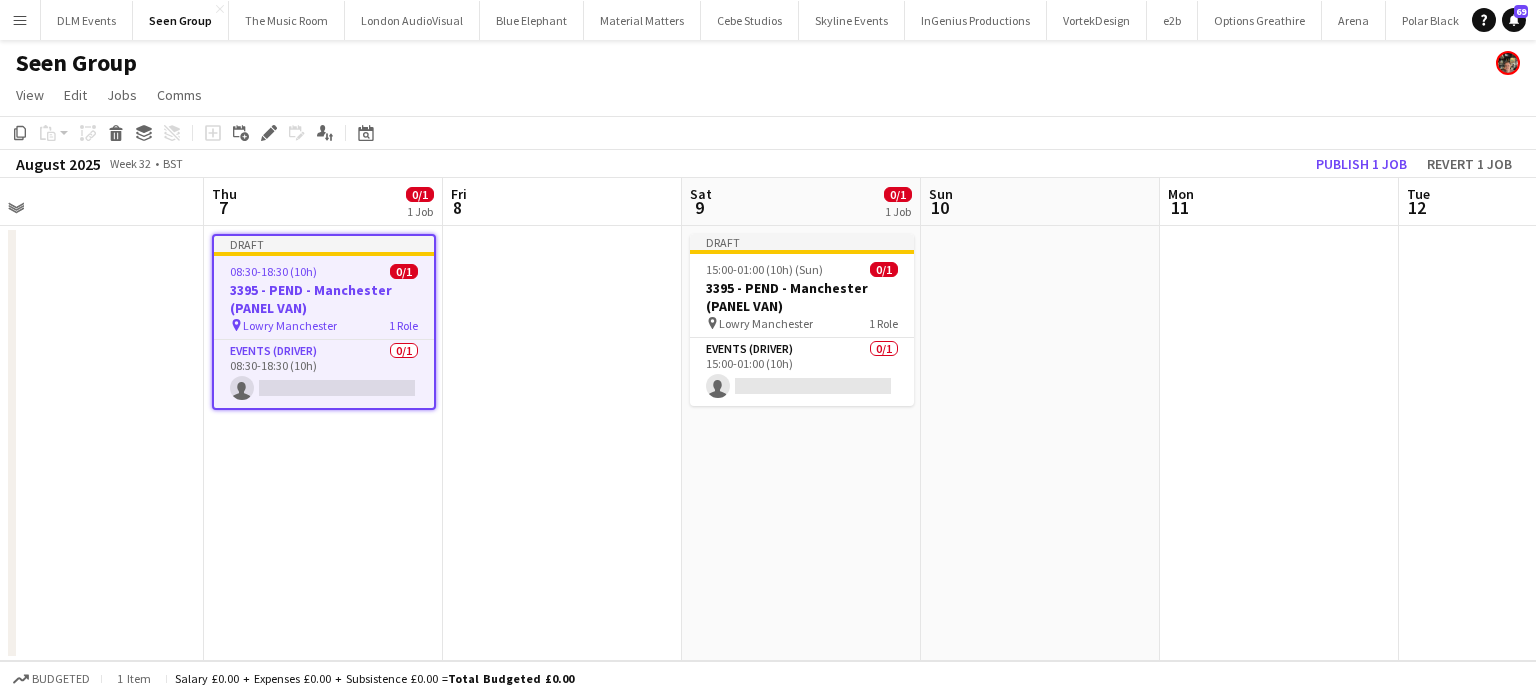 click on "3395 - PEND - Manchester (PANEL VAN)" at bounding box center [324, 299] 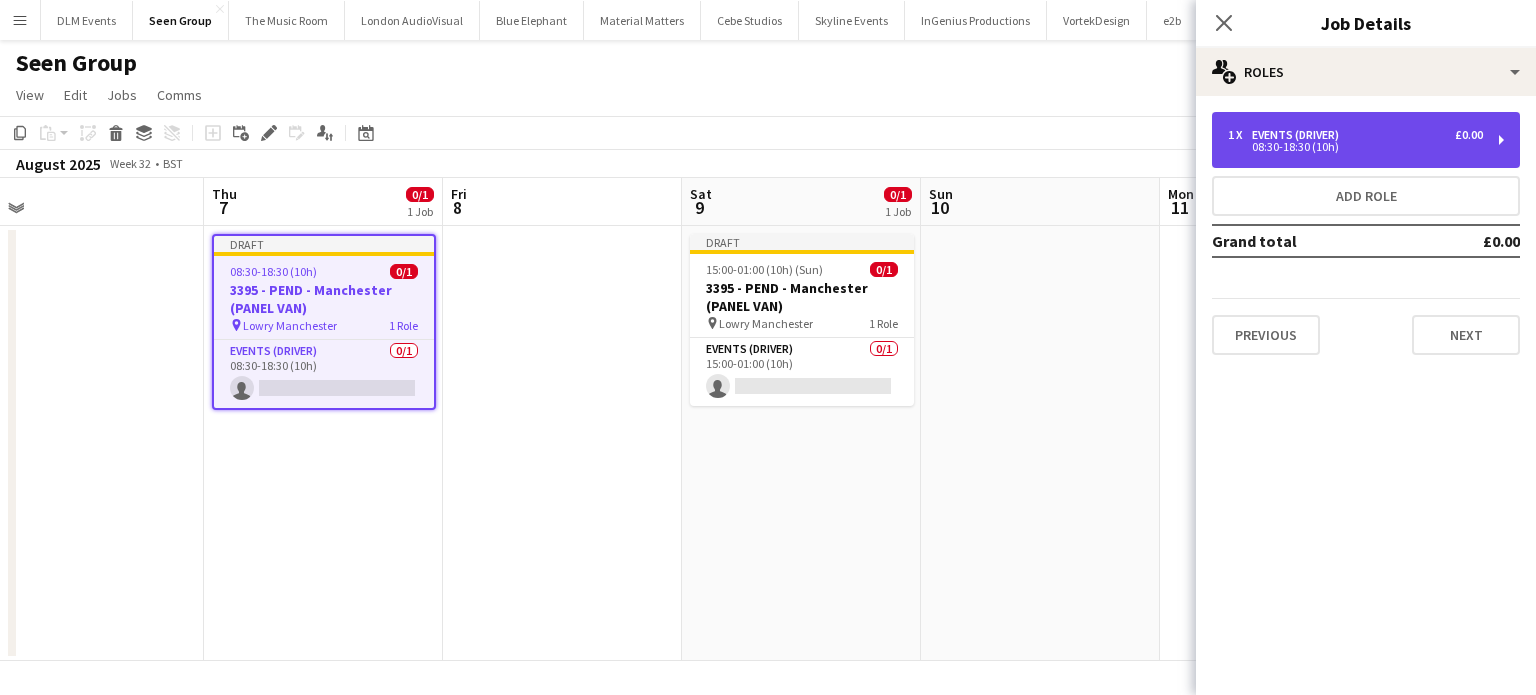click on "08:30-18:30 (10h)" at bounding box center (1355, 147) 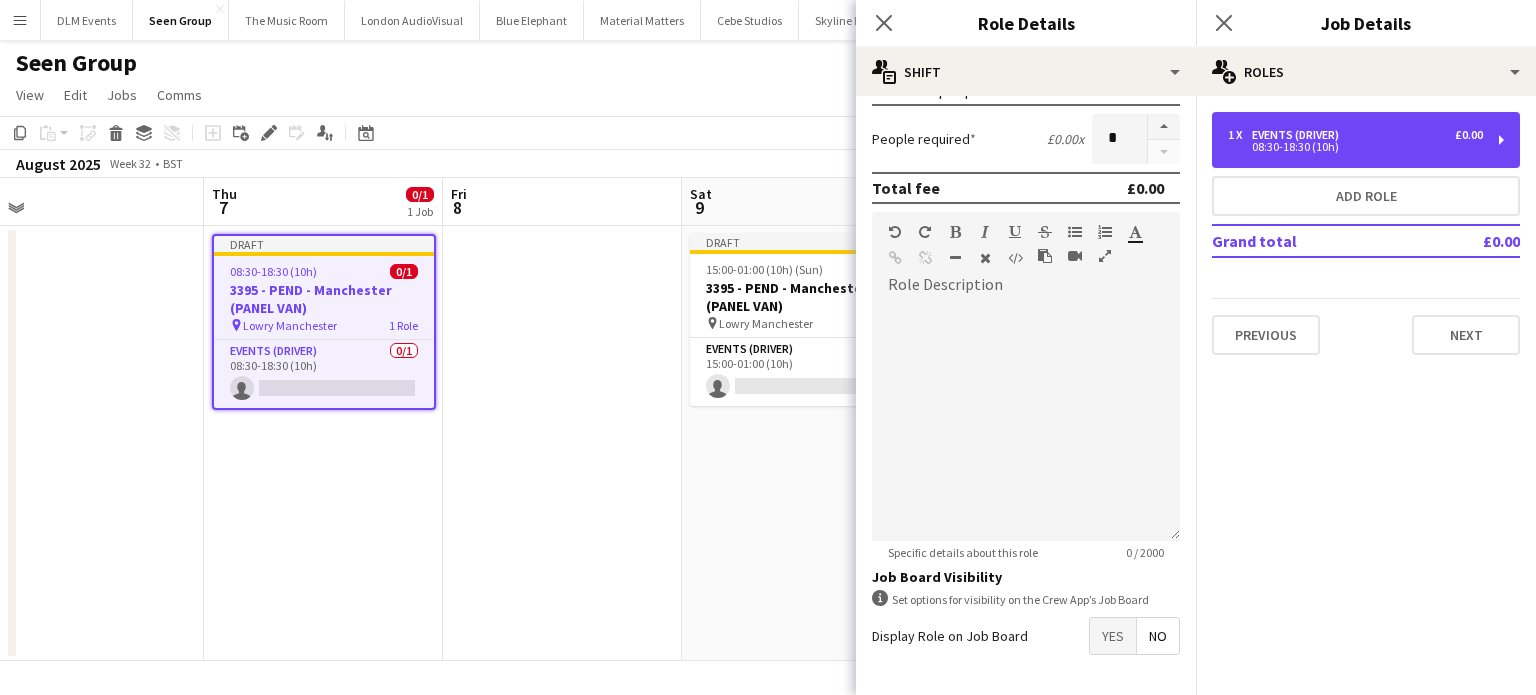 scroll, scrollTop: 552, scrollLeft: 0, axis: vertical 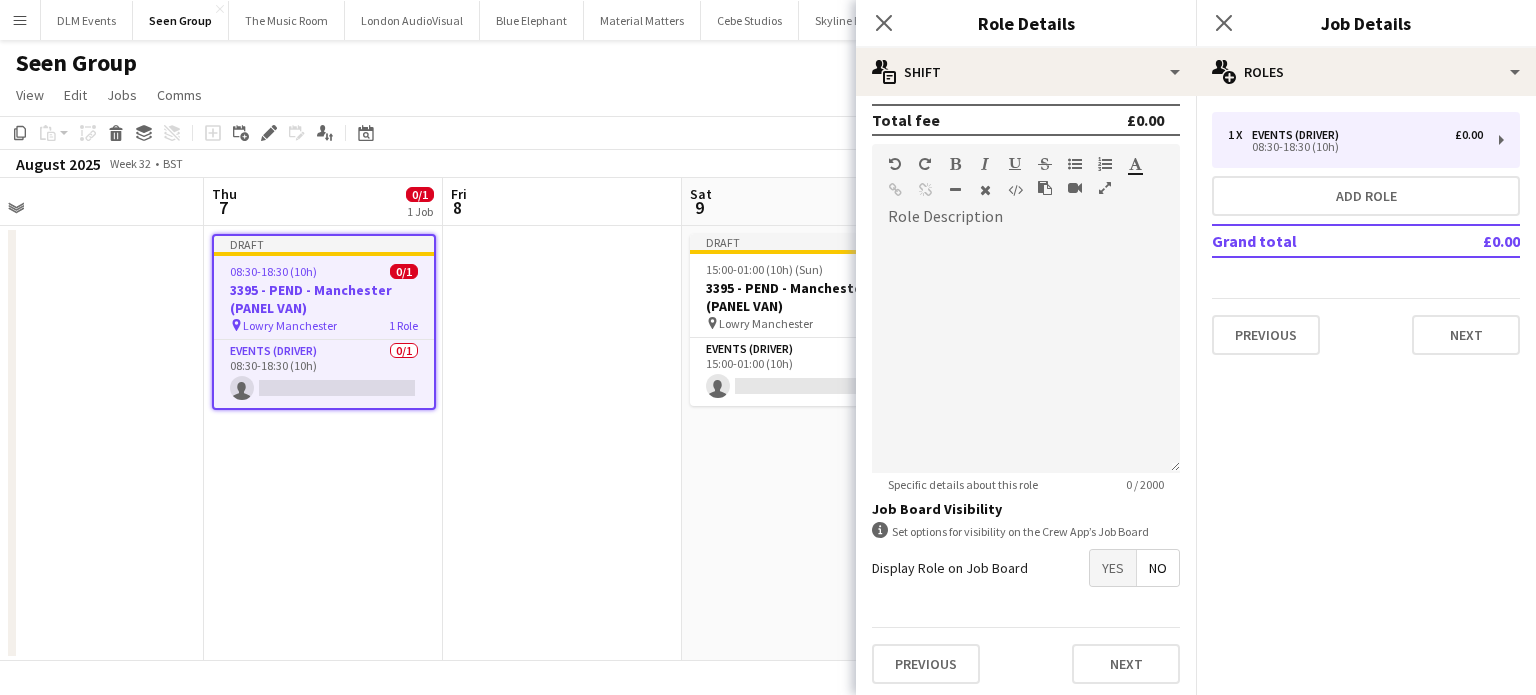 click on "Yes" at bounding box center (1113, 568) 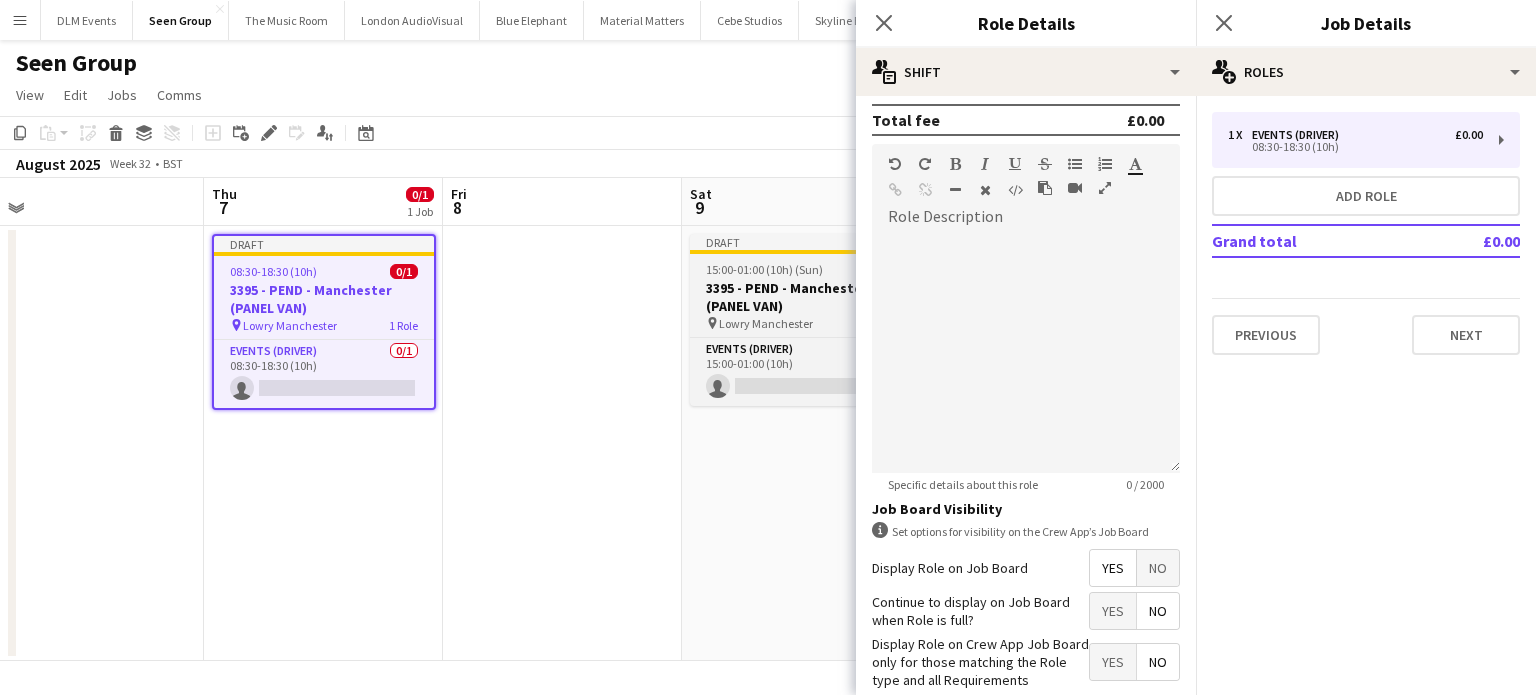 click on "15:00-01:00 (10h) (Sun)" at bounding box center [764, 269] 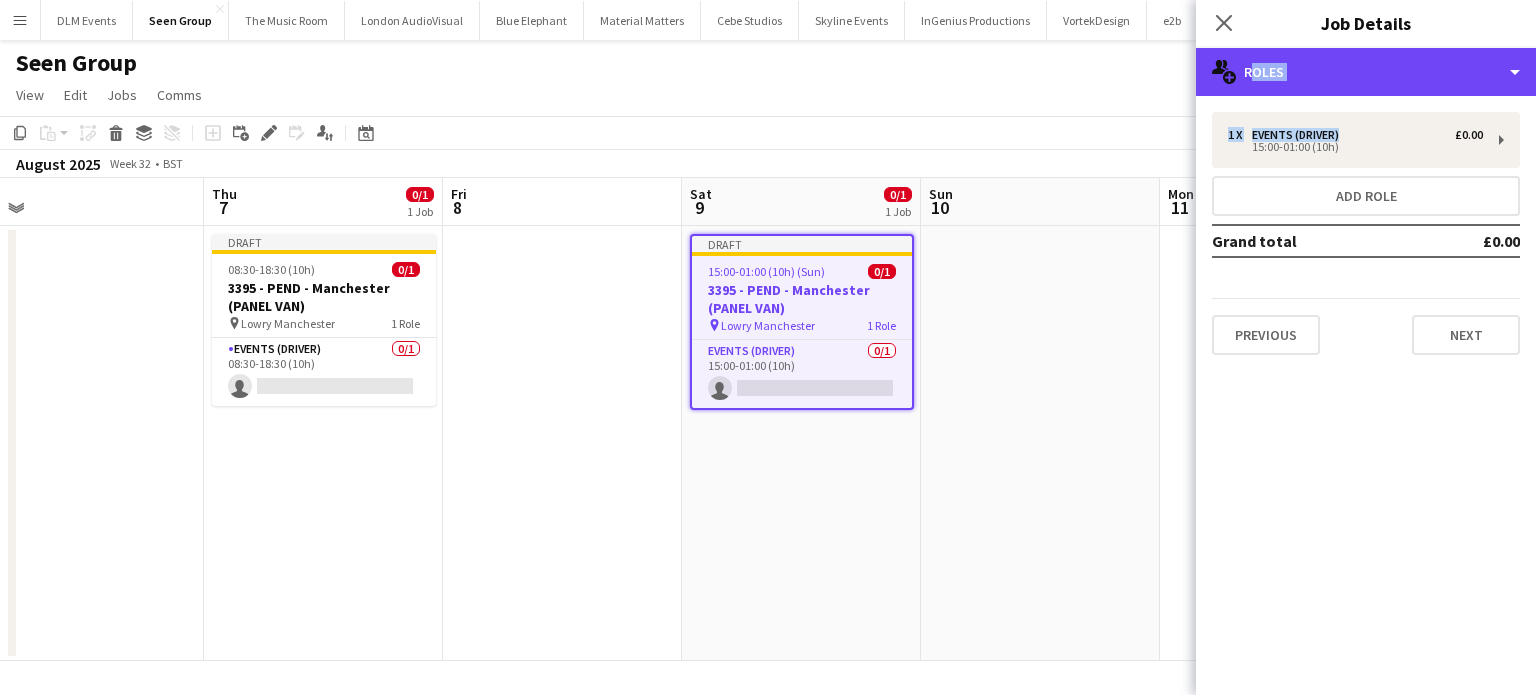 drag, startPoint x: 1344, startPoint y: 69, endPoint x: 1334, endPoint y: 107, distance: 39.293766 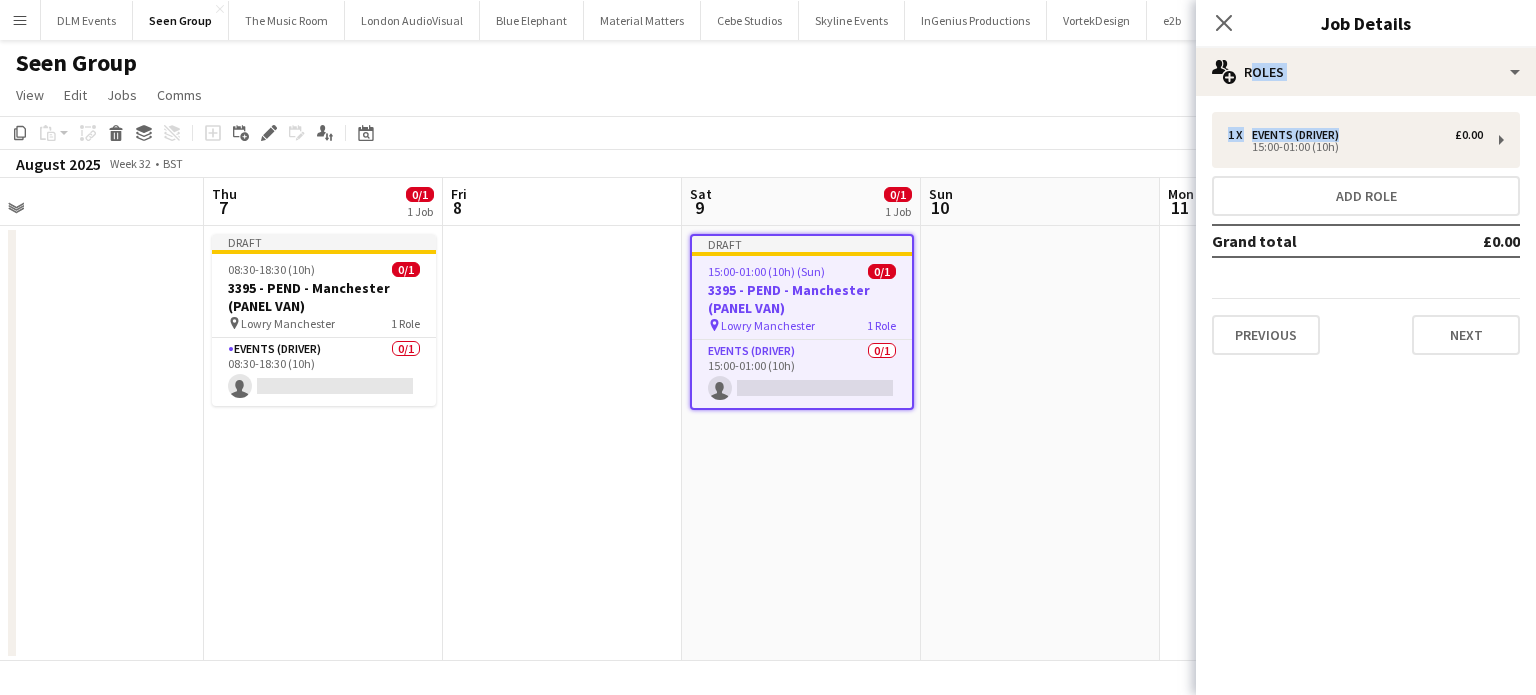 click on "1 x   Events (Driver)   £0.00   15:00-01:00 (10h)   Add role   Grand total   £0.00   Previous   Next" at bounding box center (1366, 233) 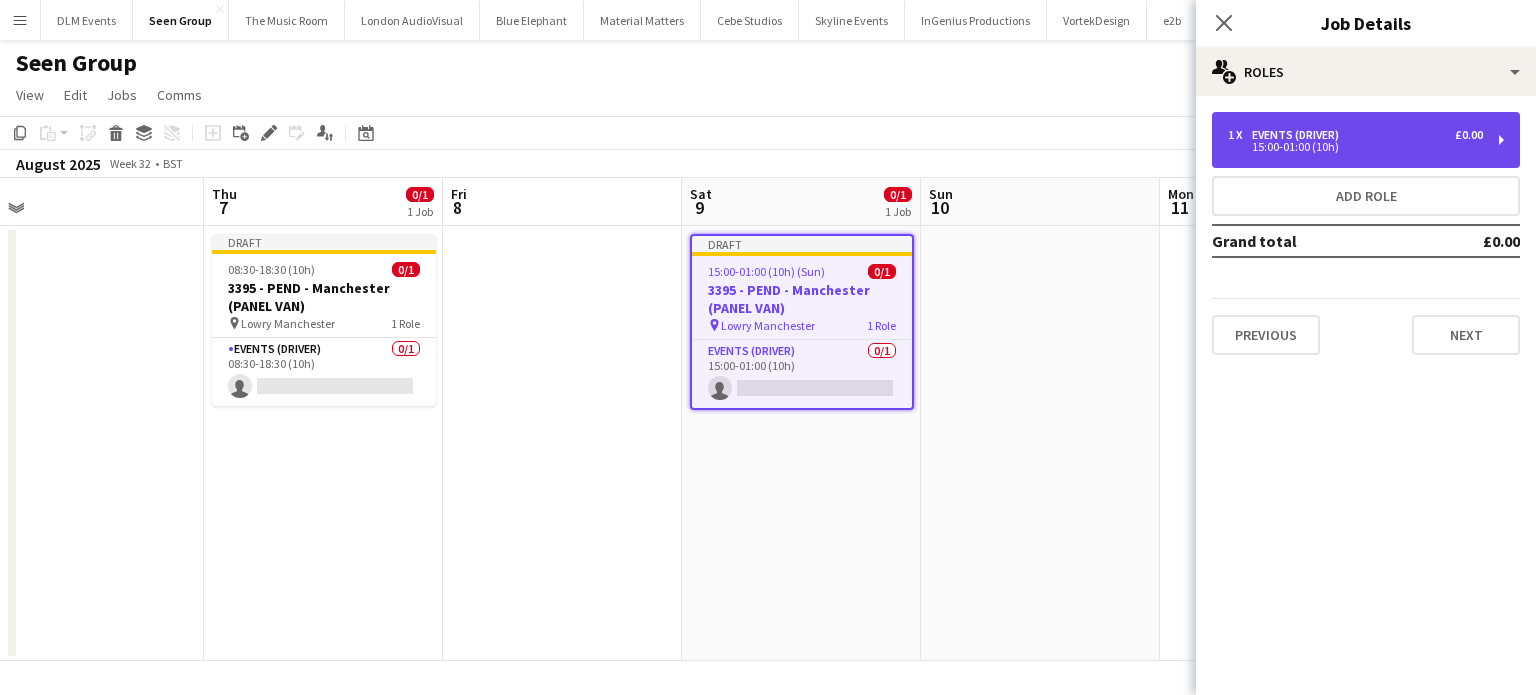 click on "1 x   Events (Driver)   £0.00   15:00-01:00 (10h)" at bounding box center (1366, 140) 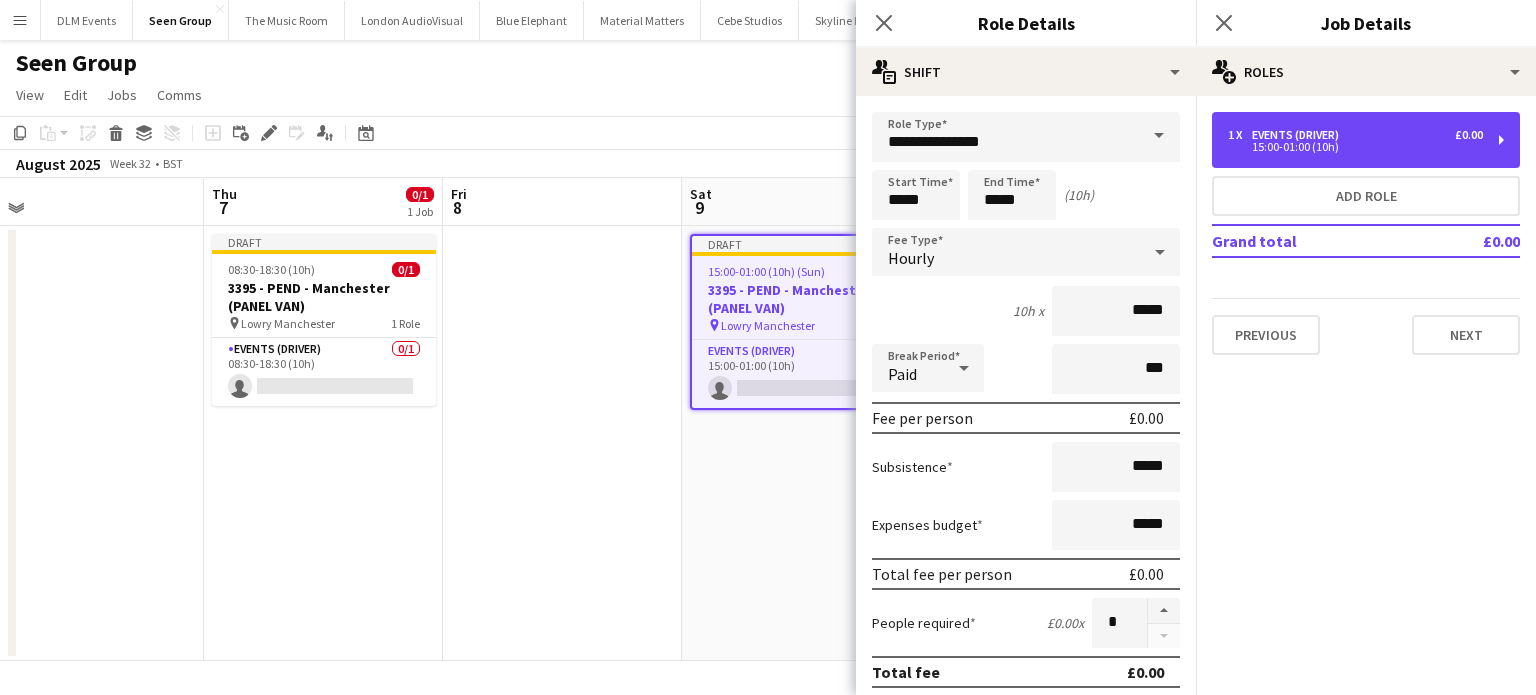 scroll, scrollTop: 552, scrollLeft: 0, axis: vertical 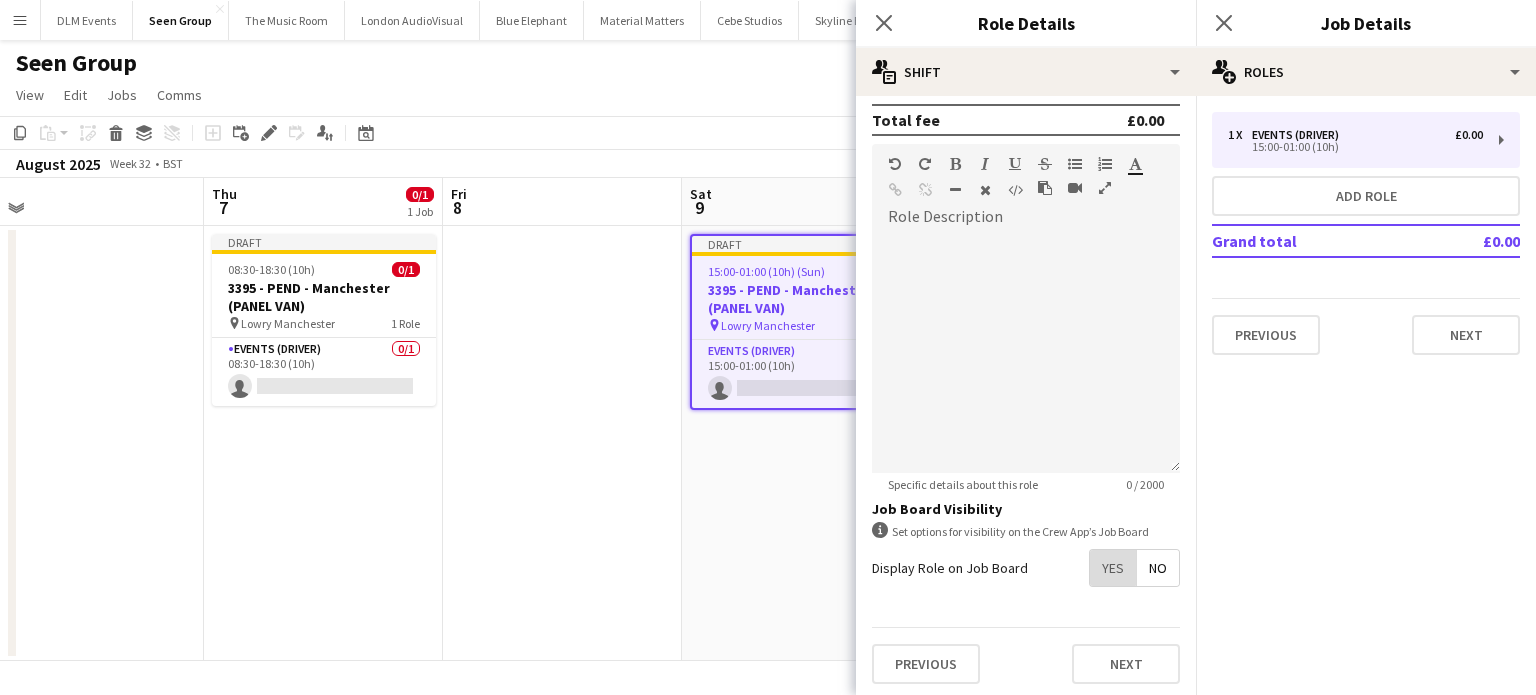 click on "Yes" at bounding box center (1113, 568) 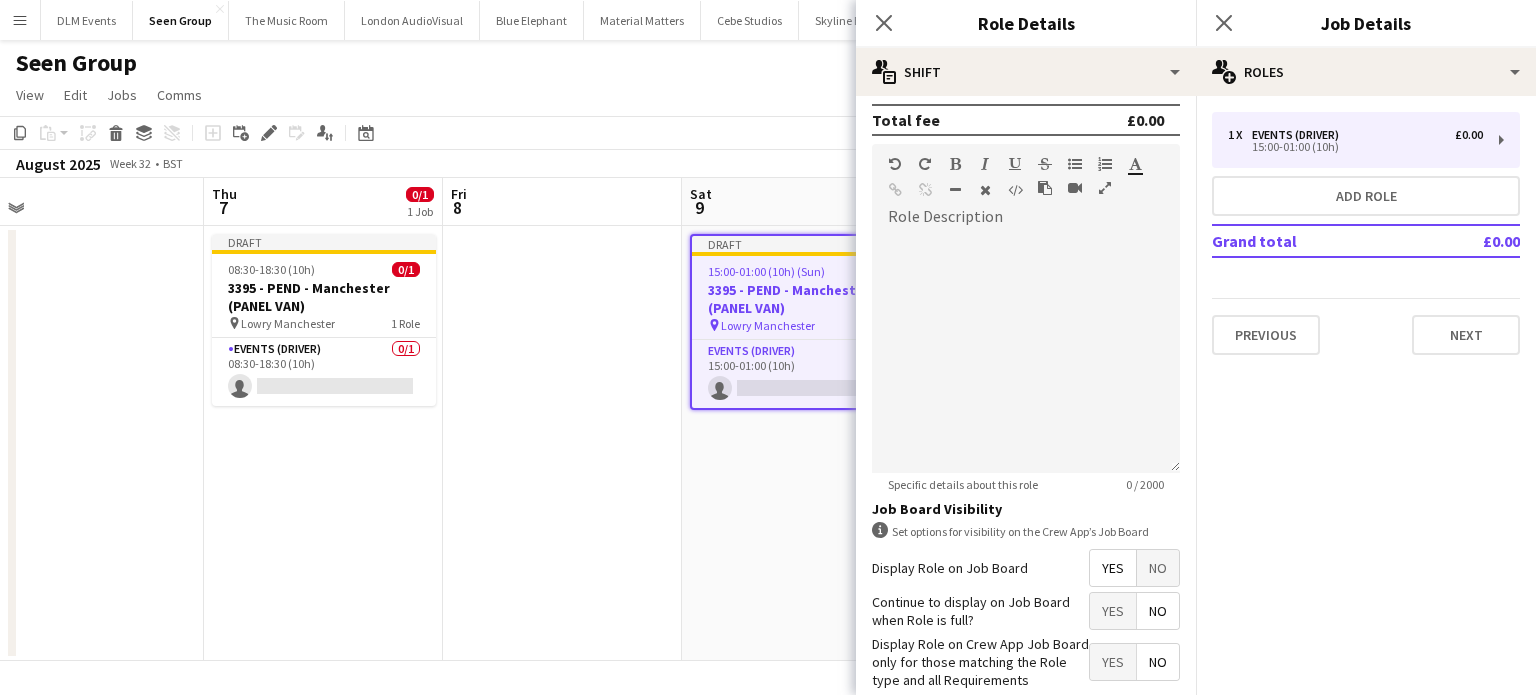 click at bounding box center (562, 443) 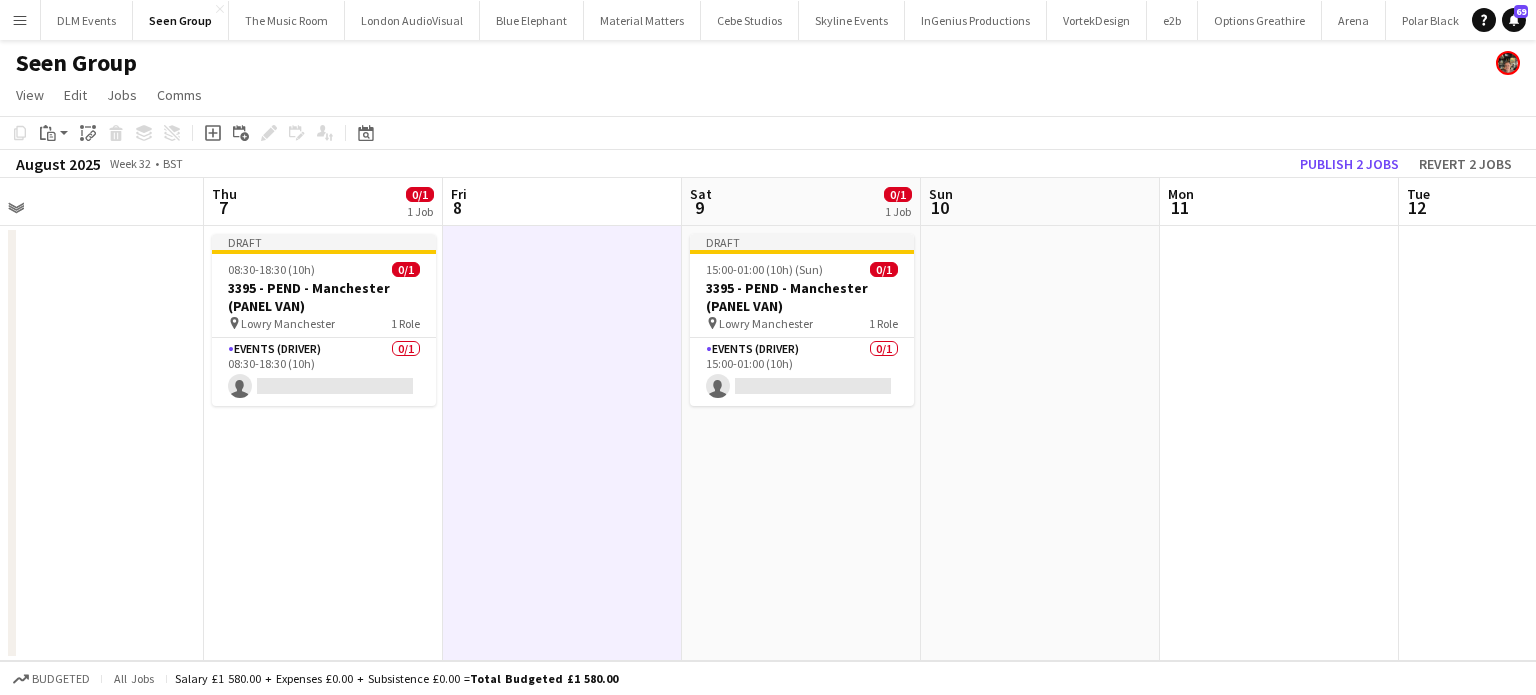 click on "Copy
Paste
Paste   Ctrl+V Paste with crew  Ctrl+Shift+V
Paste linked Job
Delete
Group
Ungroup
Add job
Add linked Job
Edit
Edit linked Job
Applicants
Date picker
AUG 2025 AUG 2025 Monday M Tuesday T Wednesday W Thursday T Friday F Saturday S Sunday S  AUG   1   2   3   4   5   6   7   8   9   10   11   12   13   14   15   16   17   18   19   20   21   22   23   24   25   26   27   28   29   30   31
Comparison range
Comparison range
Today" 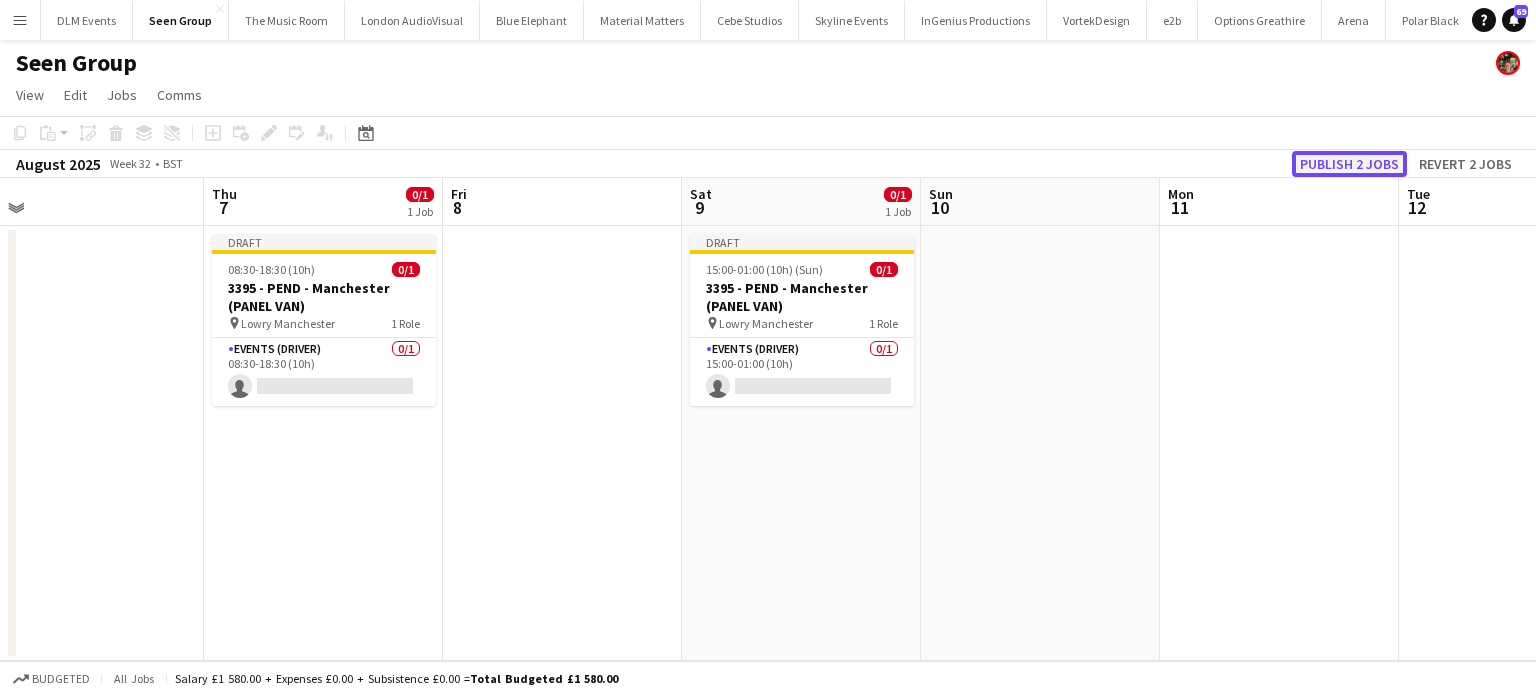 click on "Publish 2 jobs" 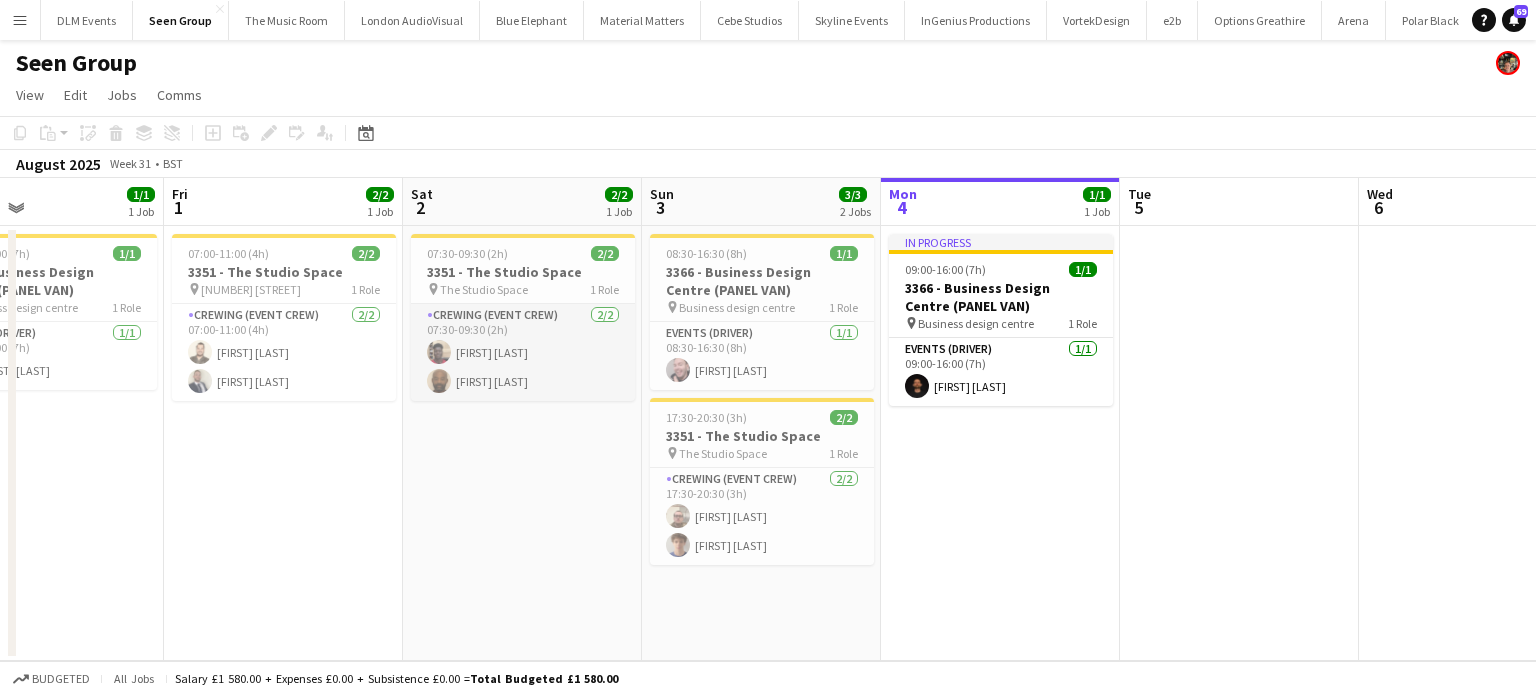 scroll, scrollTop: 0, scrollLeft: 604, axis: horizontal 